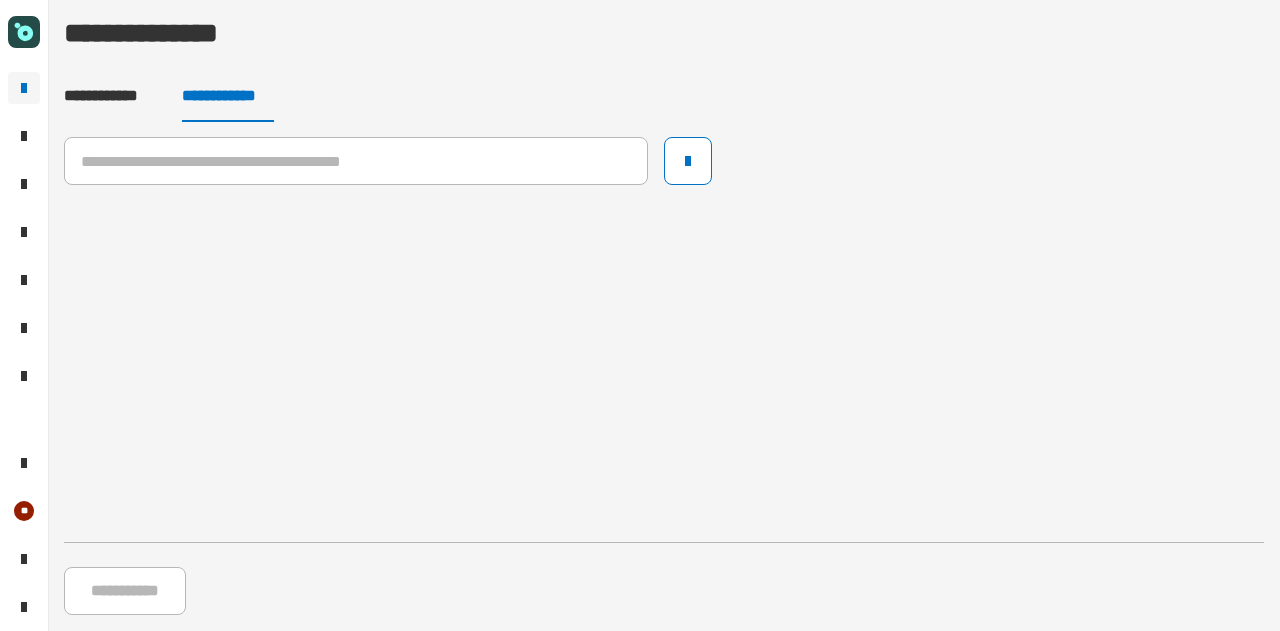 scroll, scrollTop: 0, scrollLeft: 0, axis: both 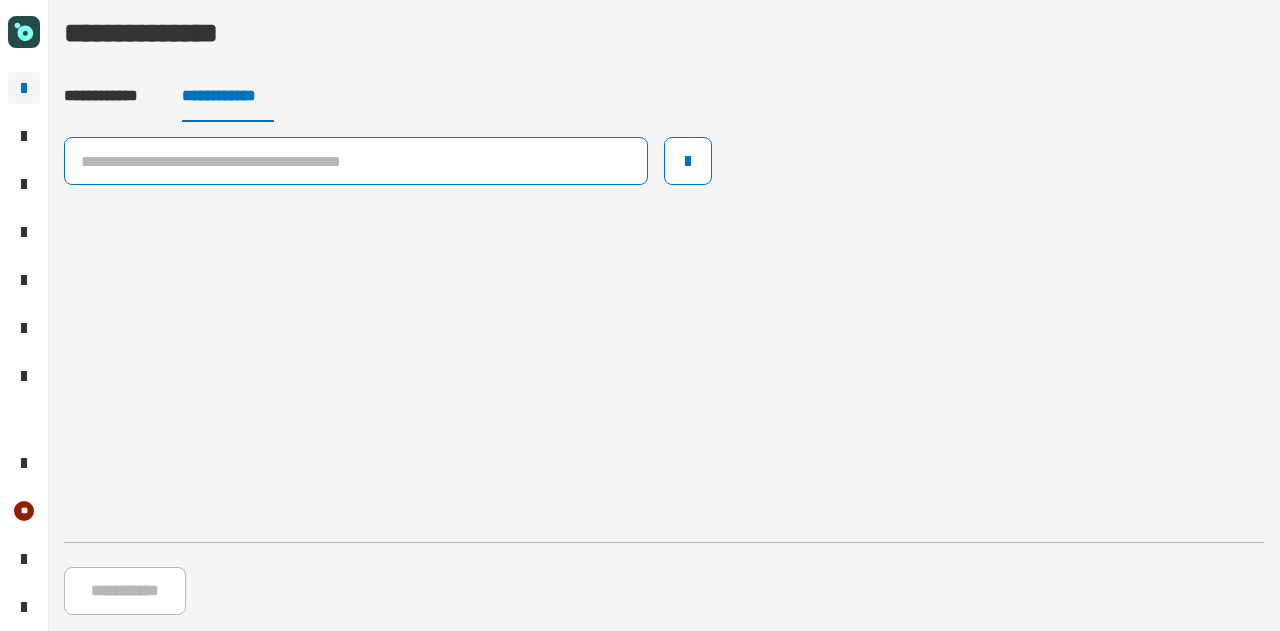click 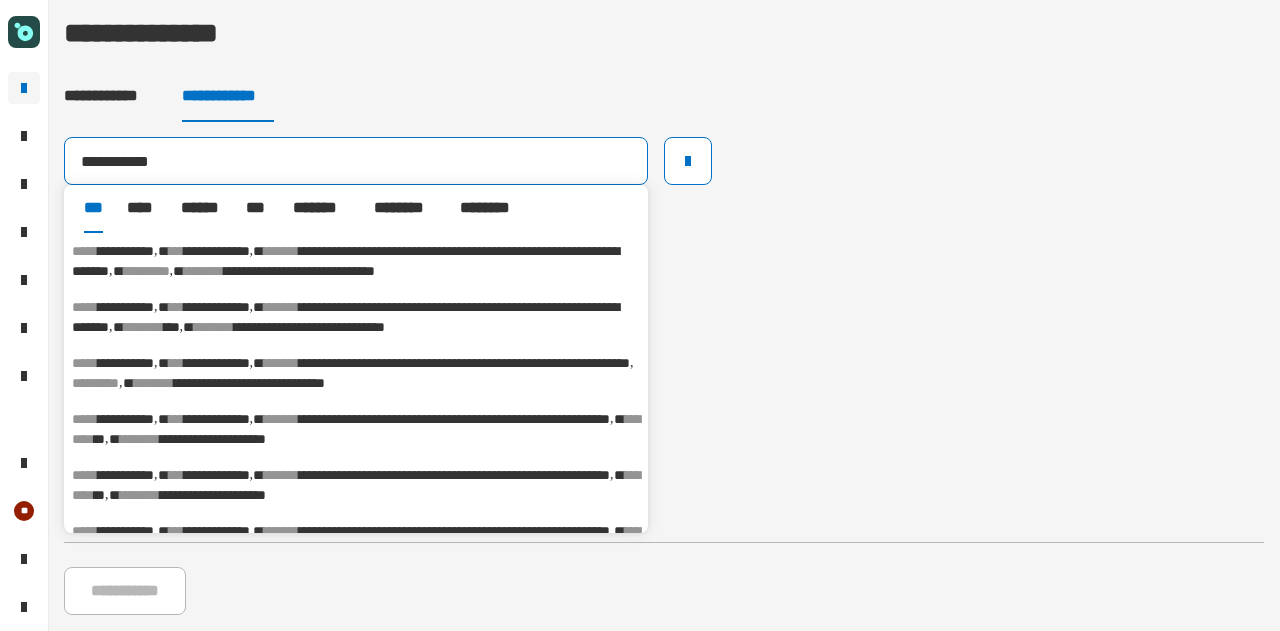 type on "**********" 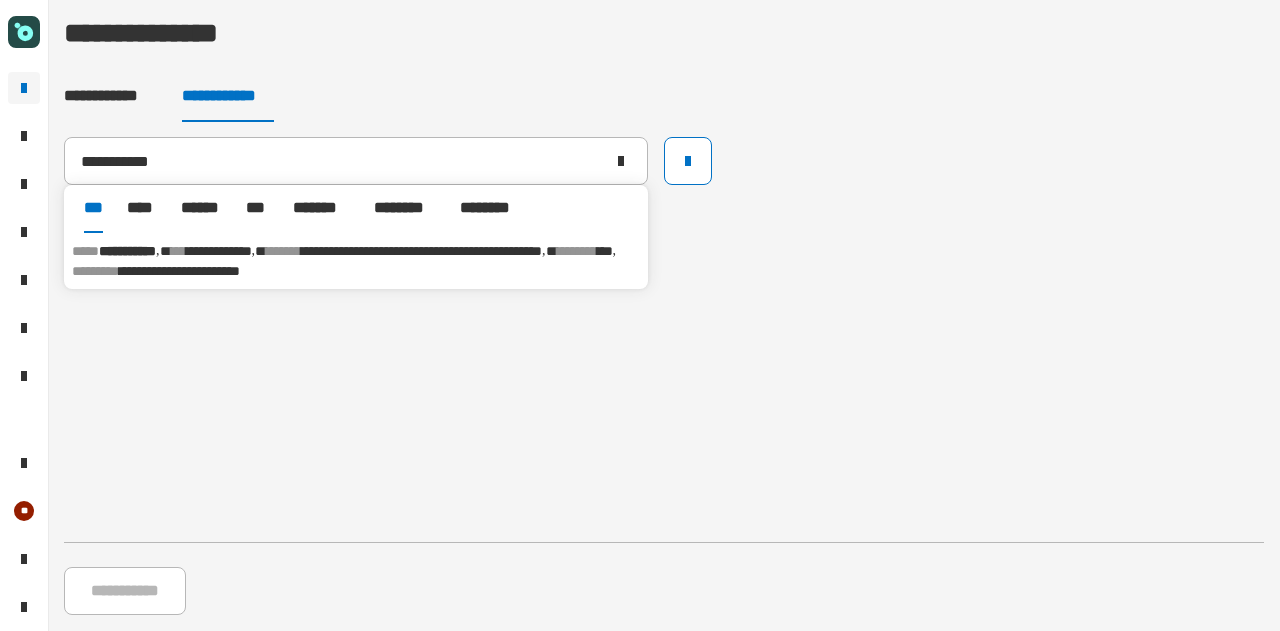 click on "**********" at bounding box center (179, 271) 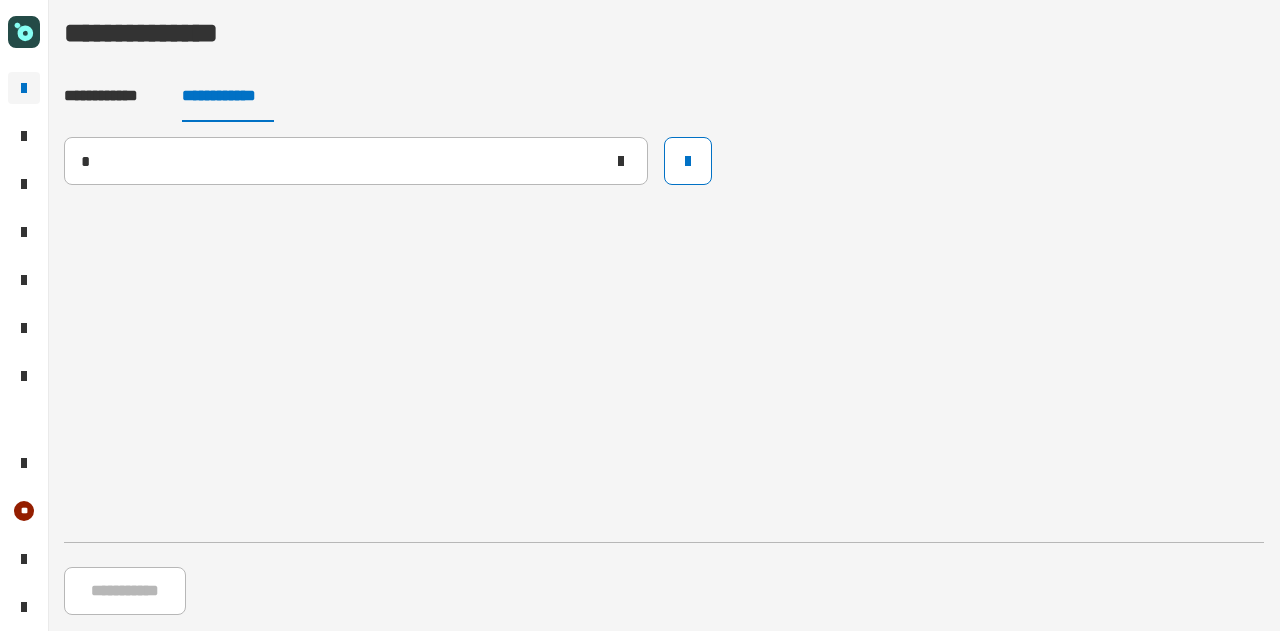type 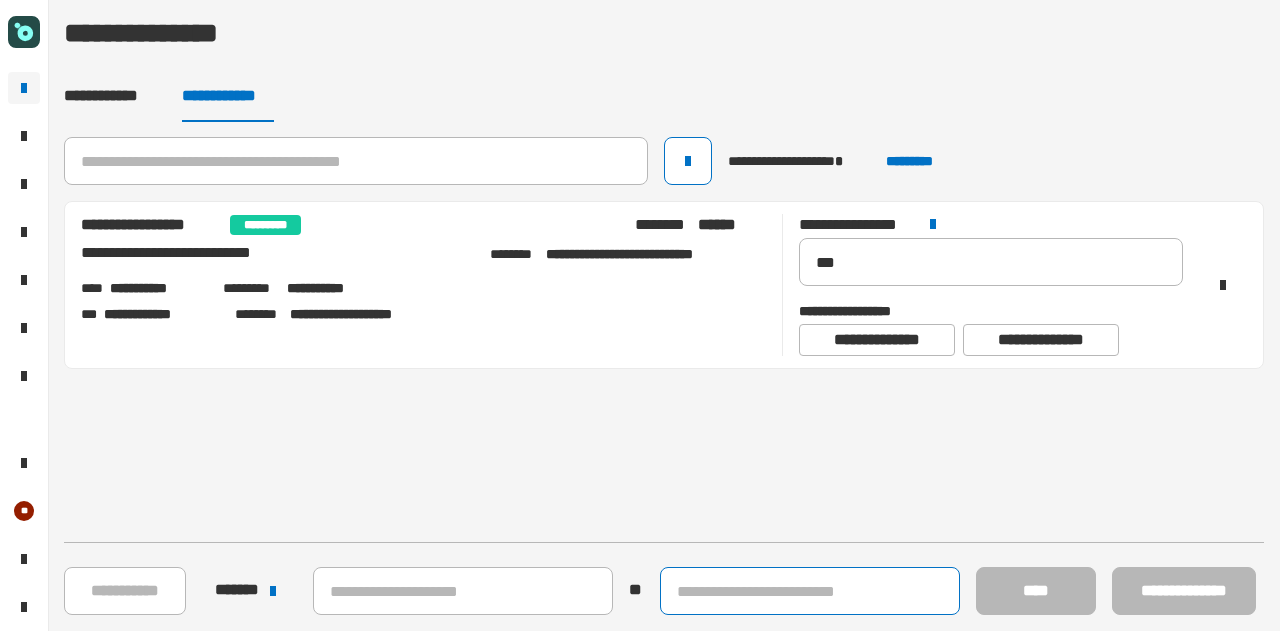 click 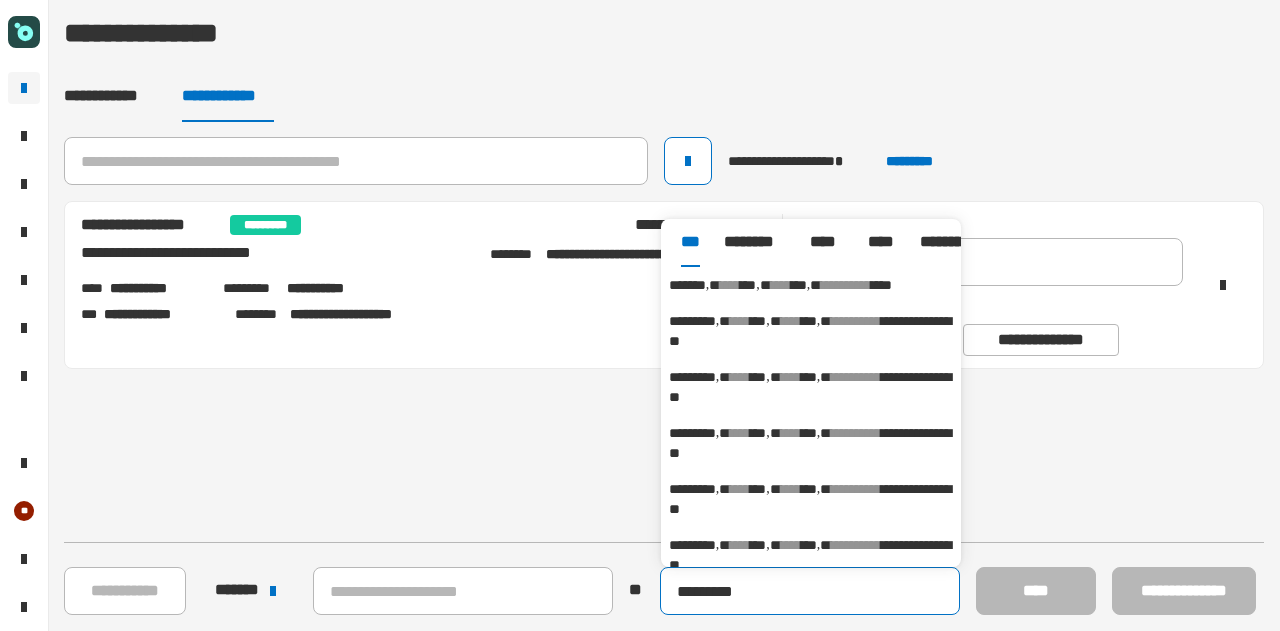 type on "*********" 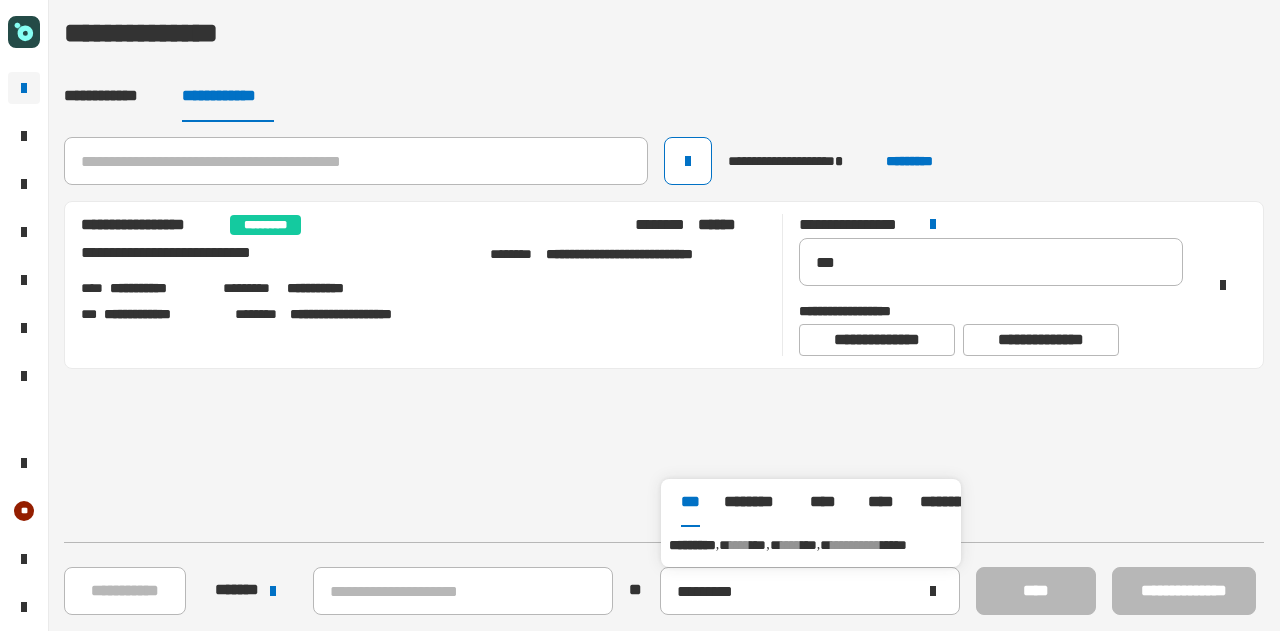 click on "****" at bounding box center [791, 545] 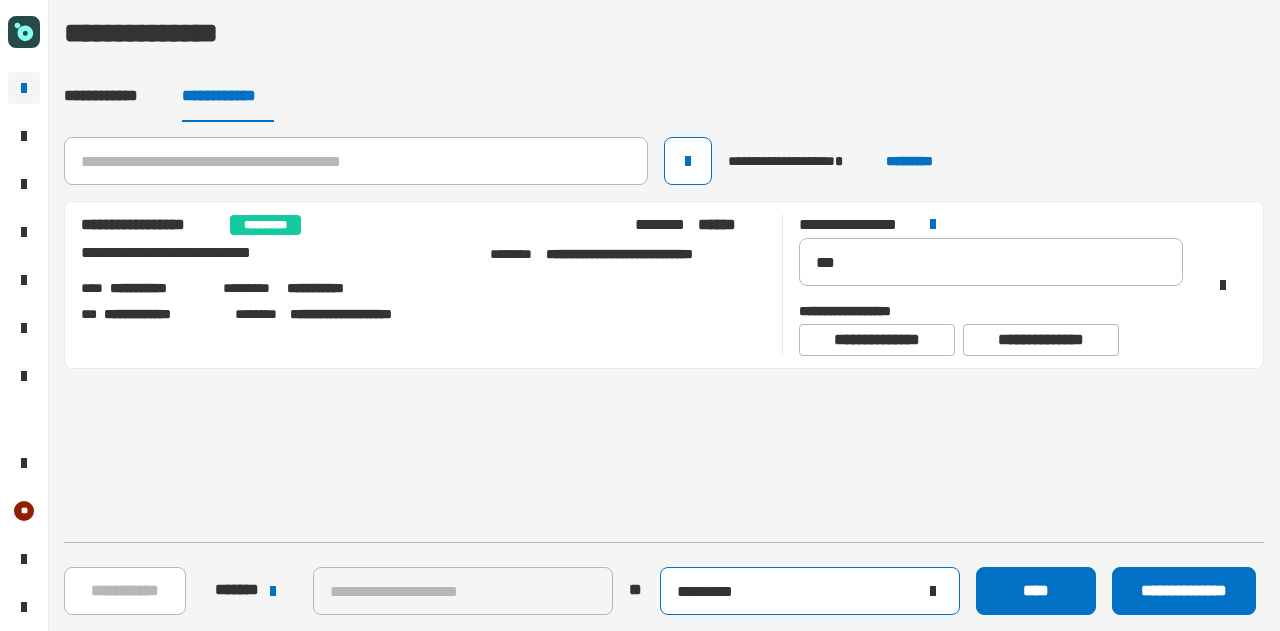 click 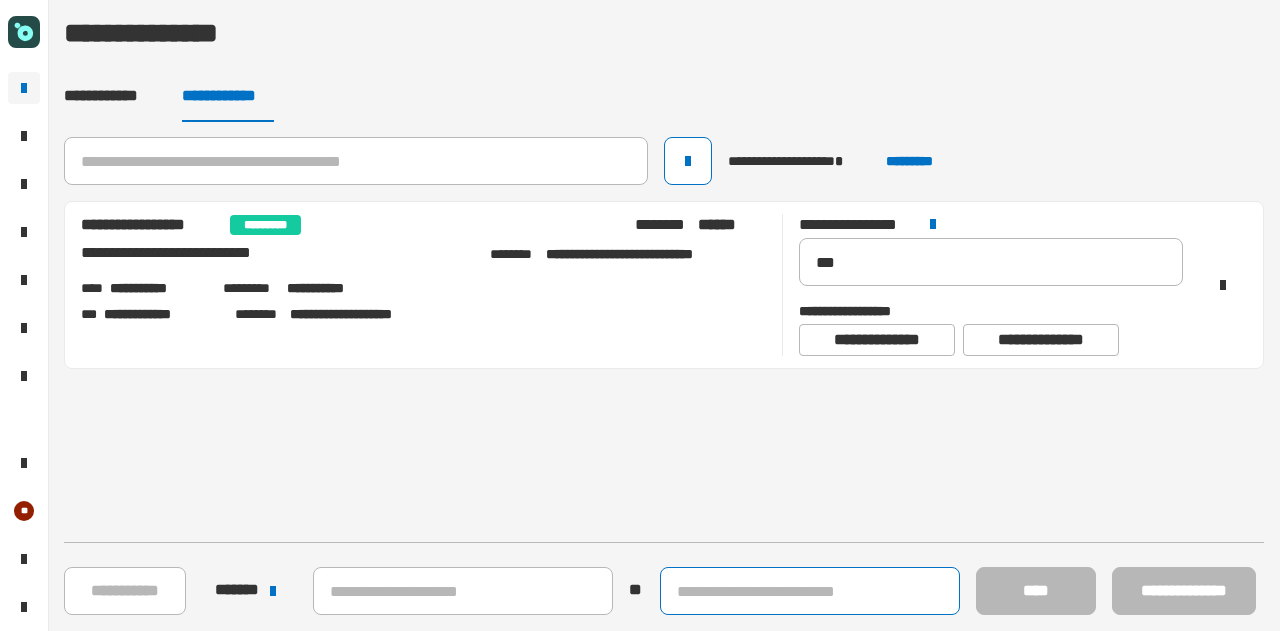 click 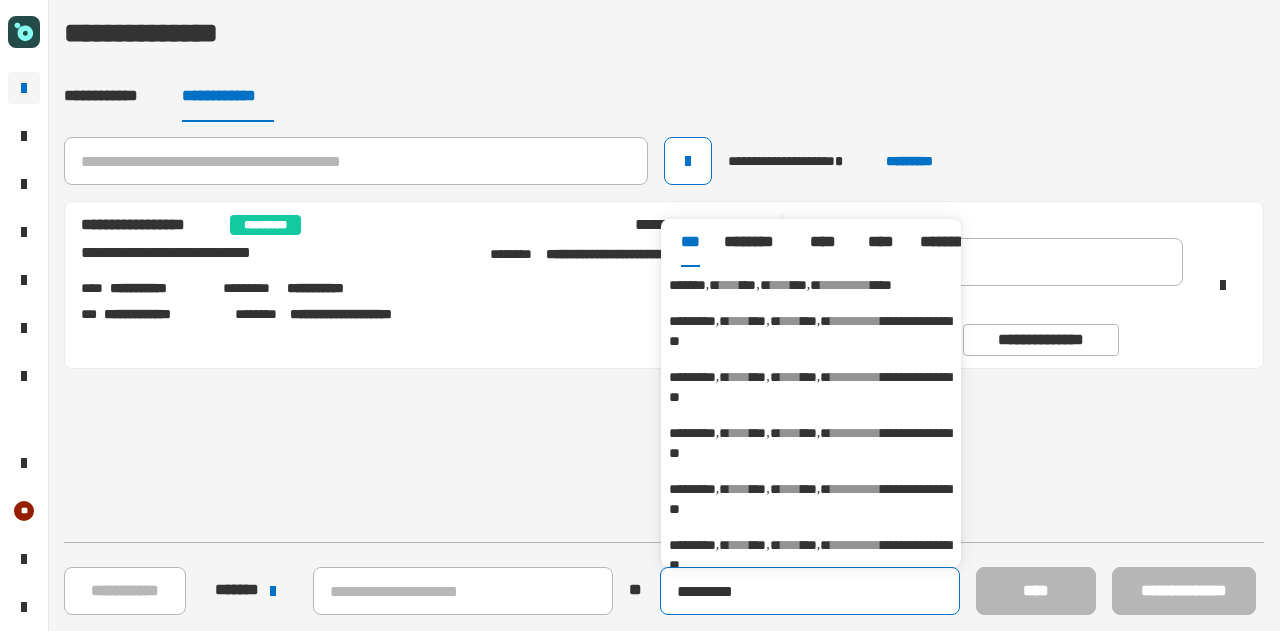 type on "*********" 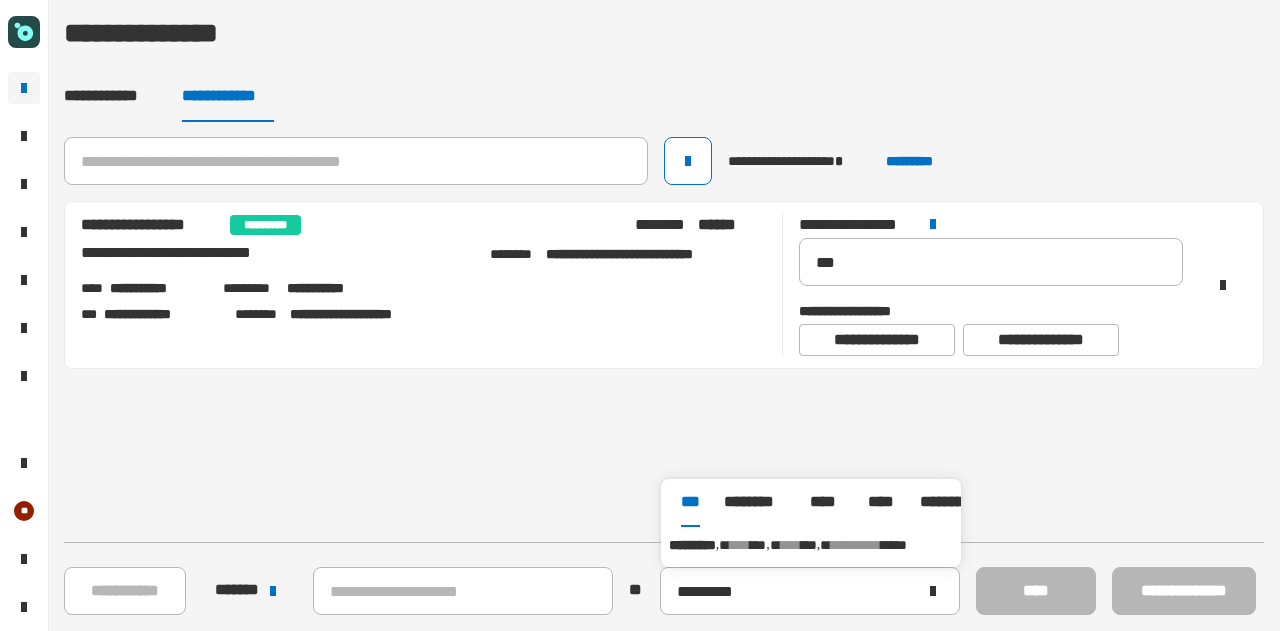 click on "**********" at bounding box center (811, 545) 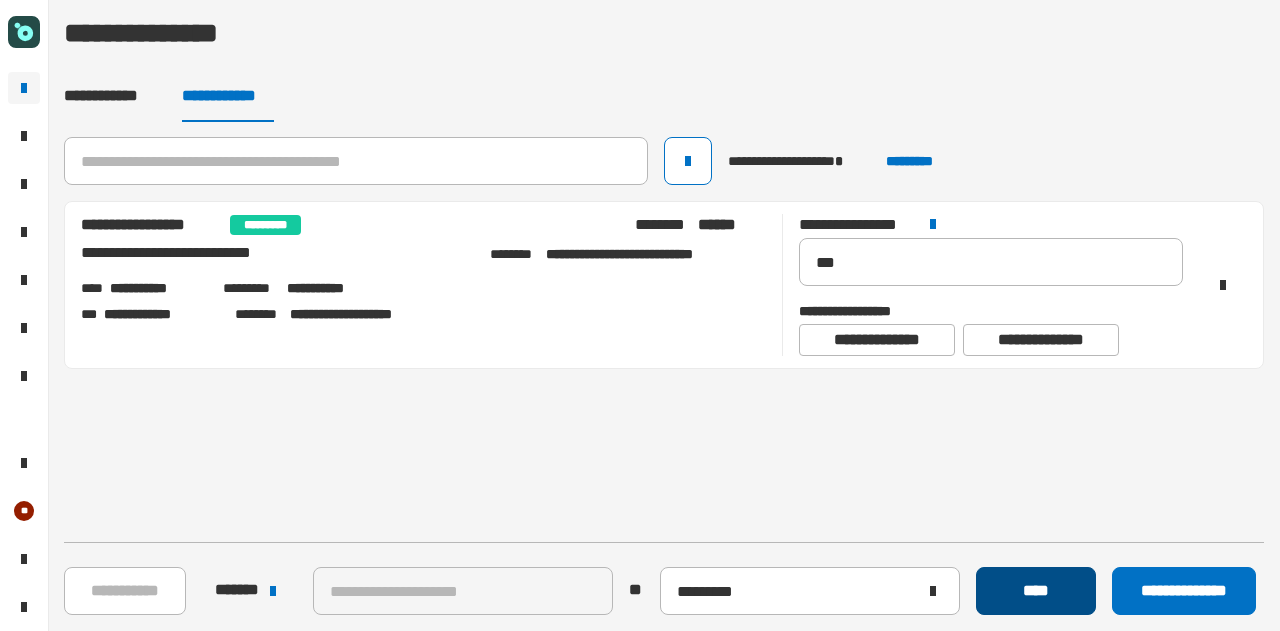 click on "****" 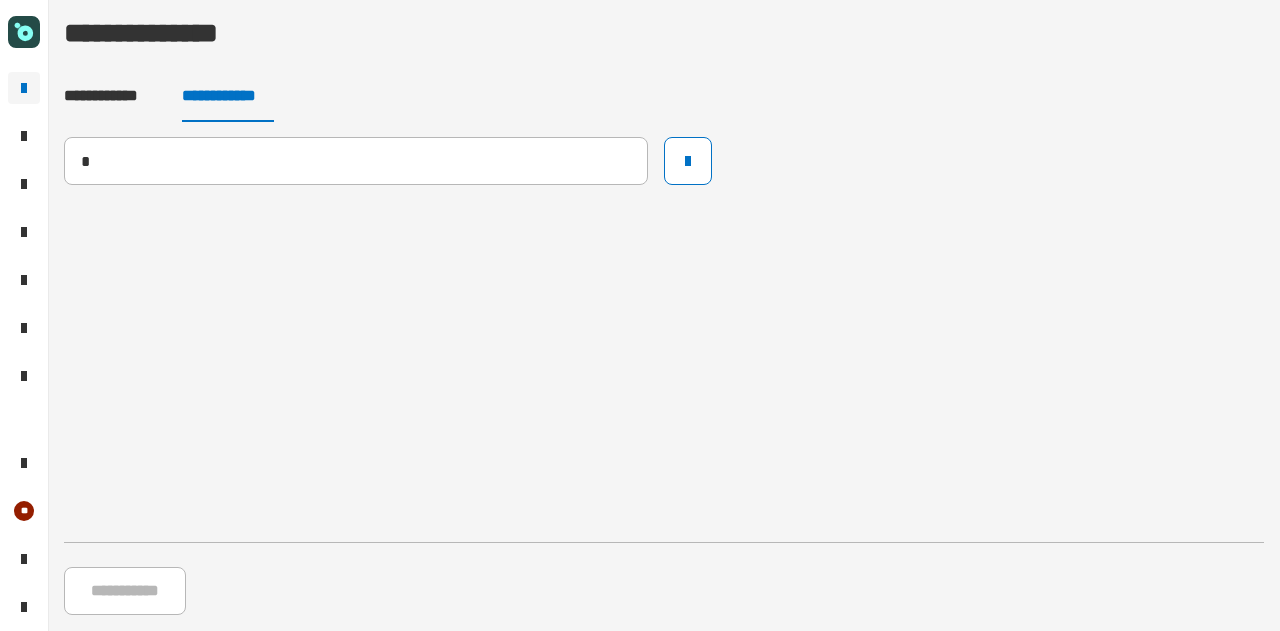 type on "**********" 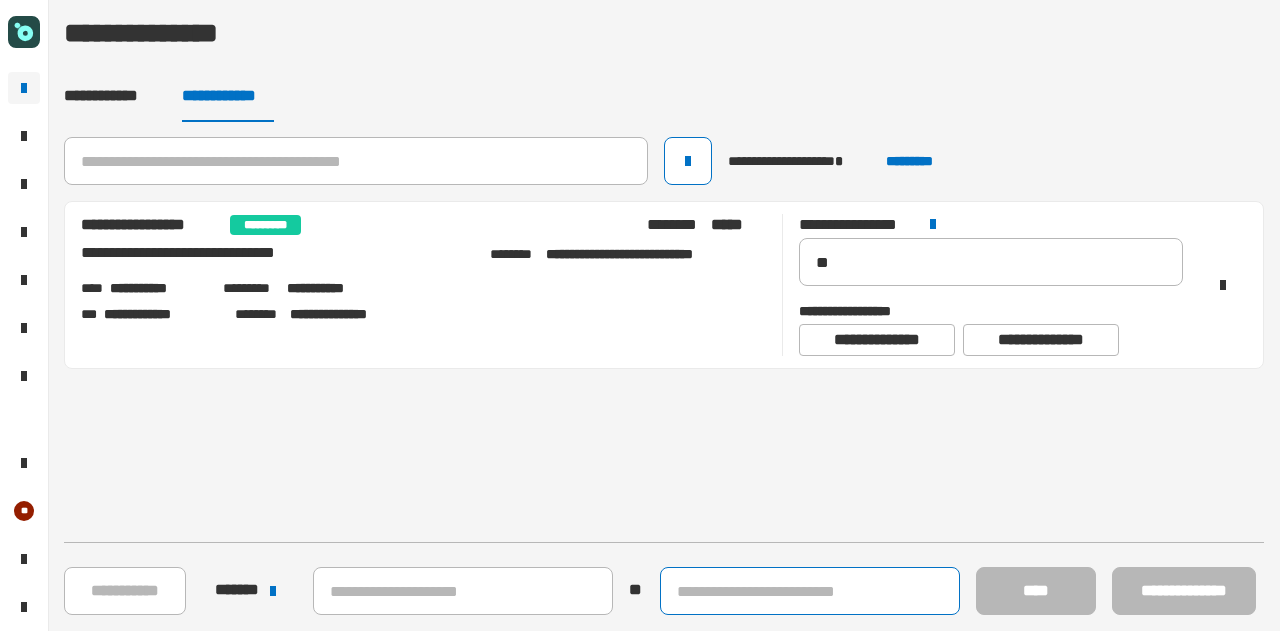 click 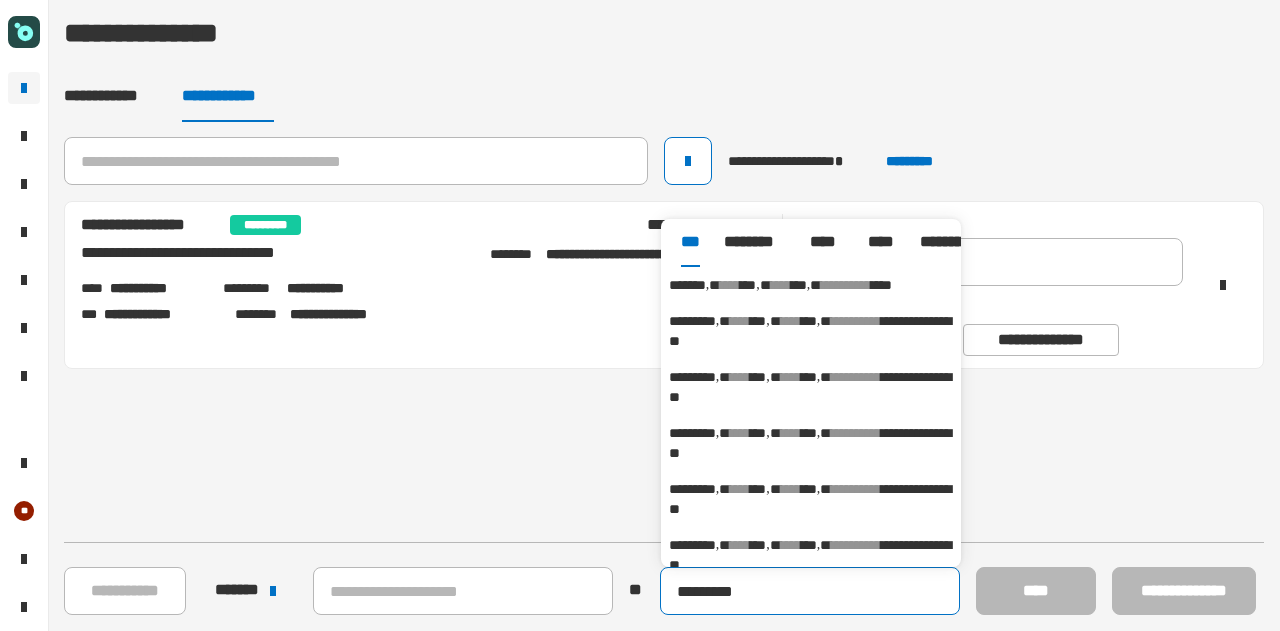 type on "*********" 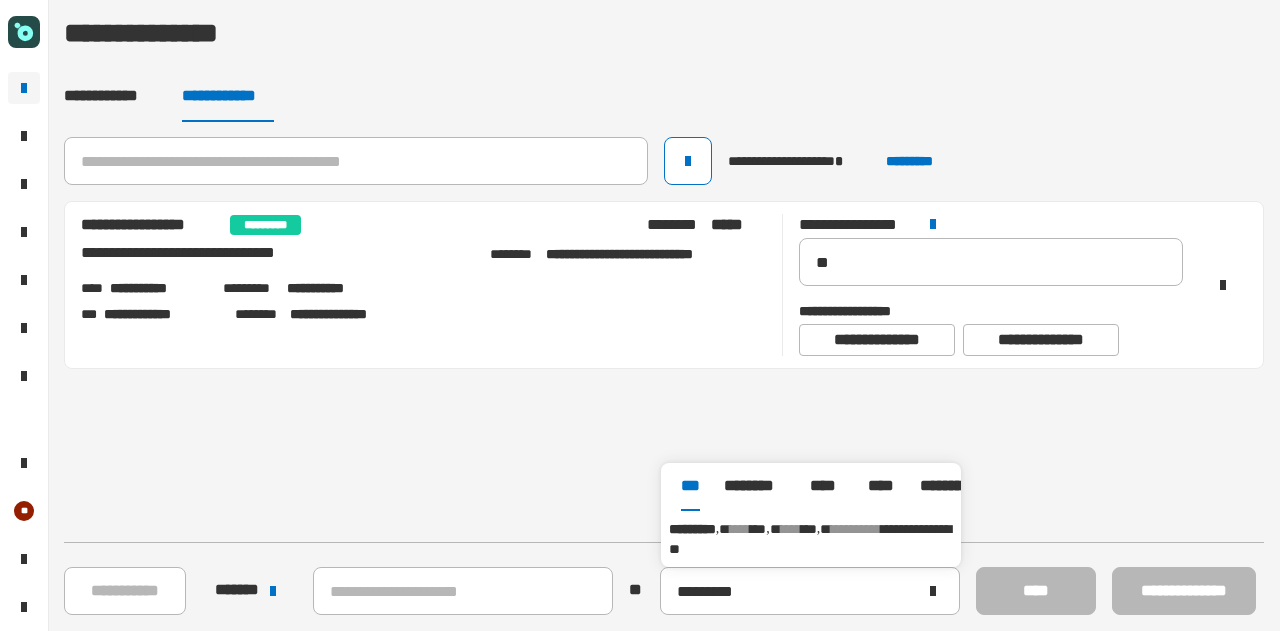 click on "****" at bounding box center [791, 529] 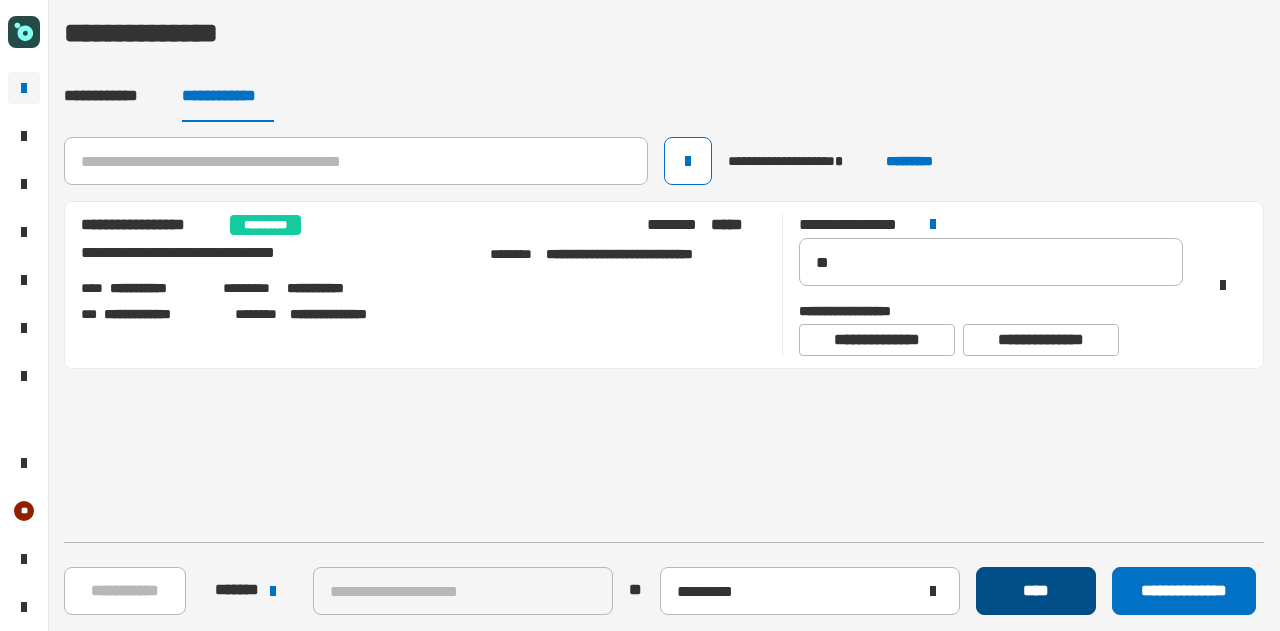 click on "****" 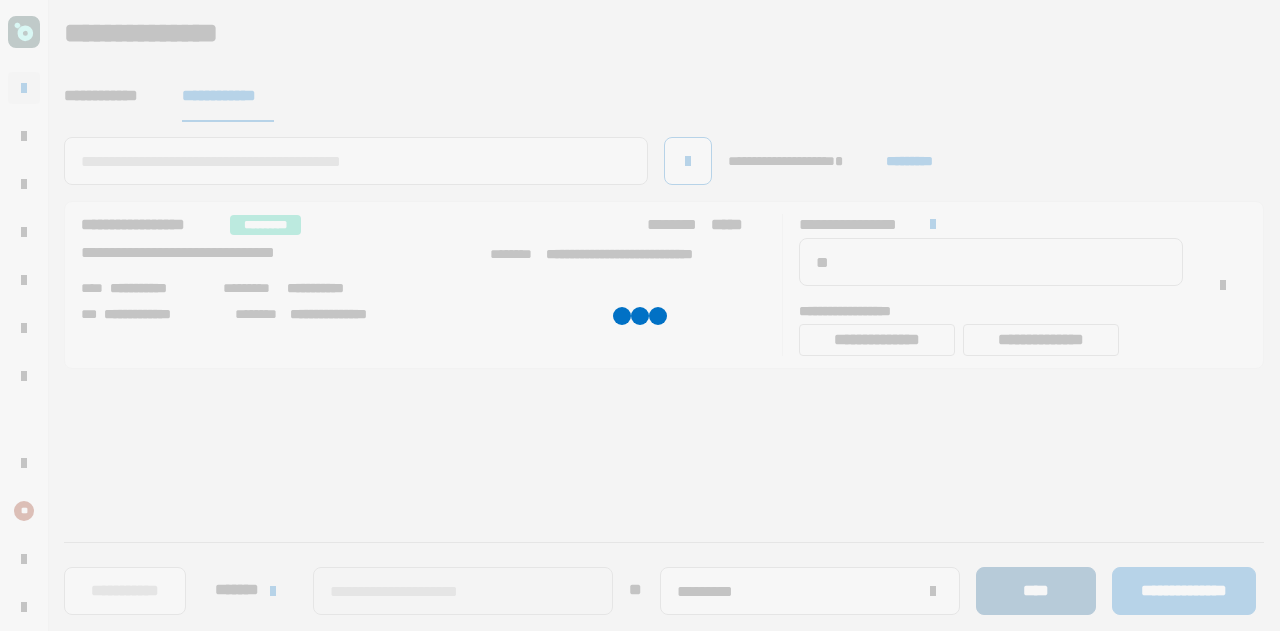 type 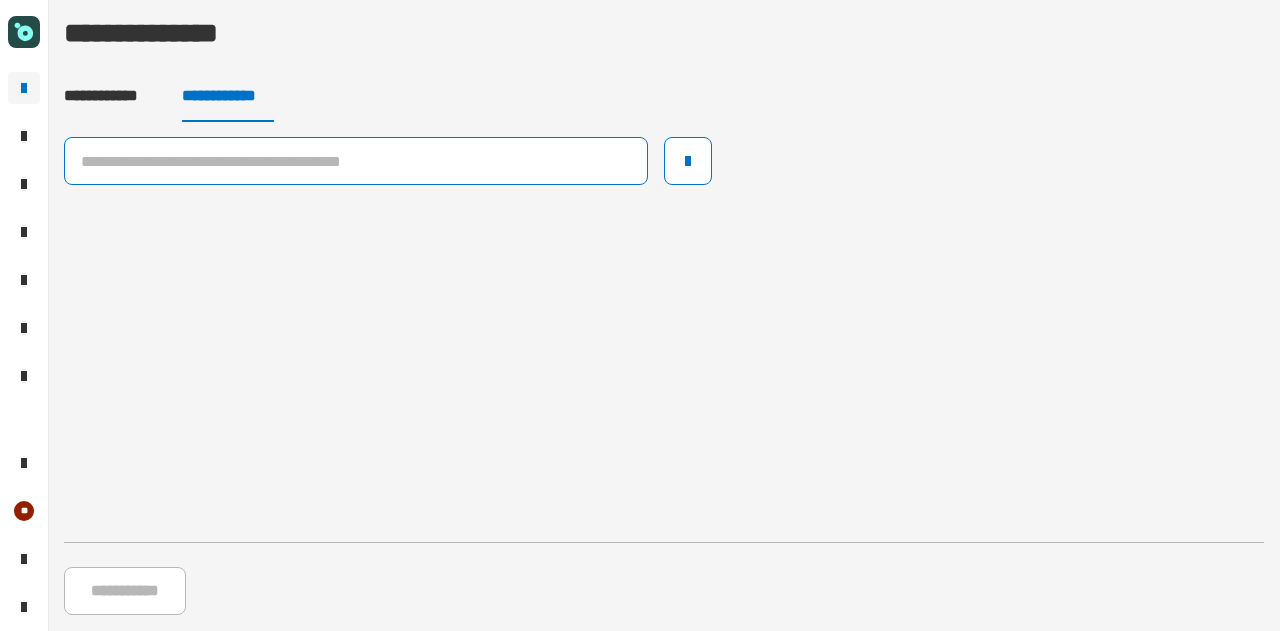 click 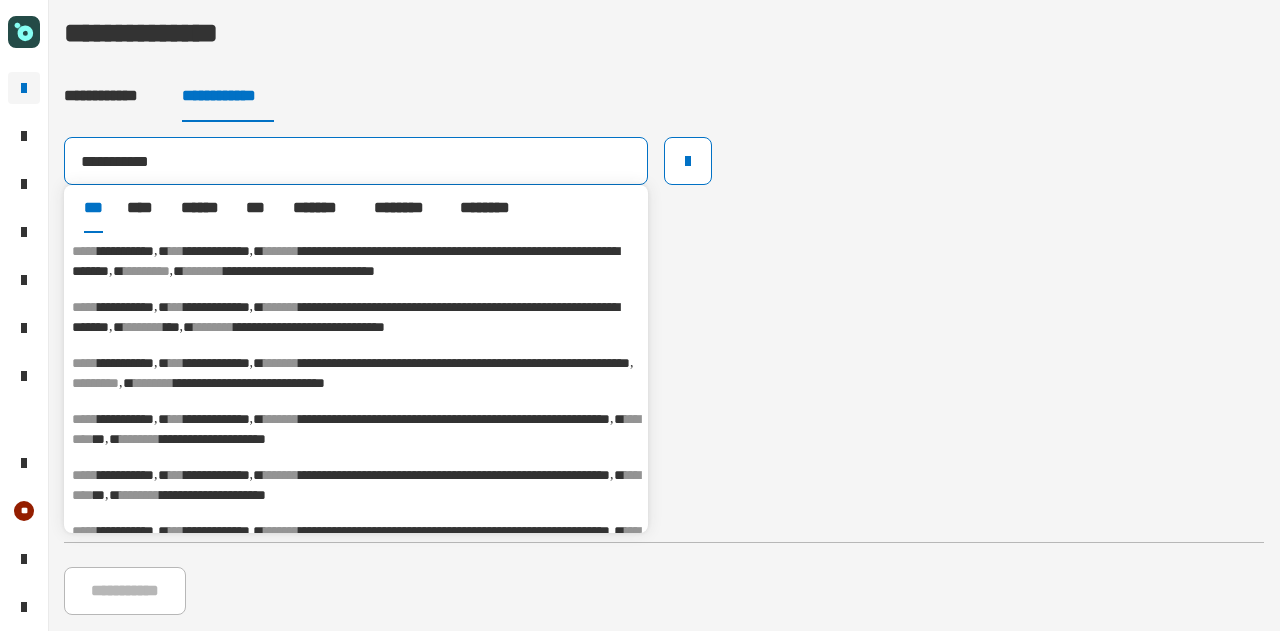 type on "**********" 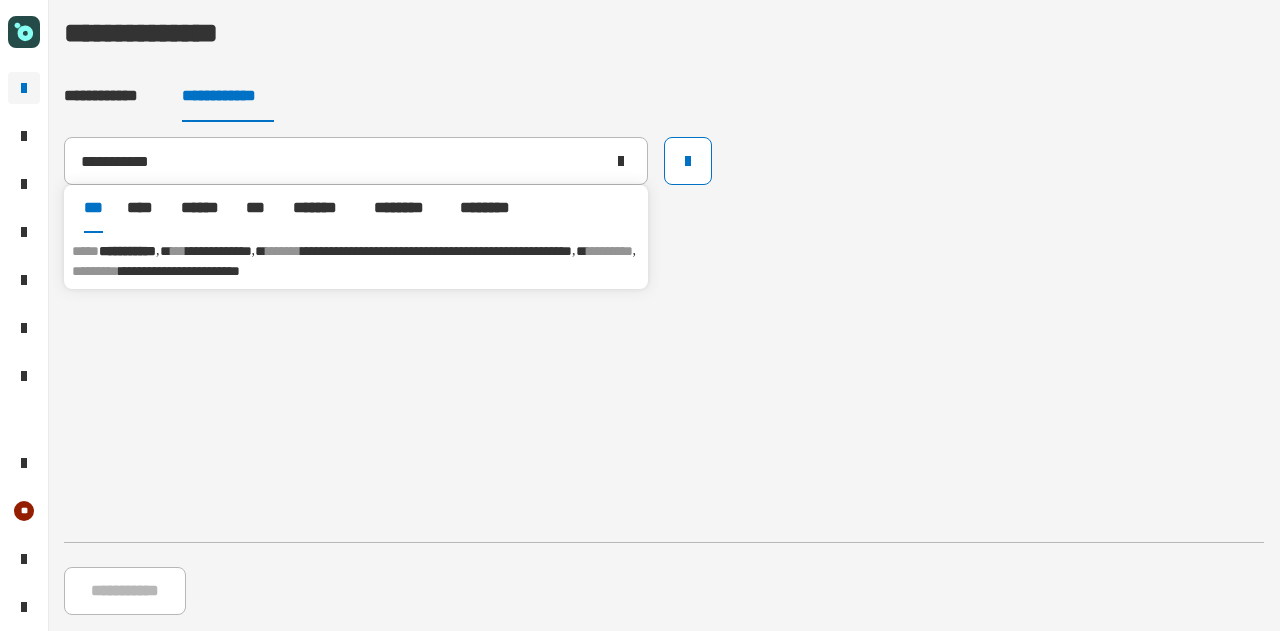 click on "**********" at bounding box center [426, 251] 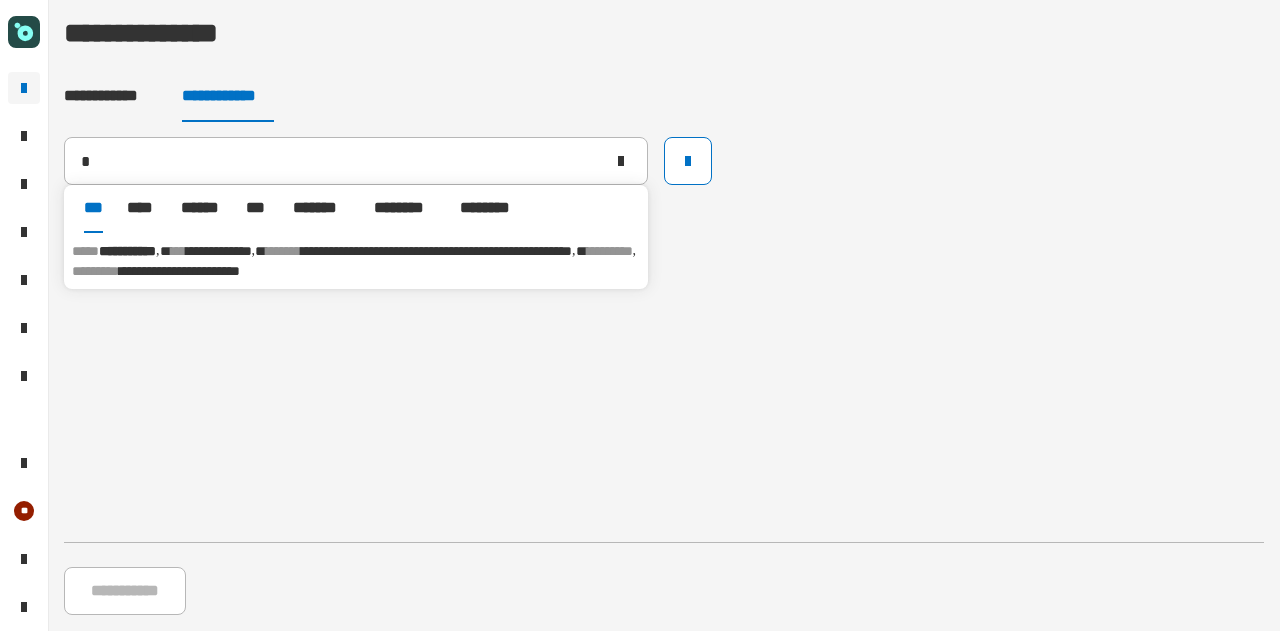 type 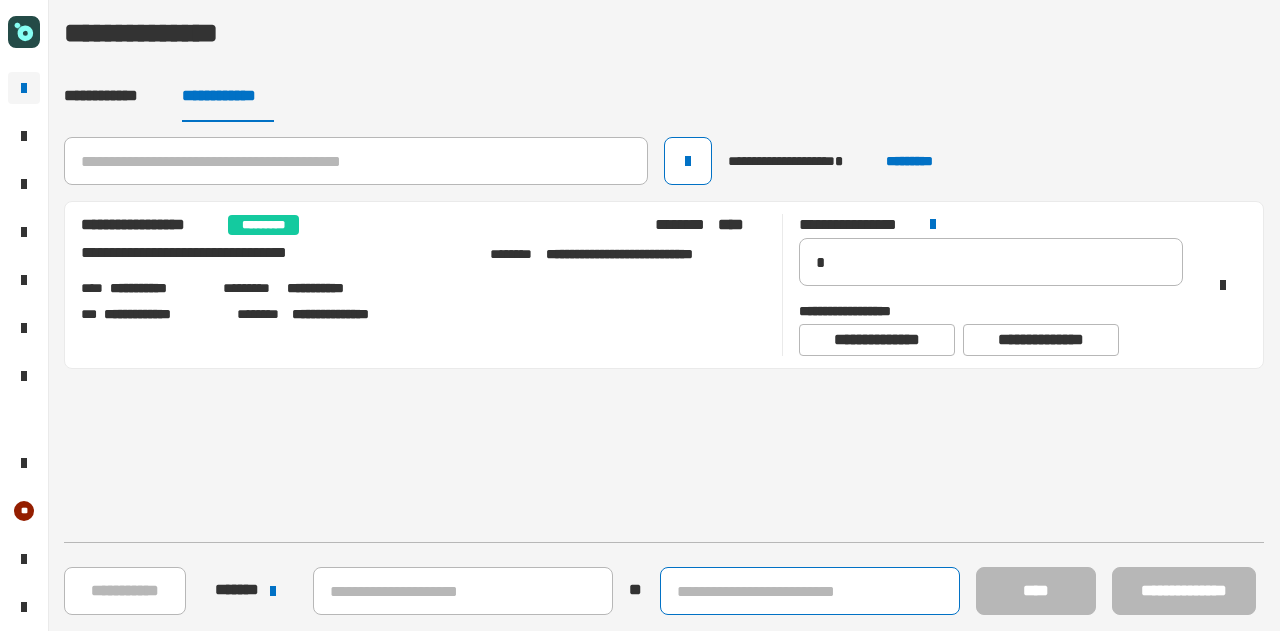 click 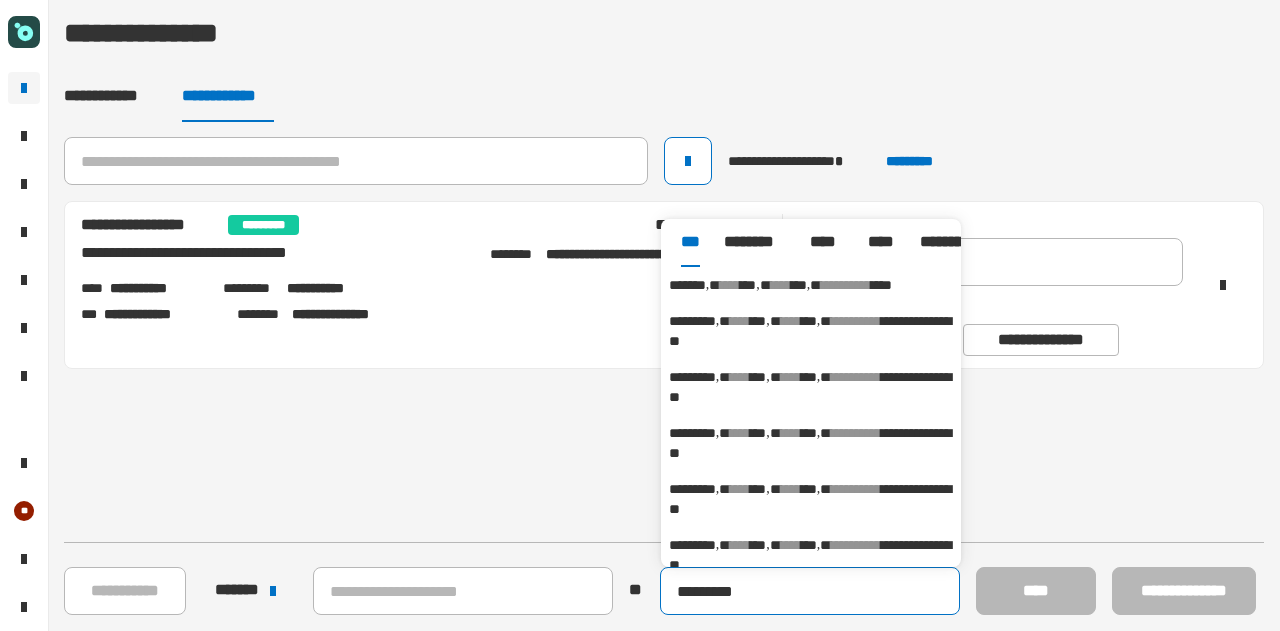 type on "*********" 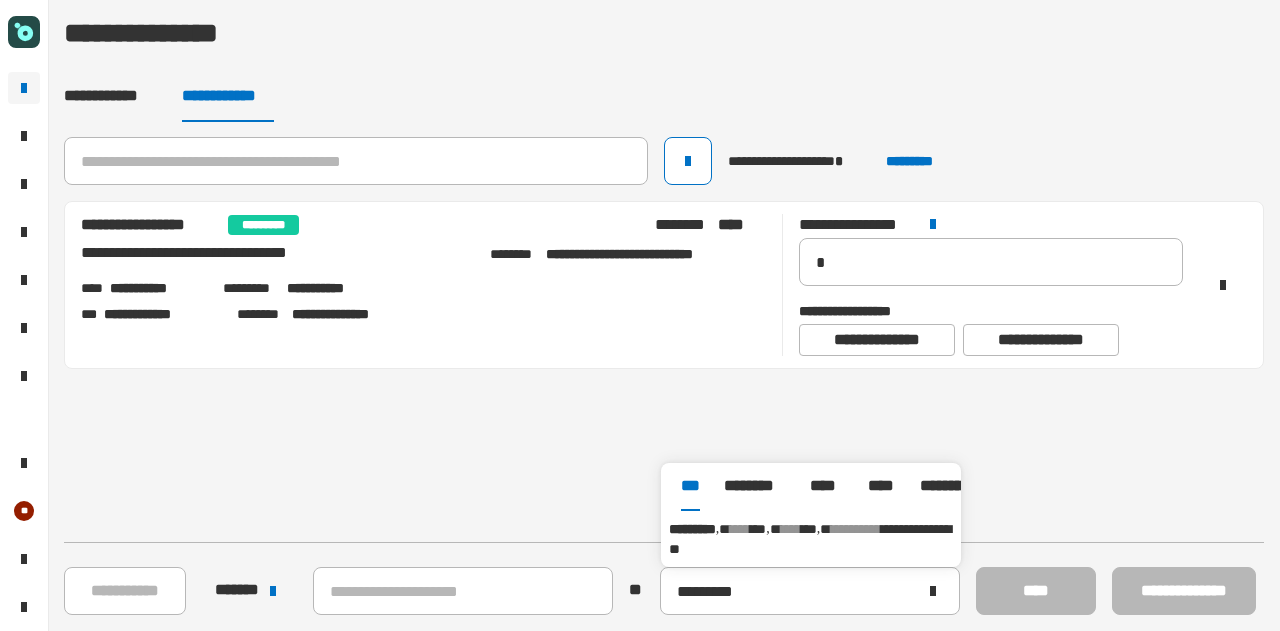 click on "***" at bounding box center (809, 529) 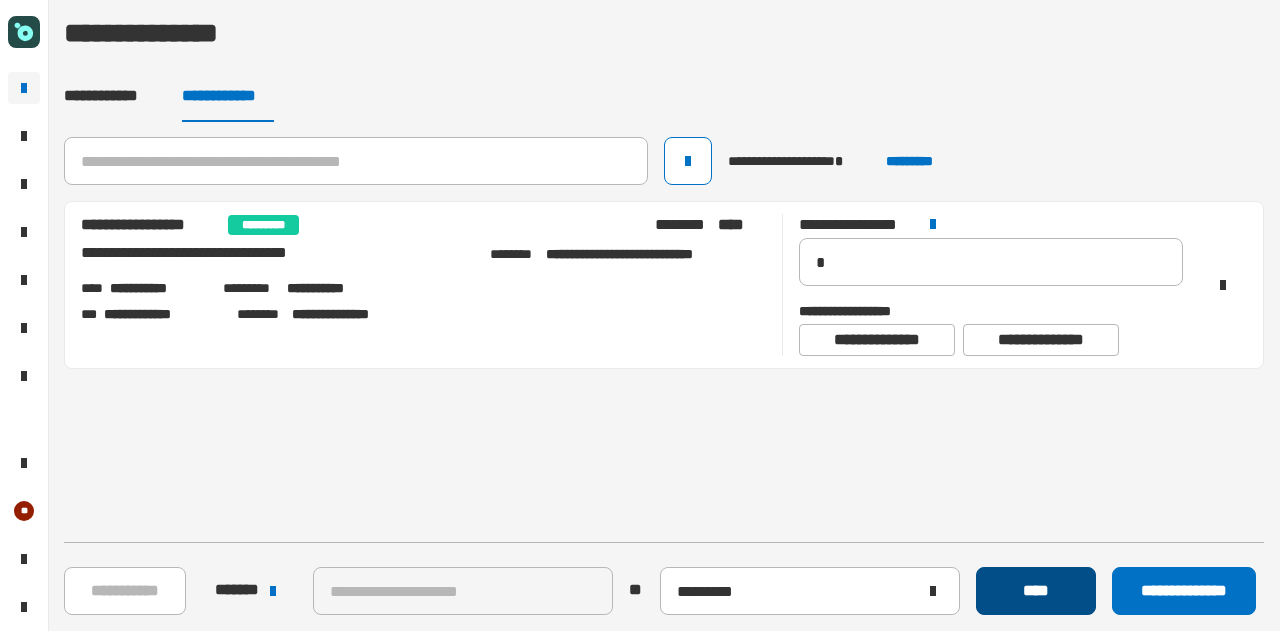 click on "****" 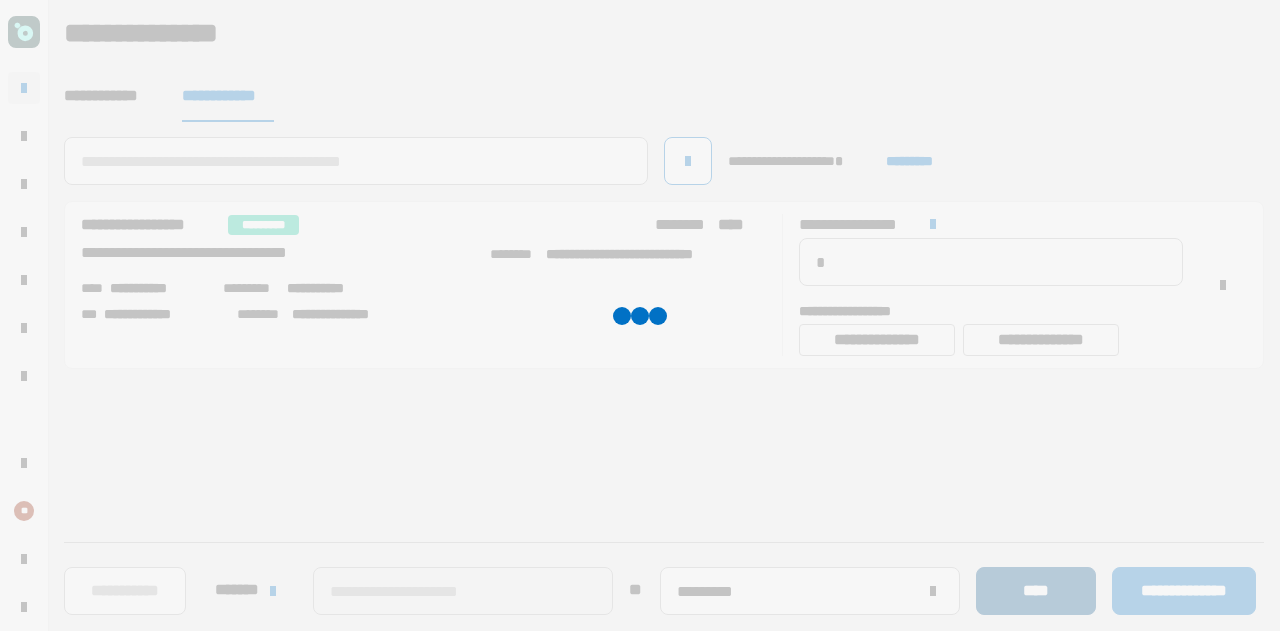 type 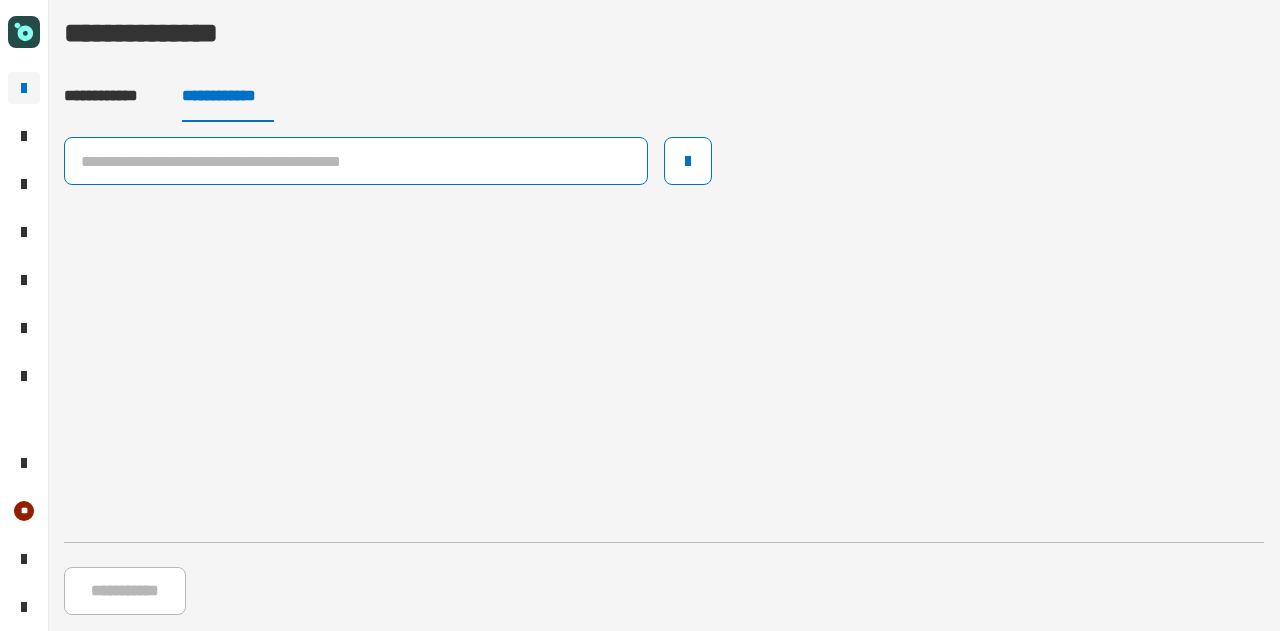 click 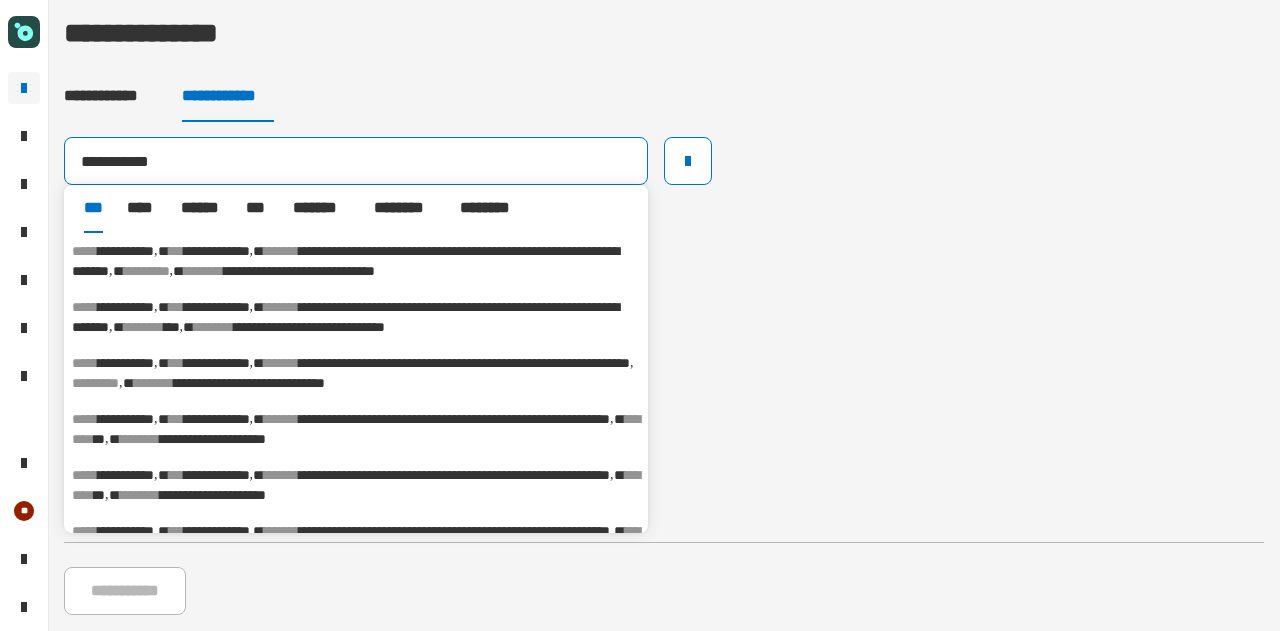 type on "**********" 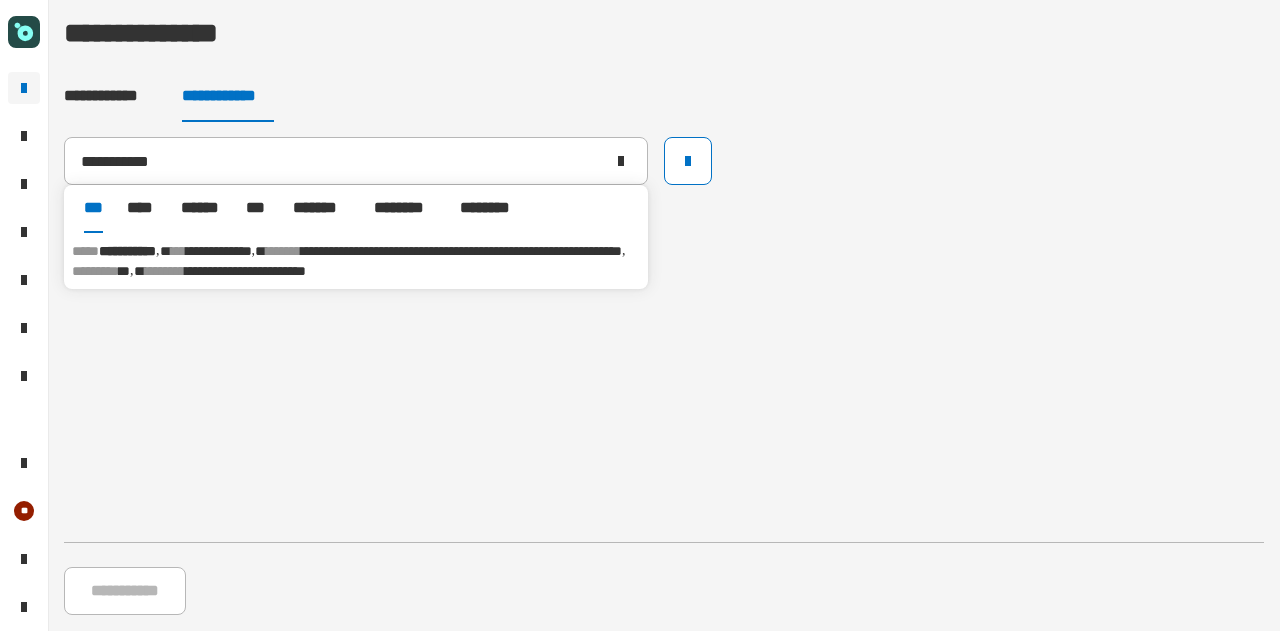 click on "**********" at bounding box center [356, 261] 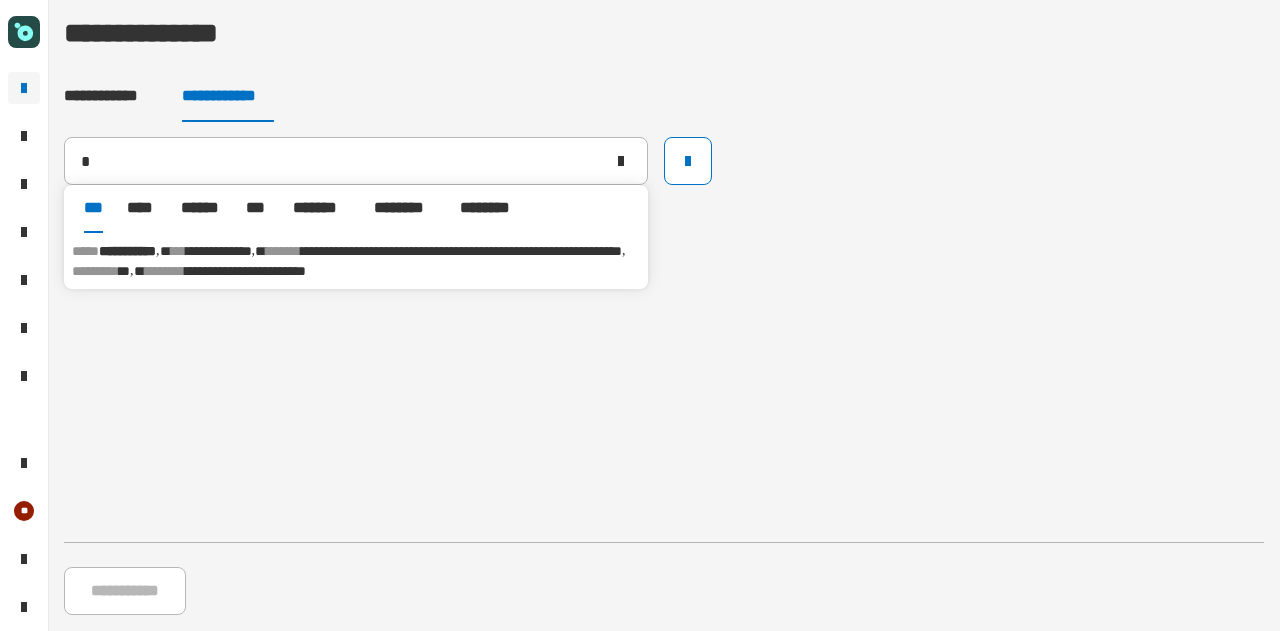 type 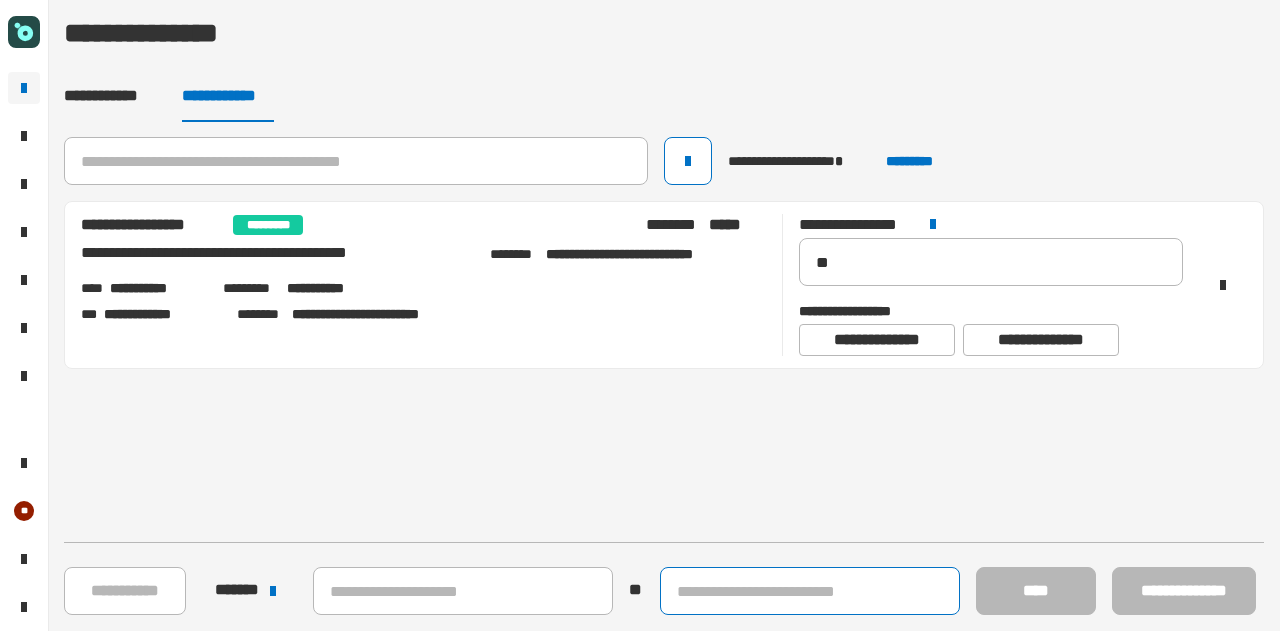 click 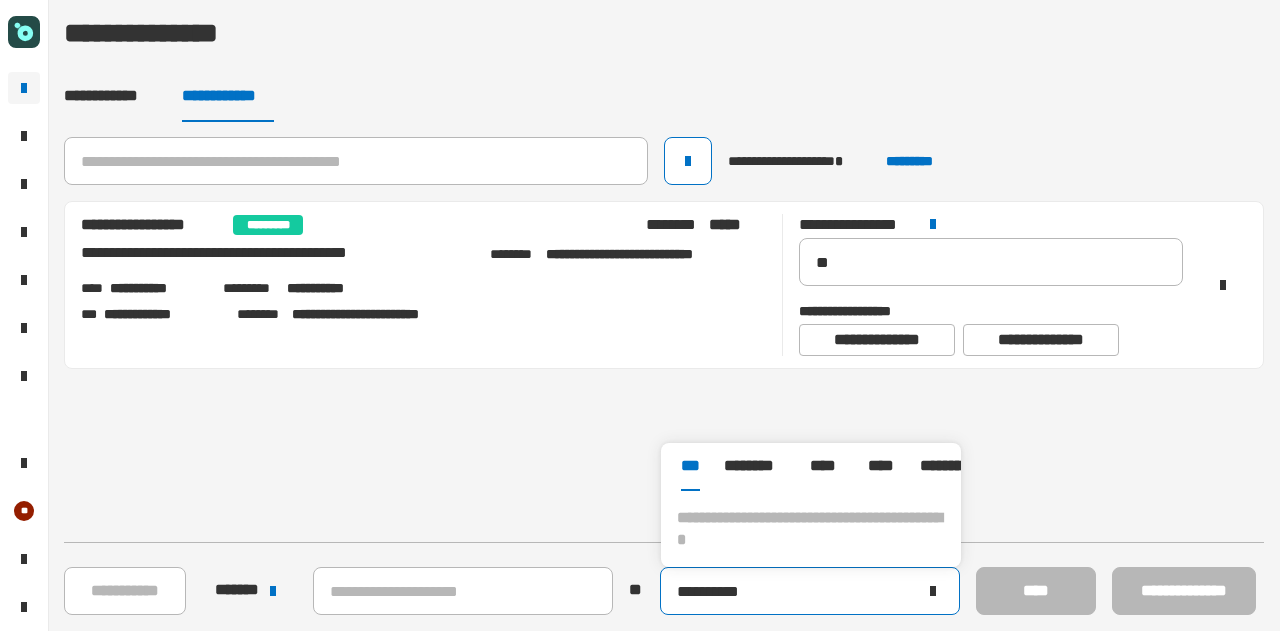 type on "*********" 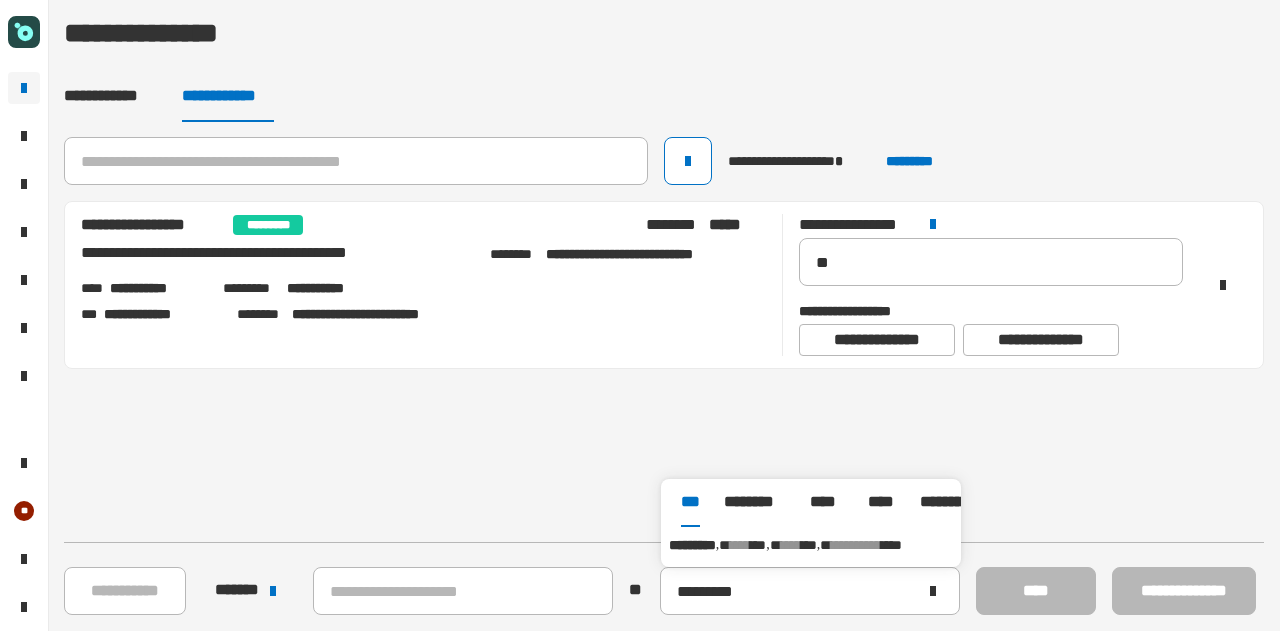 click on "**********" at bounding box center [811, 545] 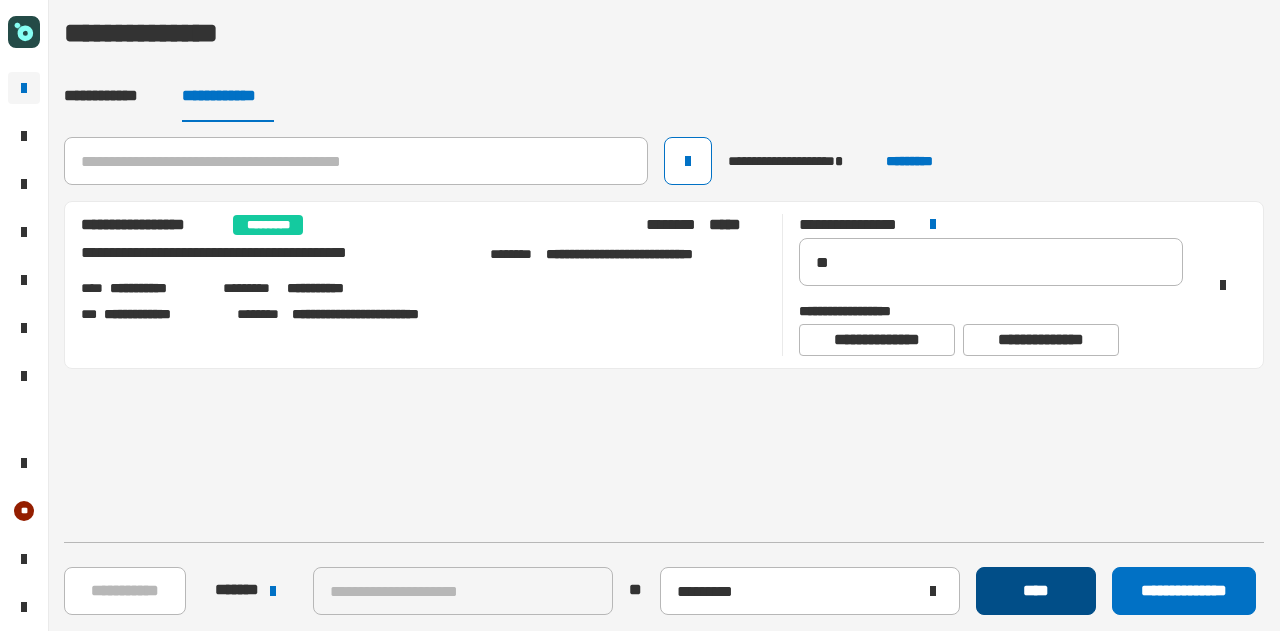 click on "****" 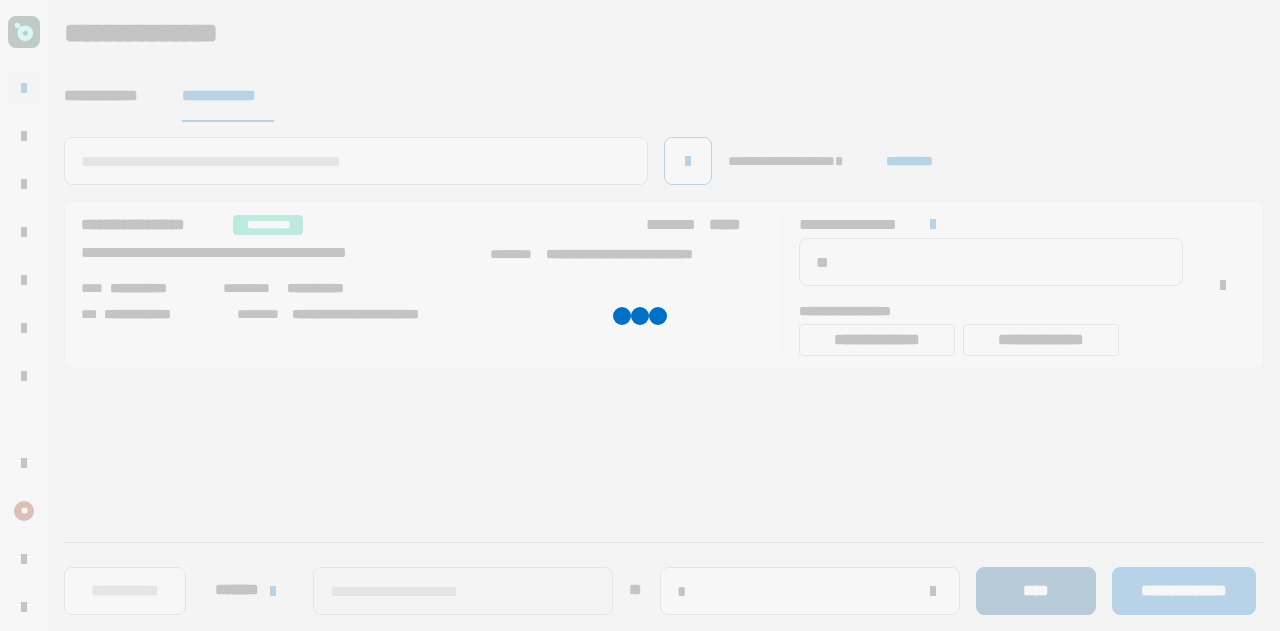 type 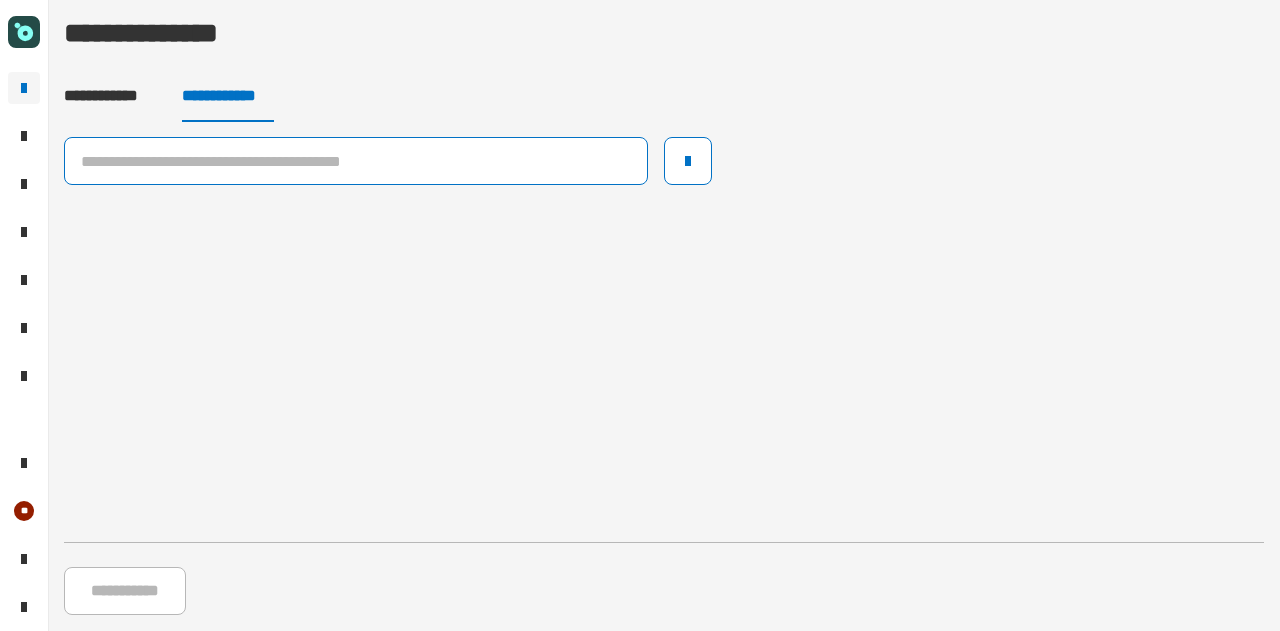 click 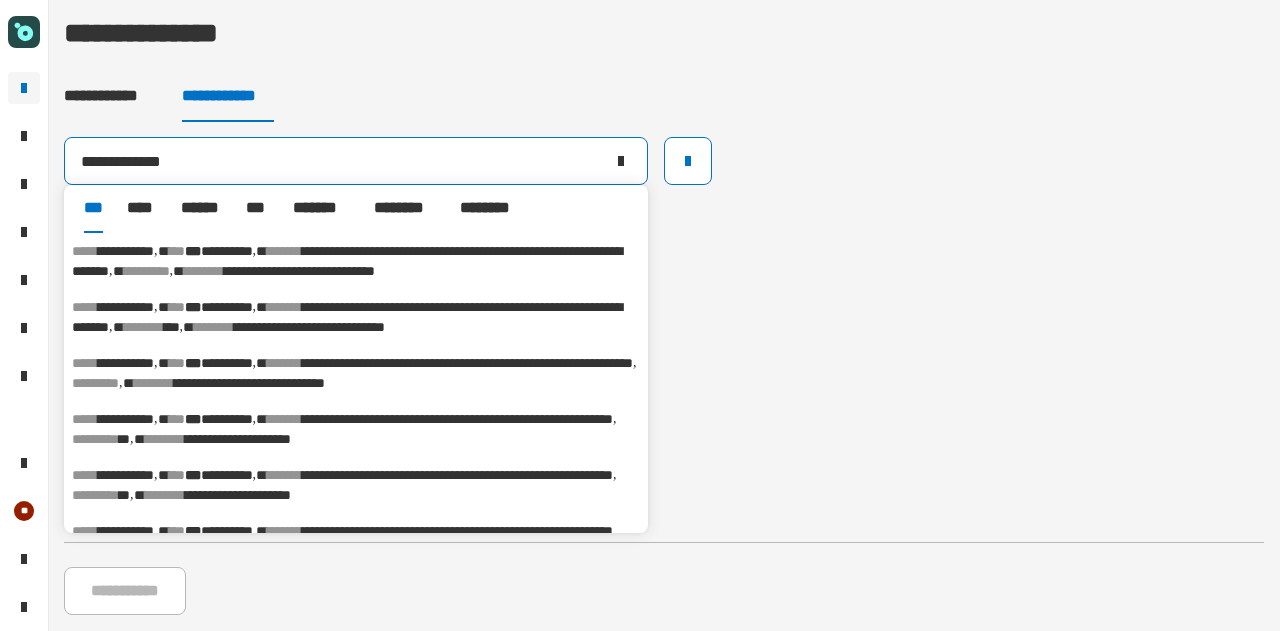type on "**********" 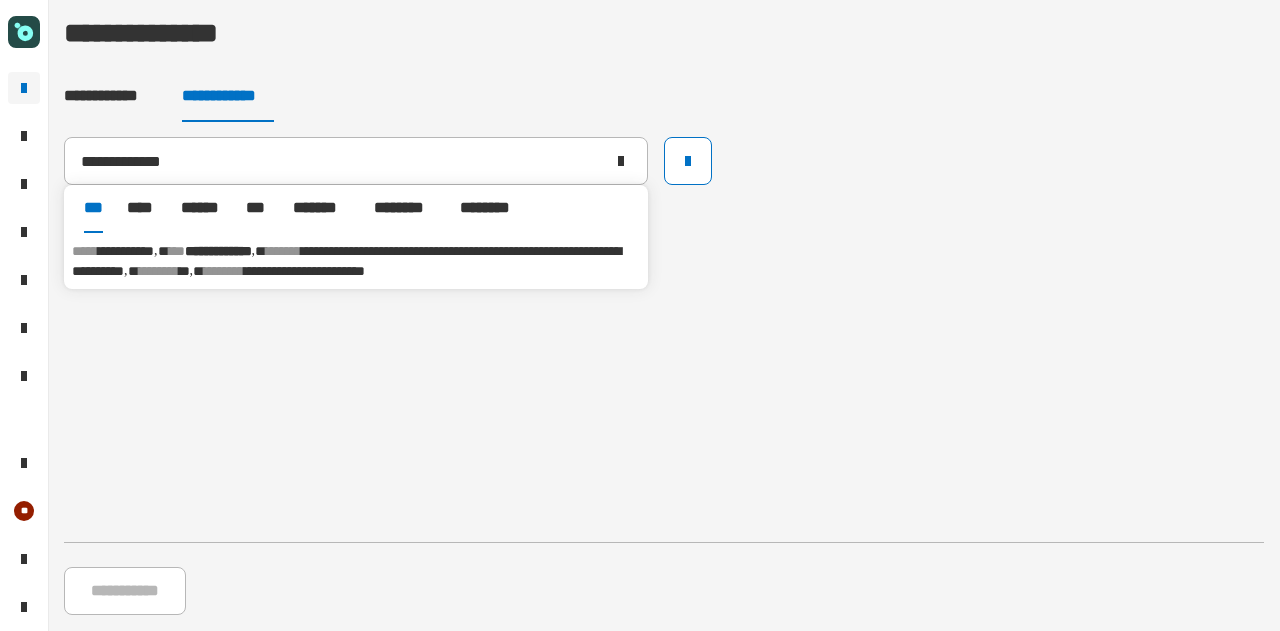 click on "********" at bounding box center [224, 271] 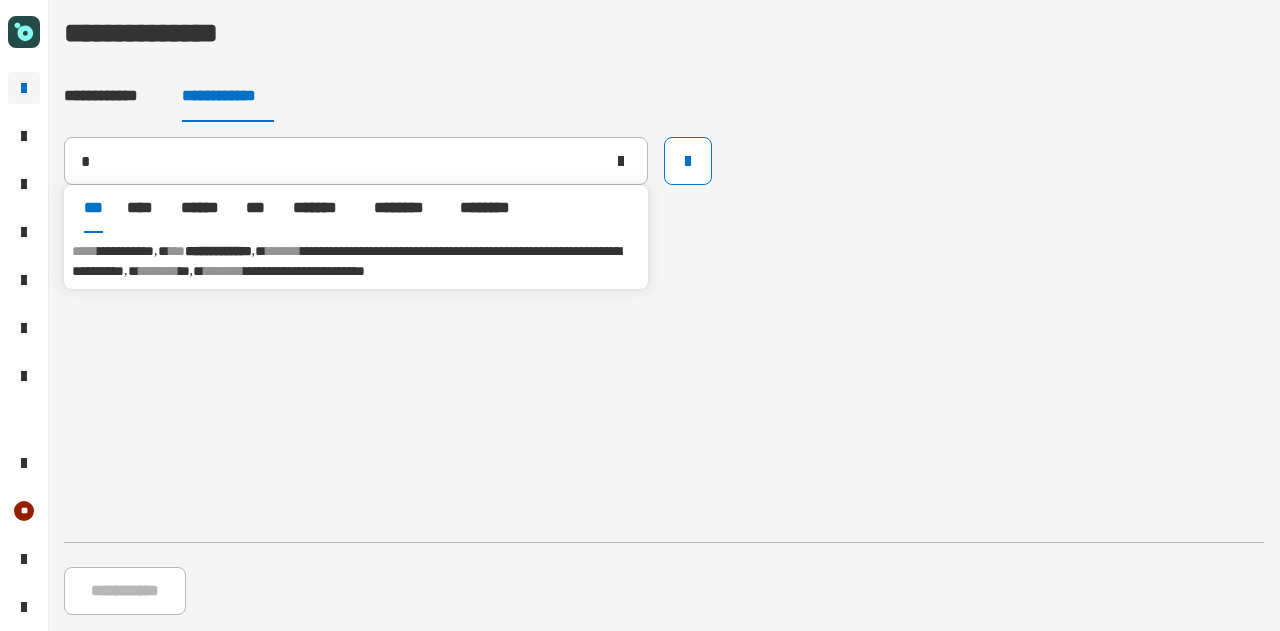 type on "**********" 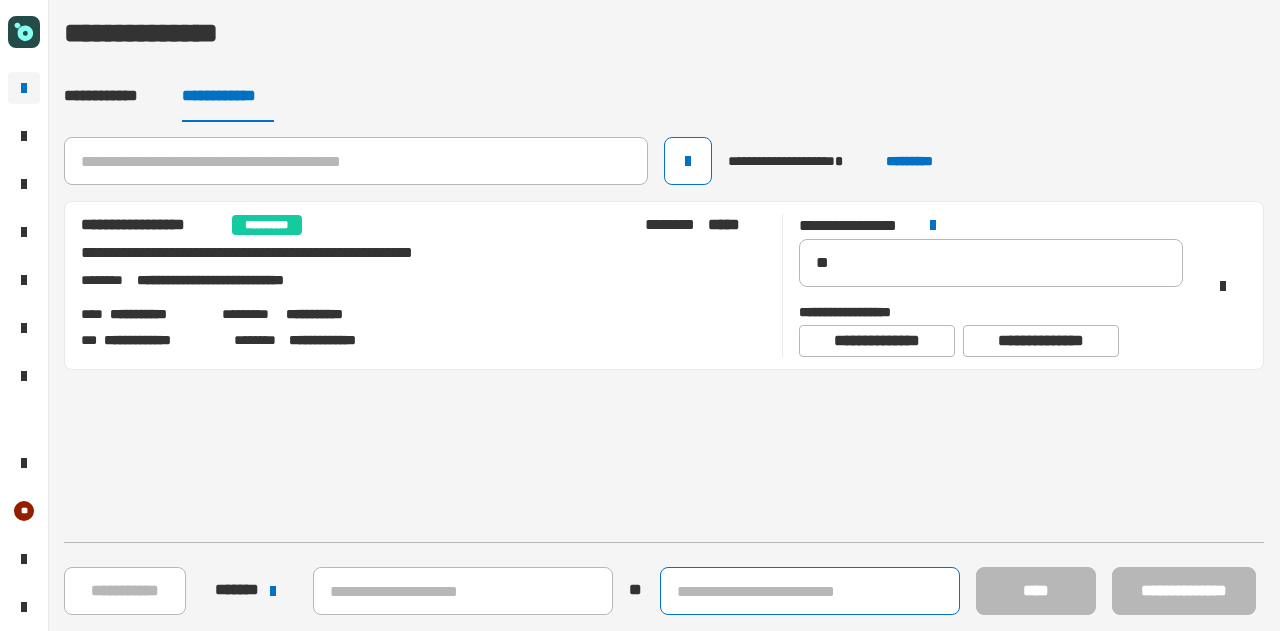 click 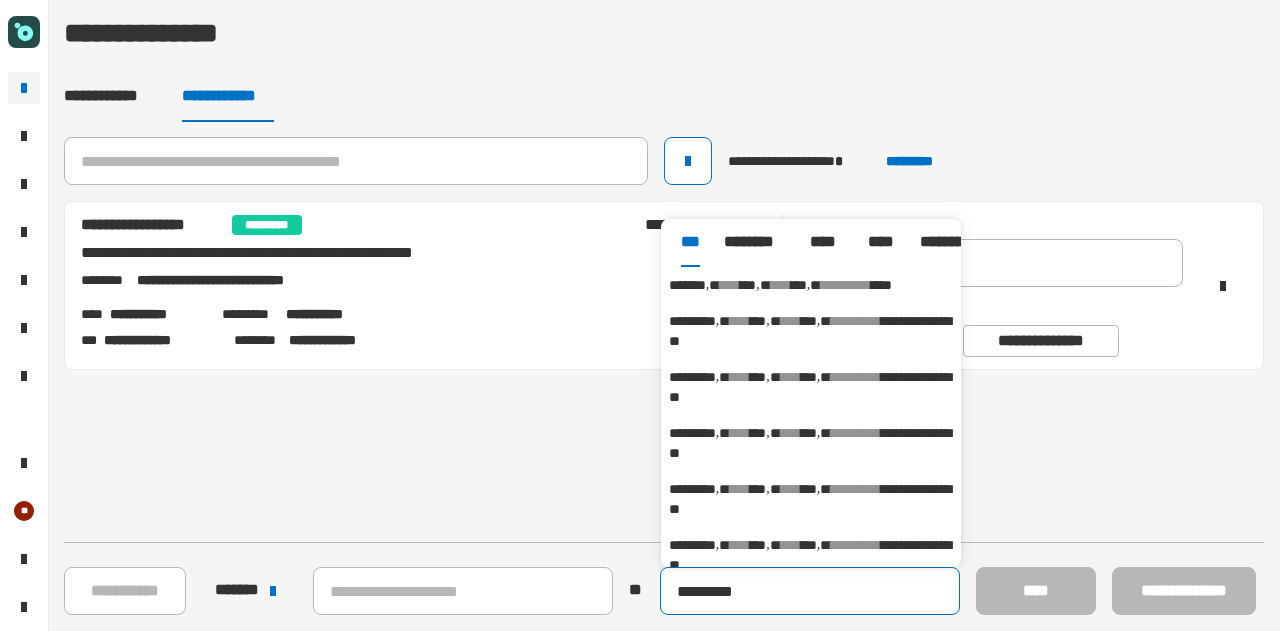 type on "*********" 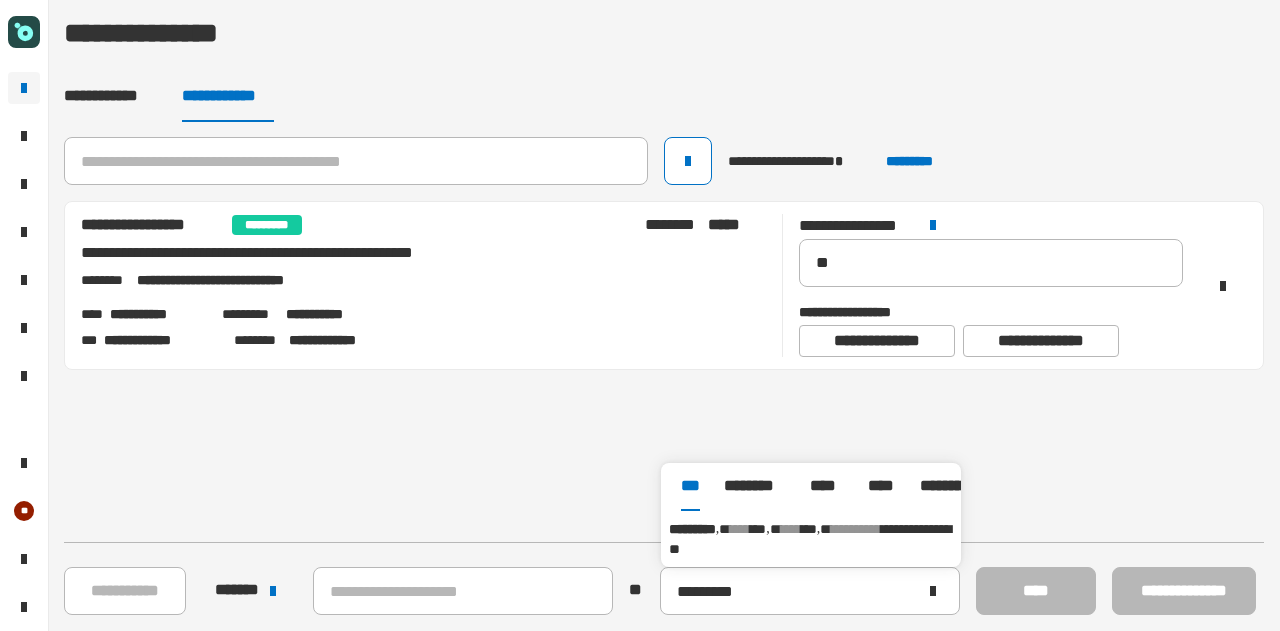 click on "**********" at bounding box center (810, 539) 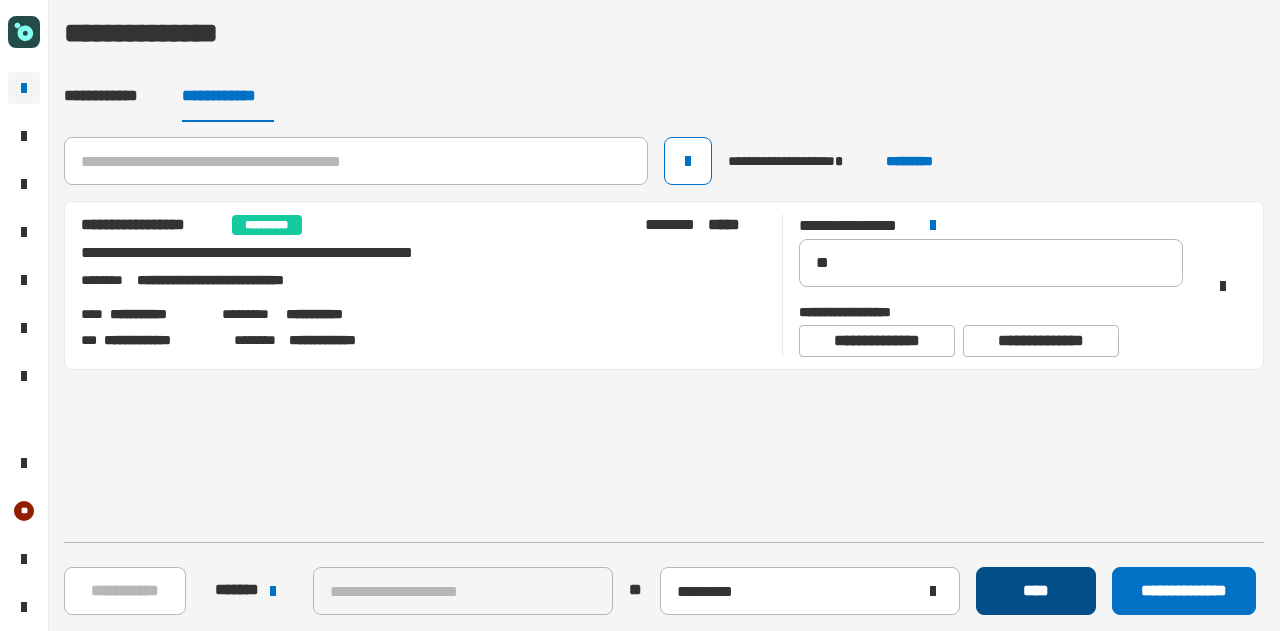 click on "****" 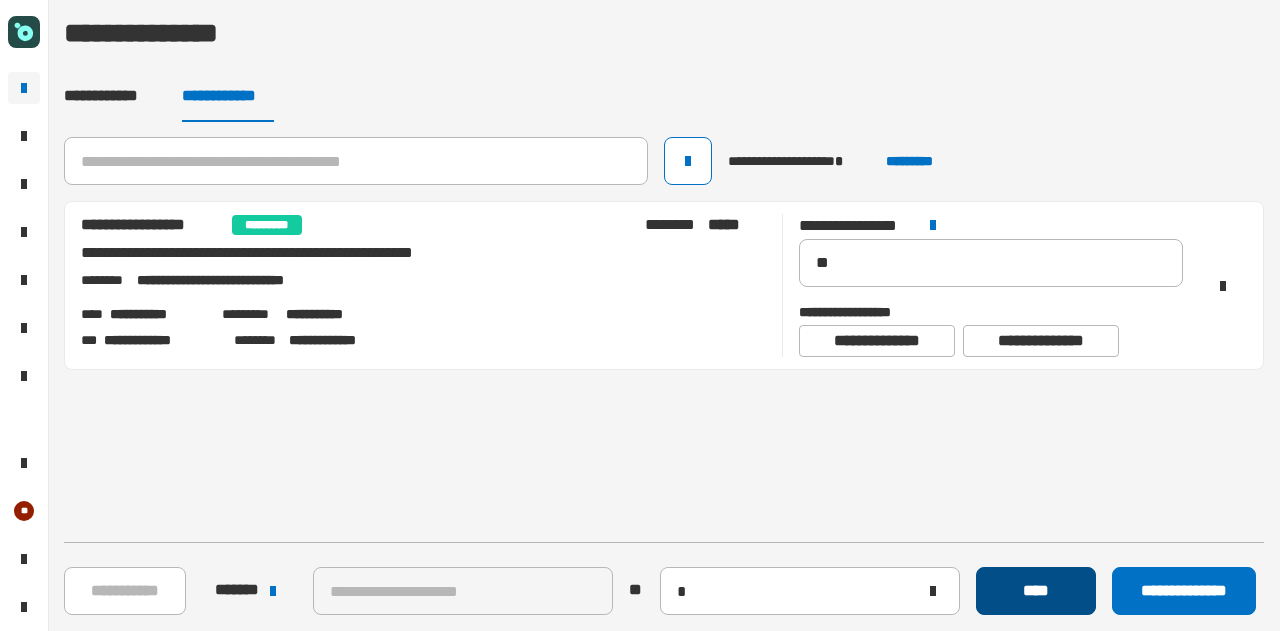 type 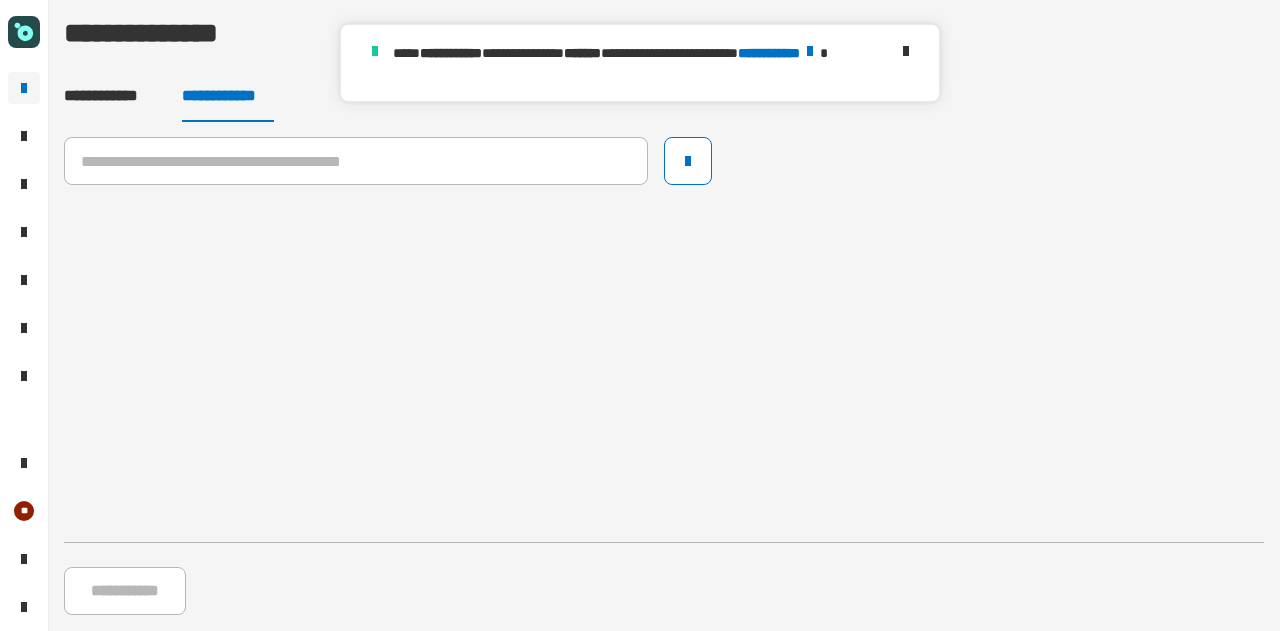 click on "**********" 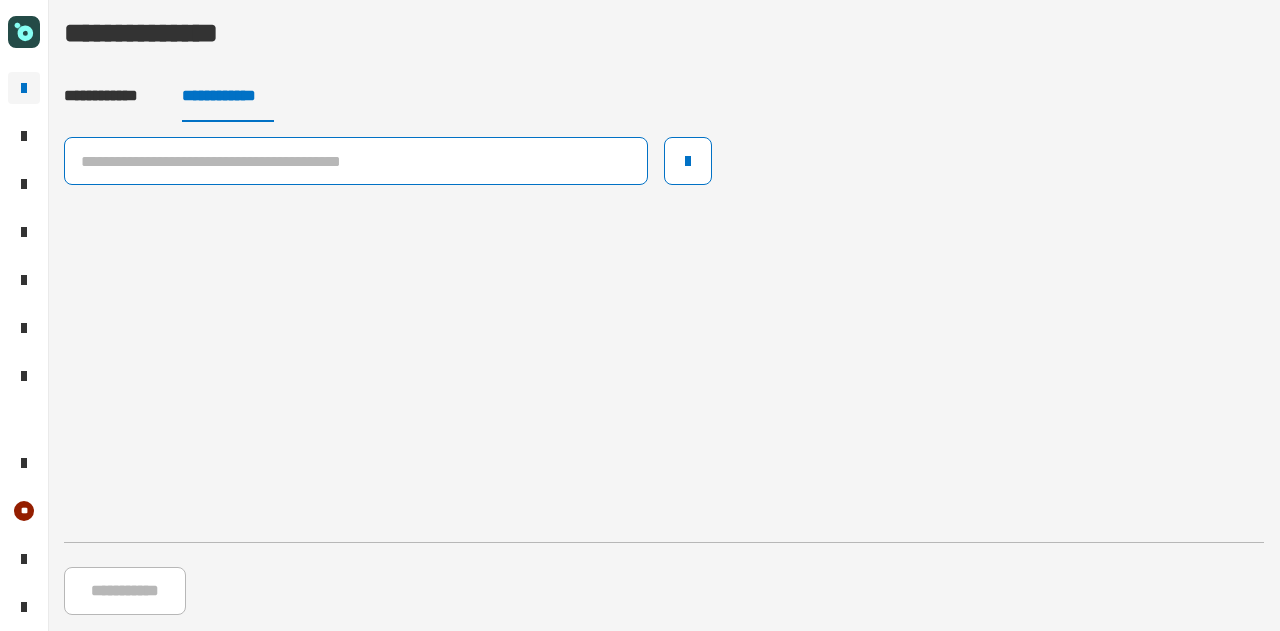 click 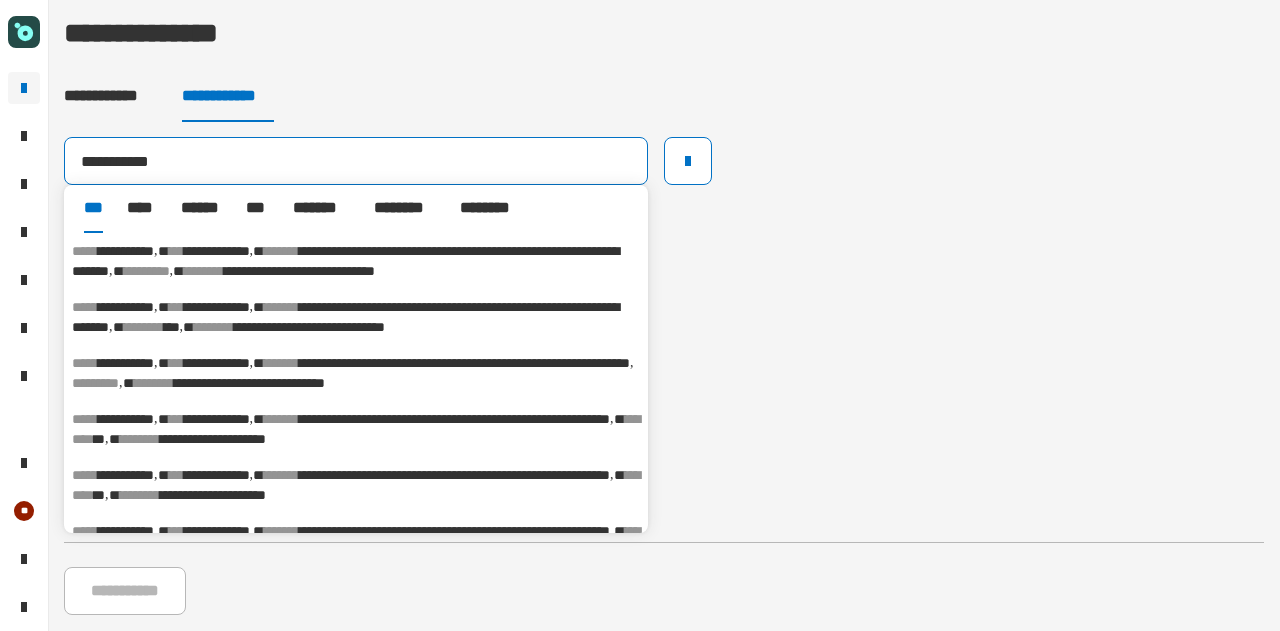type on "**********" 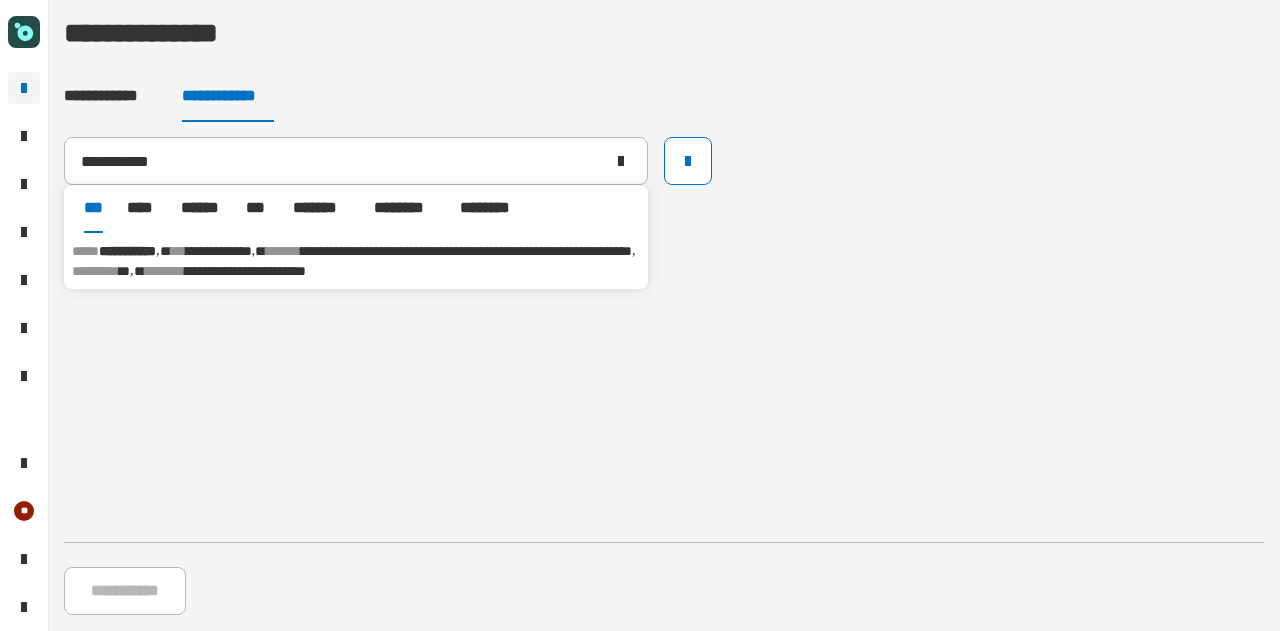 click on "**********" at bounding box center [245, 271] 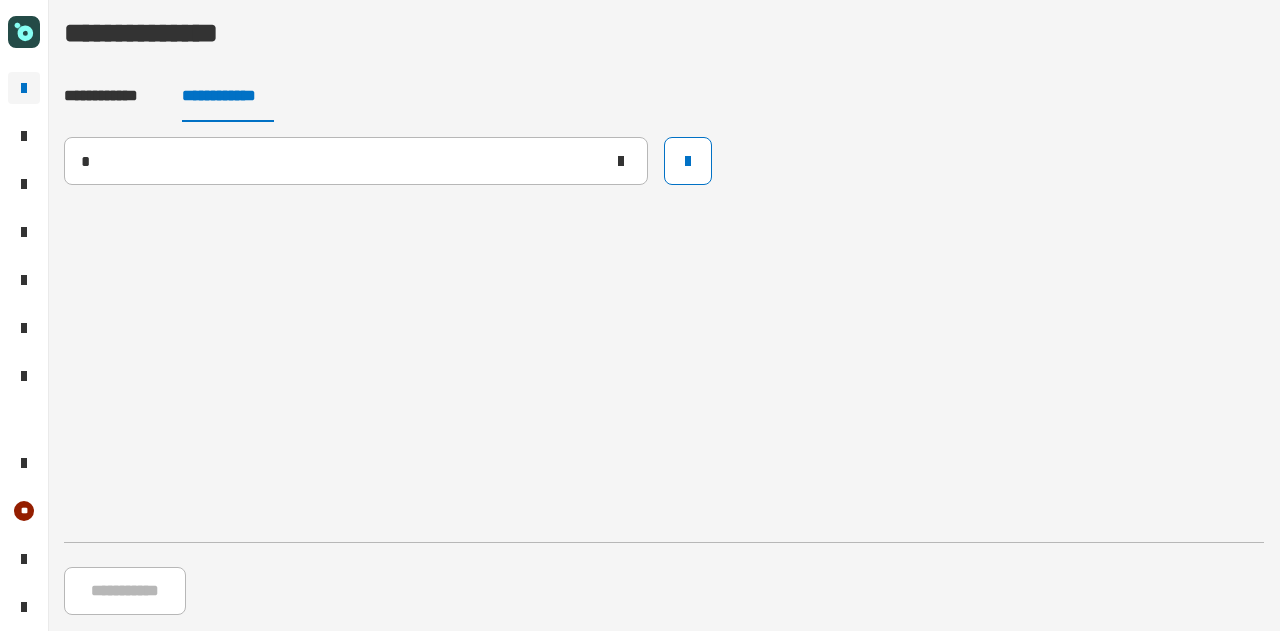 type 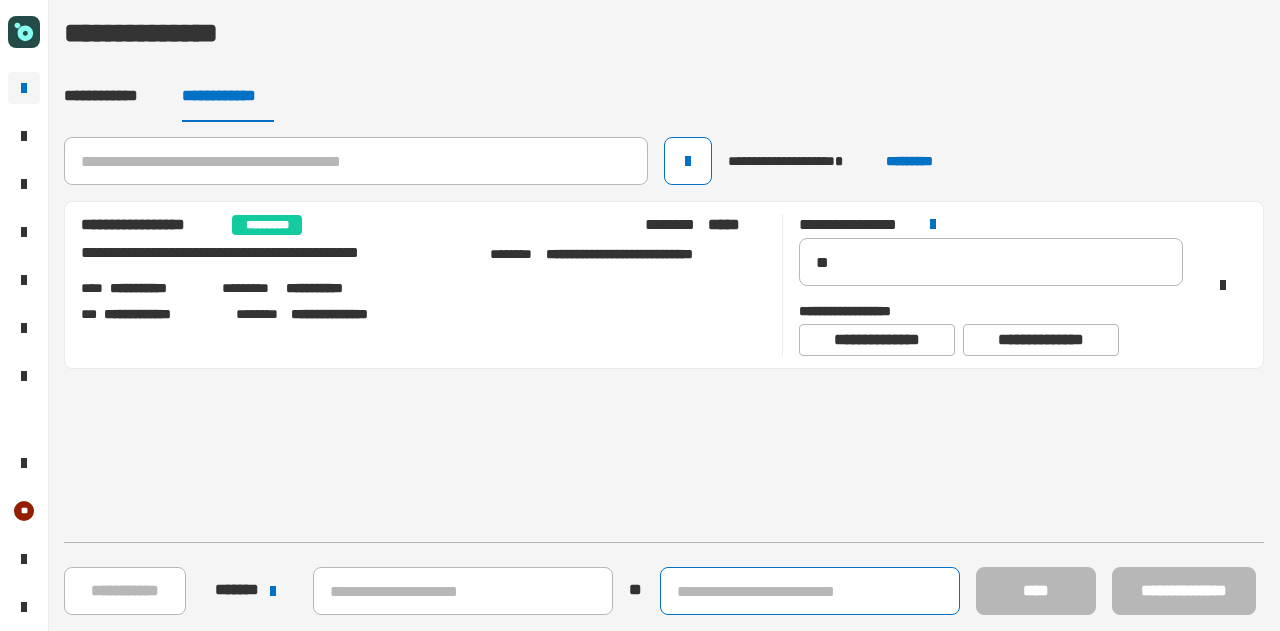 click 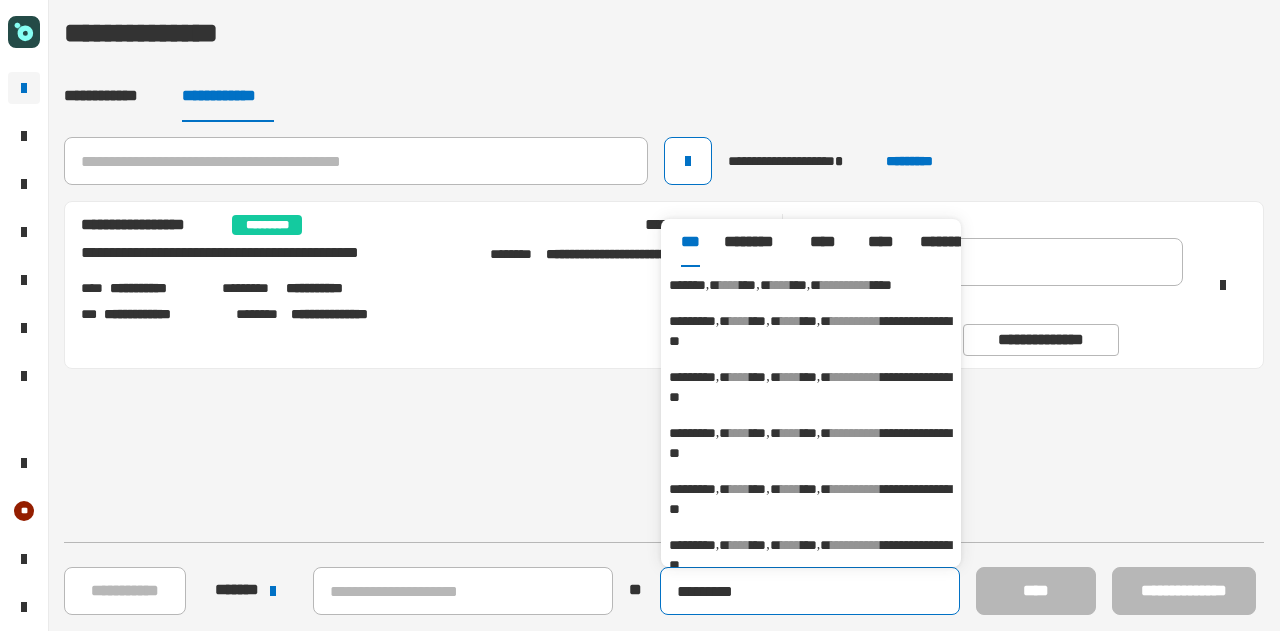 type on "*********" 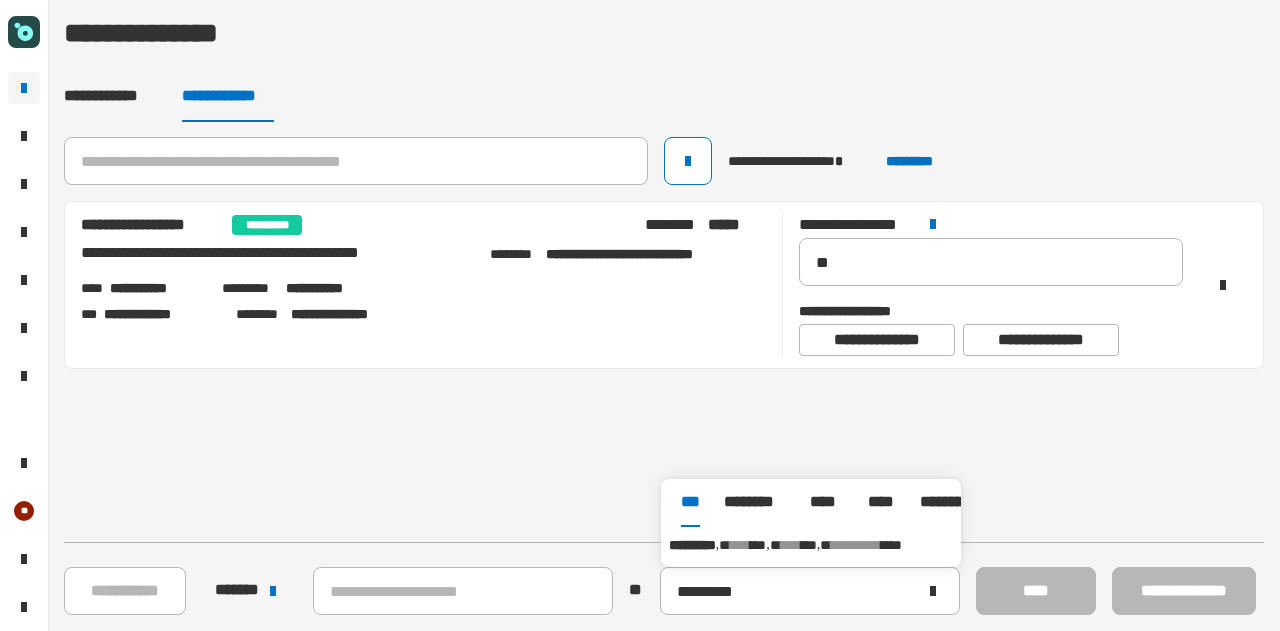 click on "**********" at bounding box center (811, 545) 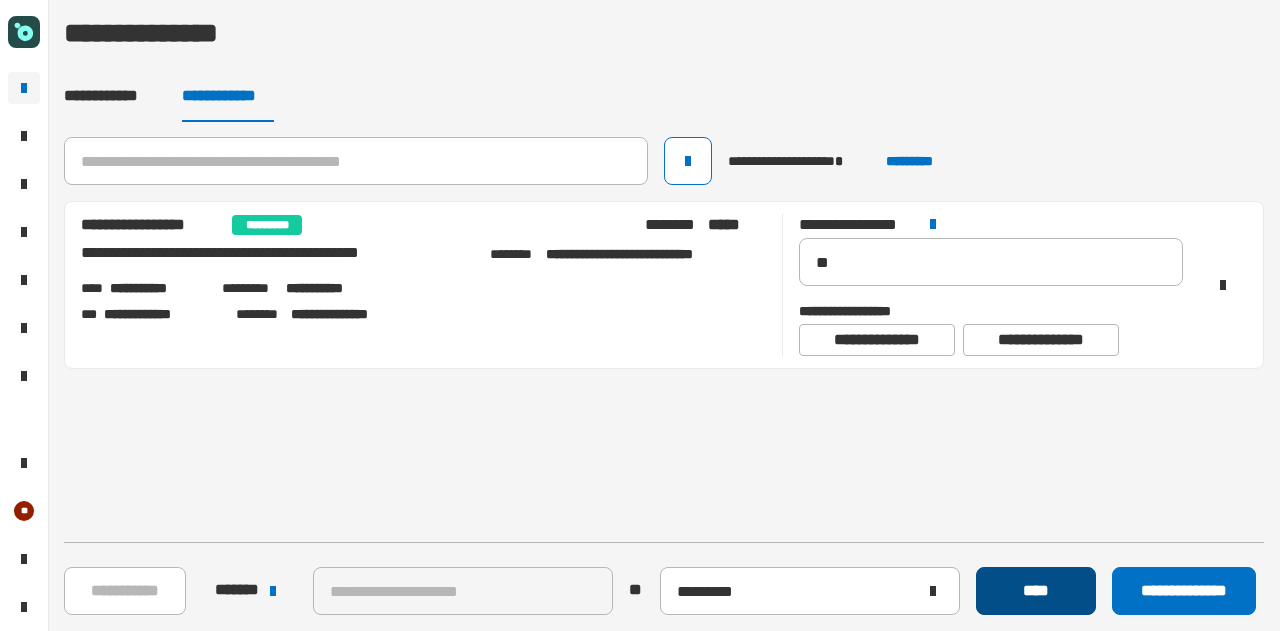 click on "****" 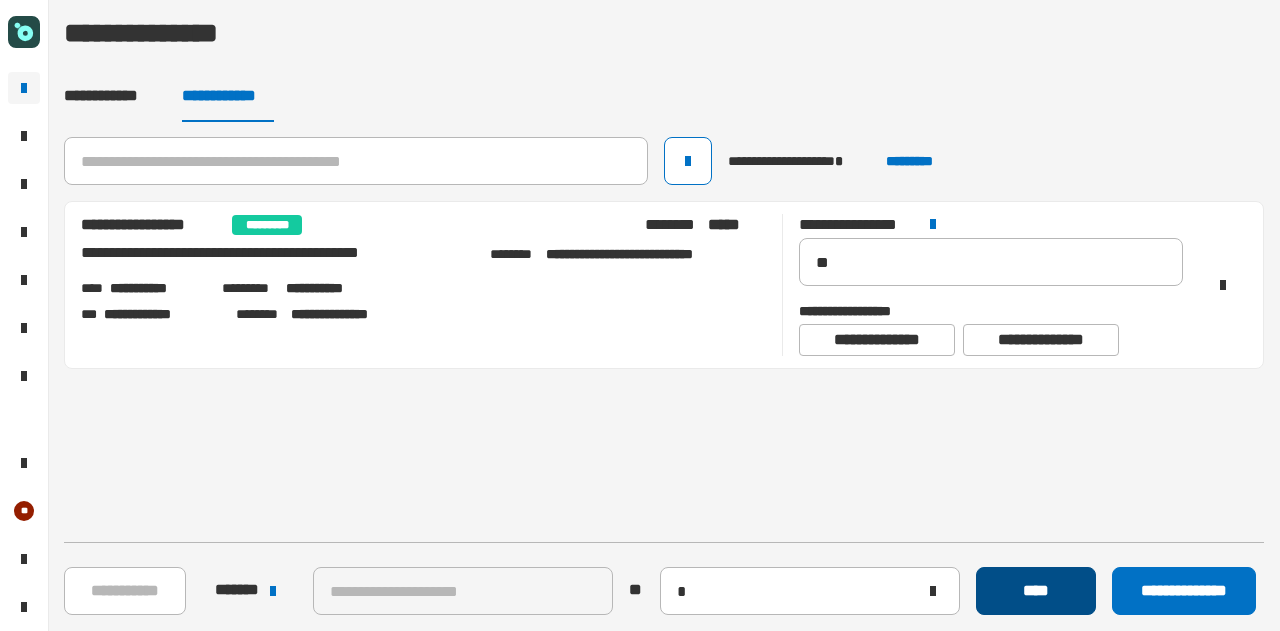type 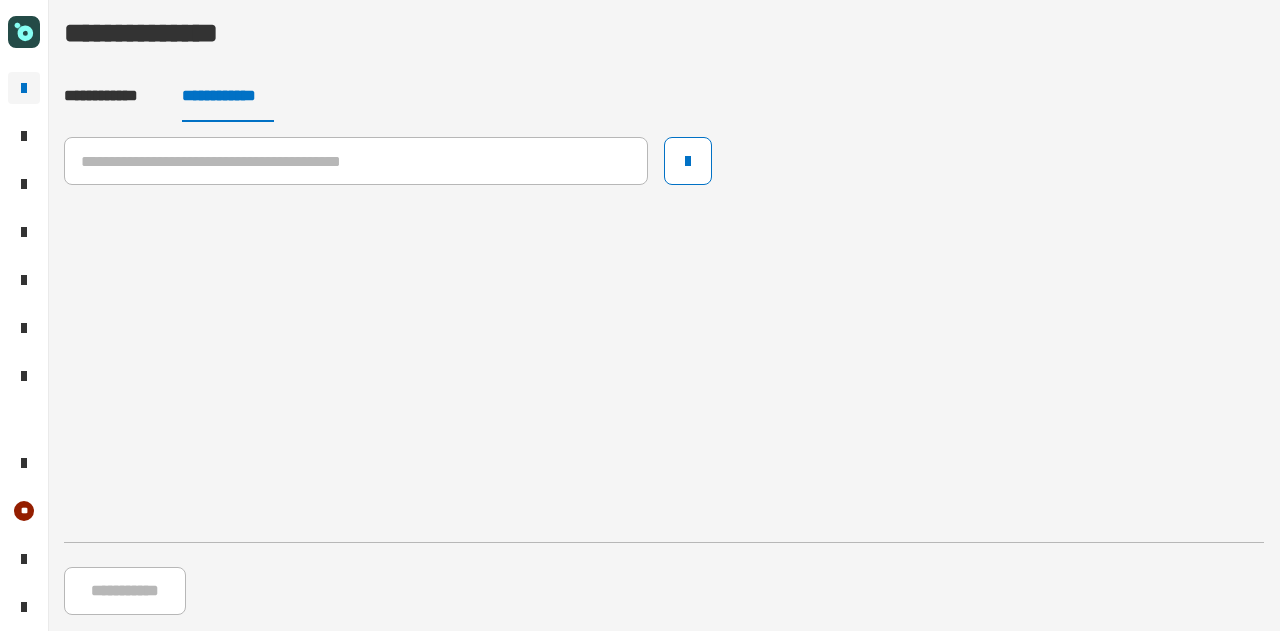 click on "**********" 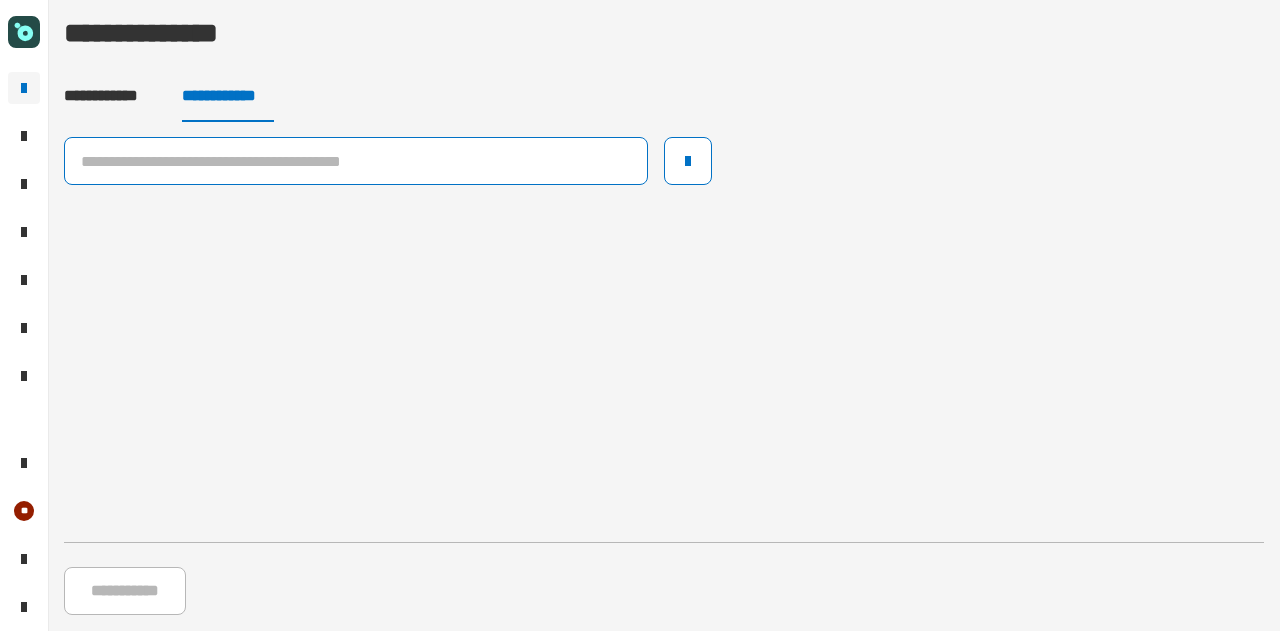 click 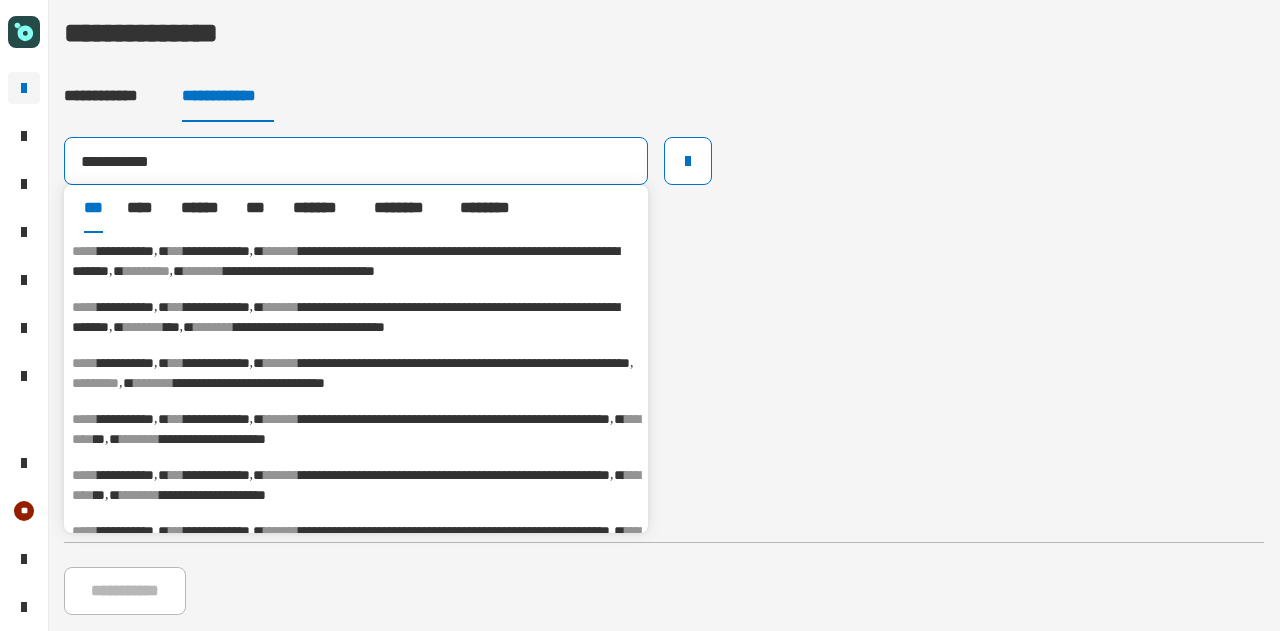 type on "**********" 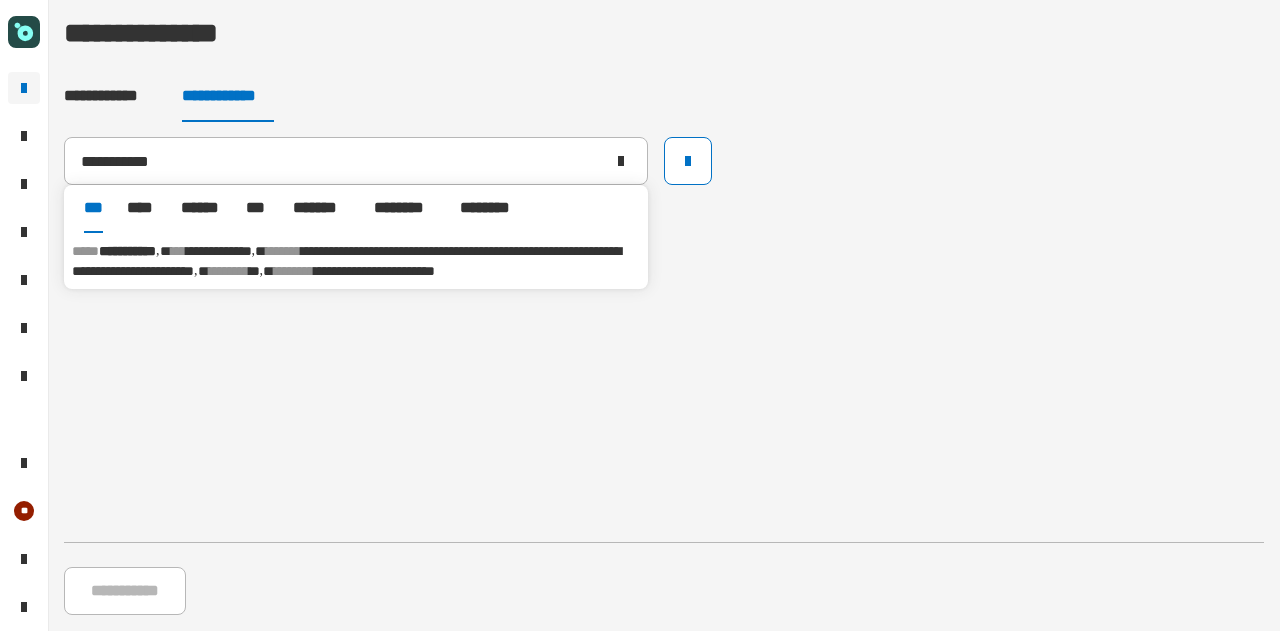 click on "**********" at bounding box center (356, 261) 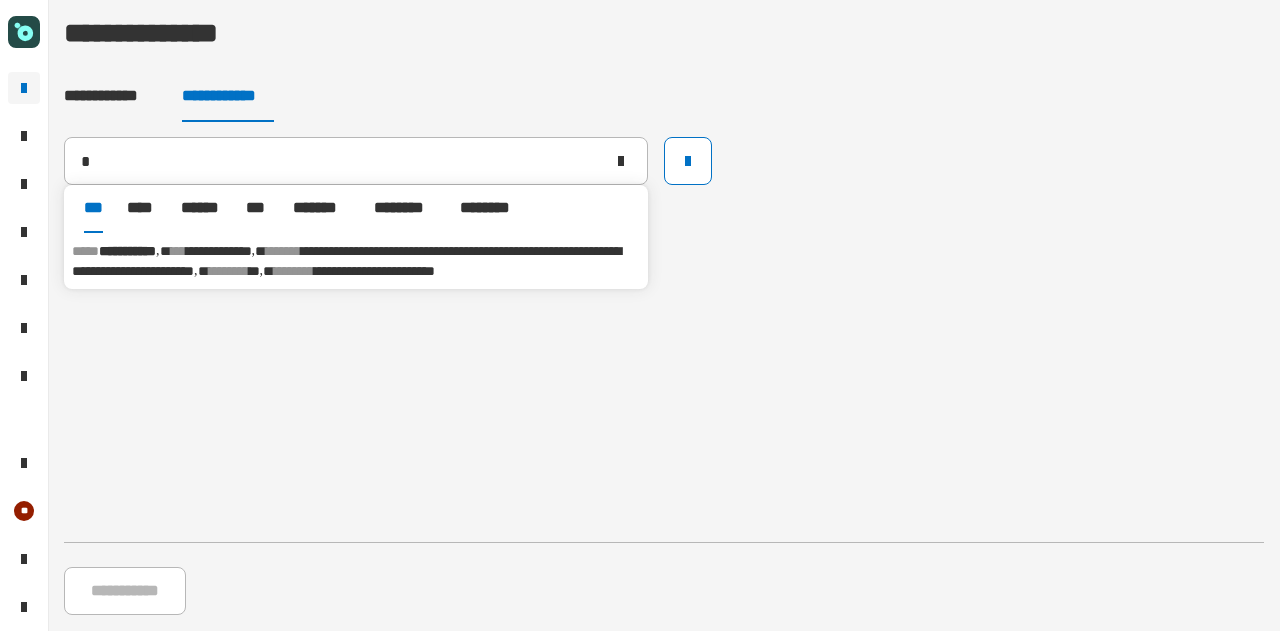 type 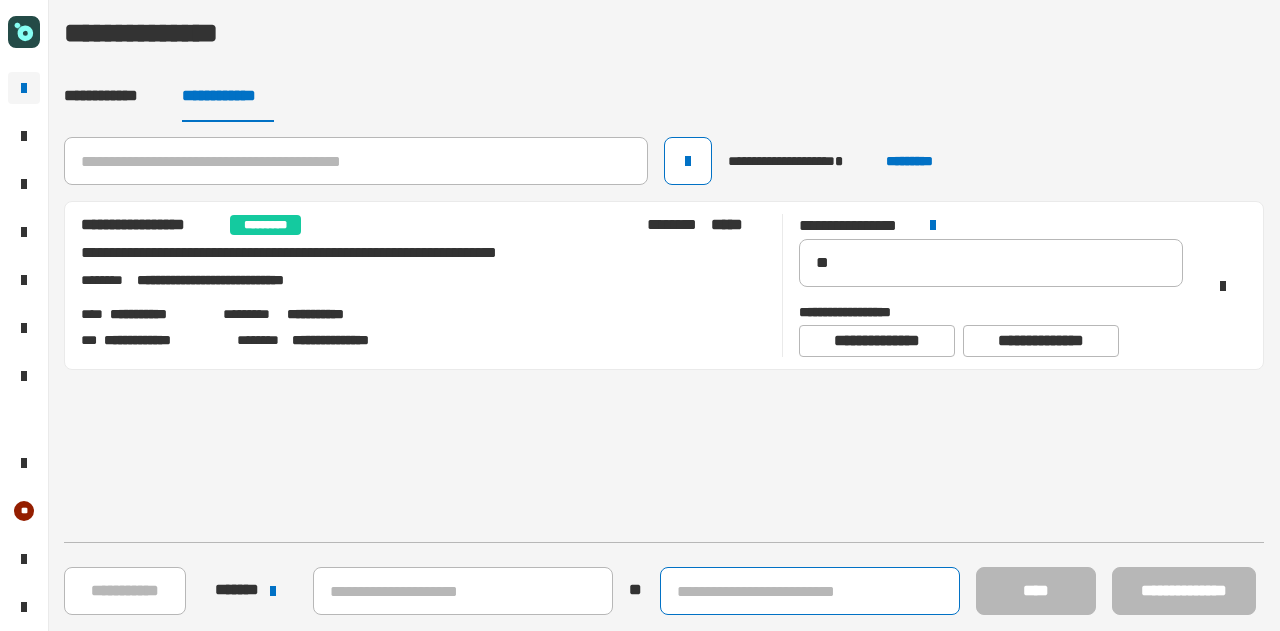 click 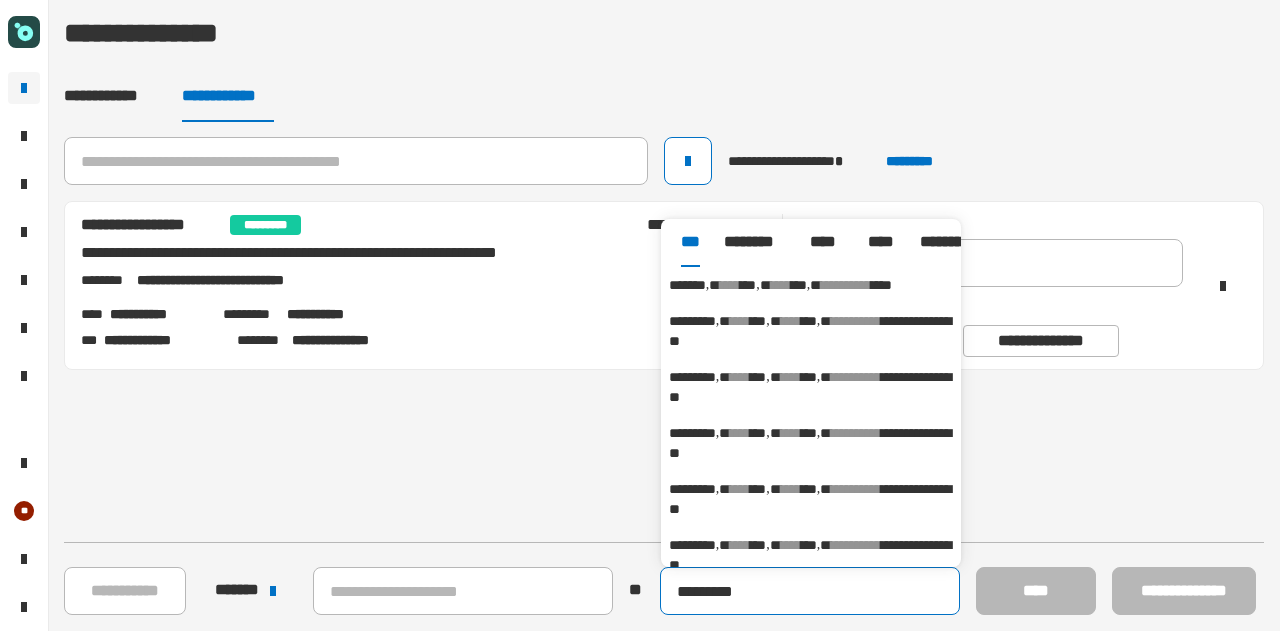 type on "*********" 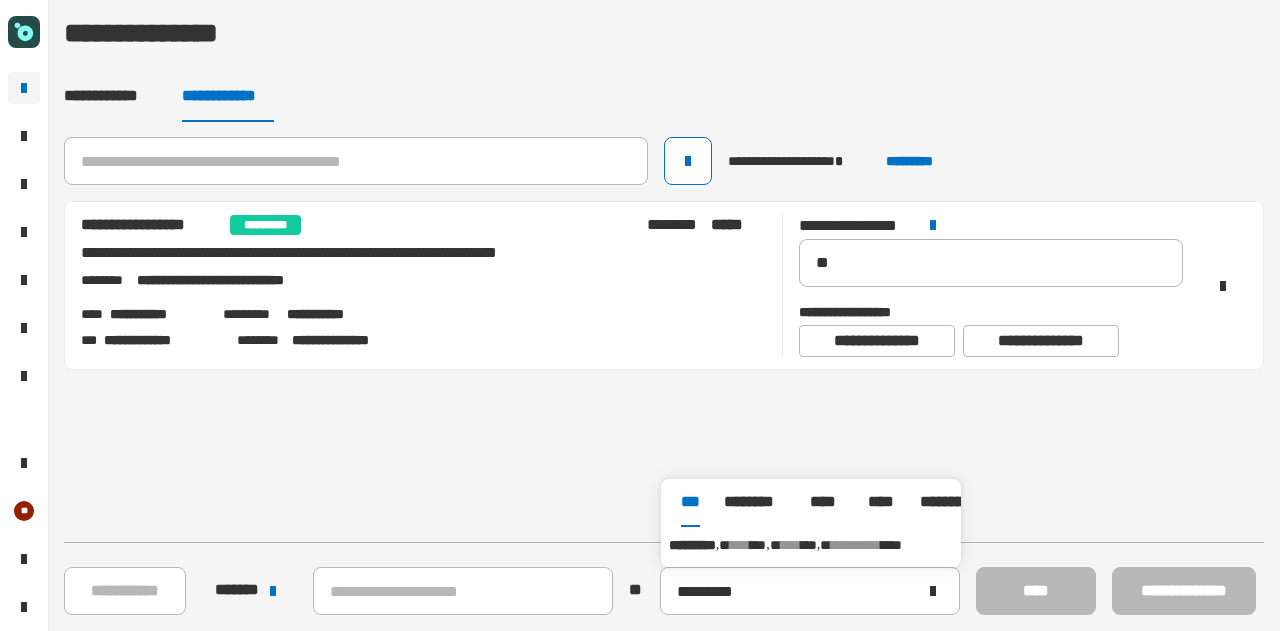 click on "**** ***" at bounding box center [755, 545] 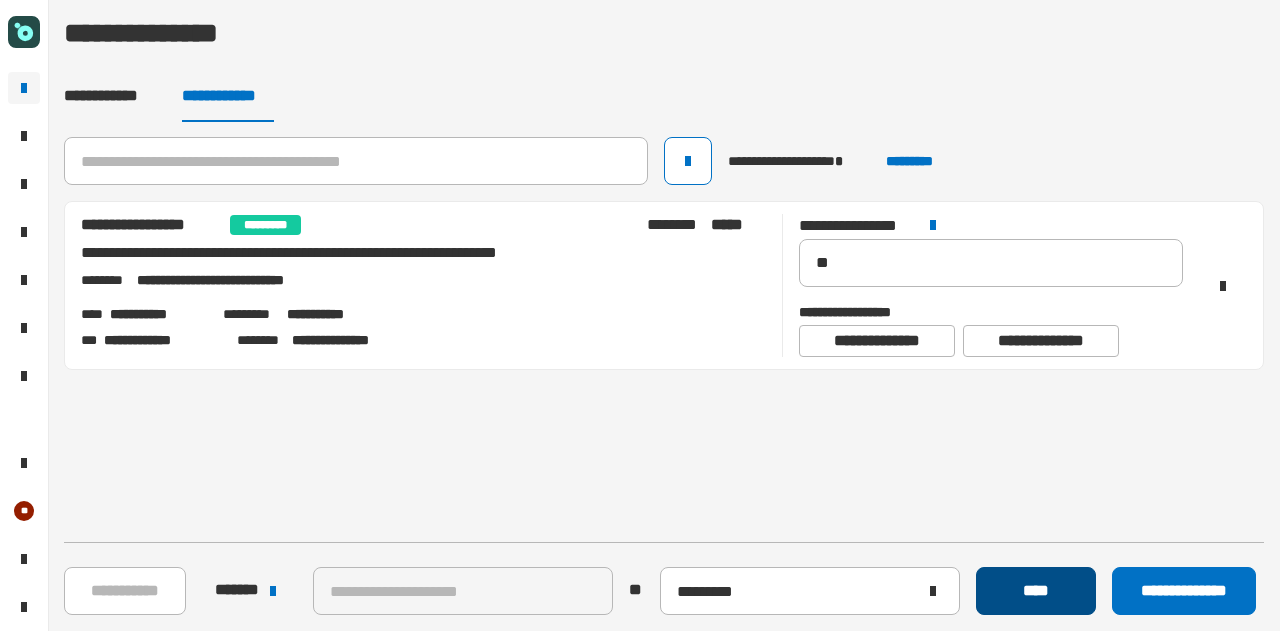 click on "****" 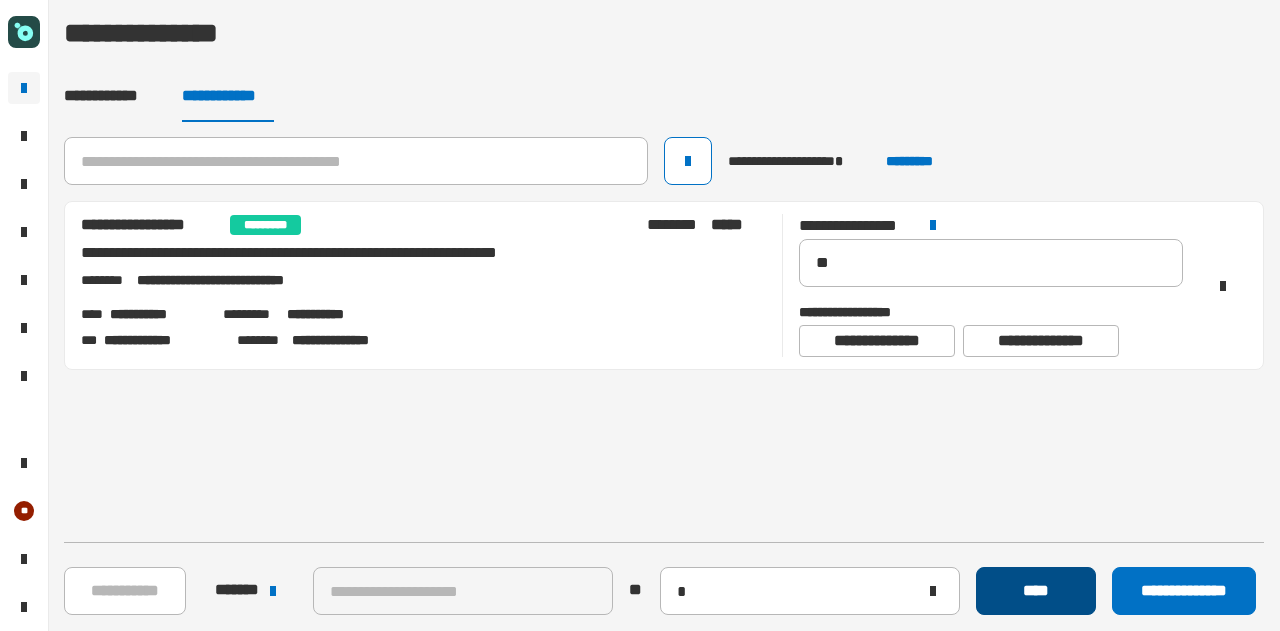 type 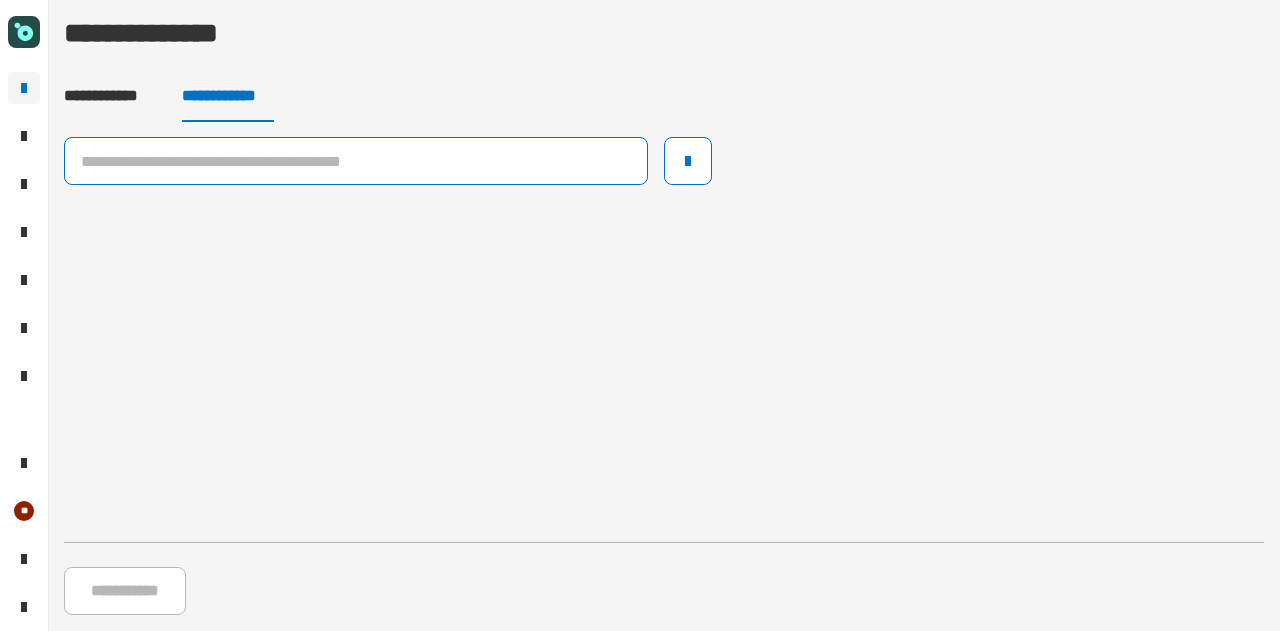 click 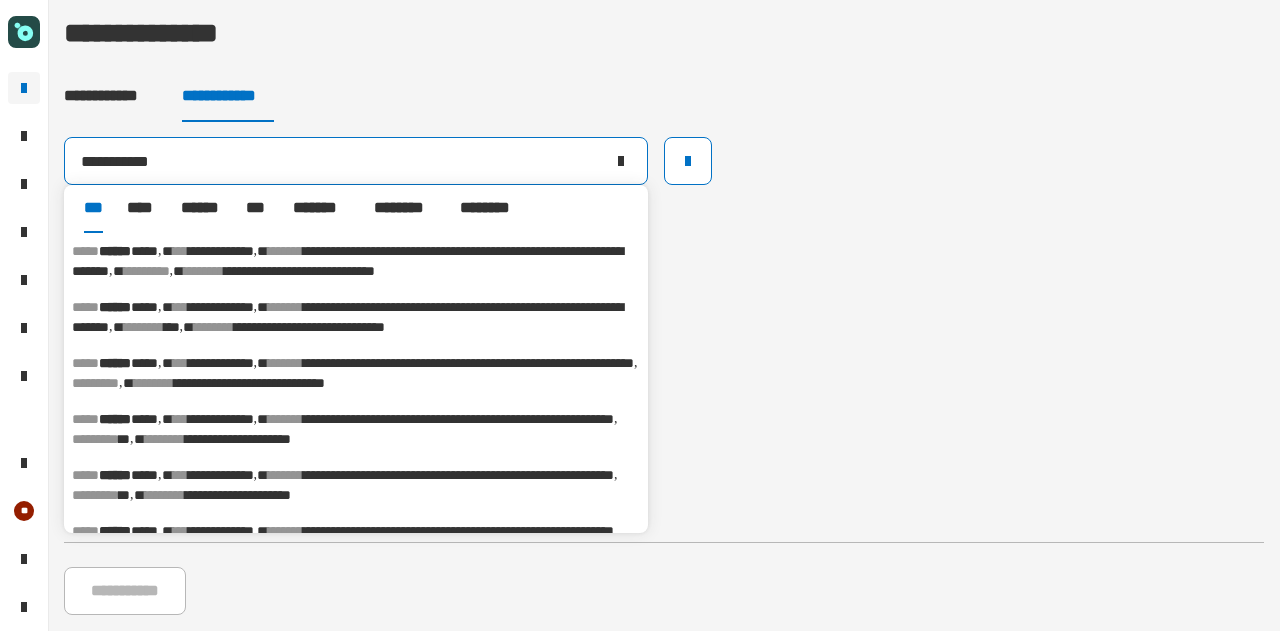 type on "**********" 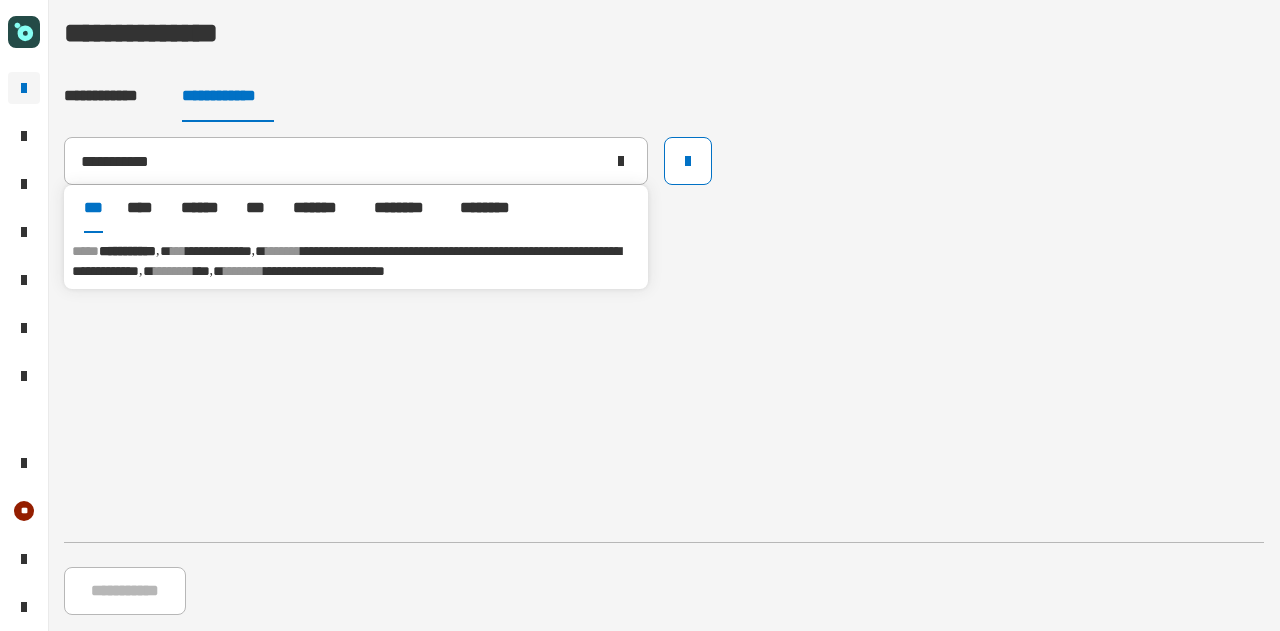 click on "**********" at bounding box center (356, 261) 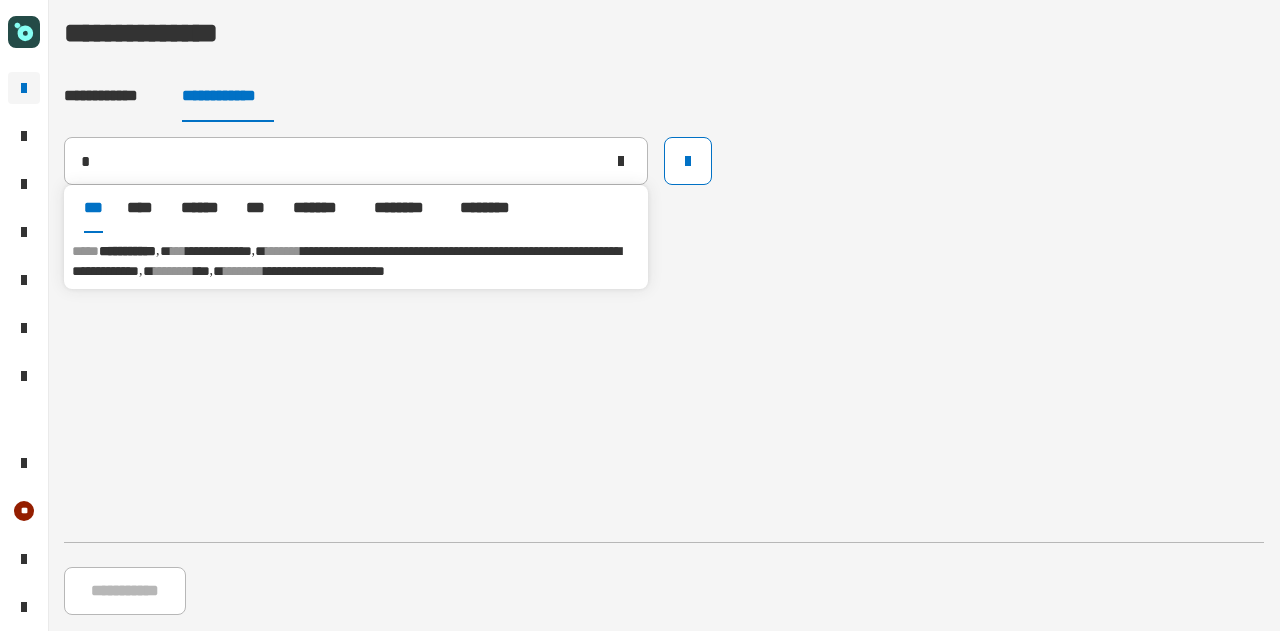type 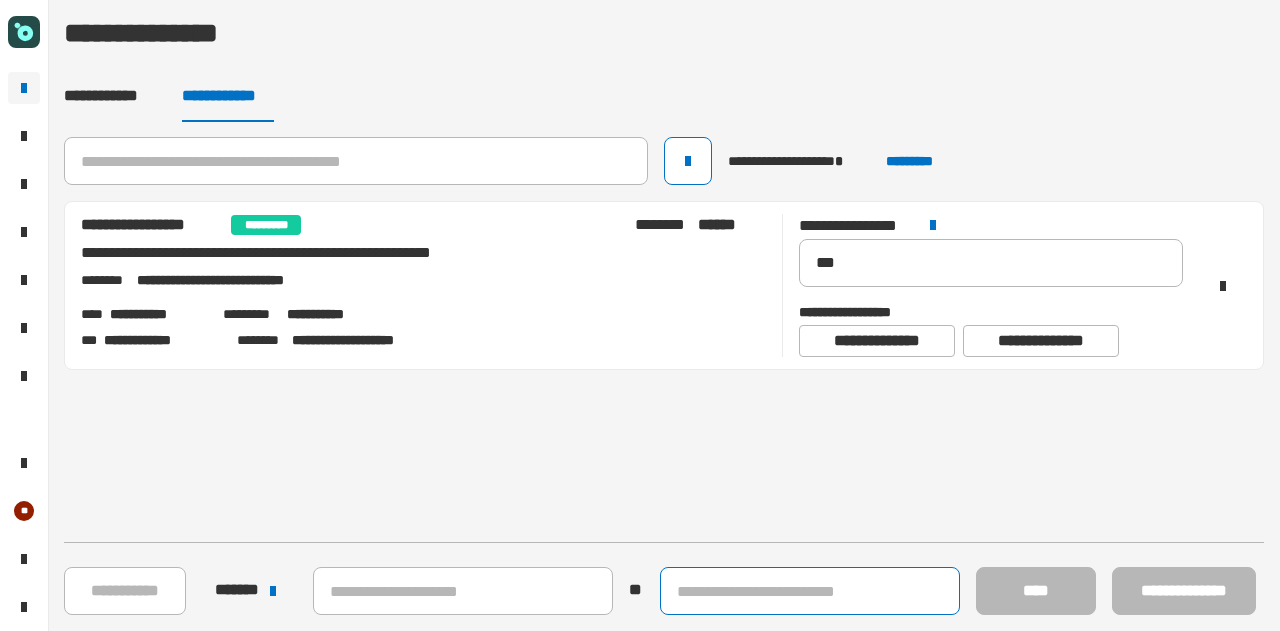 click 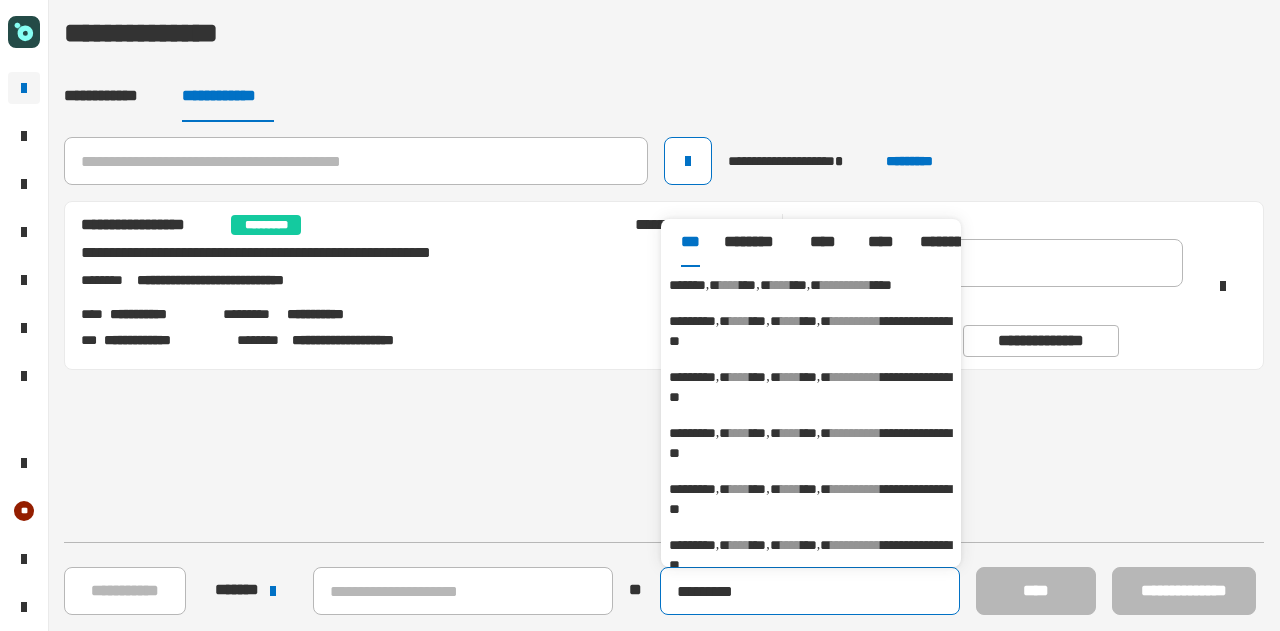 type on "*********" 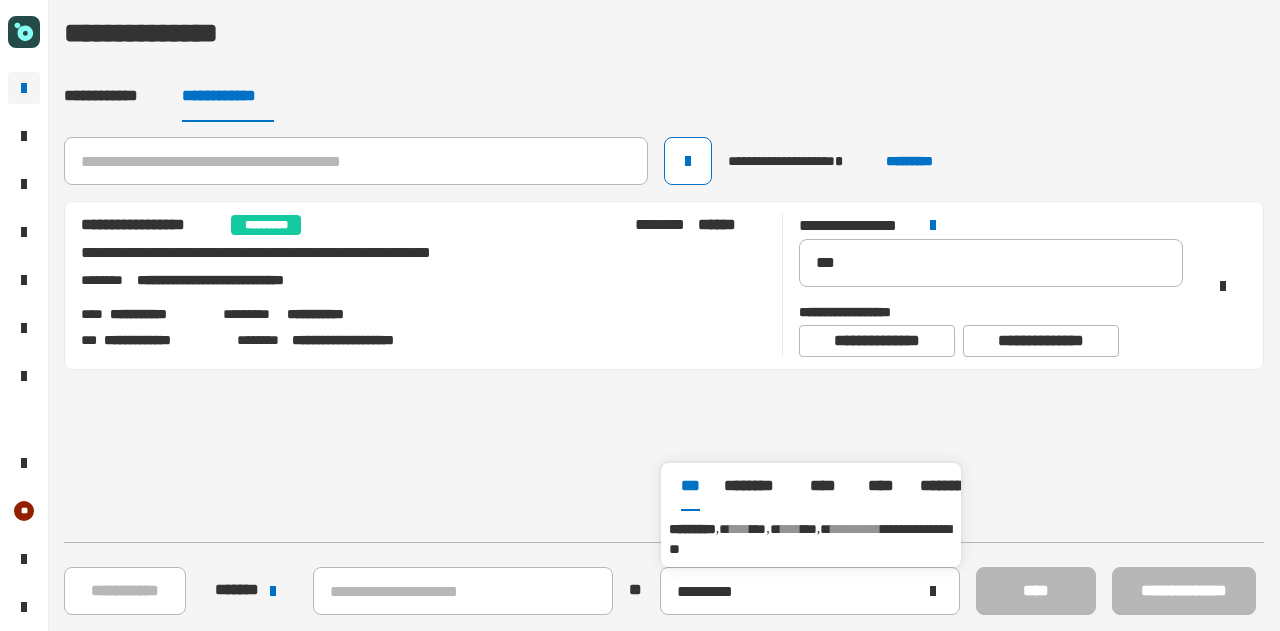 click on "***" at bounding box center (758, 529) 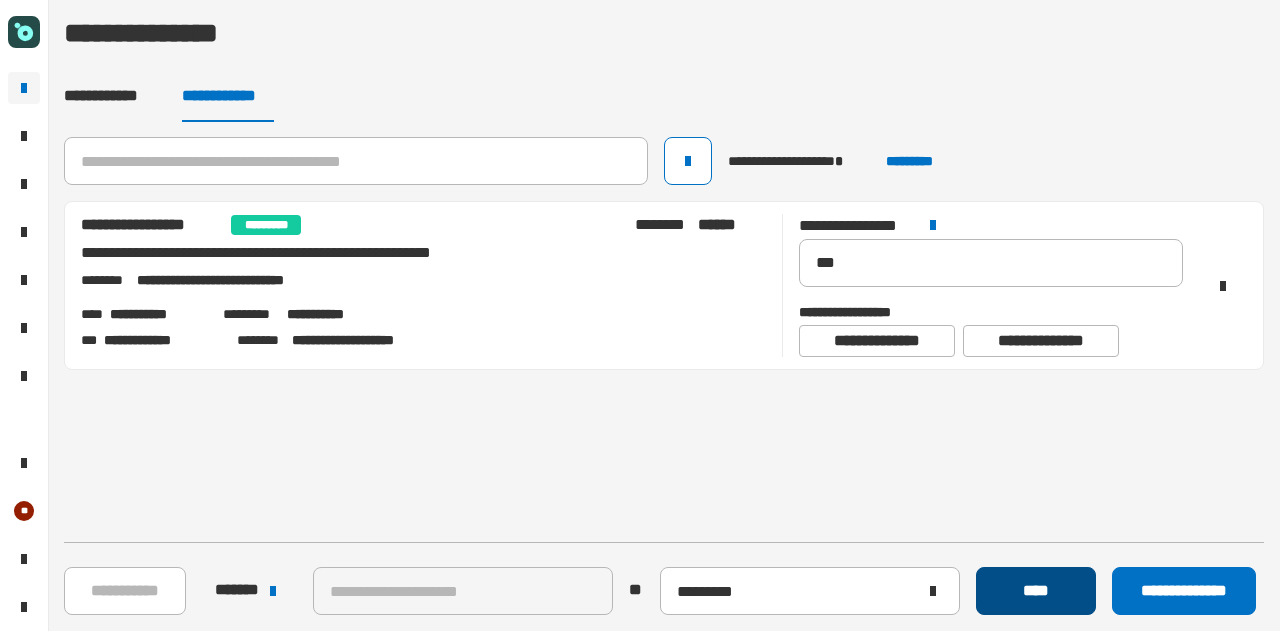 click on "****" 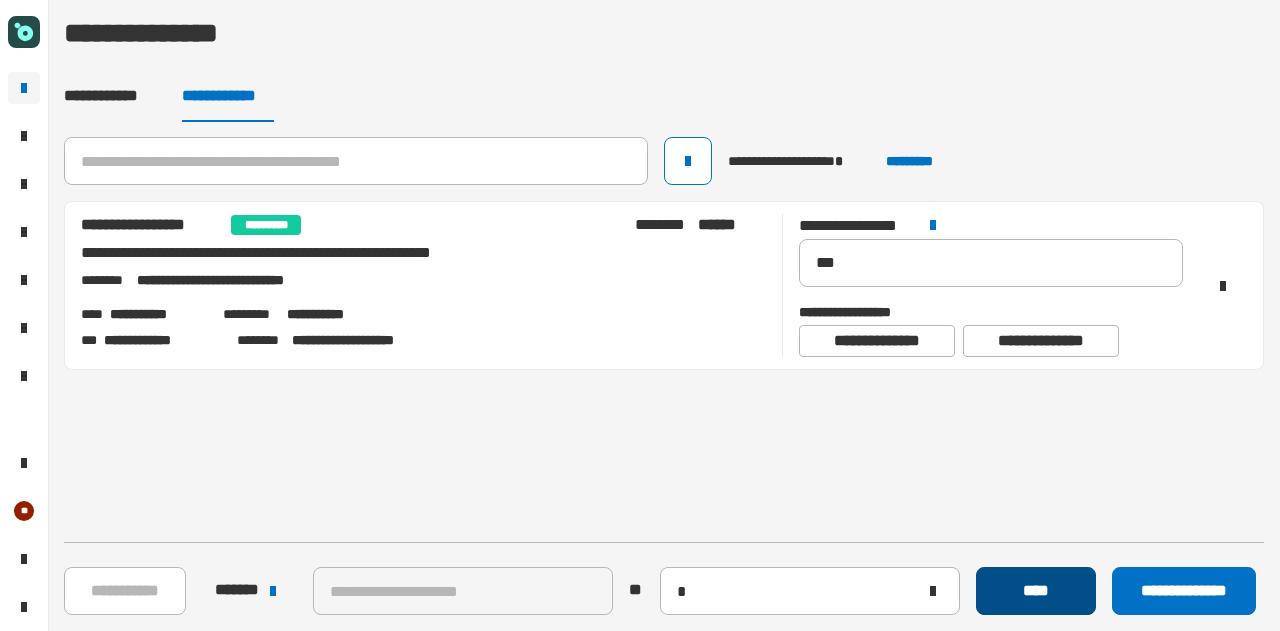 type 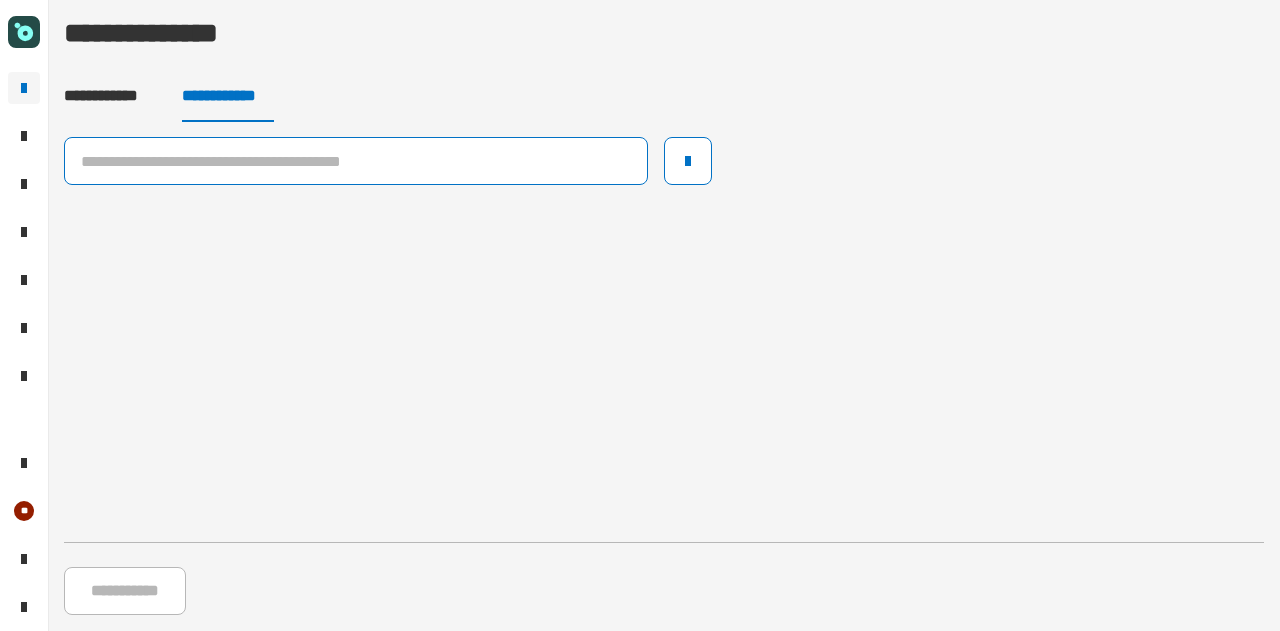 click 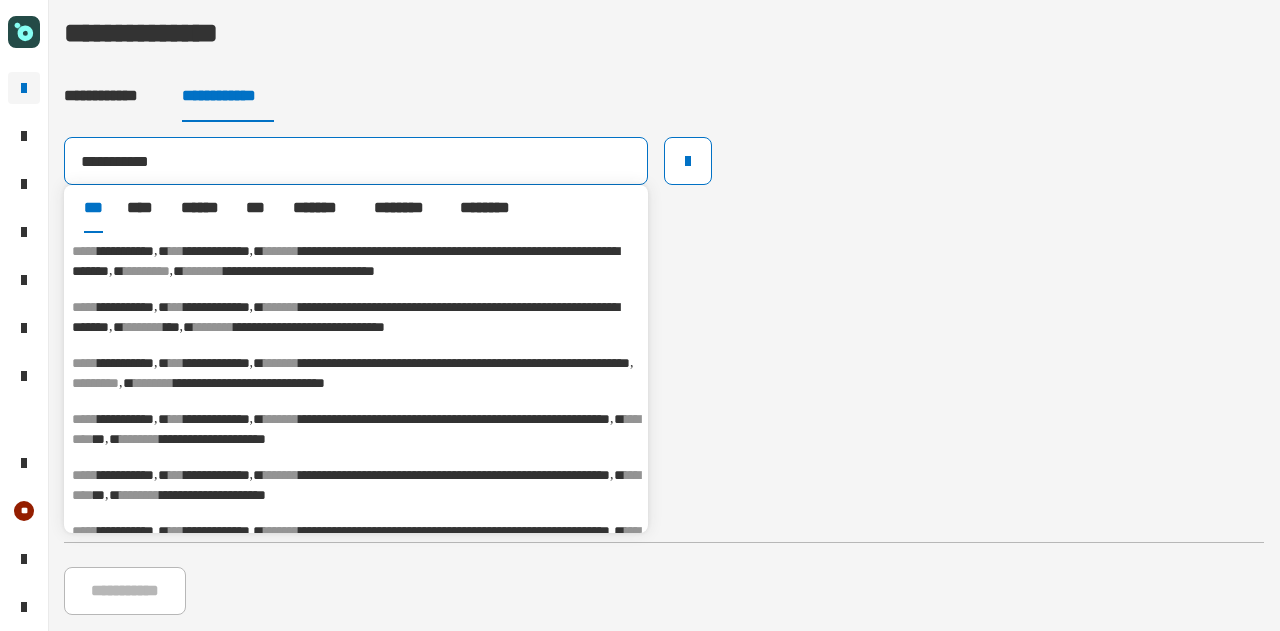 type on "**********" 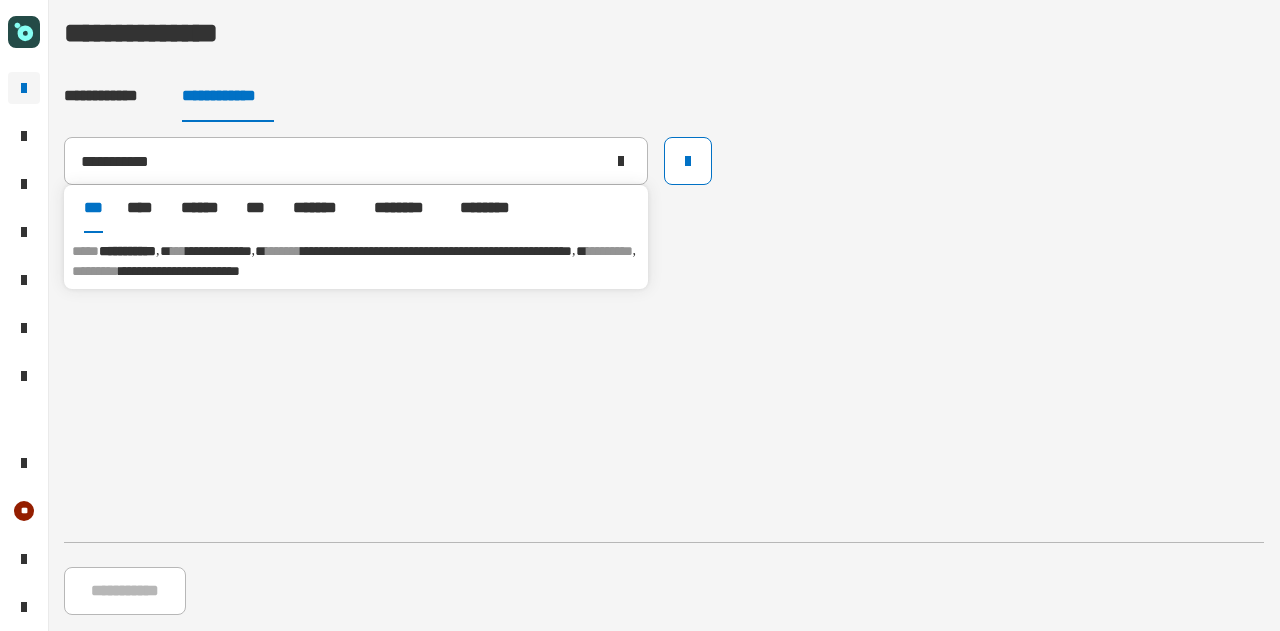 click on "**********" at bounding box center [179, 271] 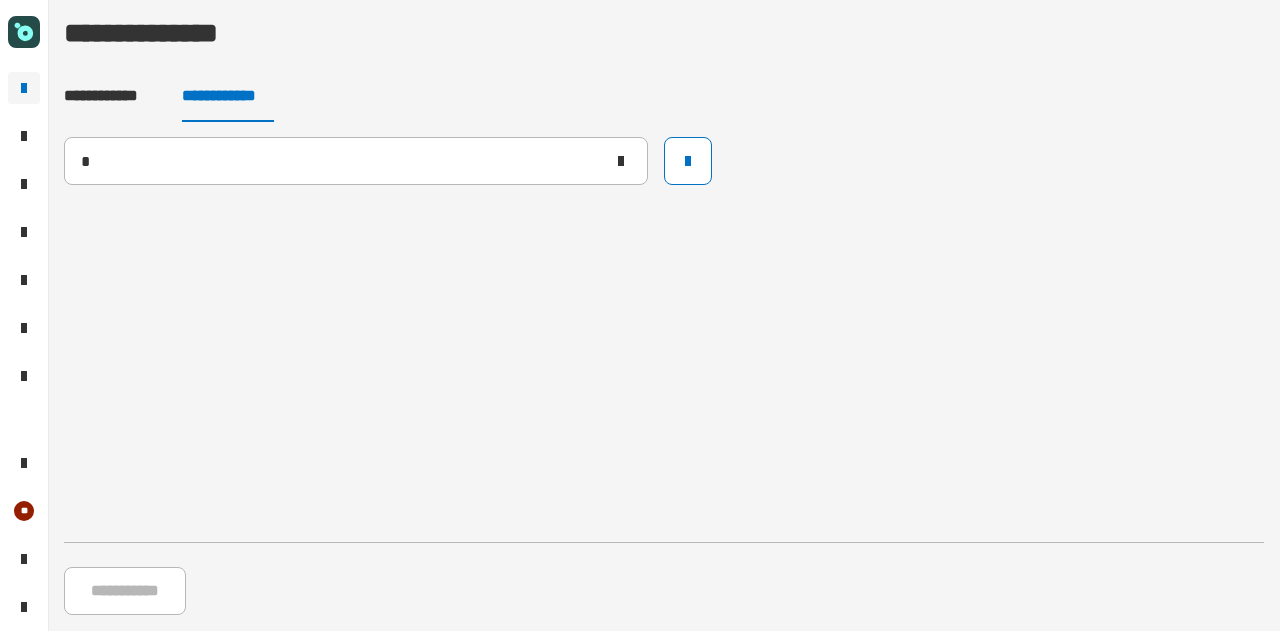 type 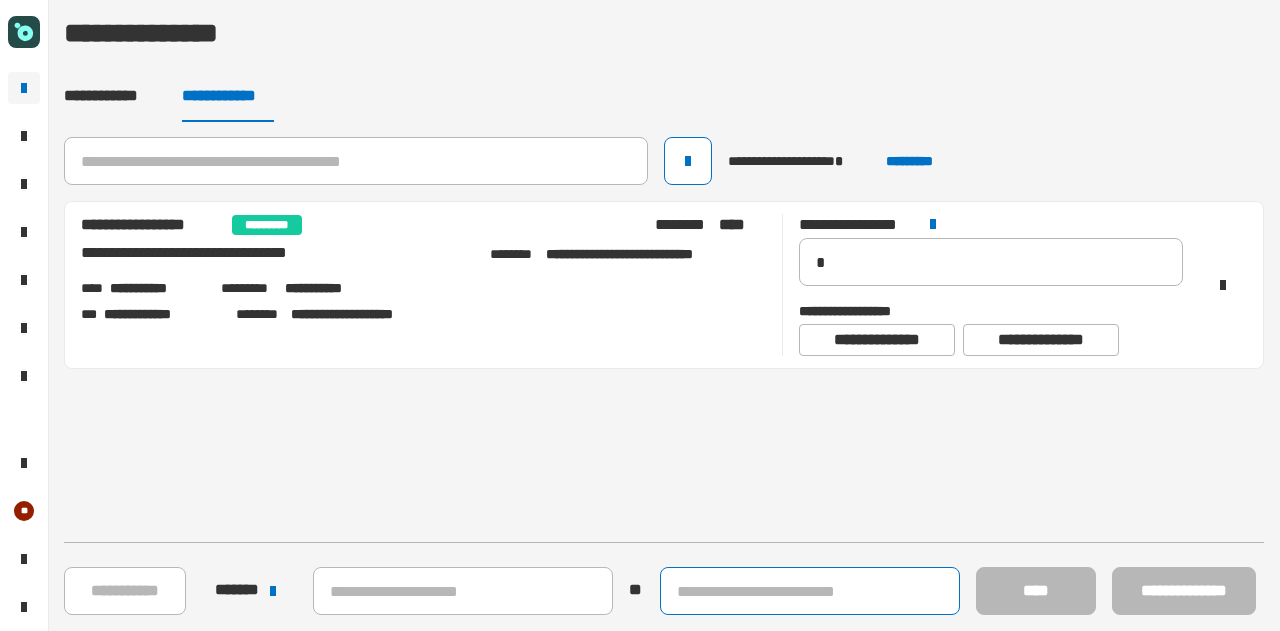click 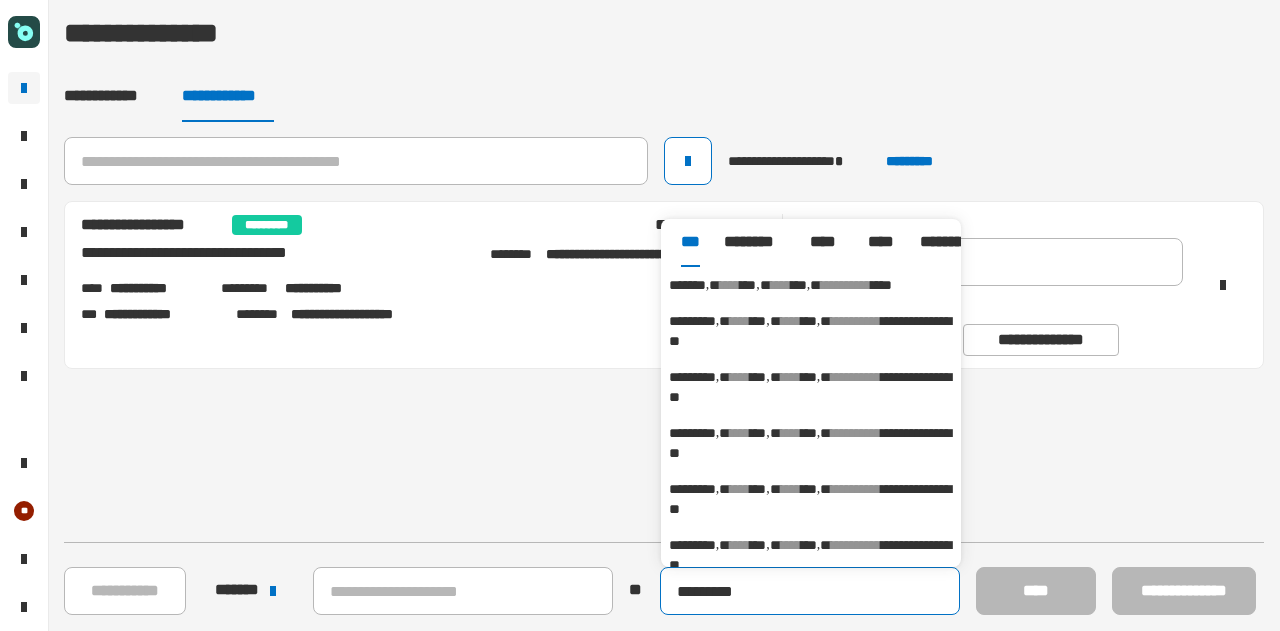 type on "*********" 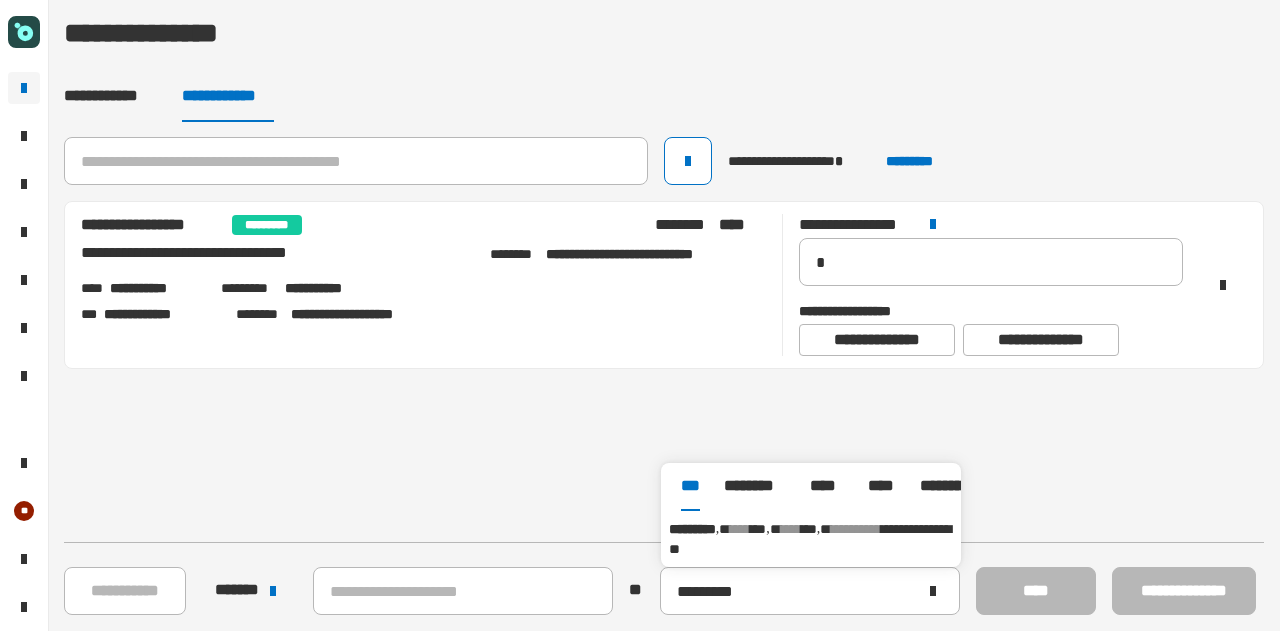 click on "**********" at bounding box center (811, 539) 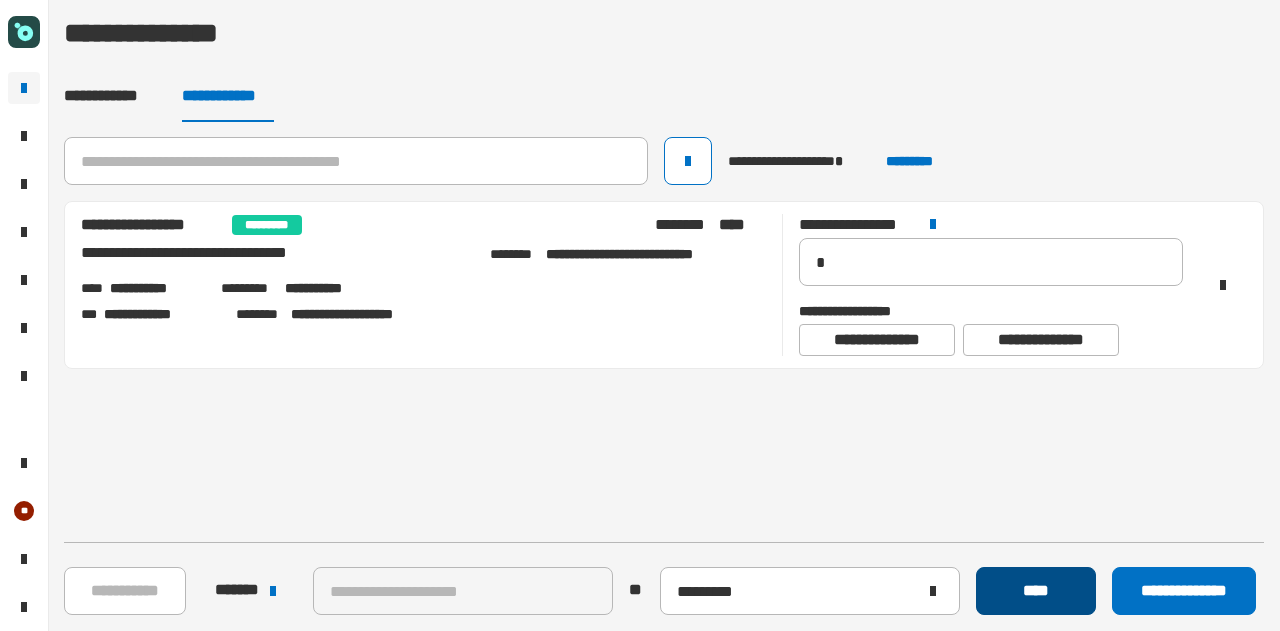 click on "****" 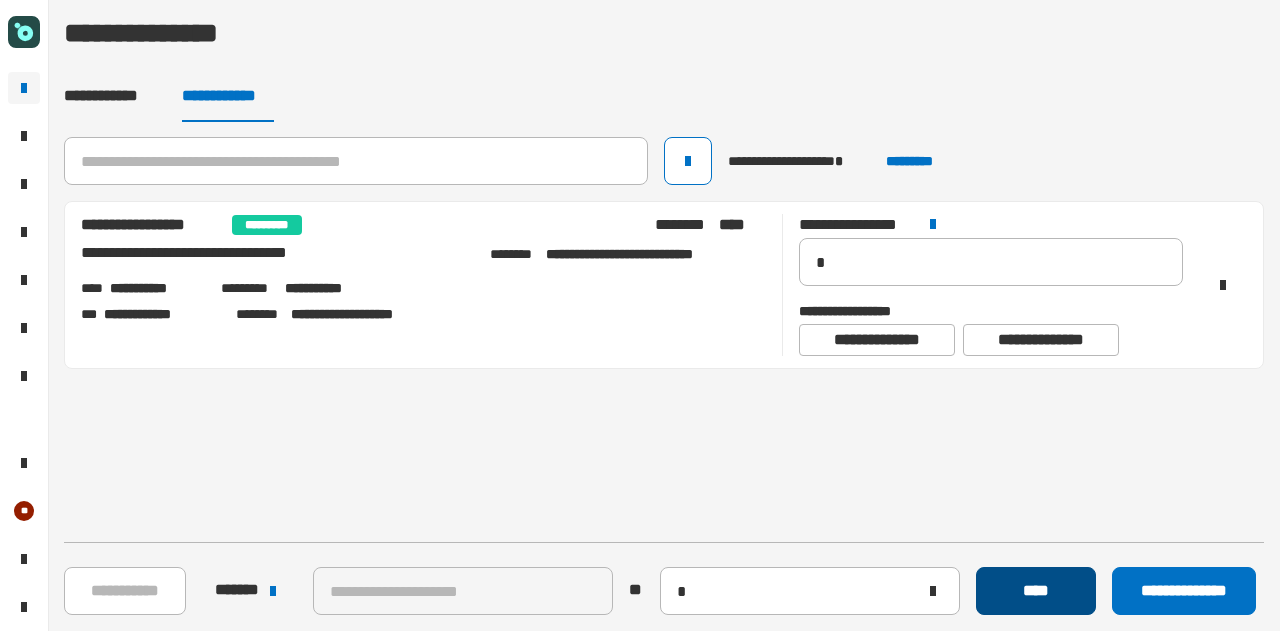 type 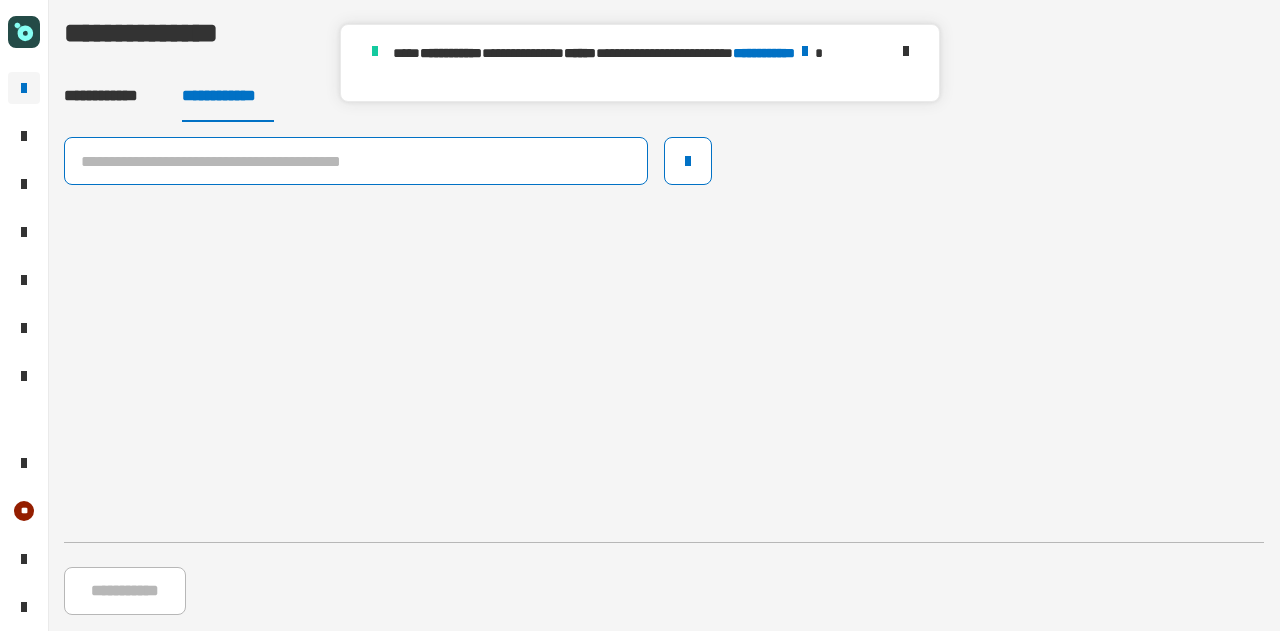 click 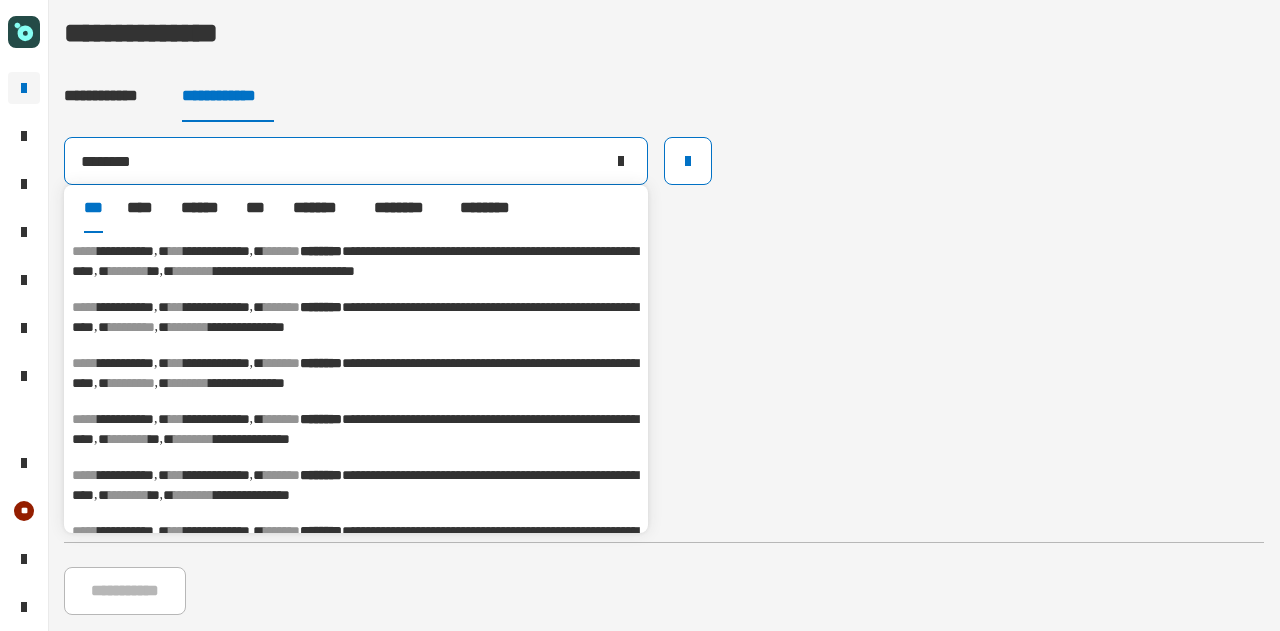 type on "********" 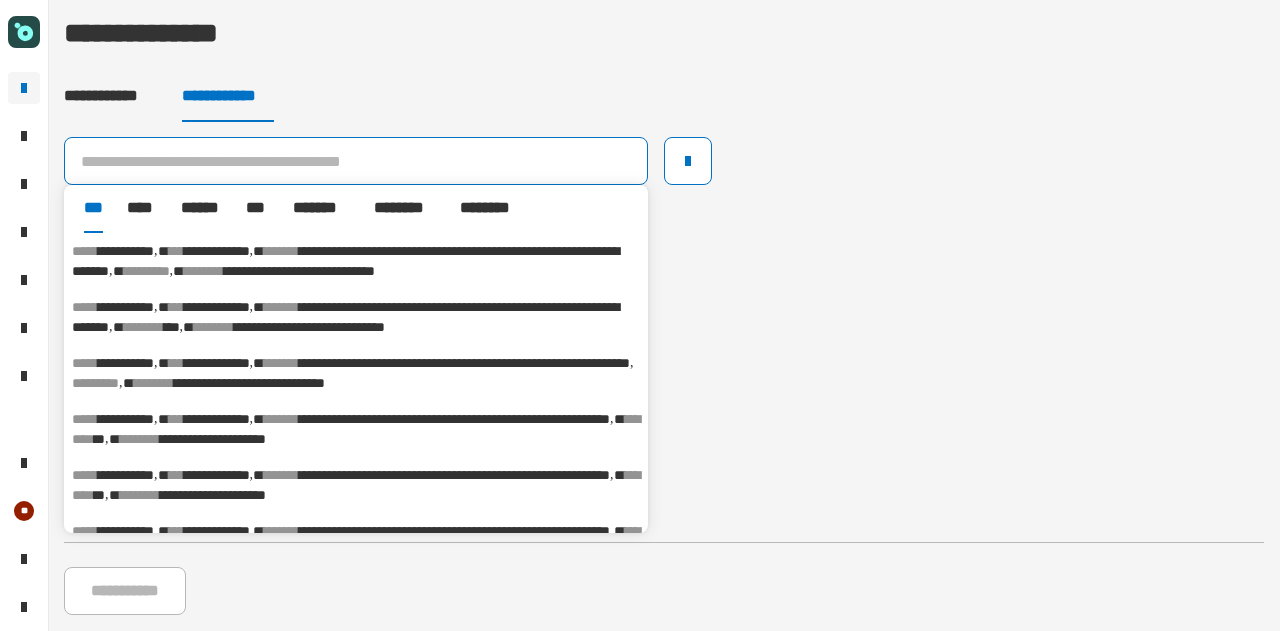 click 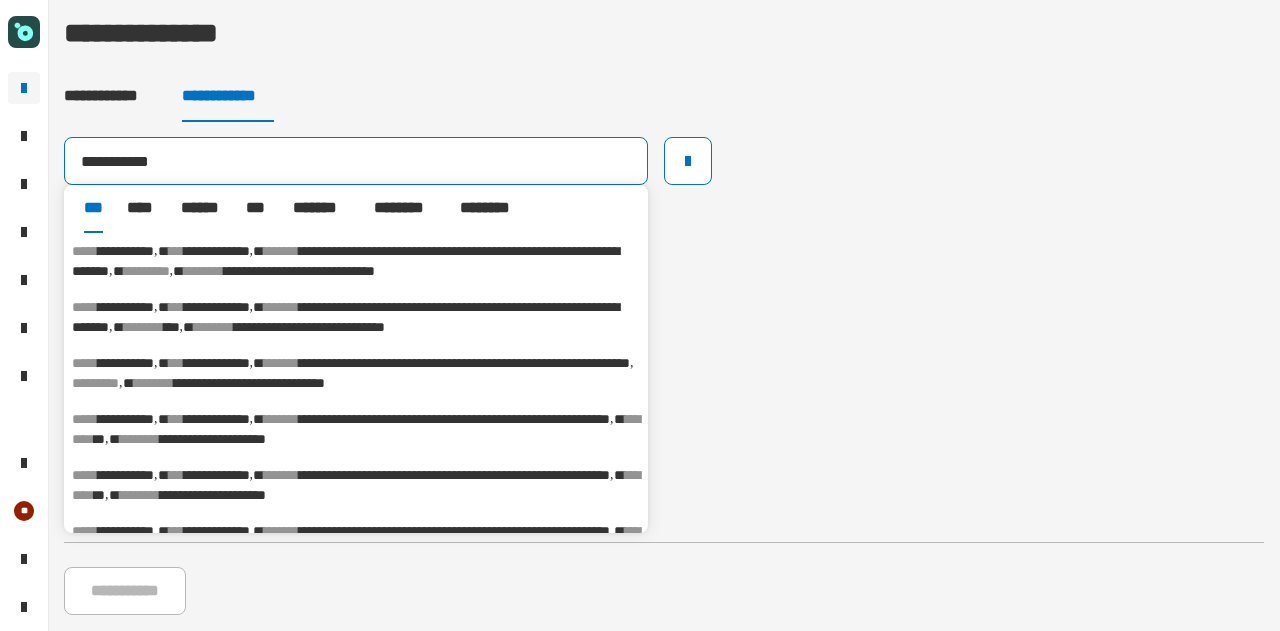 type on "**********" 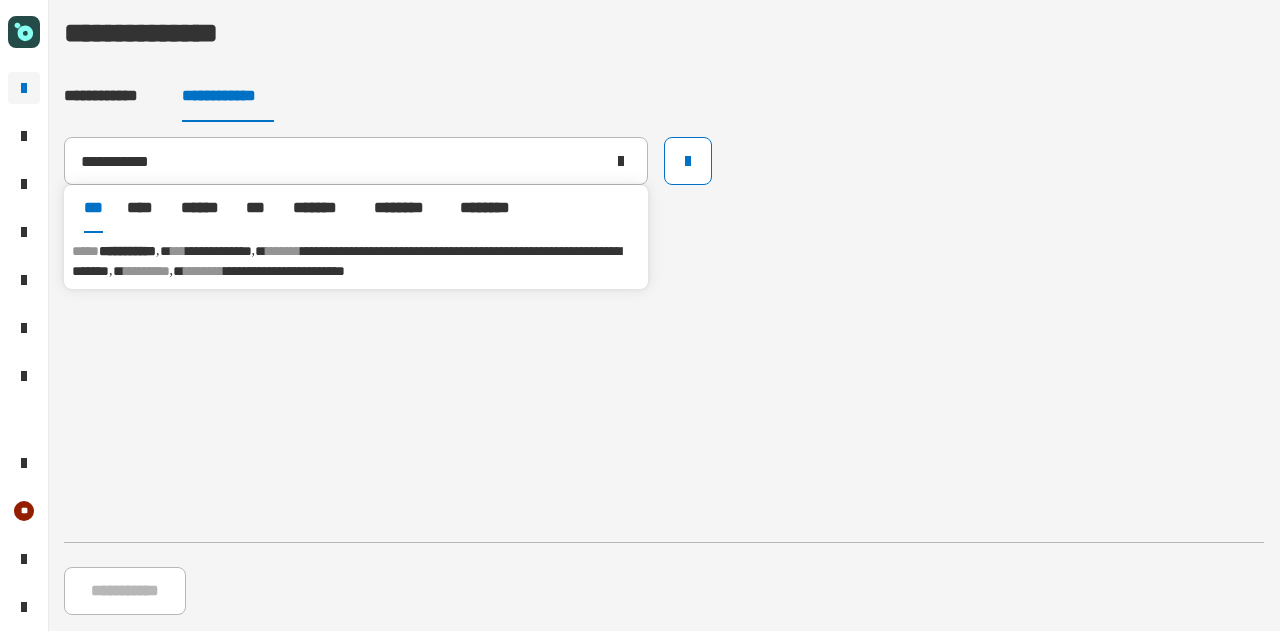 click on "********" at bounding box center (147, 271) 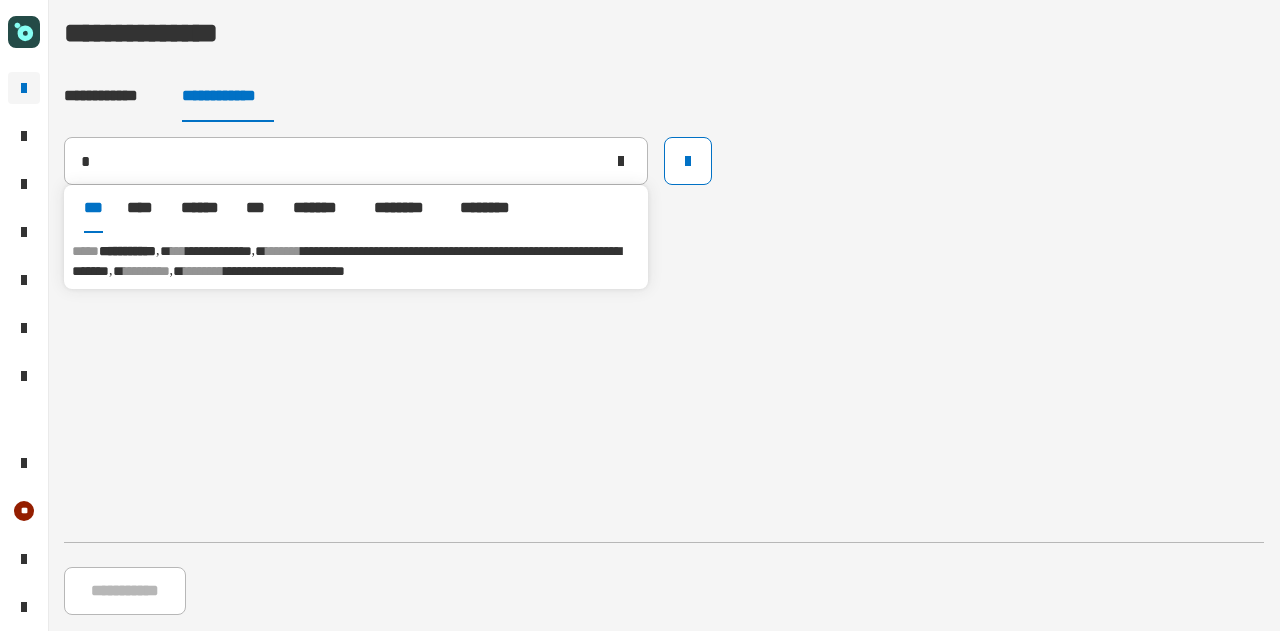 type 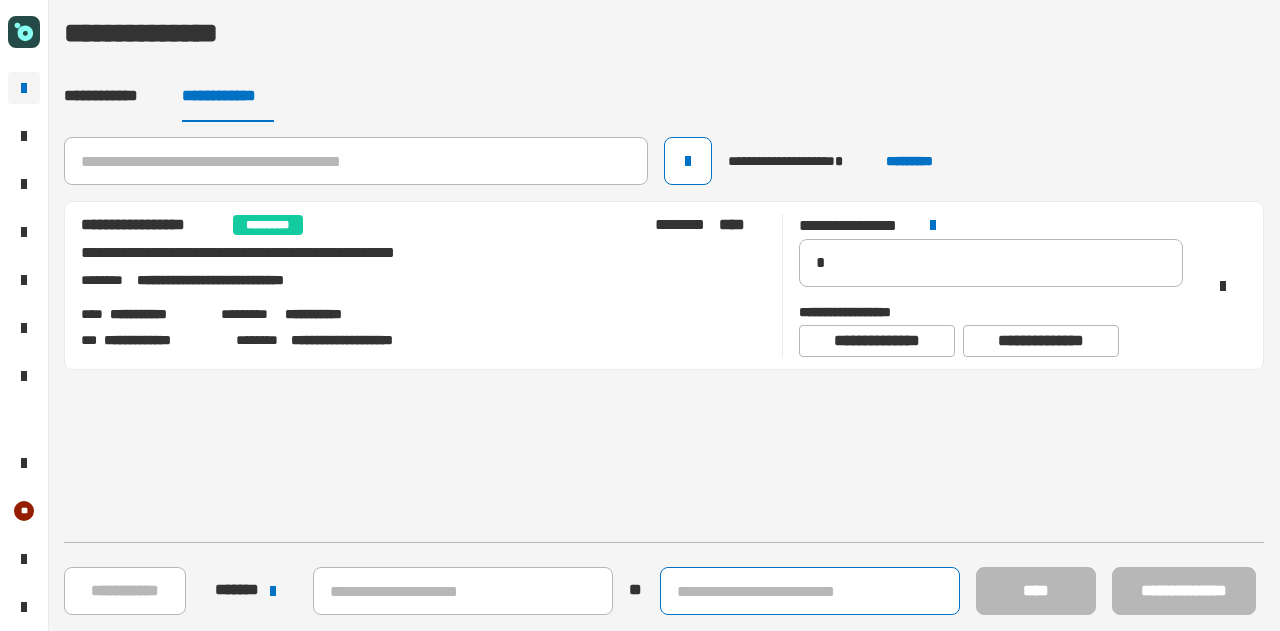 click 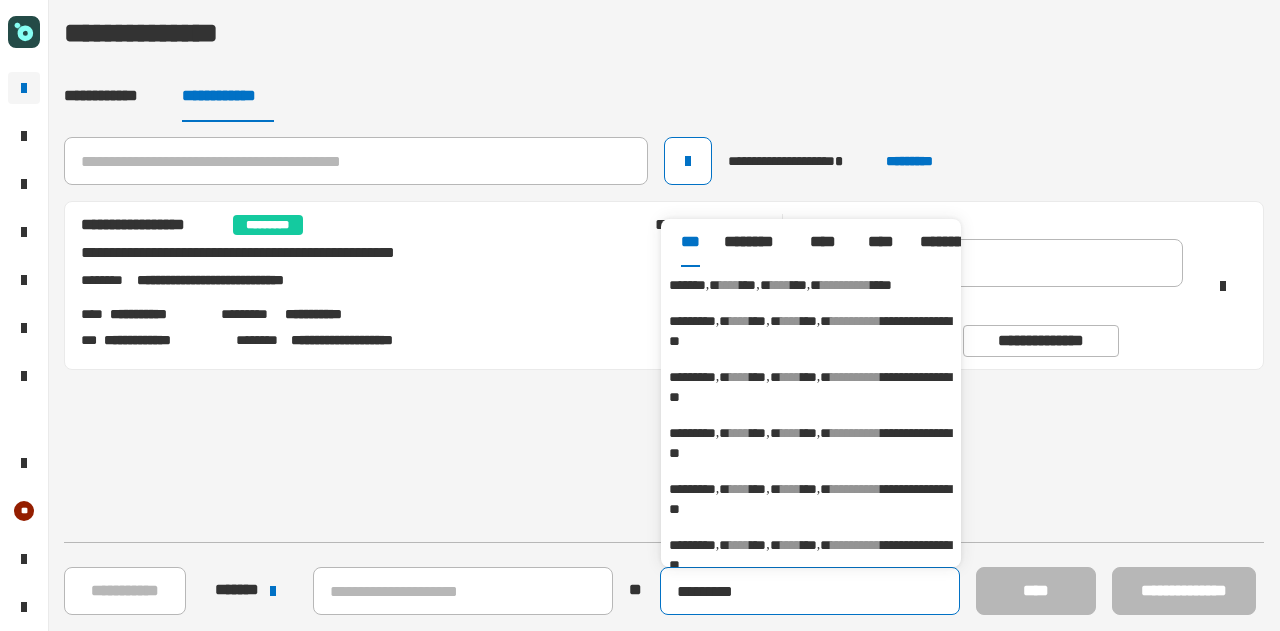 type on "*********" 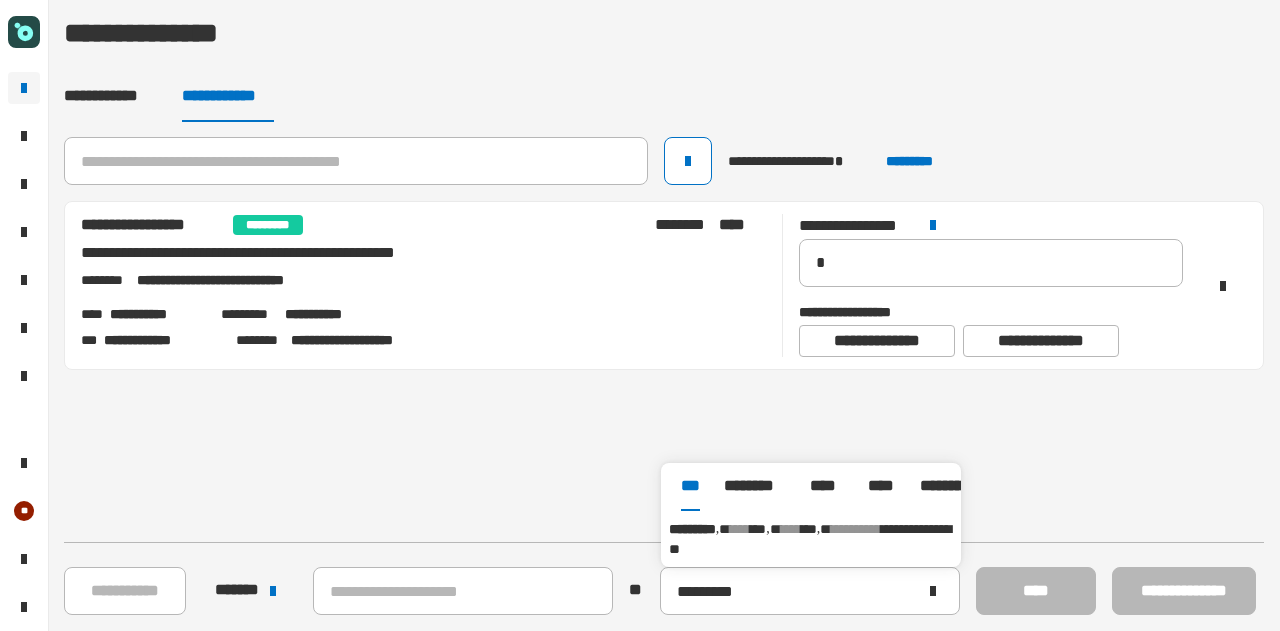 click on "**********" at bounding box center (811, 539) 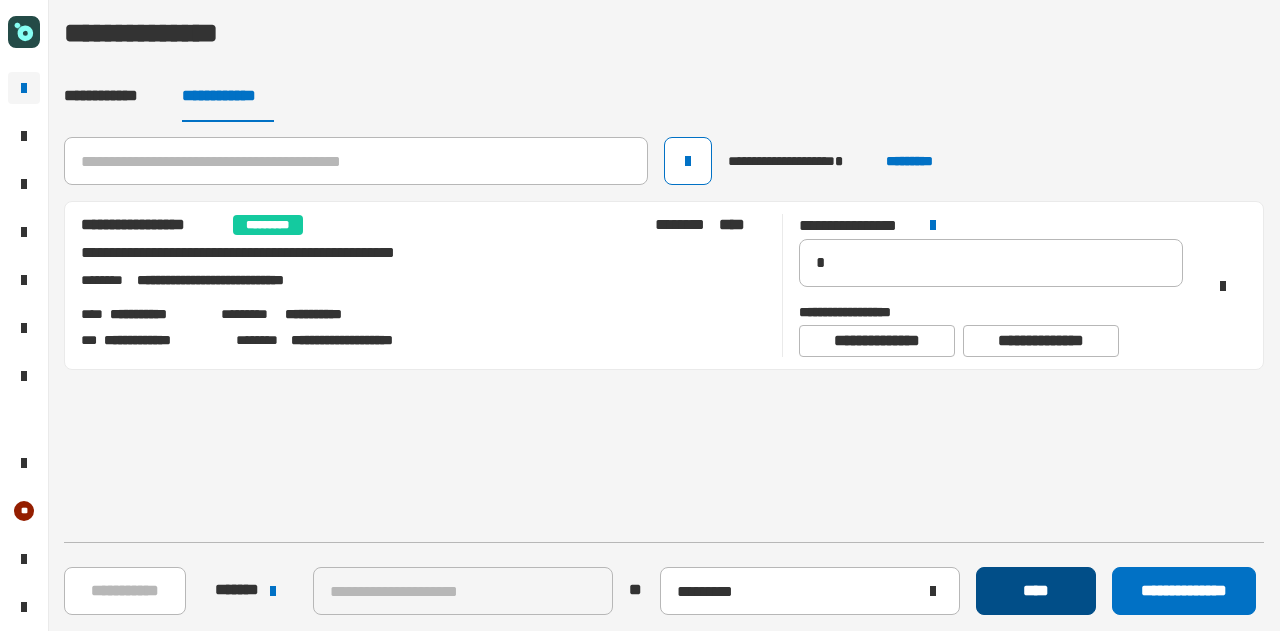 click on "****" 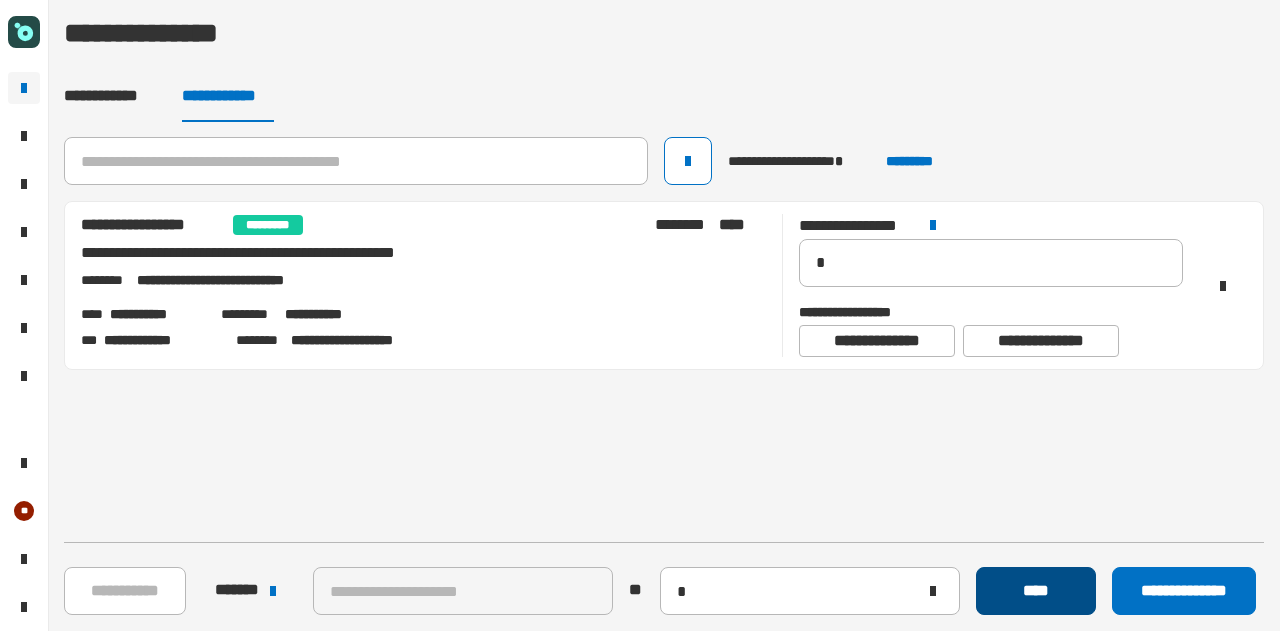 type 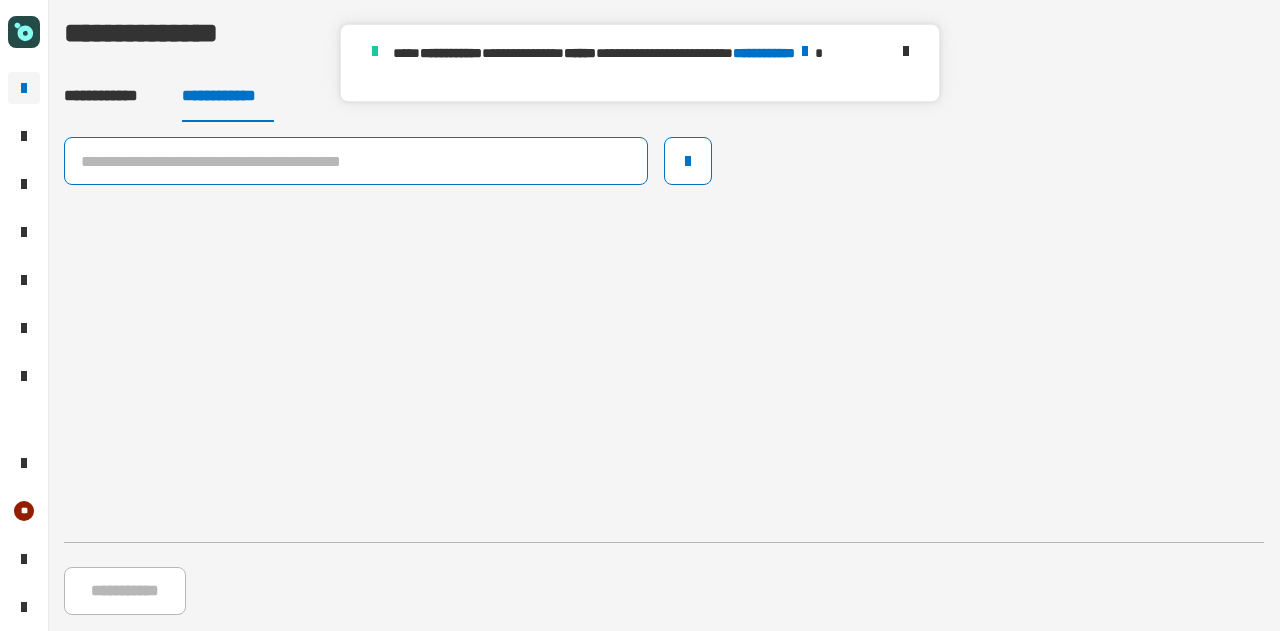 click 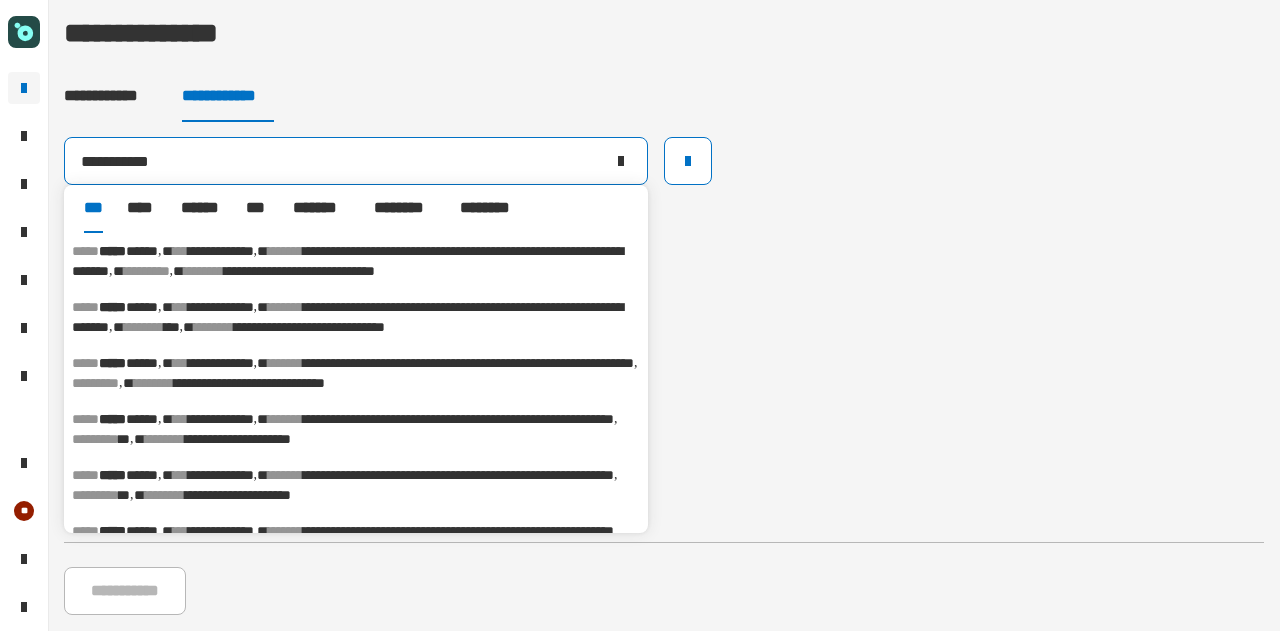 type on "**********" 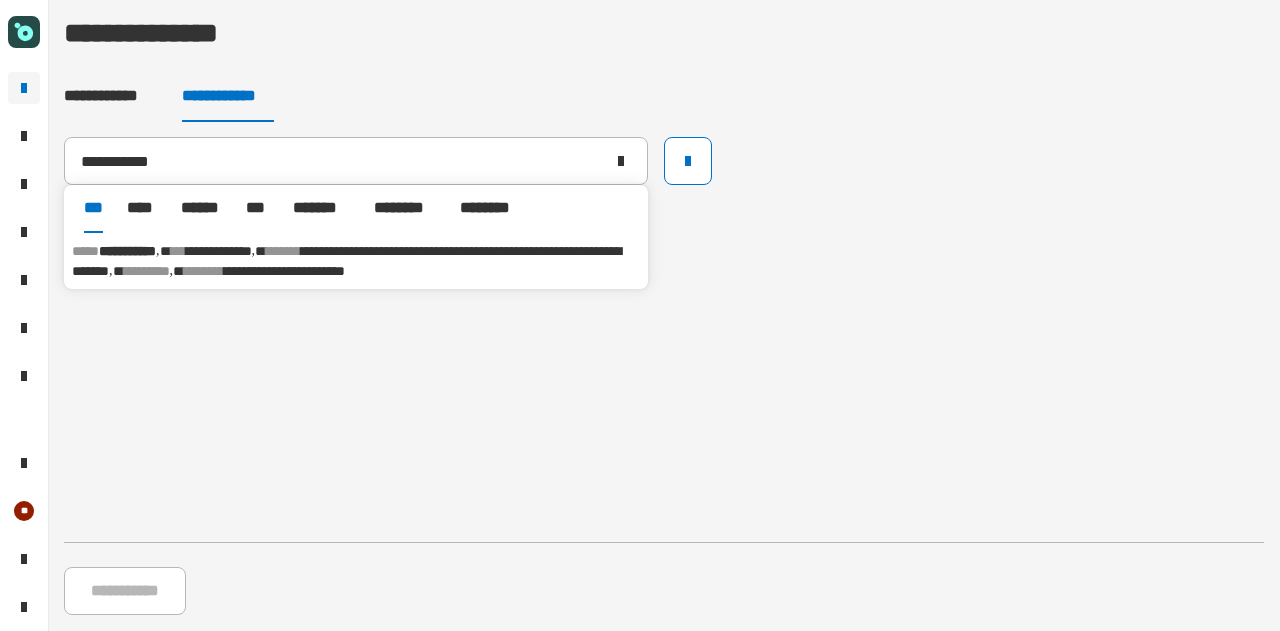 click on "********" at bounding box center (204, 271) 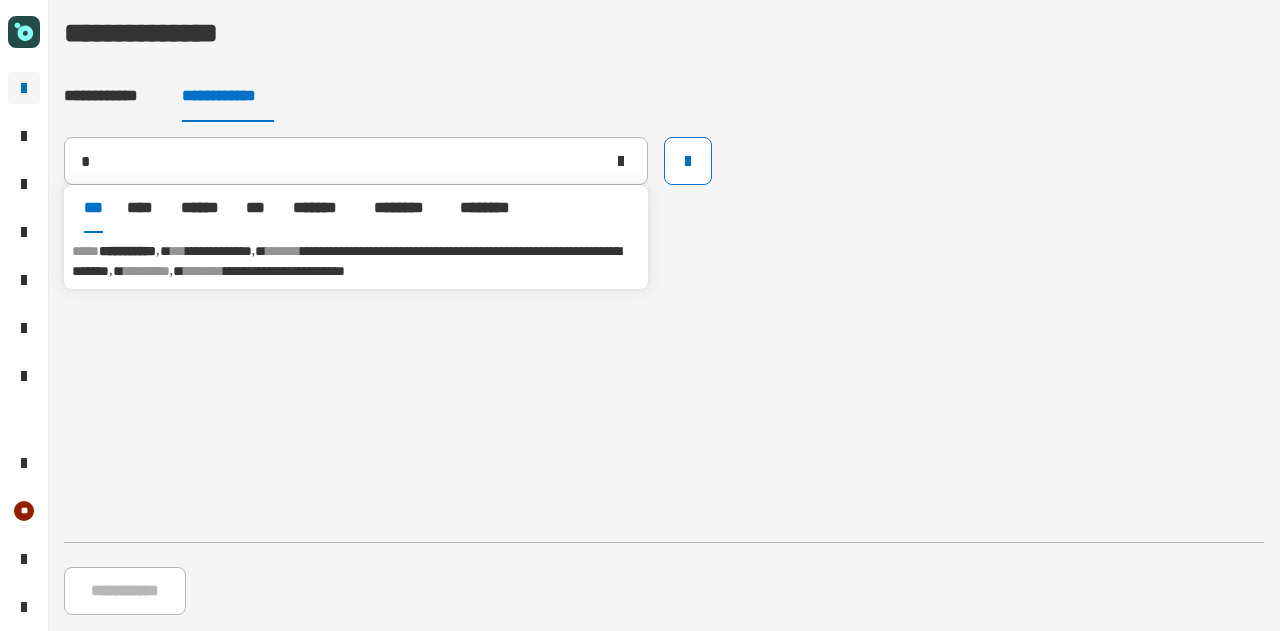 type 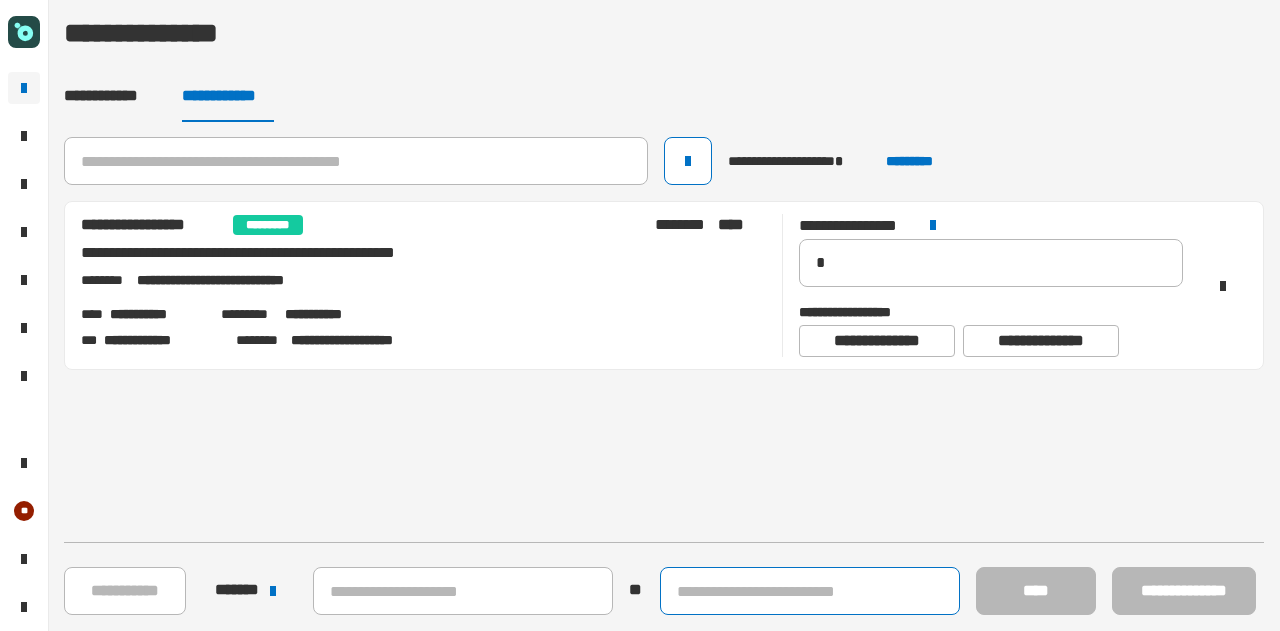 click 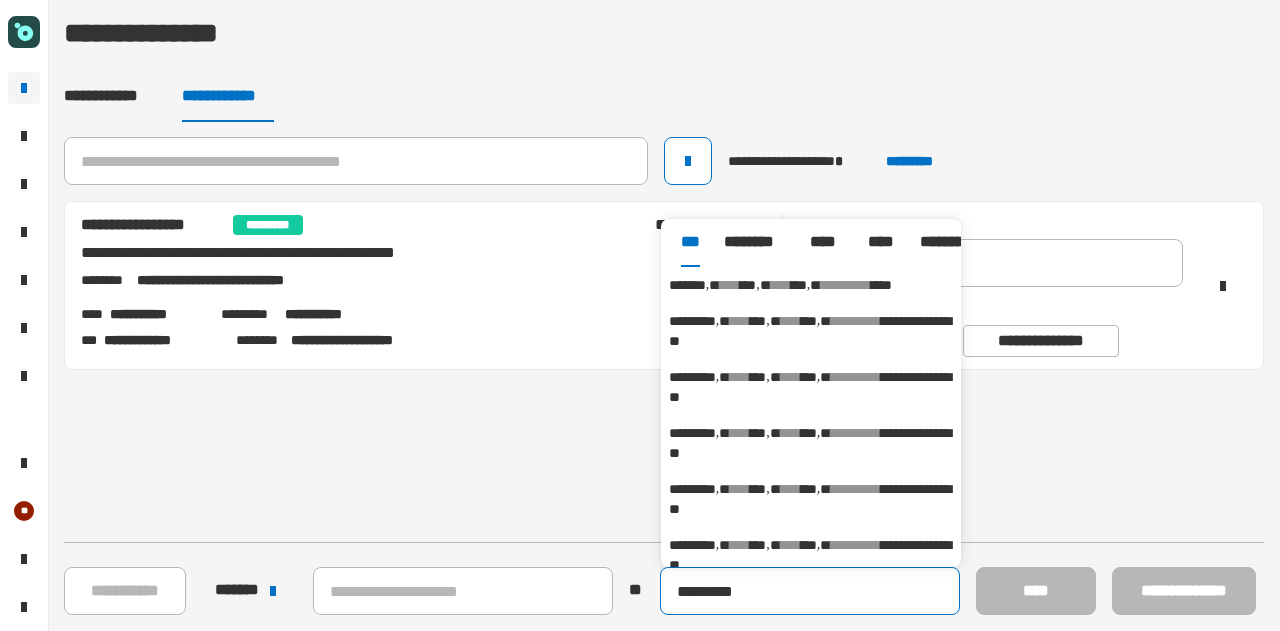 type on "*********" 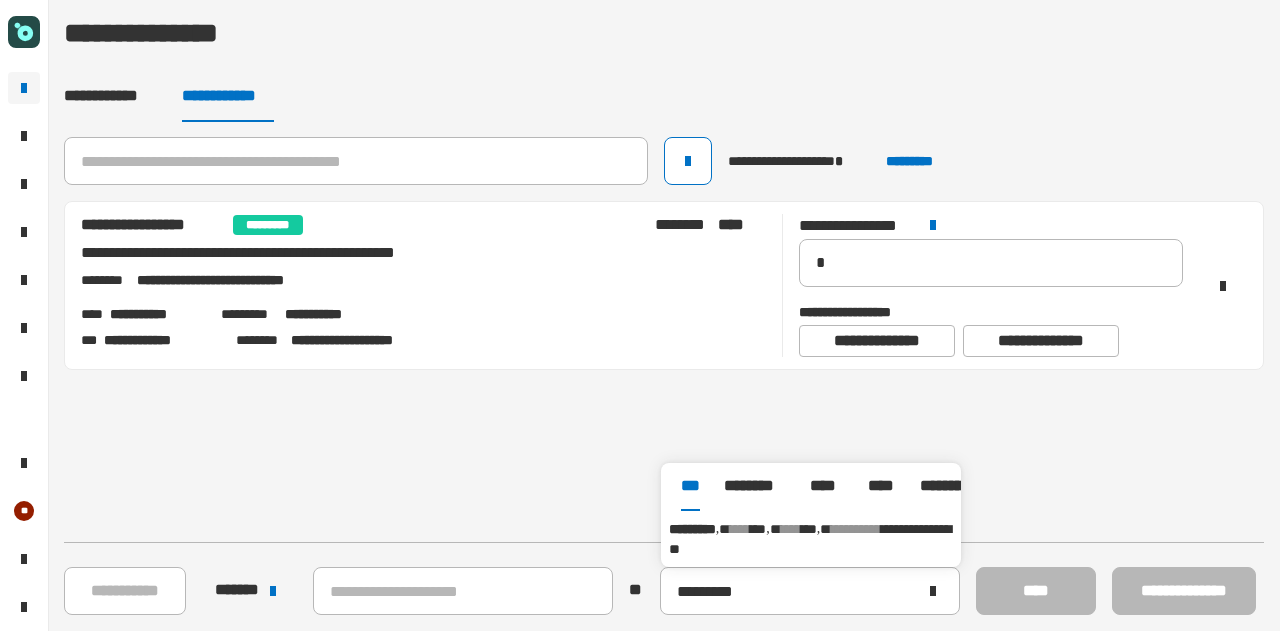 click on "***" at bounding box center [758, 529] 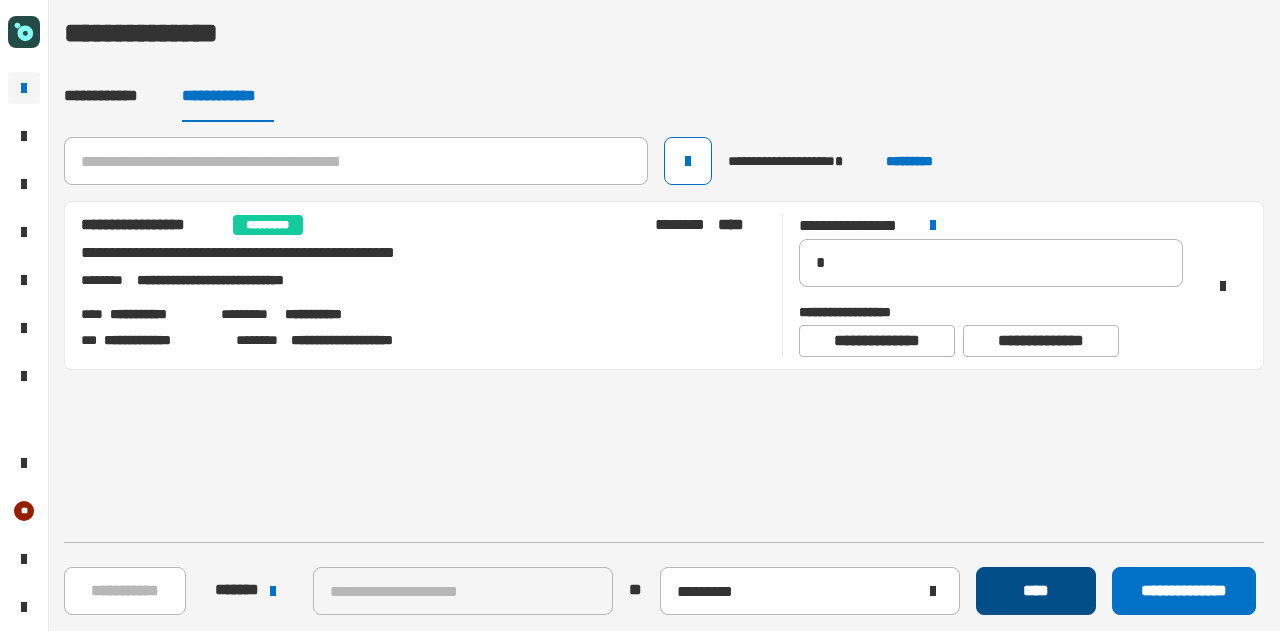 click on "****" 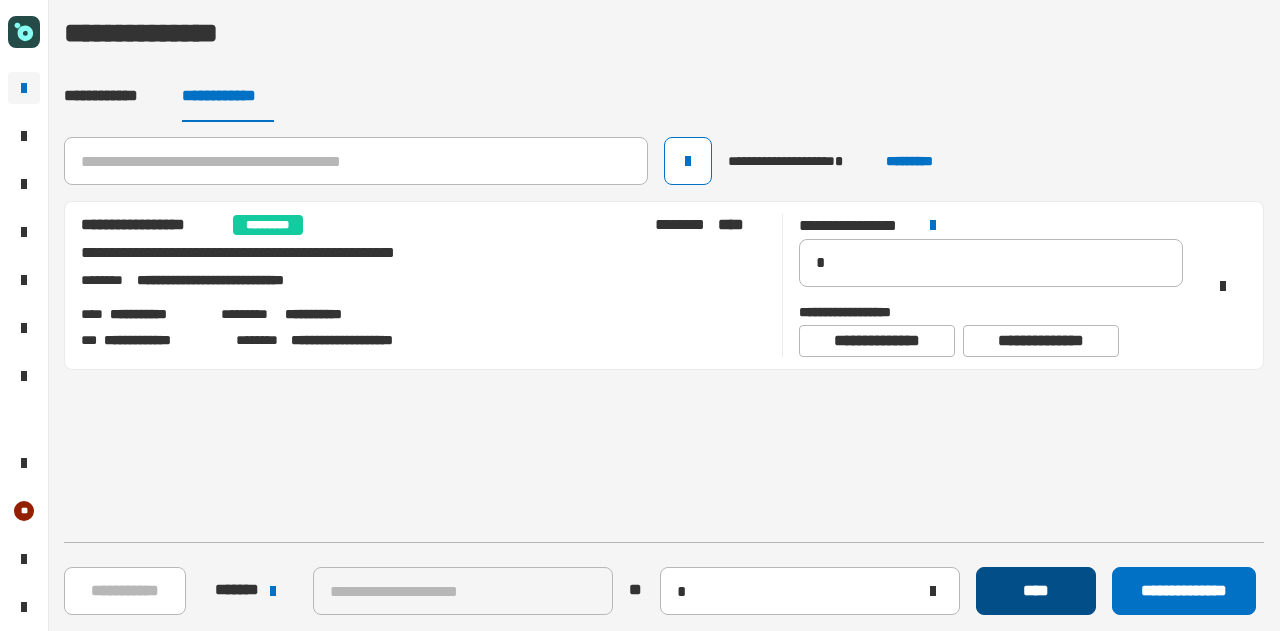 type 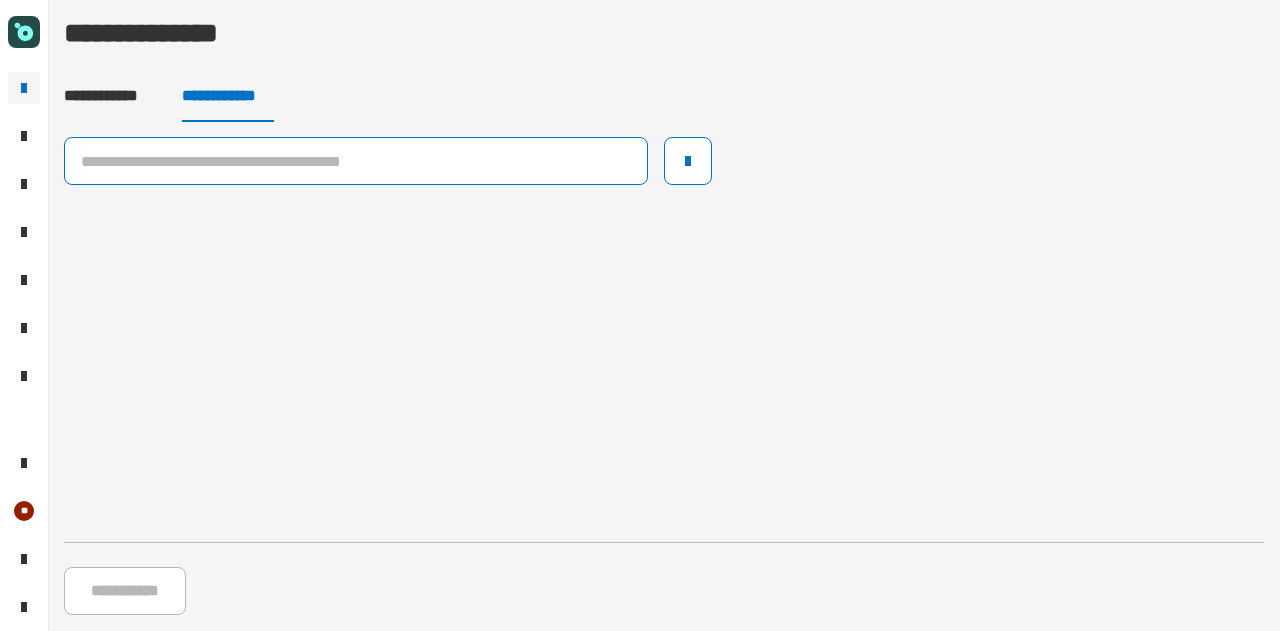 click 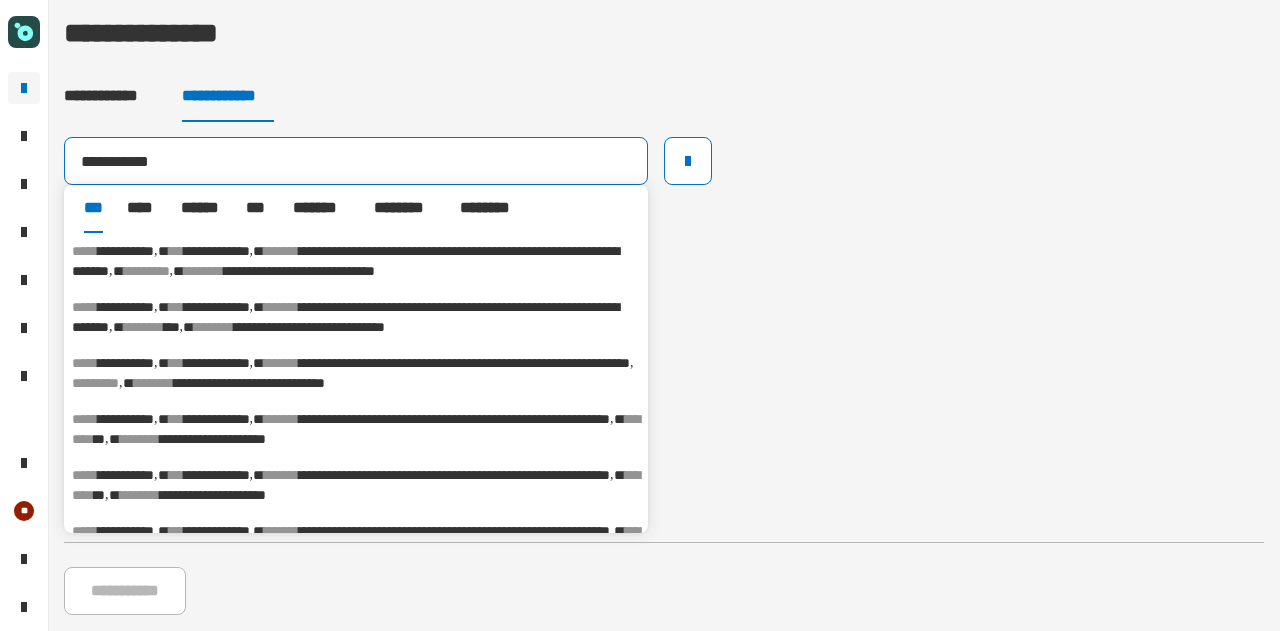 type on "**********" 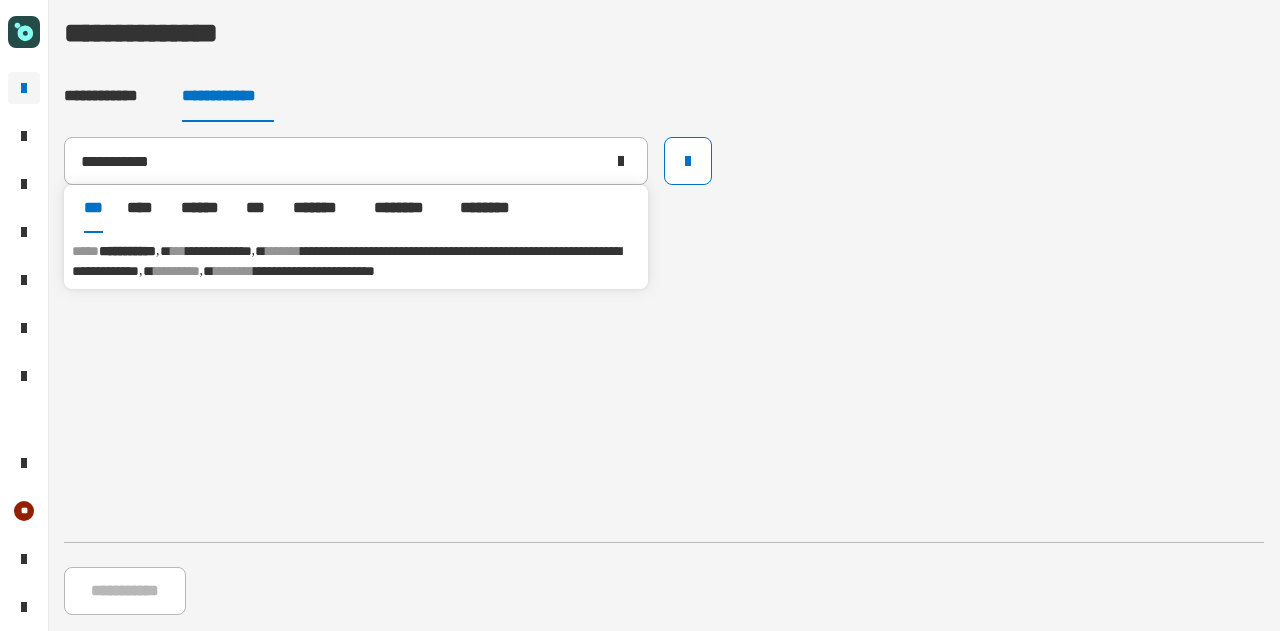 click on "********" at bounding box center (234, 271) 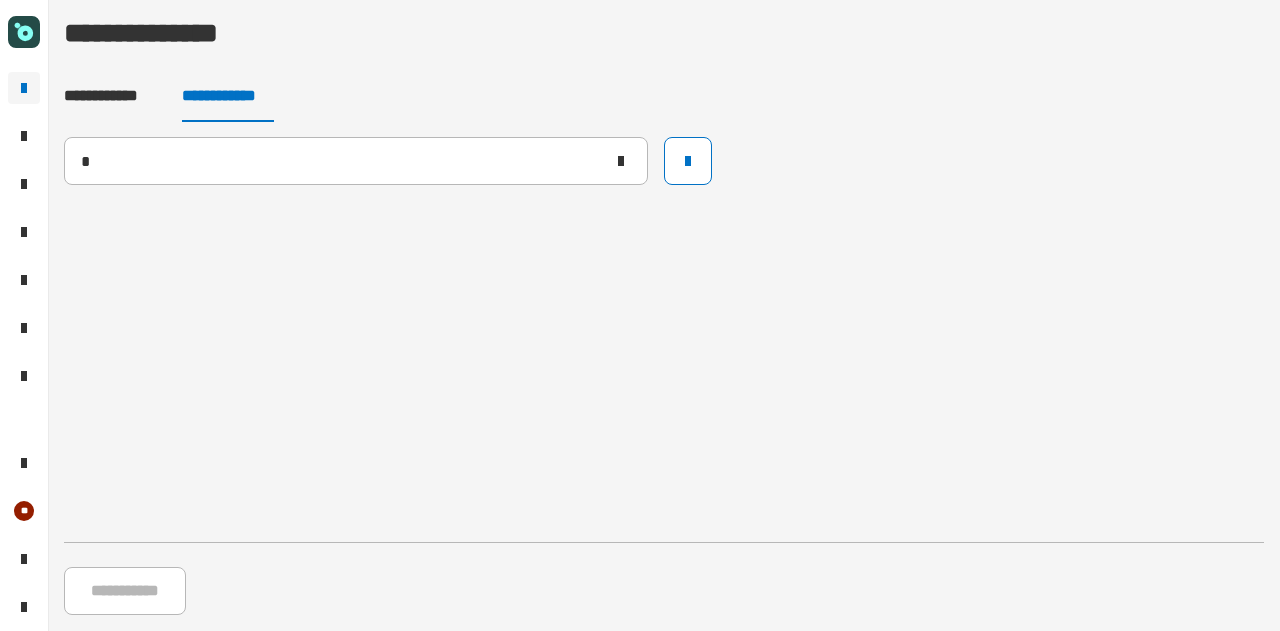 type 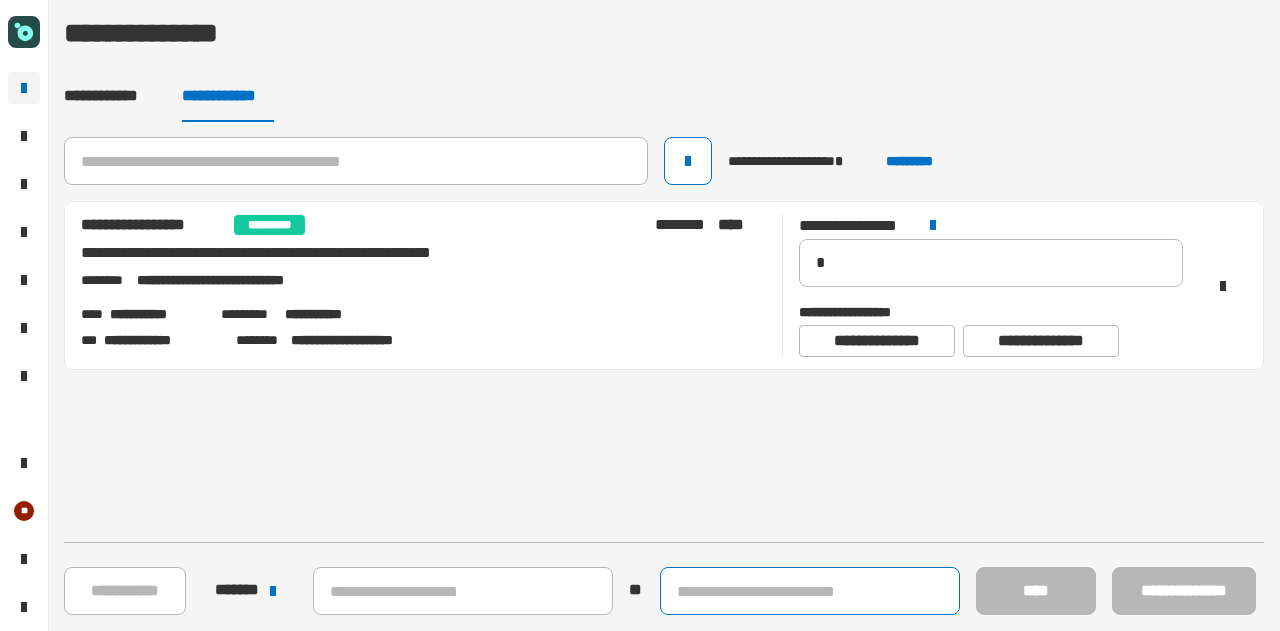 click 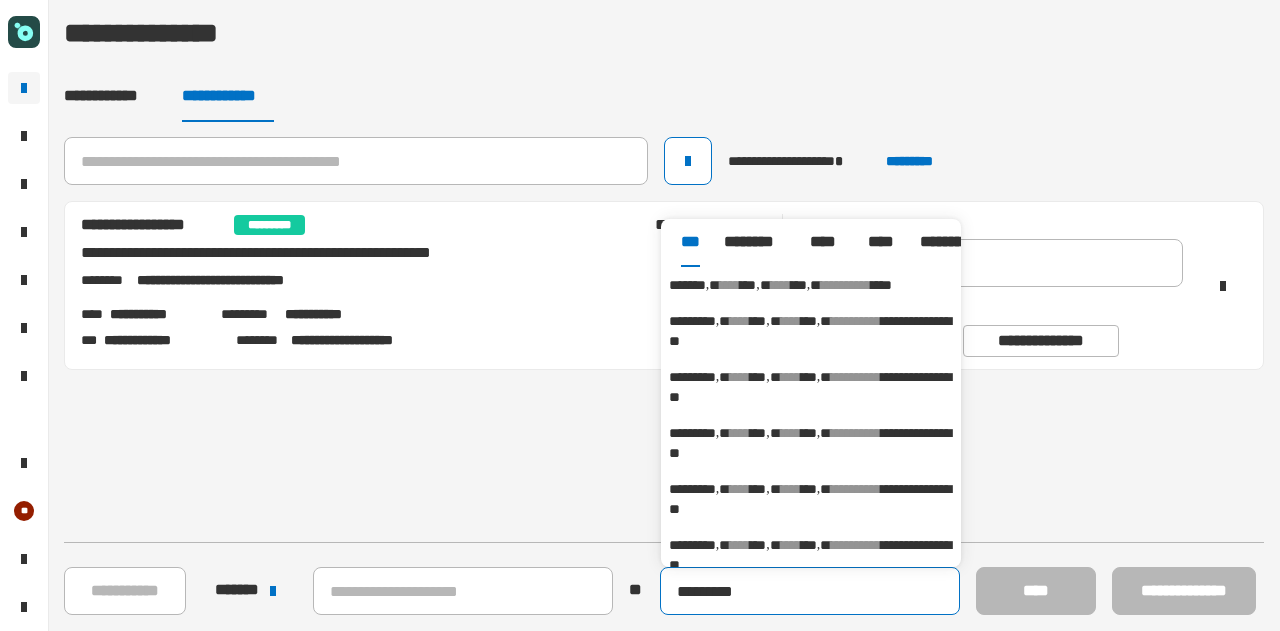 type on "*********" 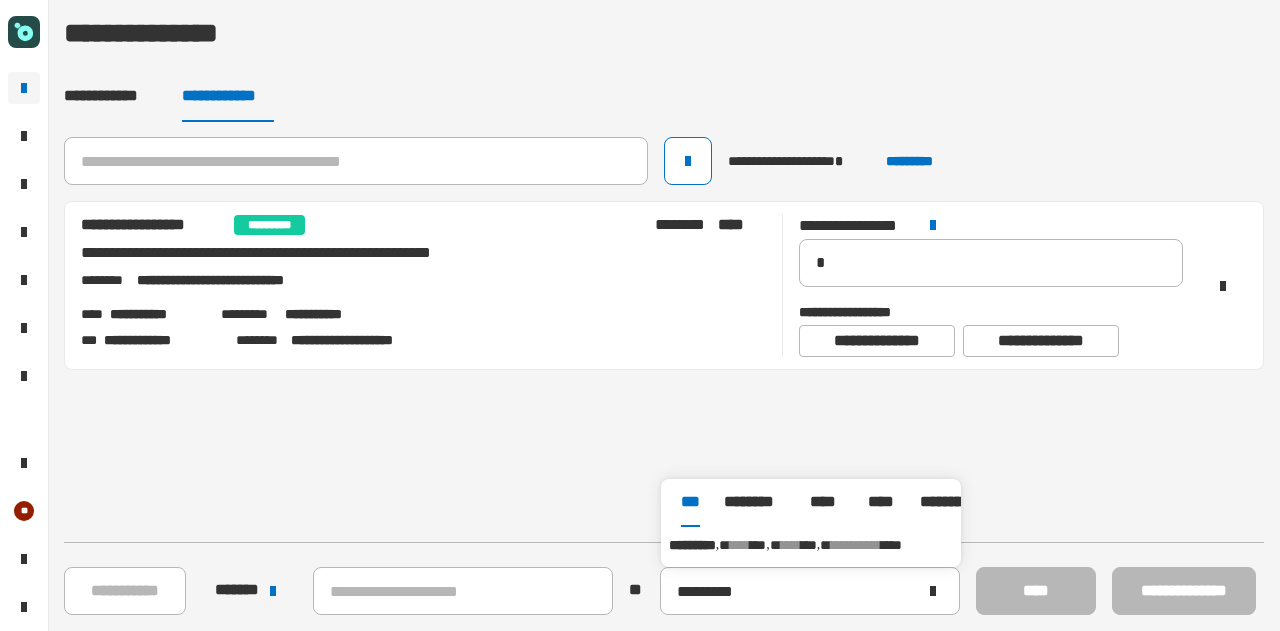 click on "**********" at bounding box center [811, 545] 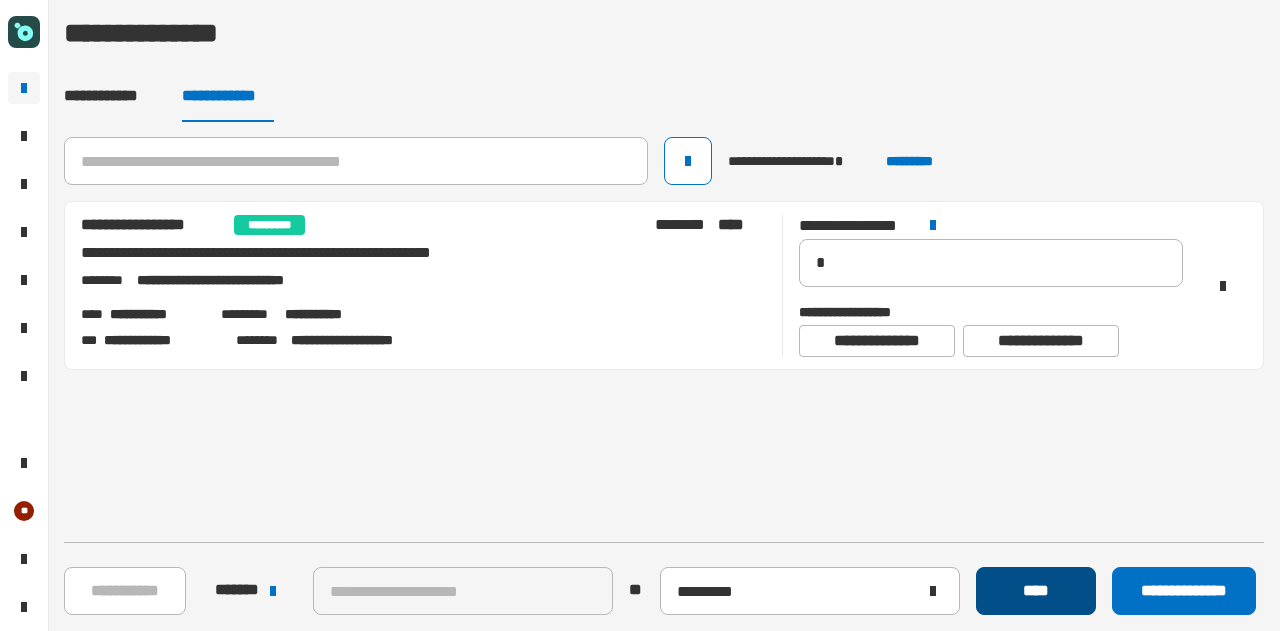 click on "****" 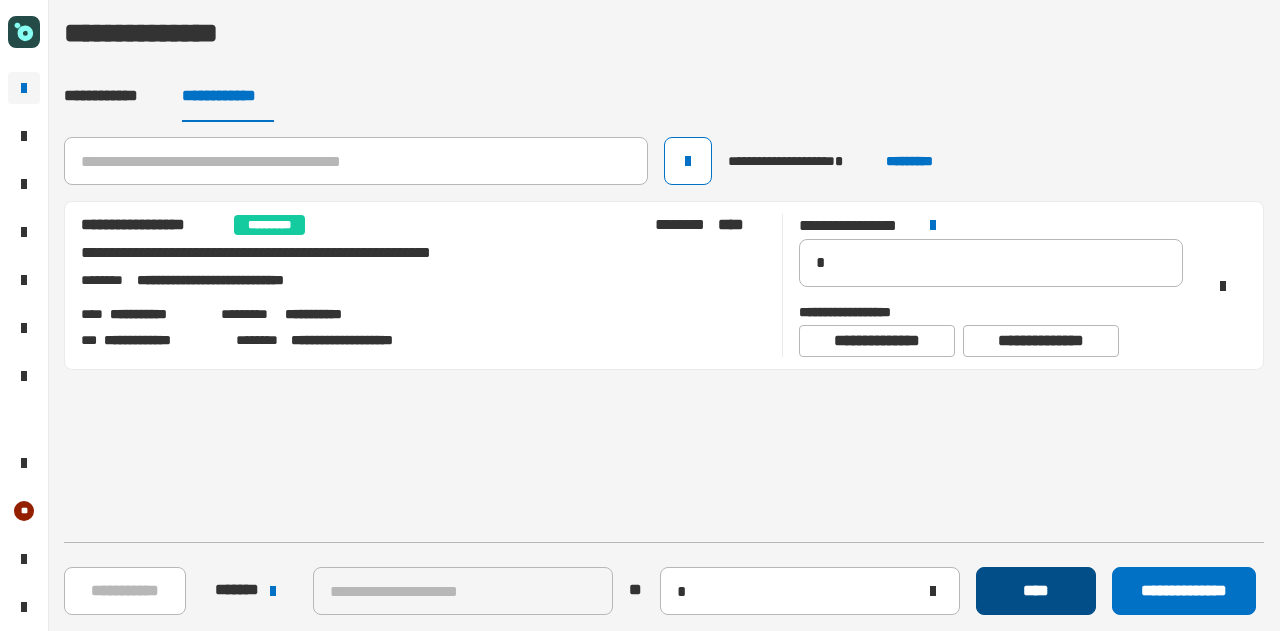 type 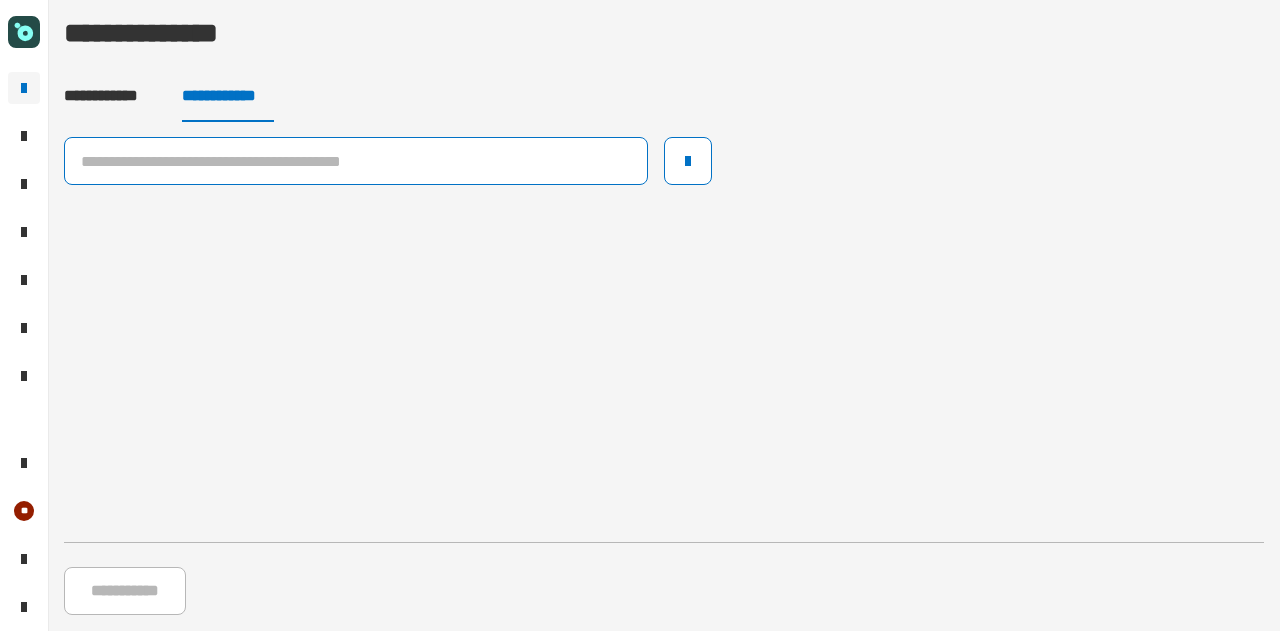 click 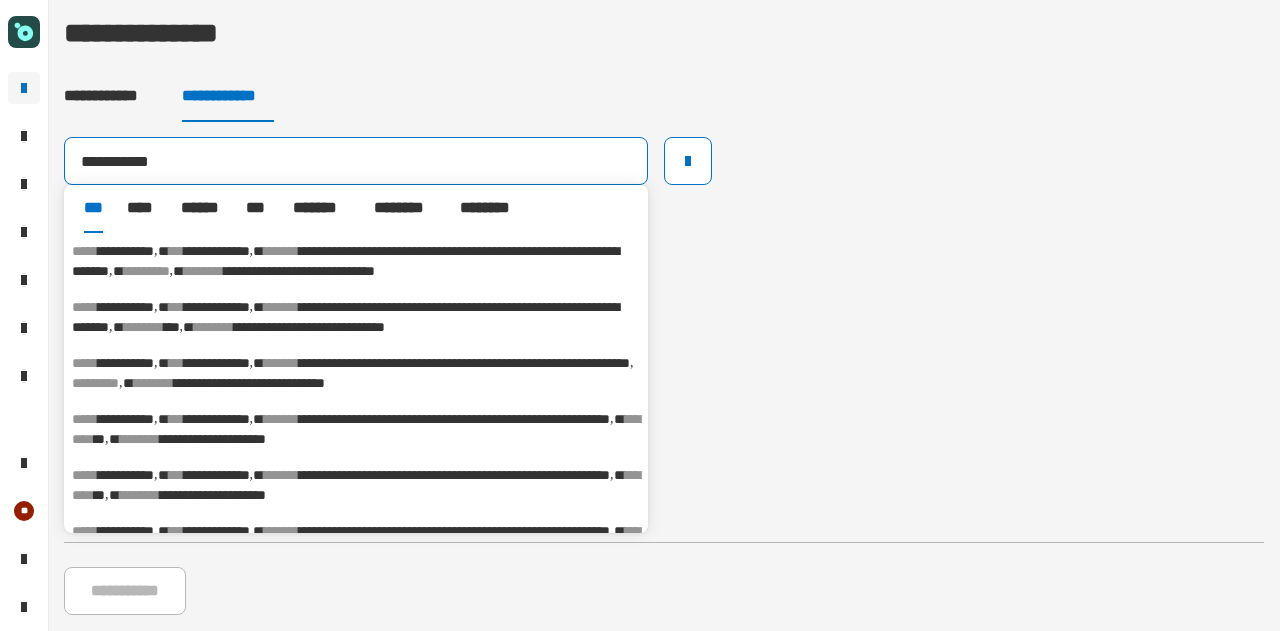 type on "**********" 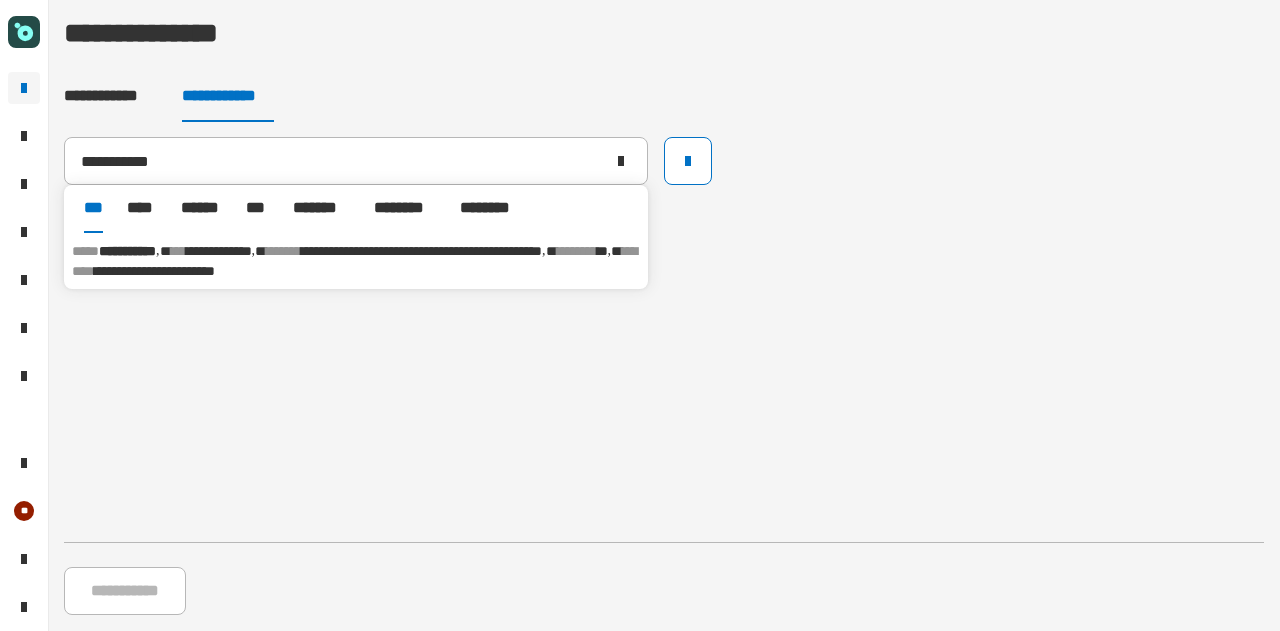 click on "**********" at bounding box center (356, 261) 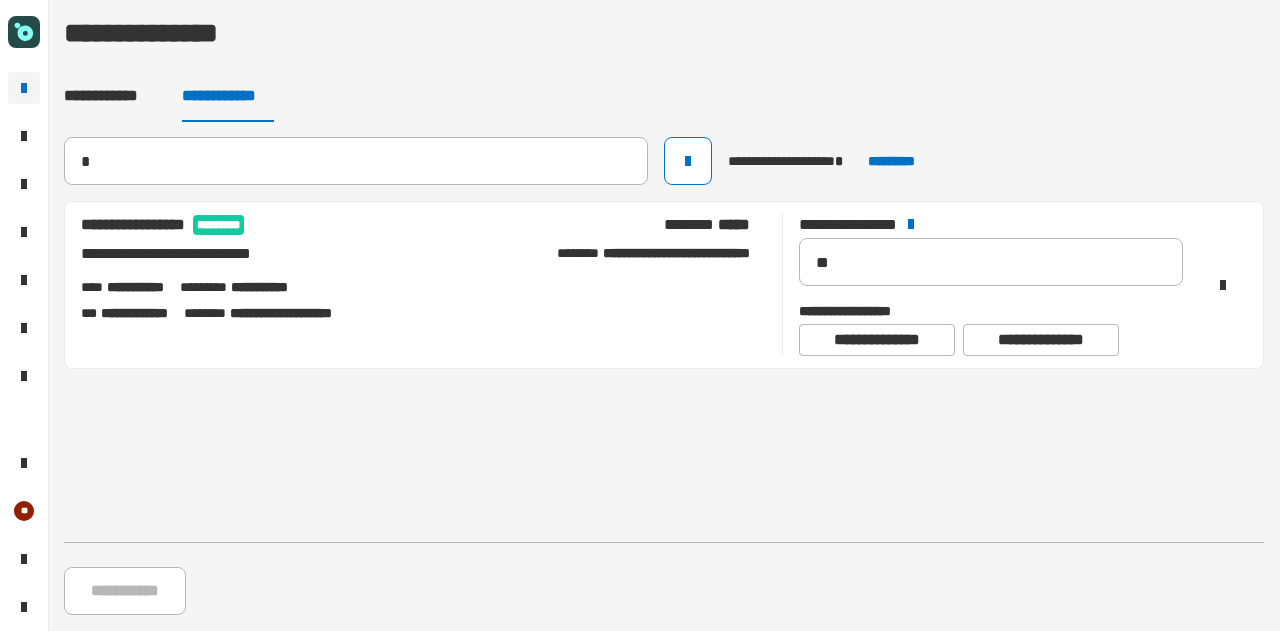 type 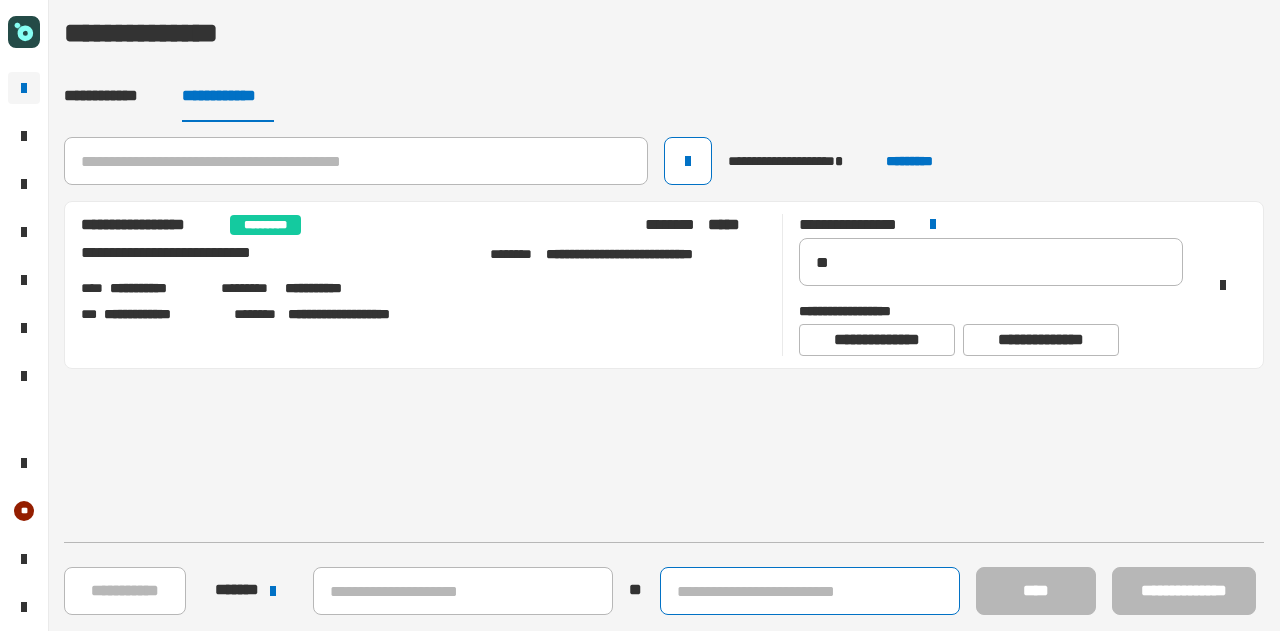 click 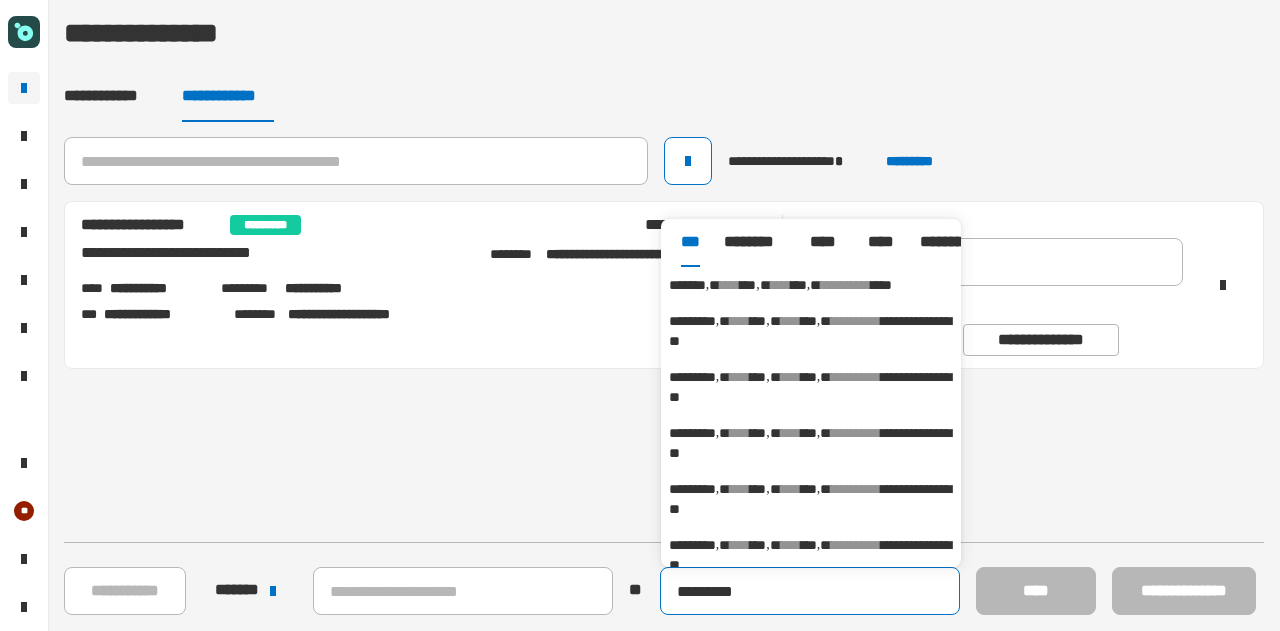 type on "*********" 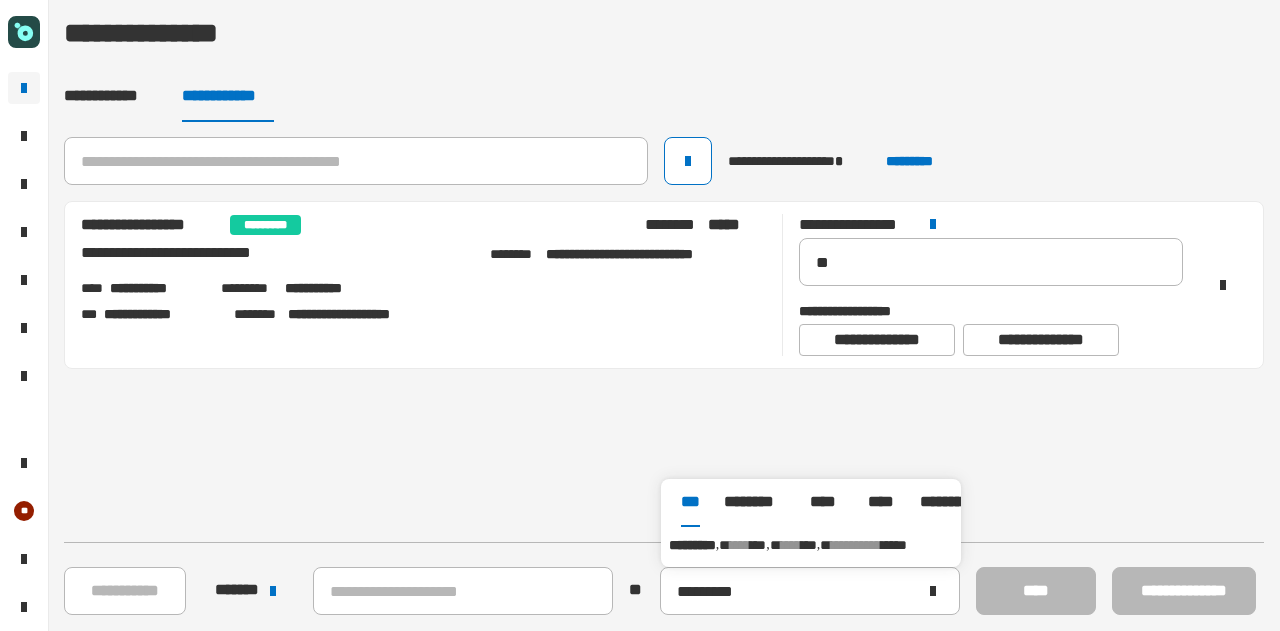 click on "***" at bounding box center [809, 545] 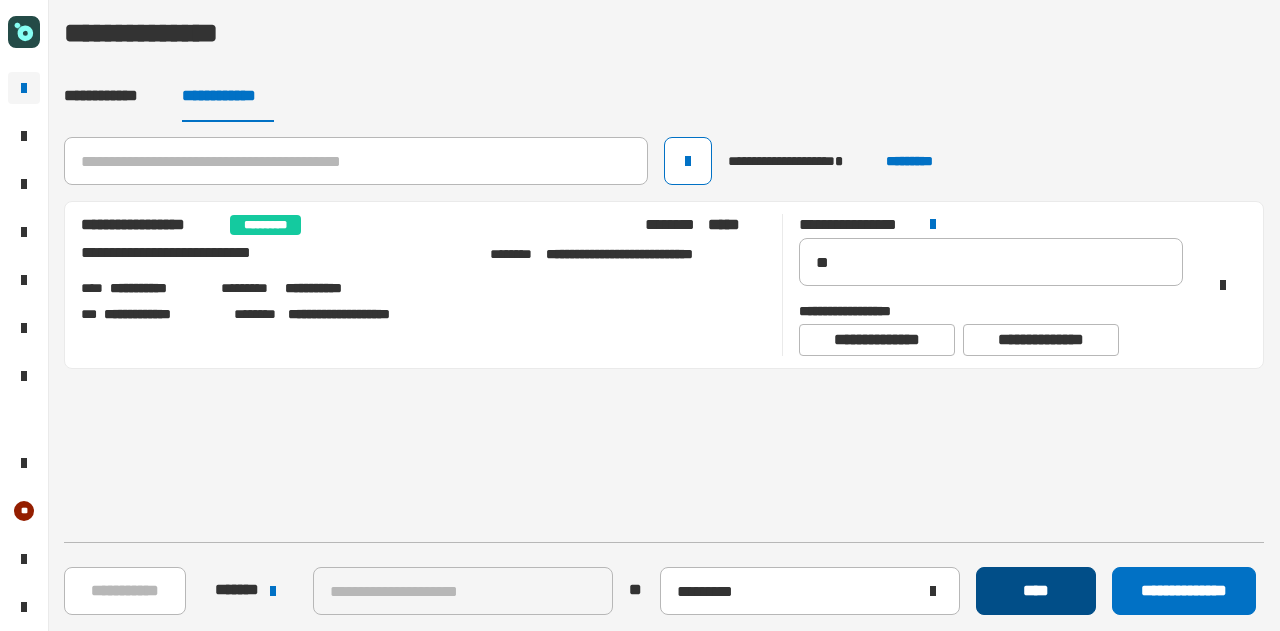 click on "****" 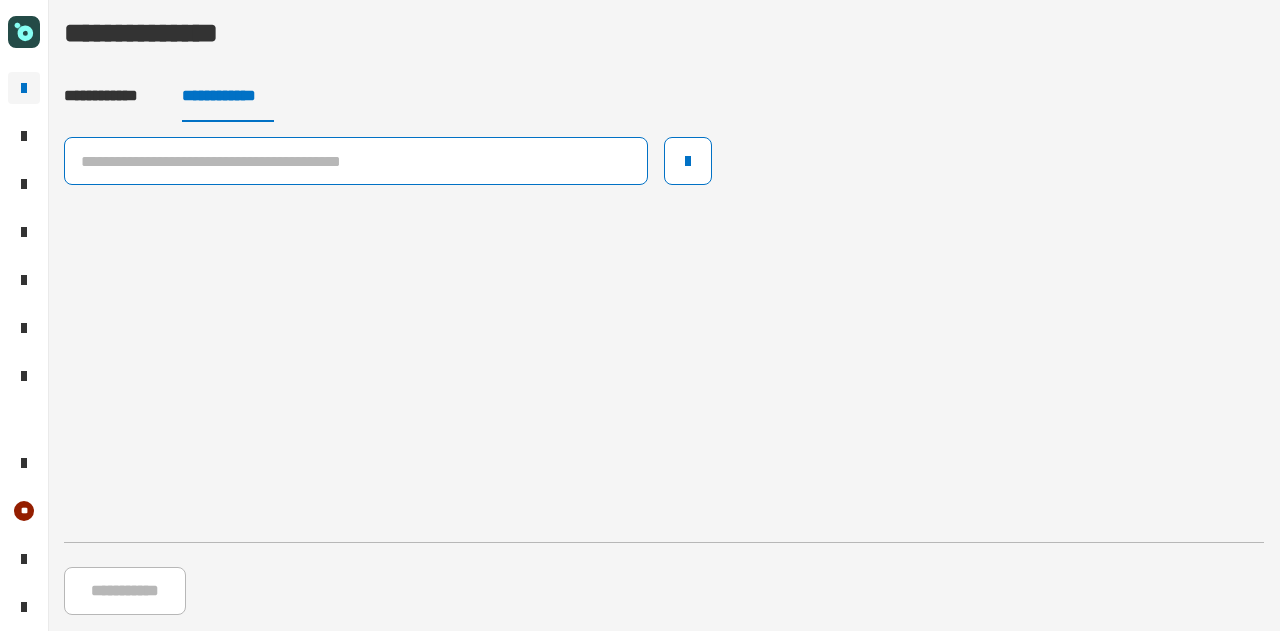 click 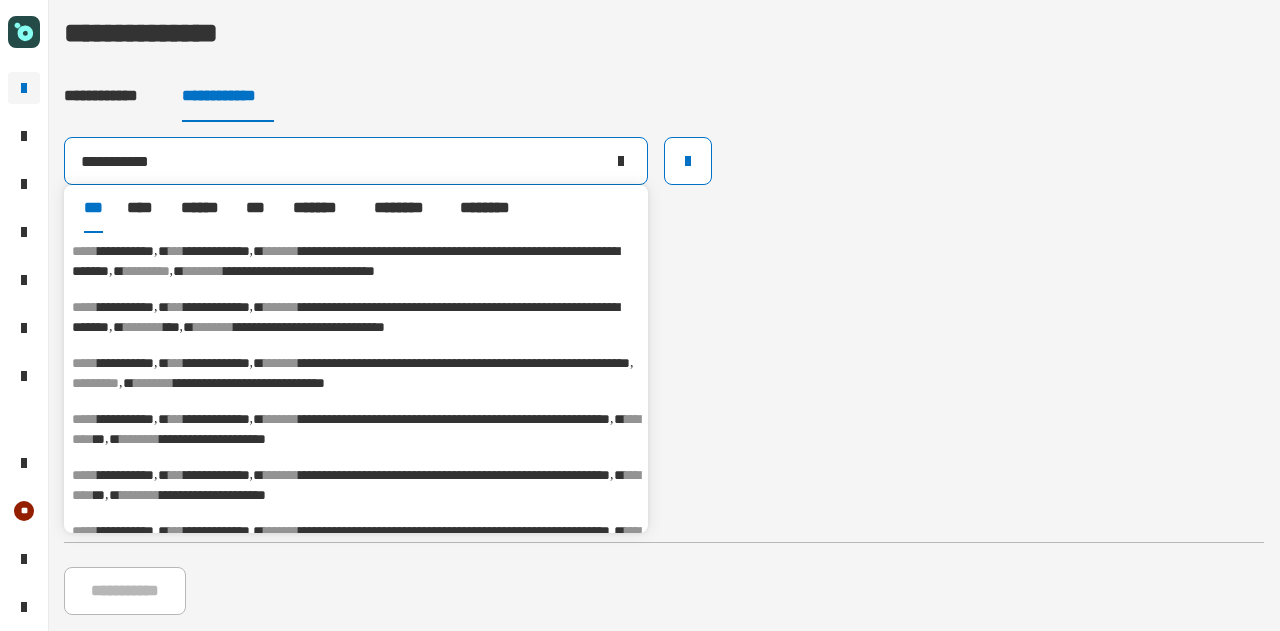 type on "**********" 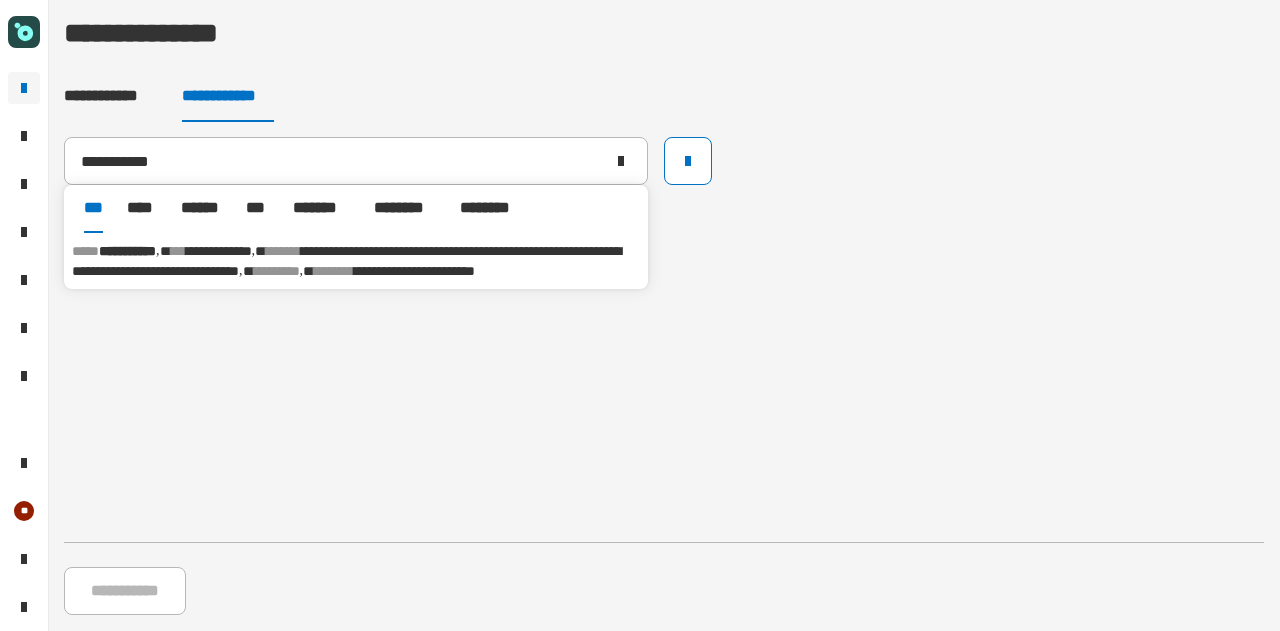 click on "**********" at bounding box center (346, 261) 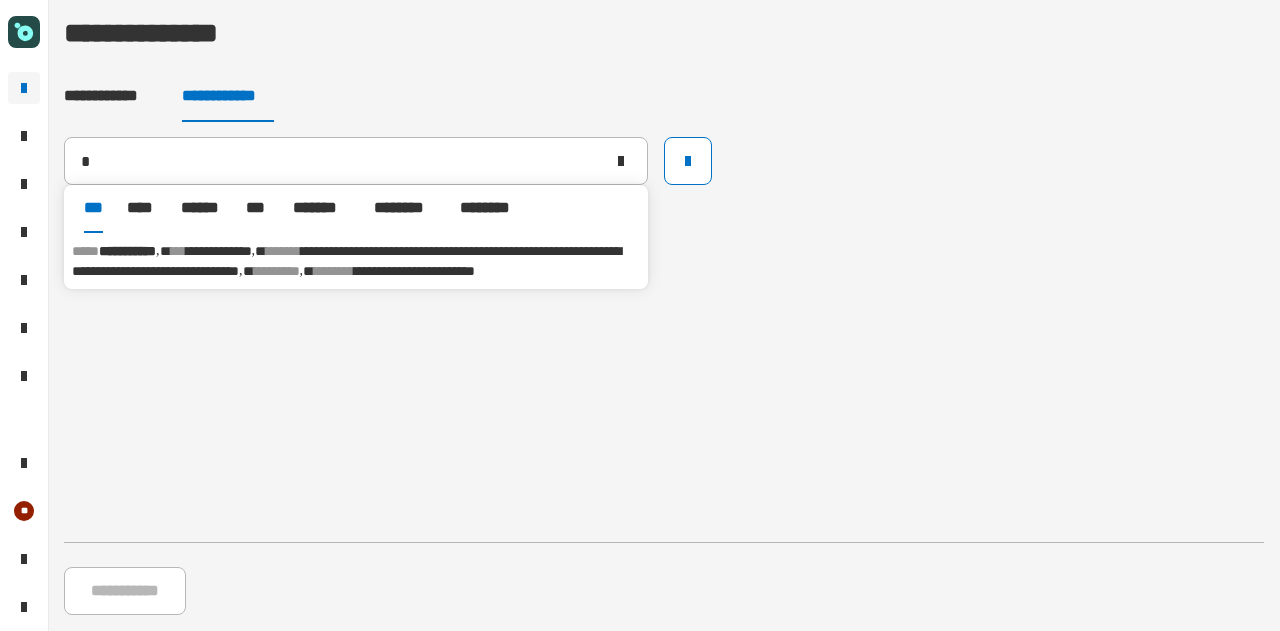 type 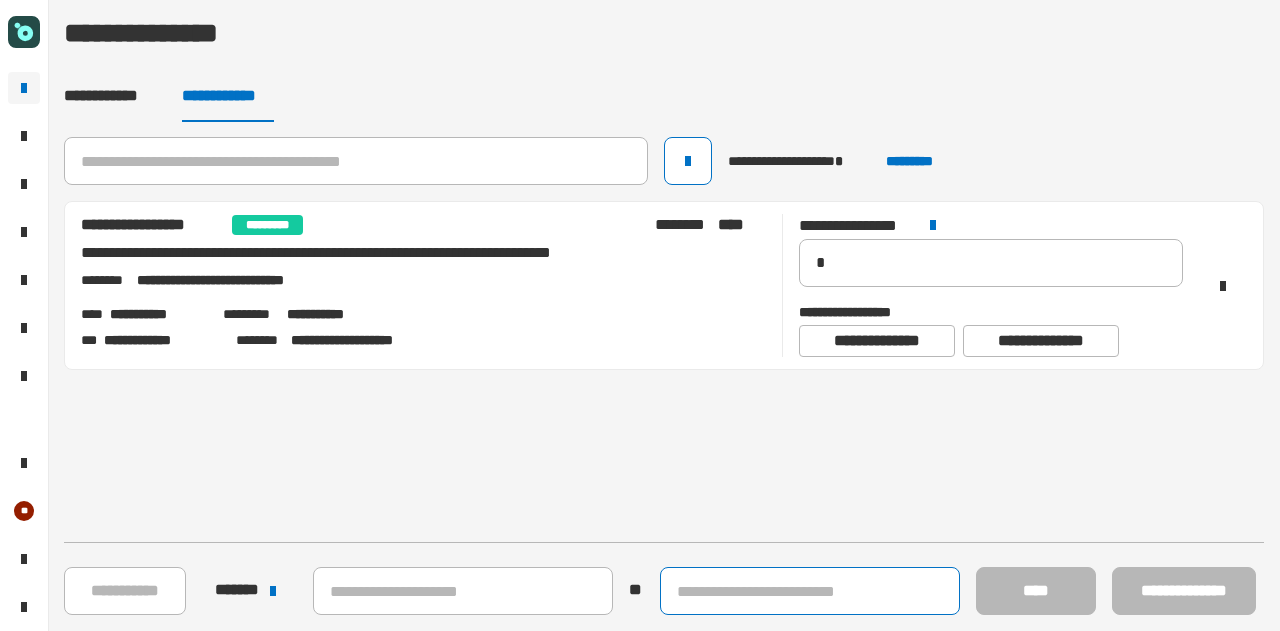 click 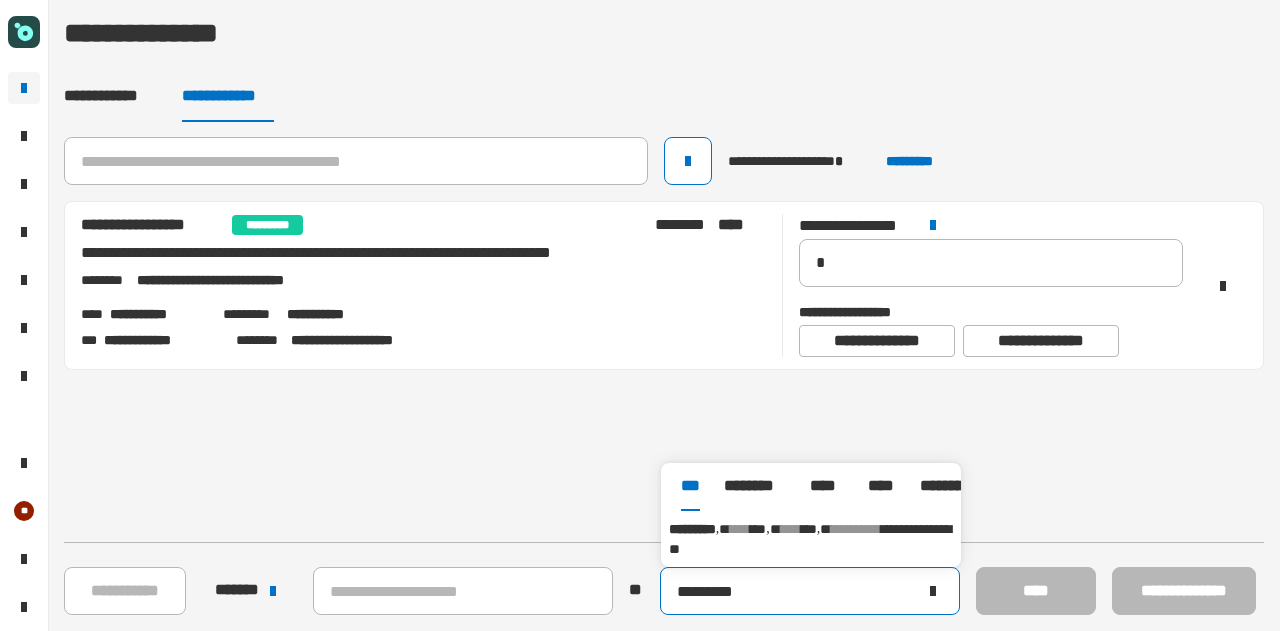 type on "*********" 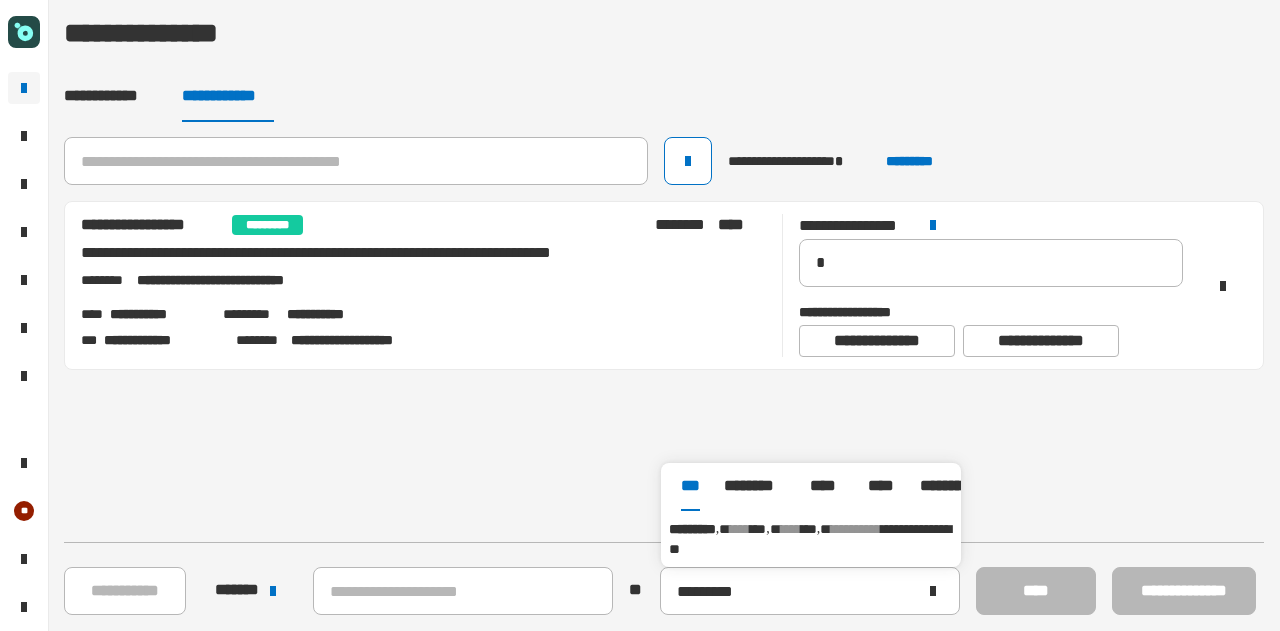 click on "**********" at bounding box center [811, 539] 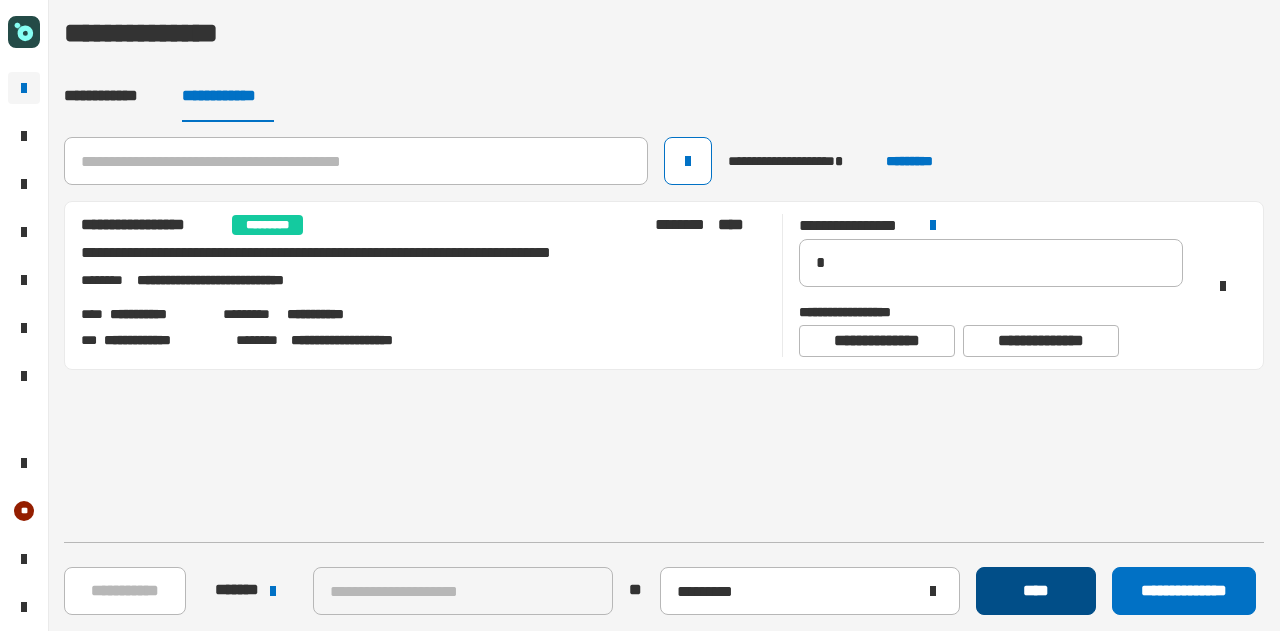 click on "****" 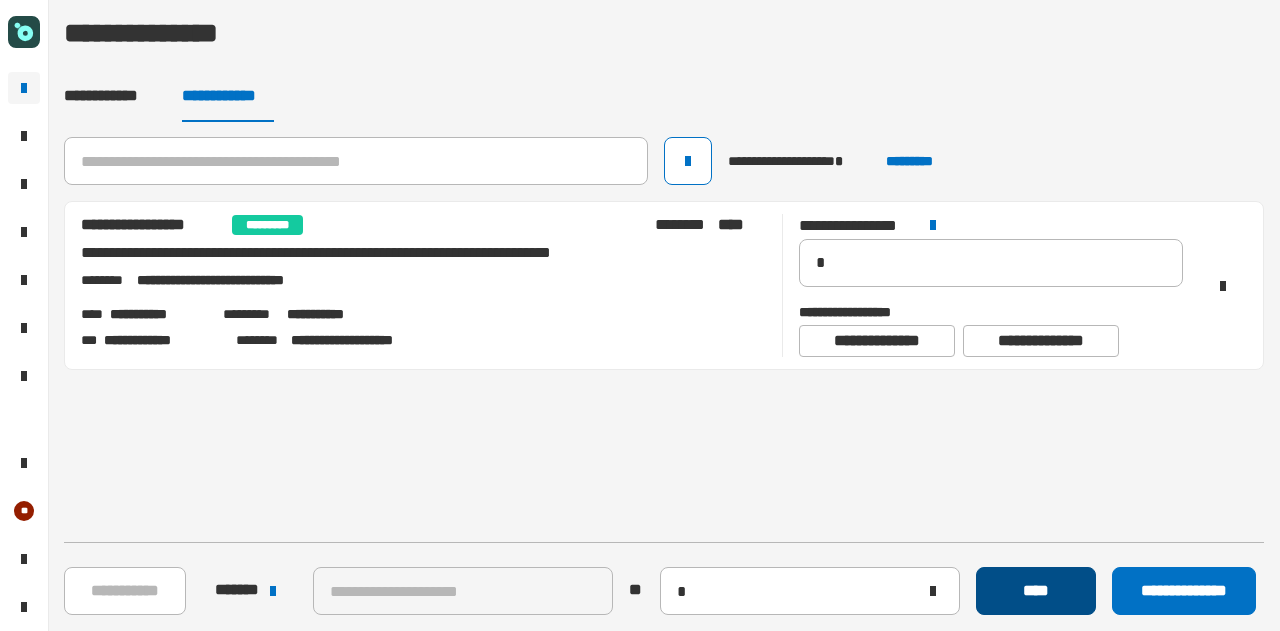 type 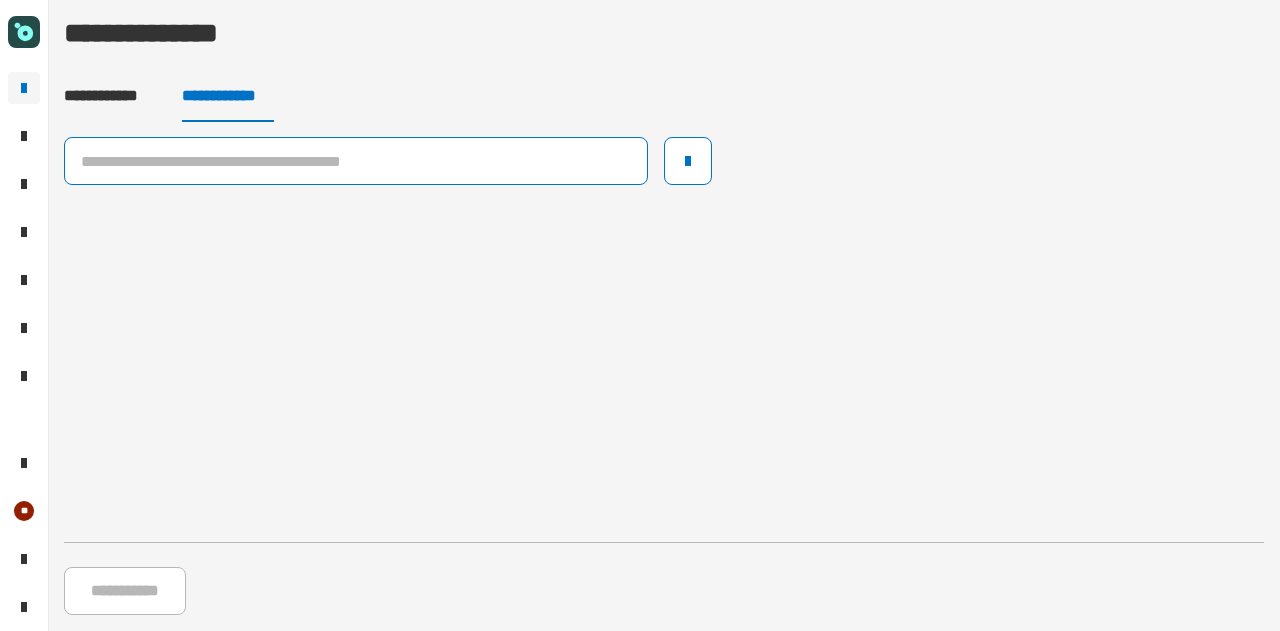 click 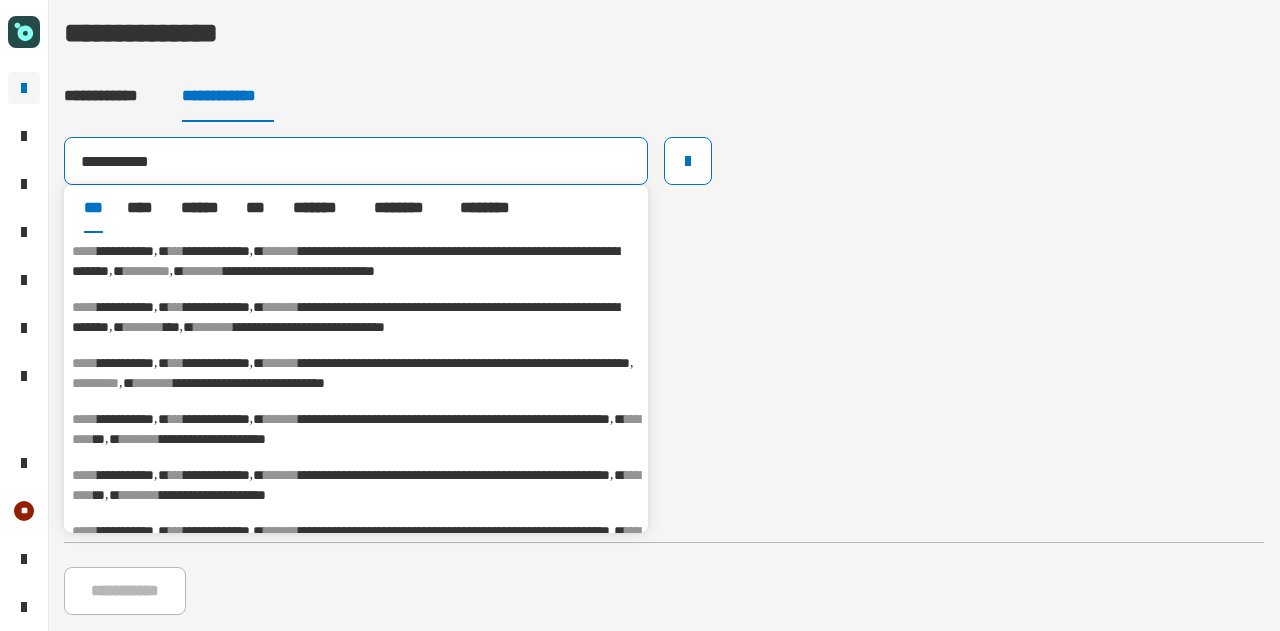 type on "**********" 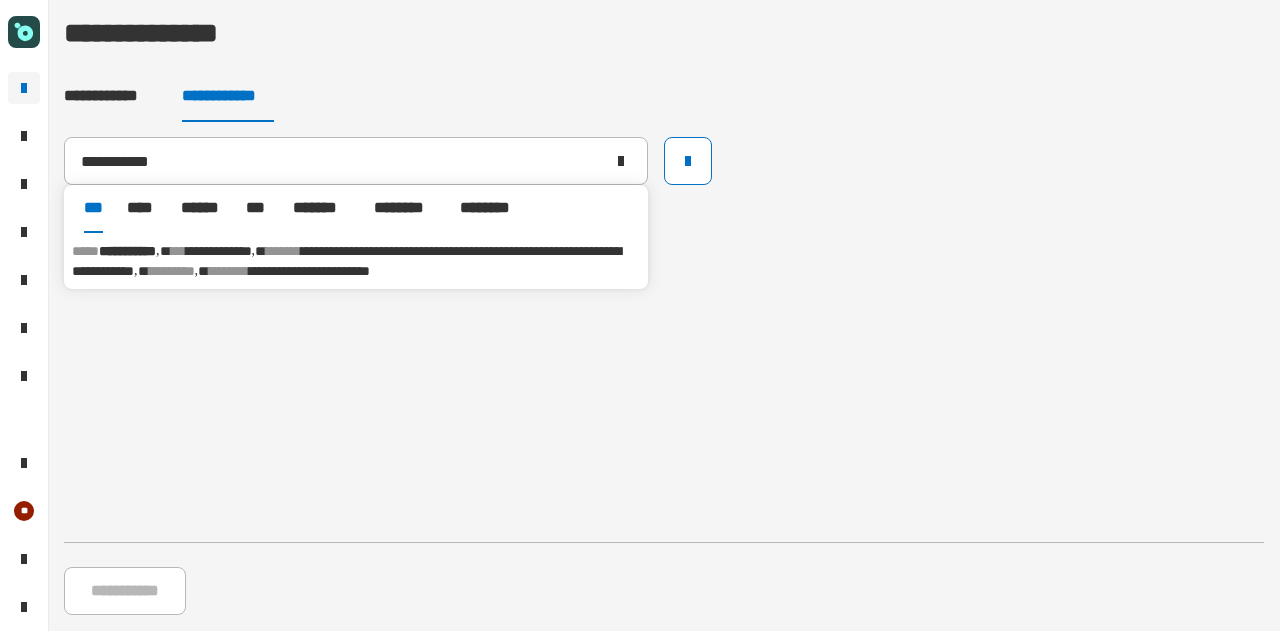 click on "*******" at bounding box center [283, 251] 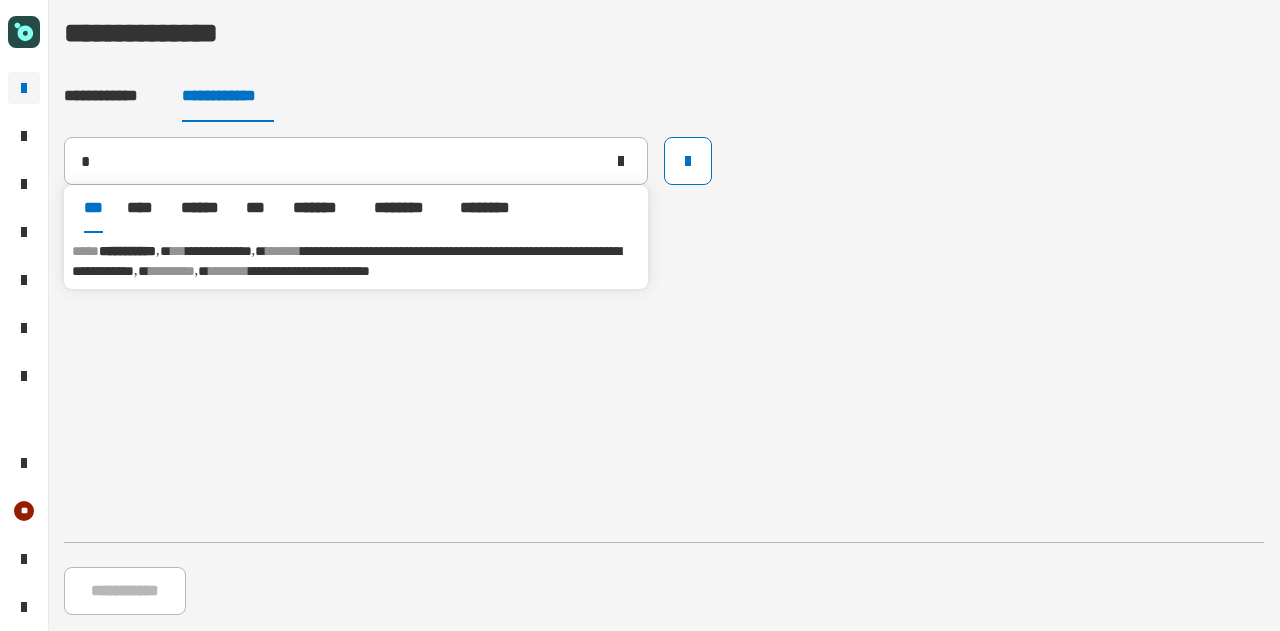type 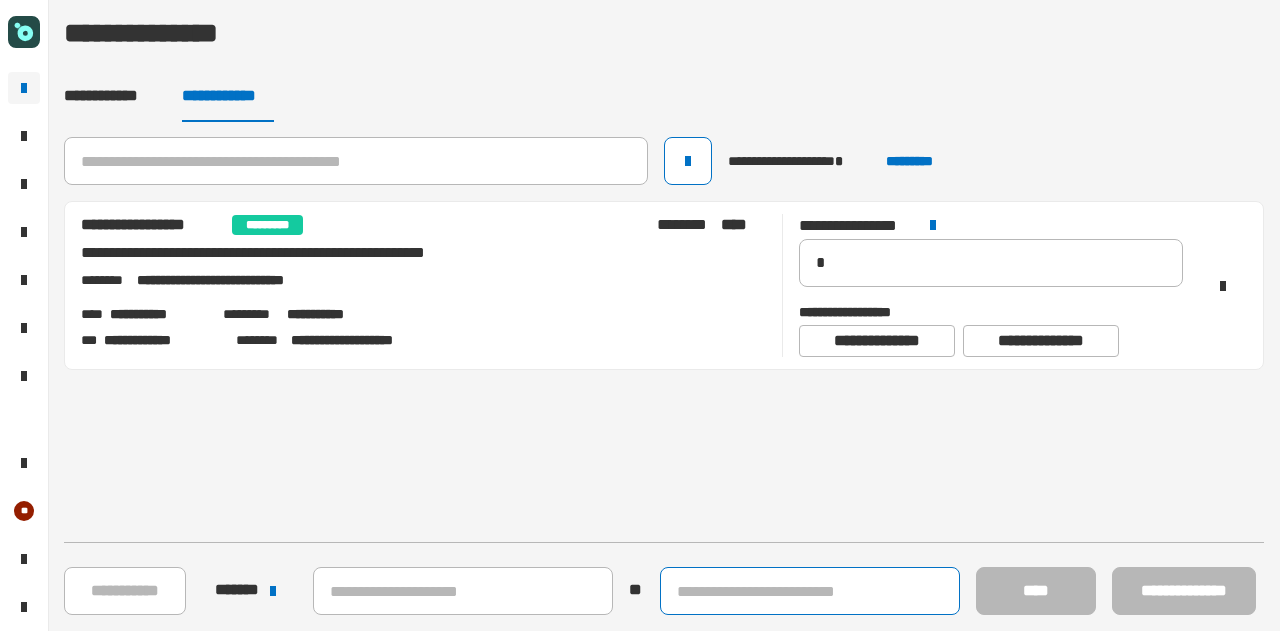 click 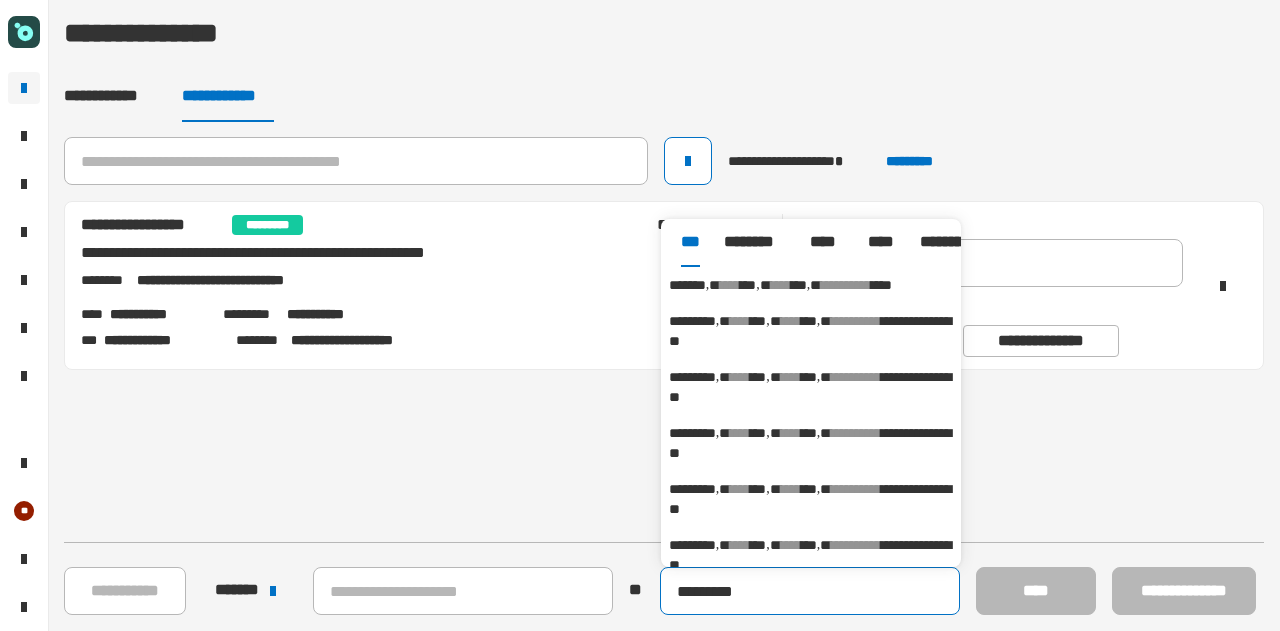 type on "*********" 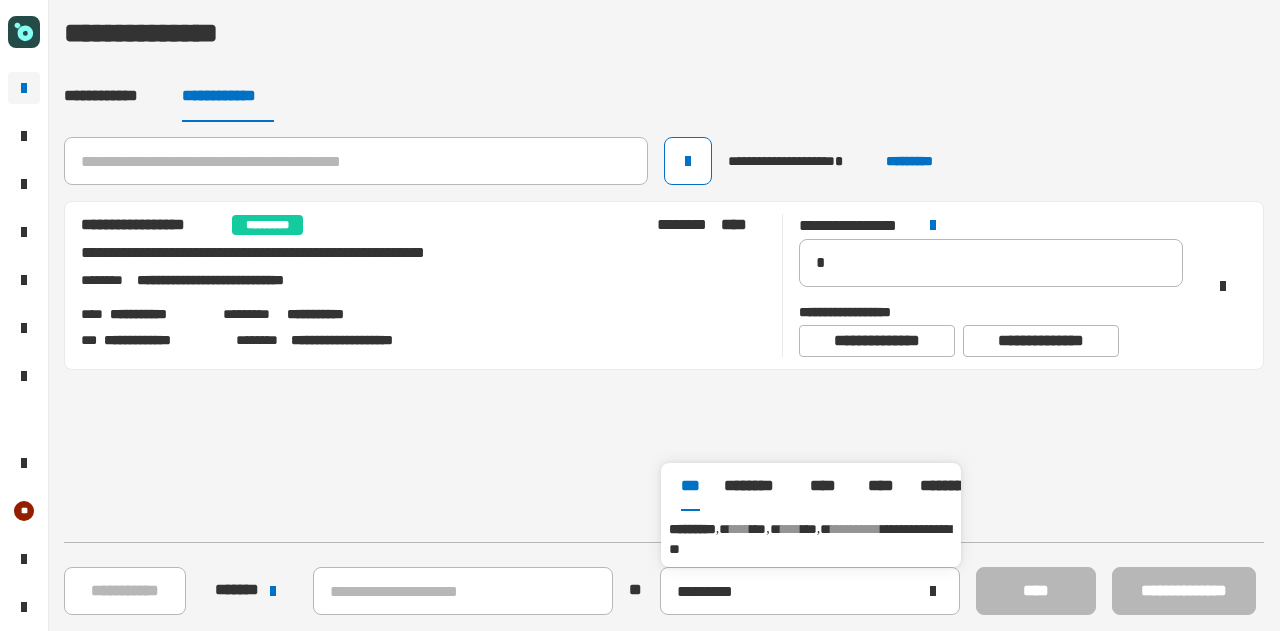 click on "****" at bounding box center [791, 529] 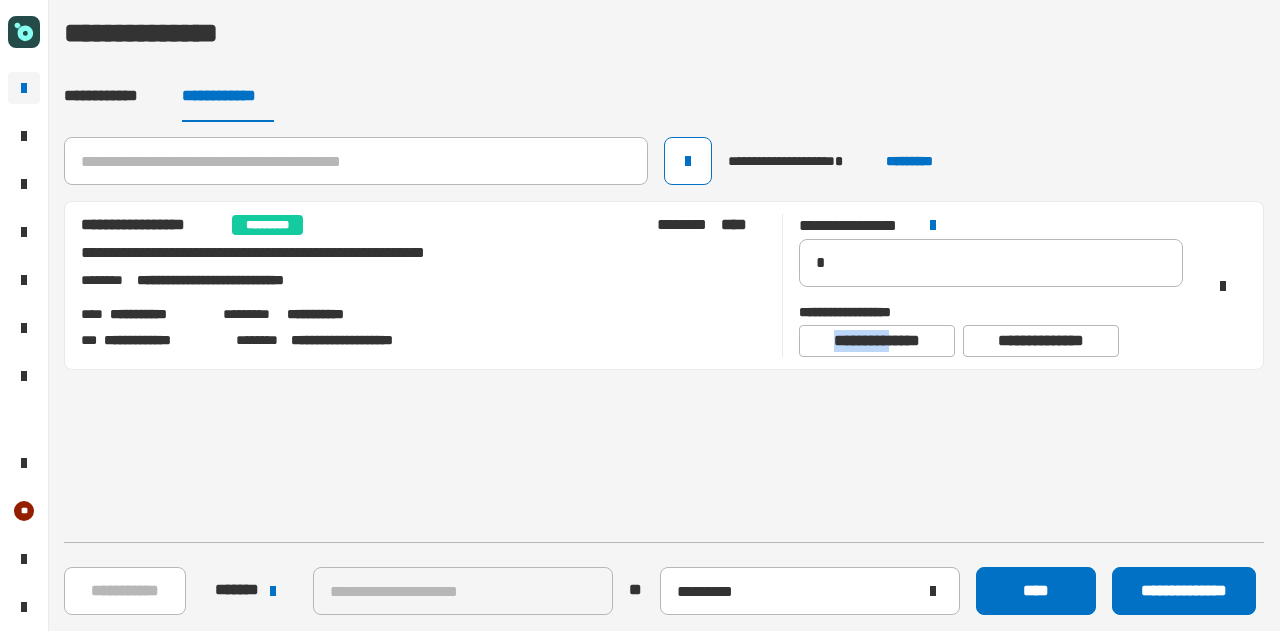 click on "**********" 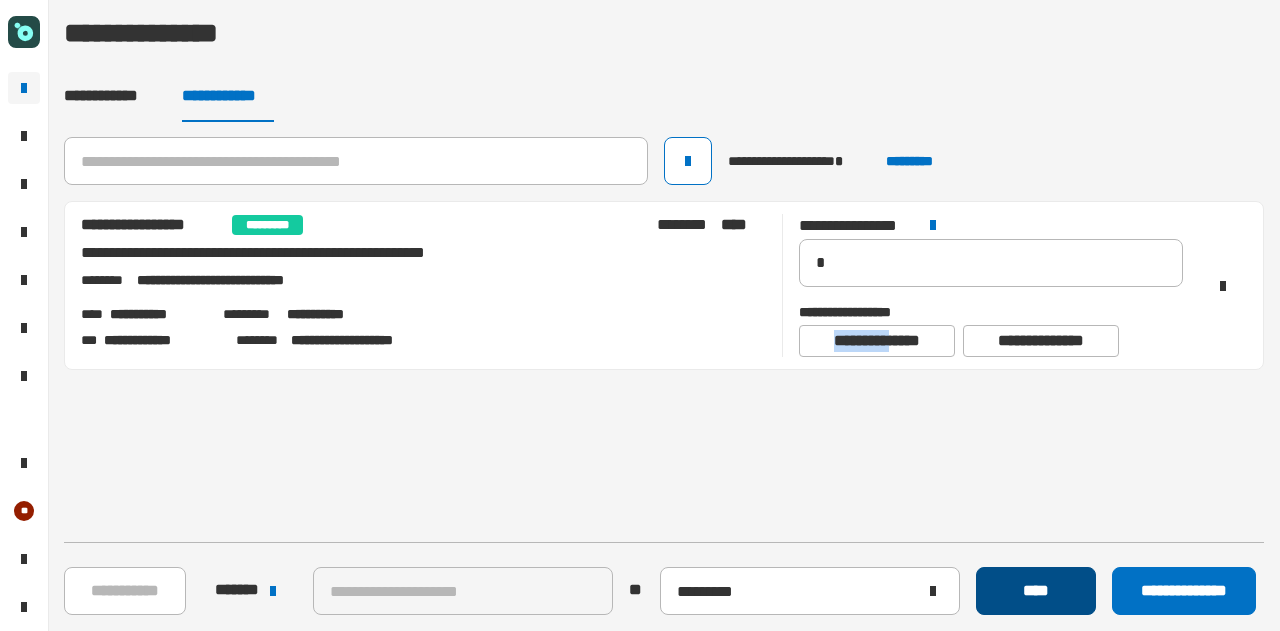 click on "****" 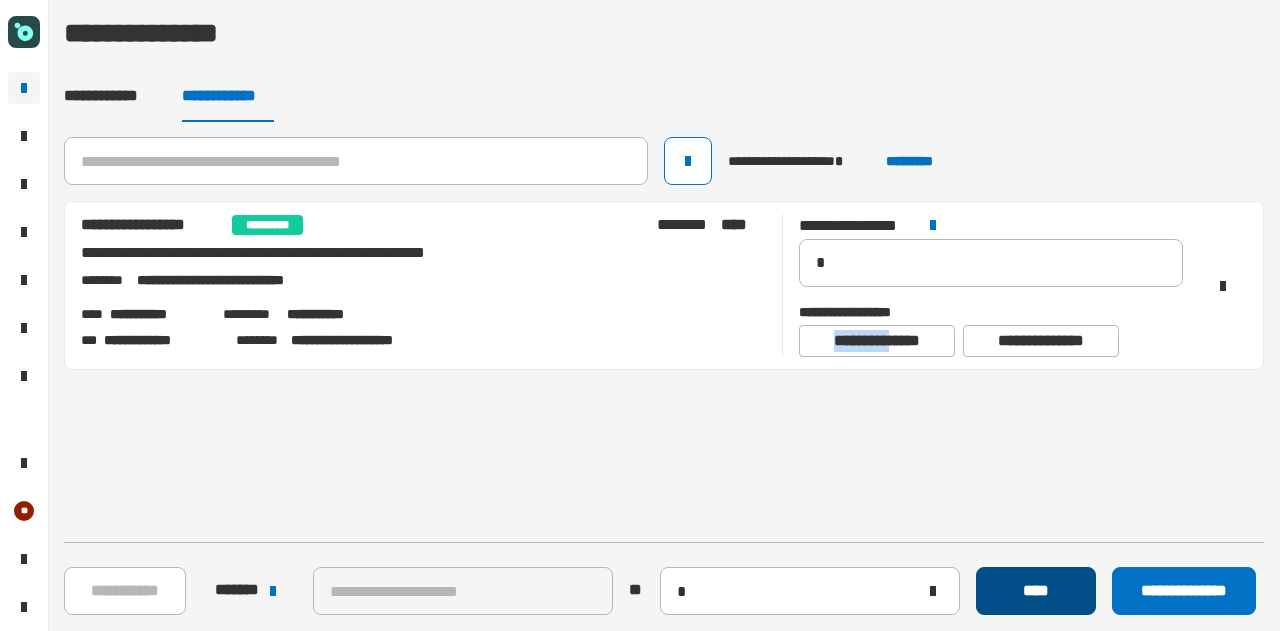 type 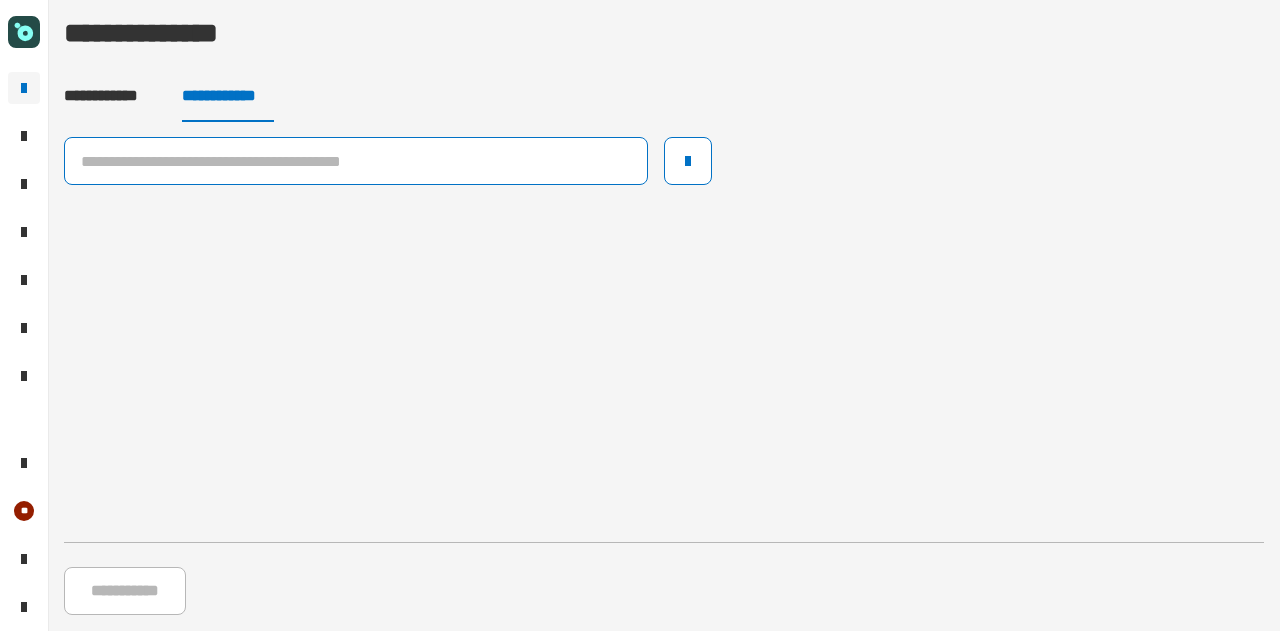click 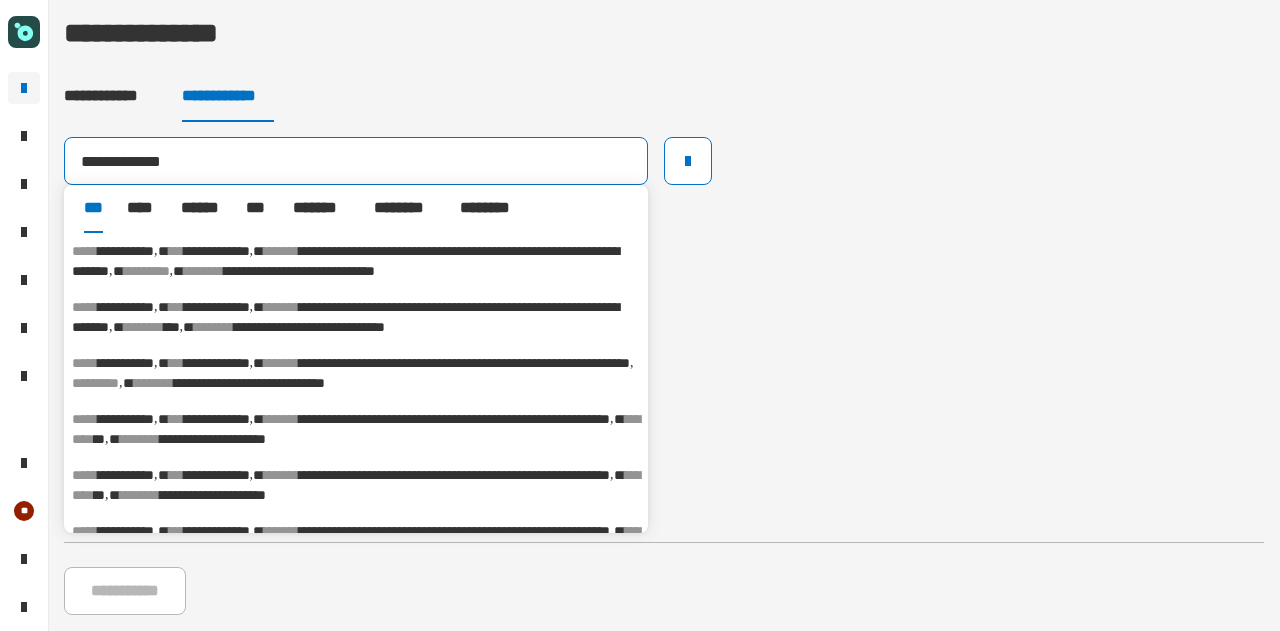 type on "**********" 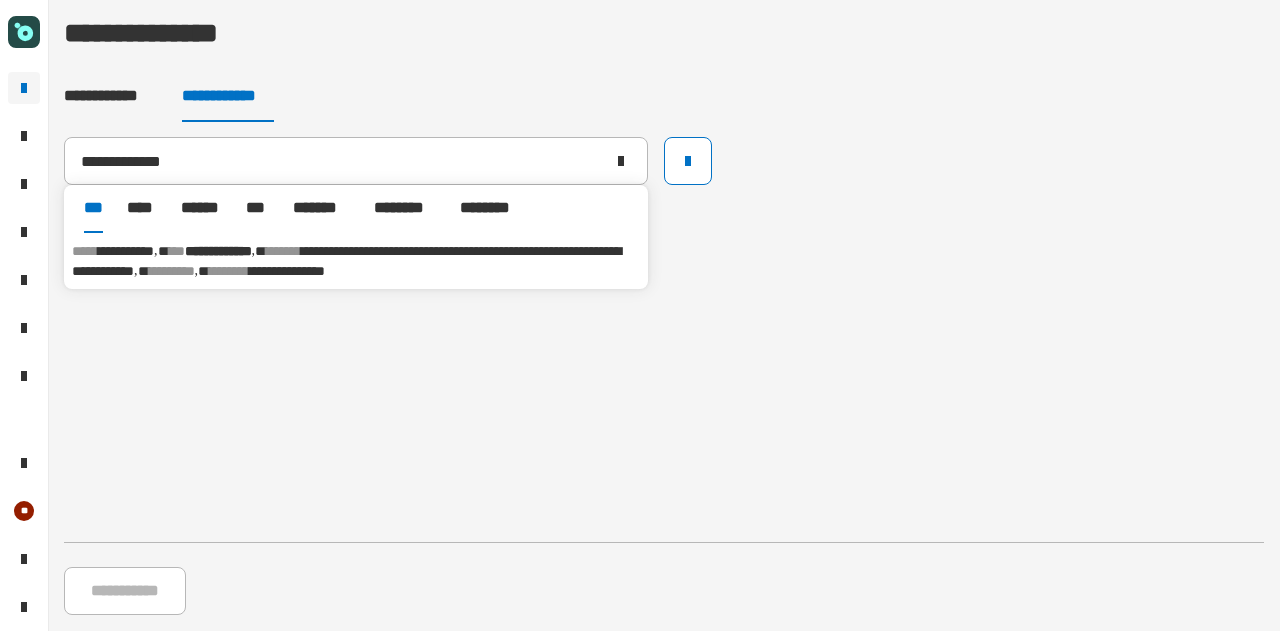 click on "********" at bounding box center [229, 271] 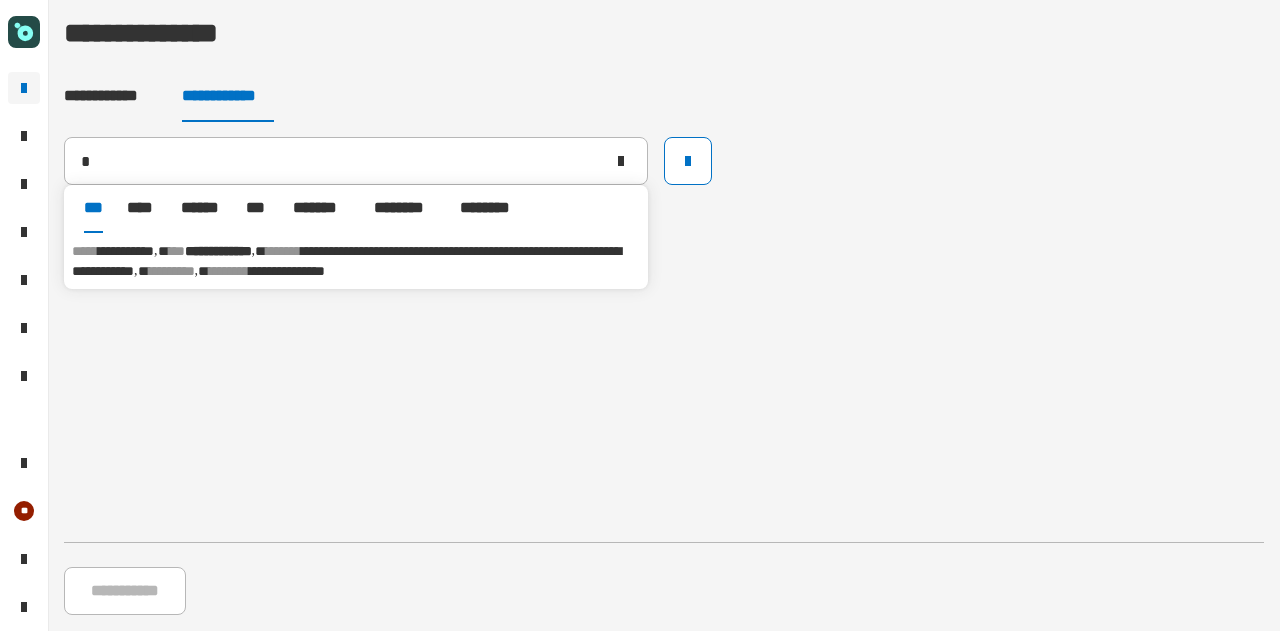 type on "**********" 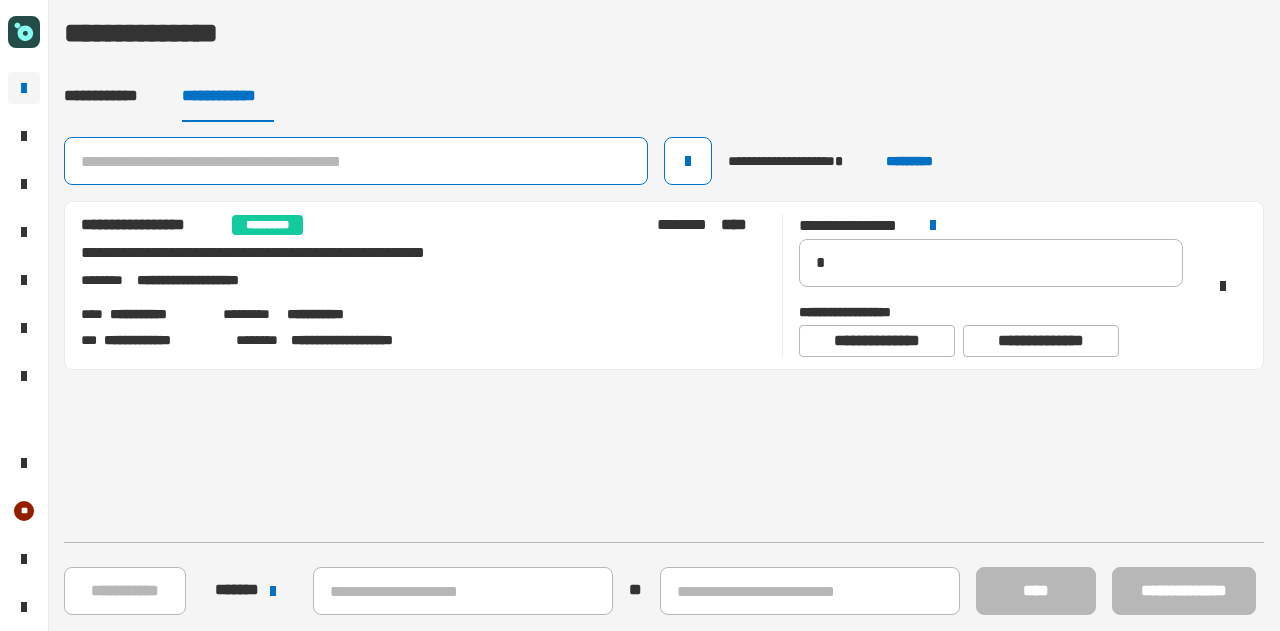 click 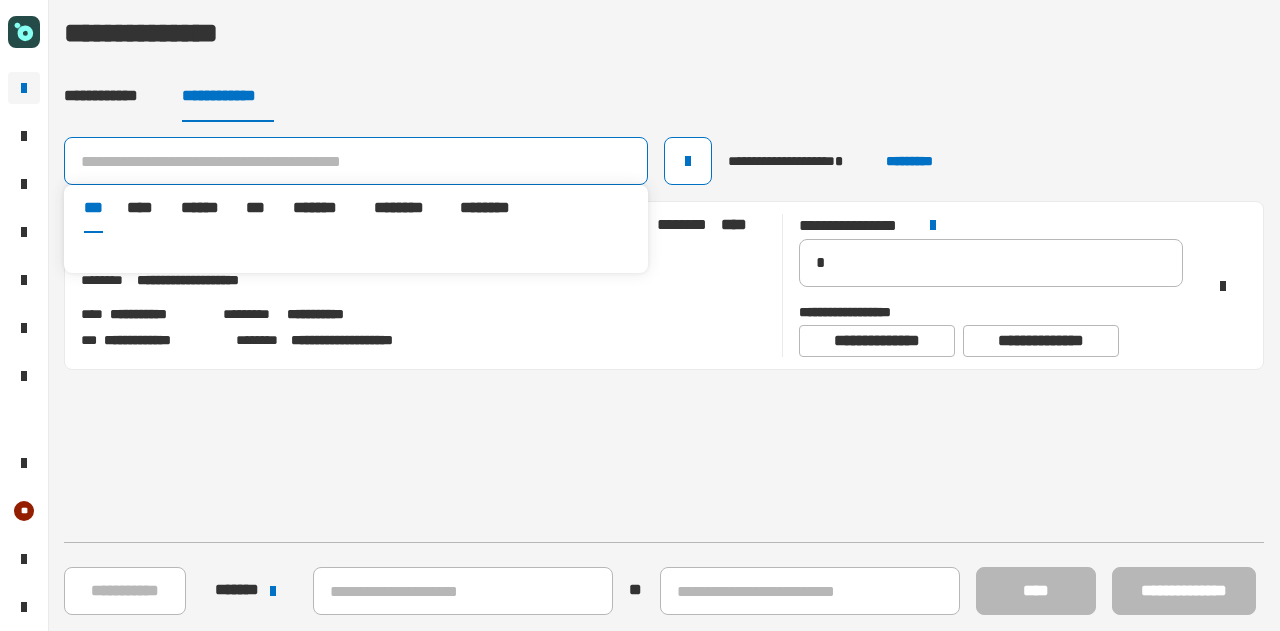 click 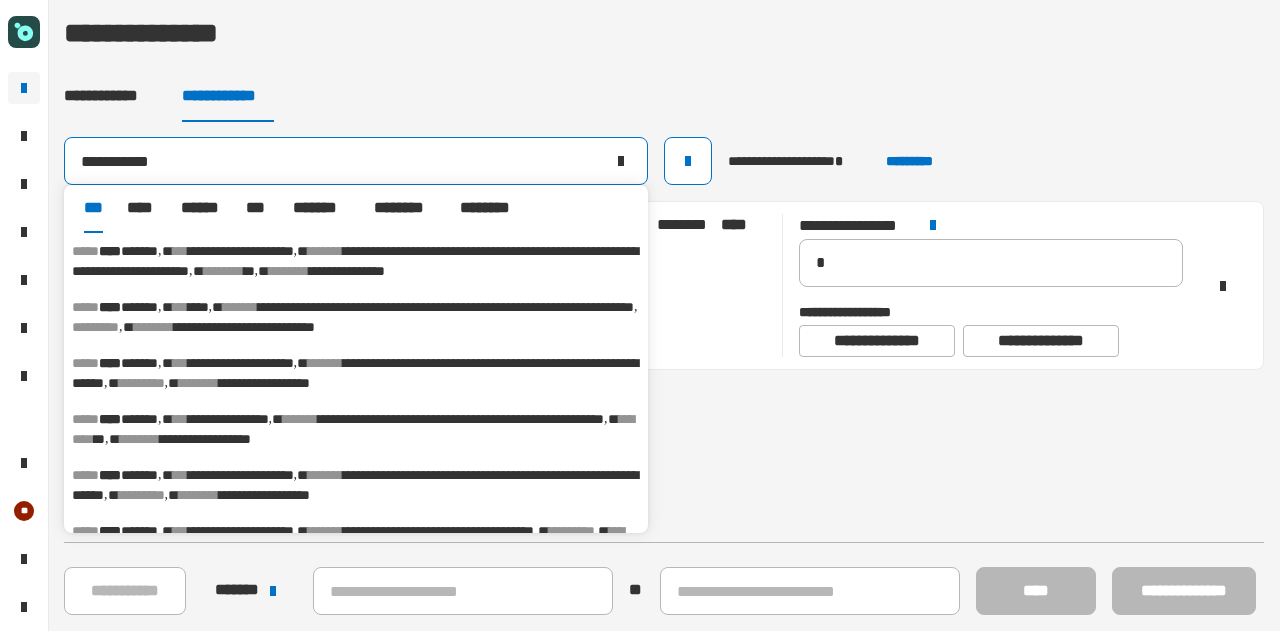 type on "**********" 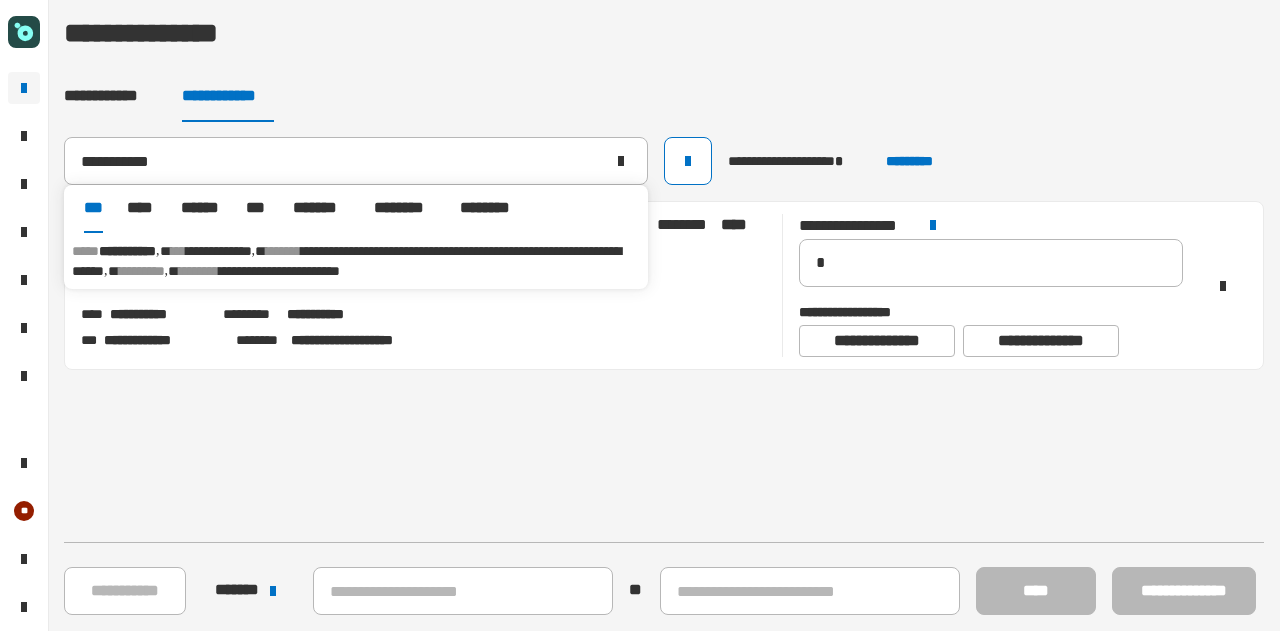 click on "**********" at bounding box center (346, 261) 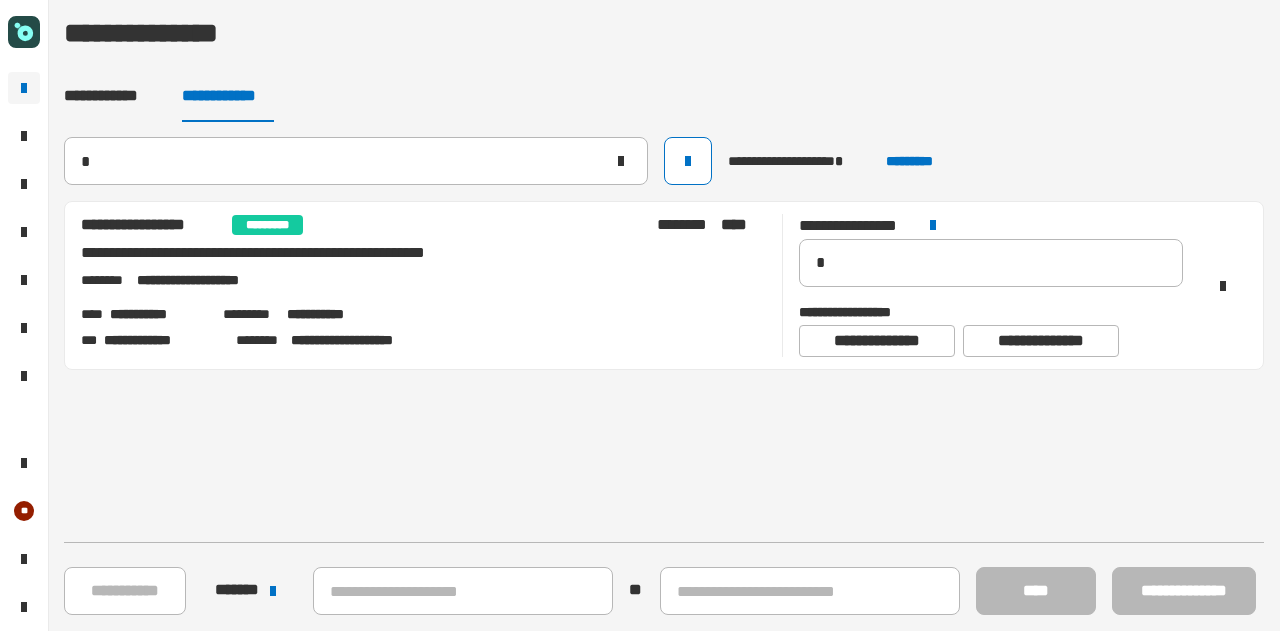 type 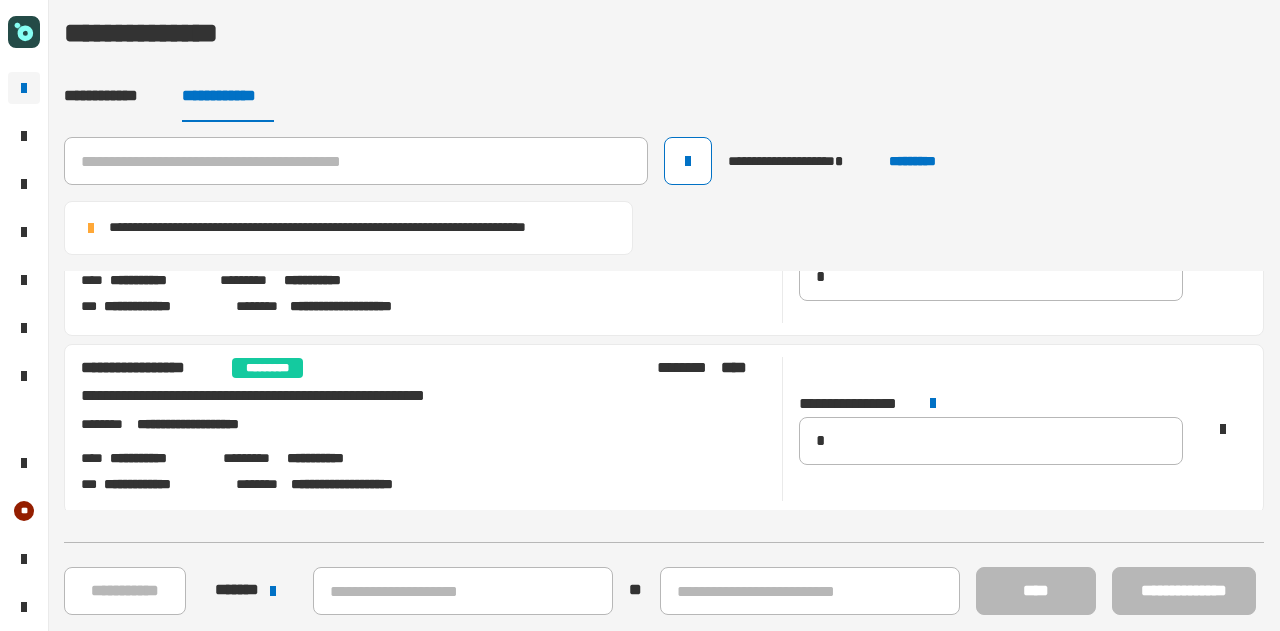 scroll, scrollTop: 82, scrollLeft: 0, axis: vertical 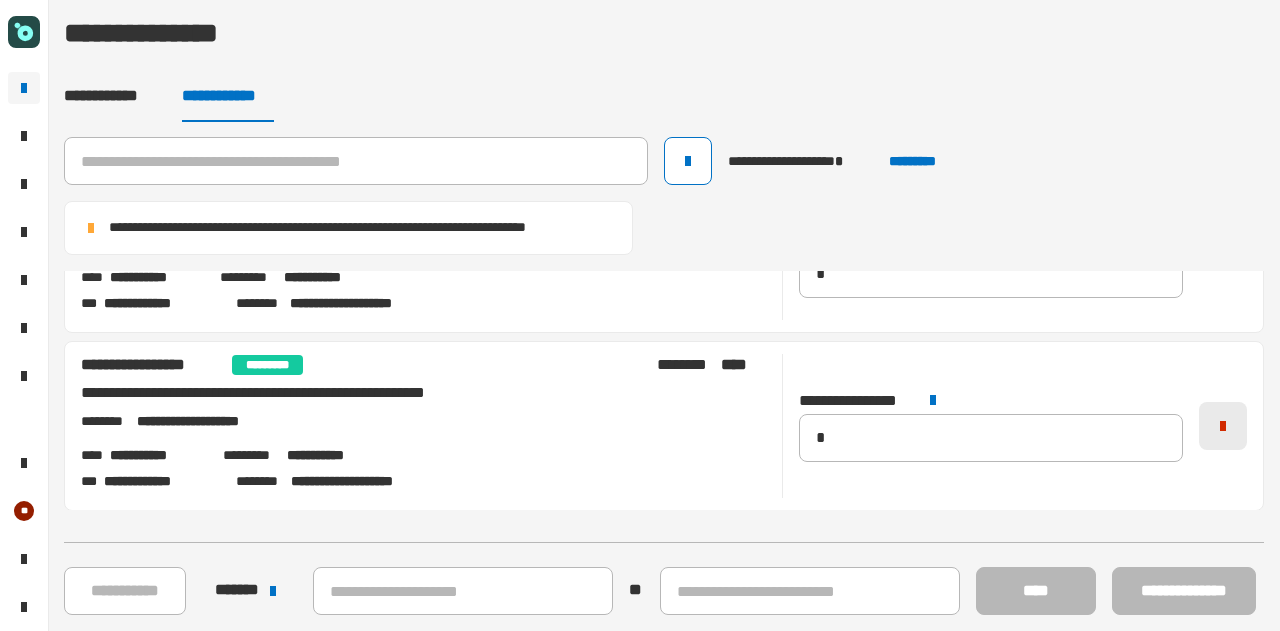 click 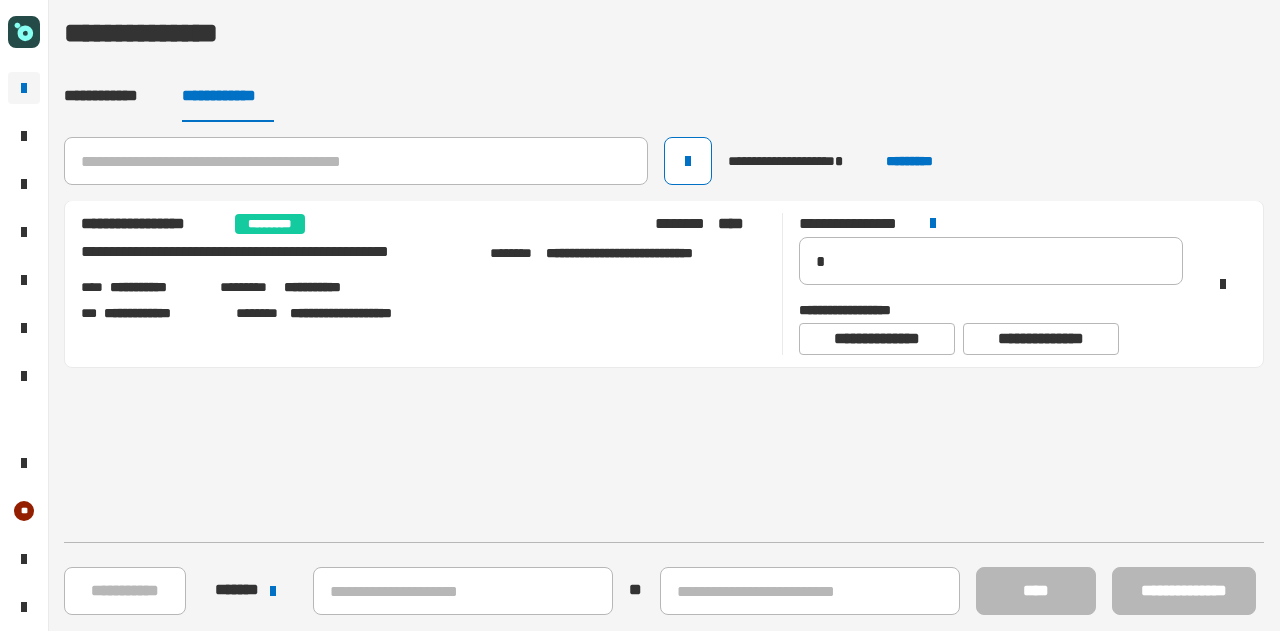 scroll, scrollTop: 0, scrollLeft: 0, axis: both 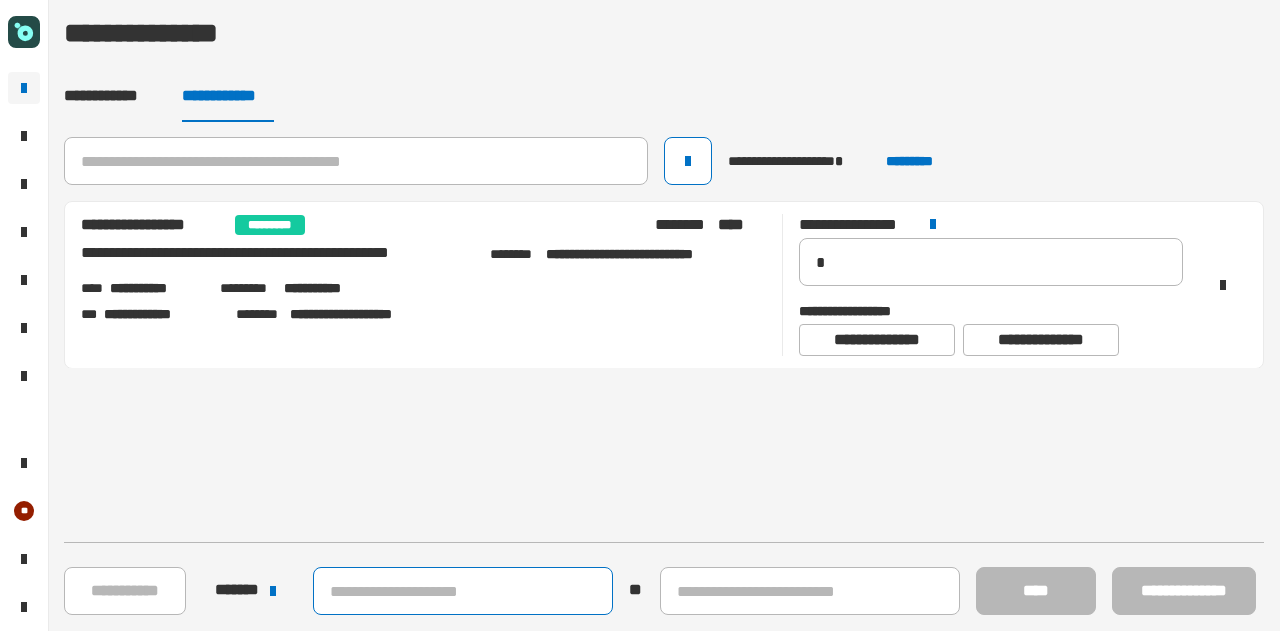 click 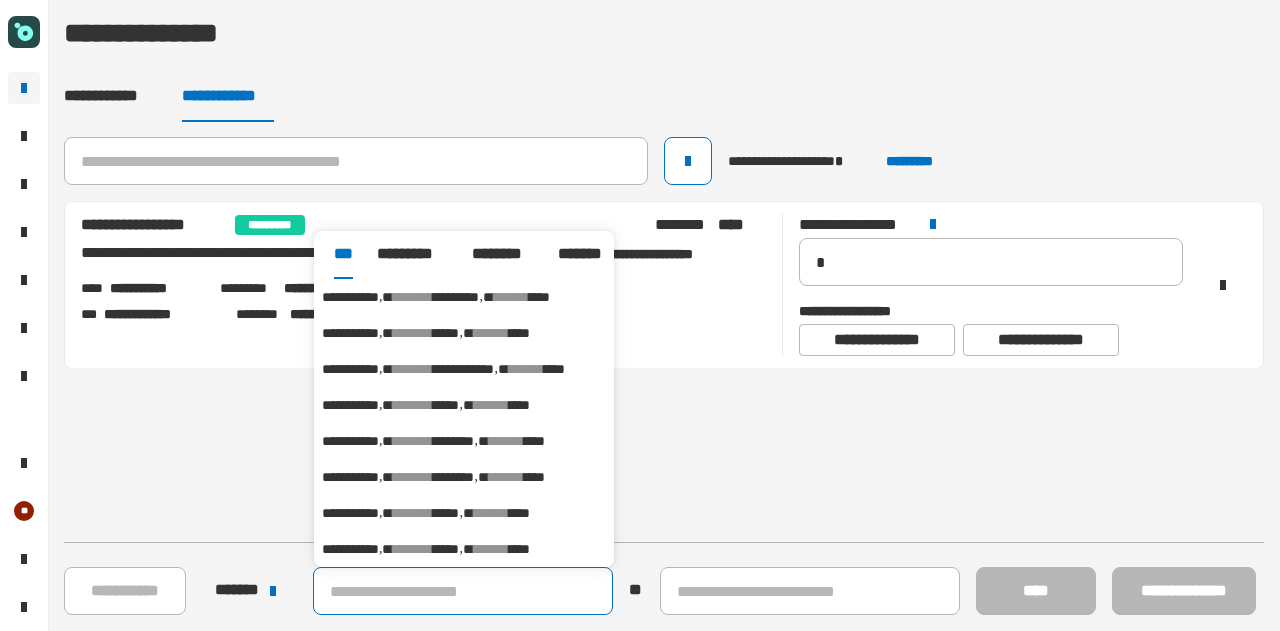paste on "**********" 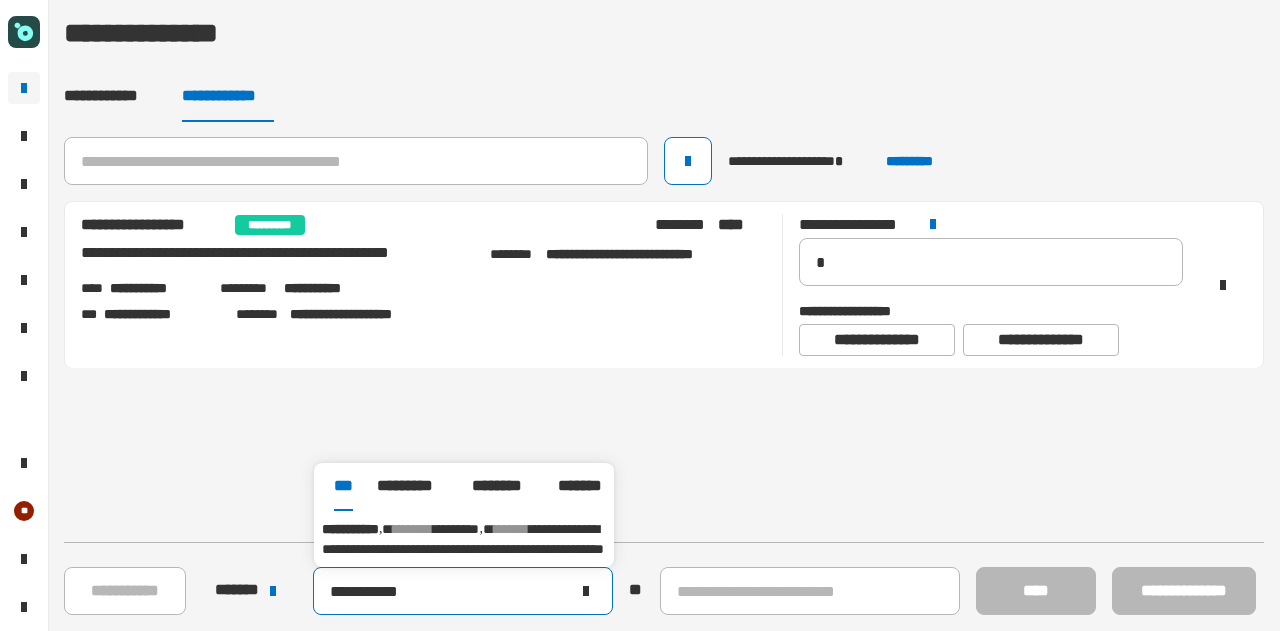 type on "**********" 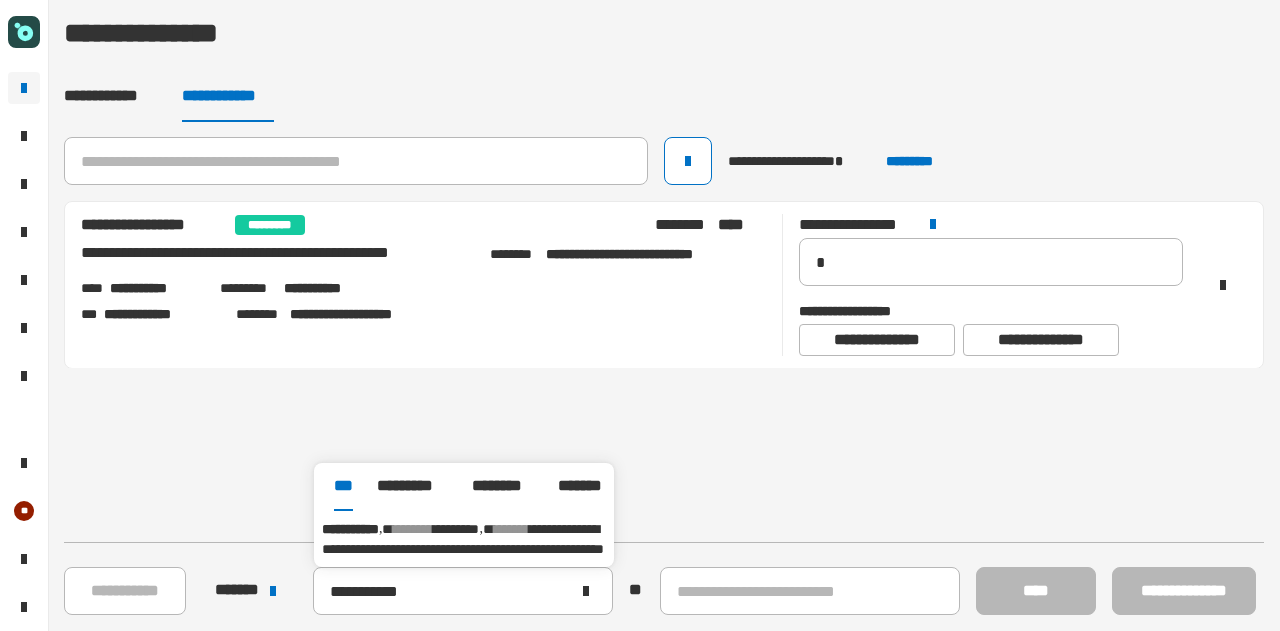 click on "**********" at bounding box center [463, 539] 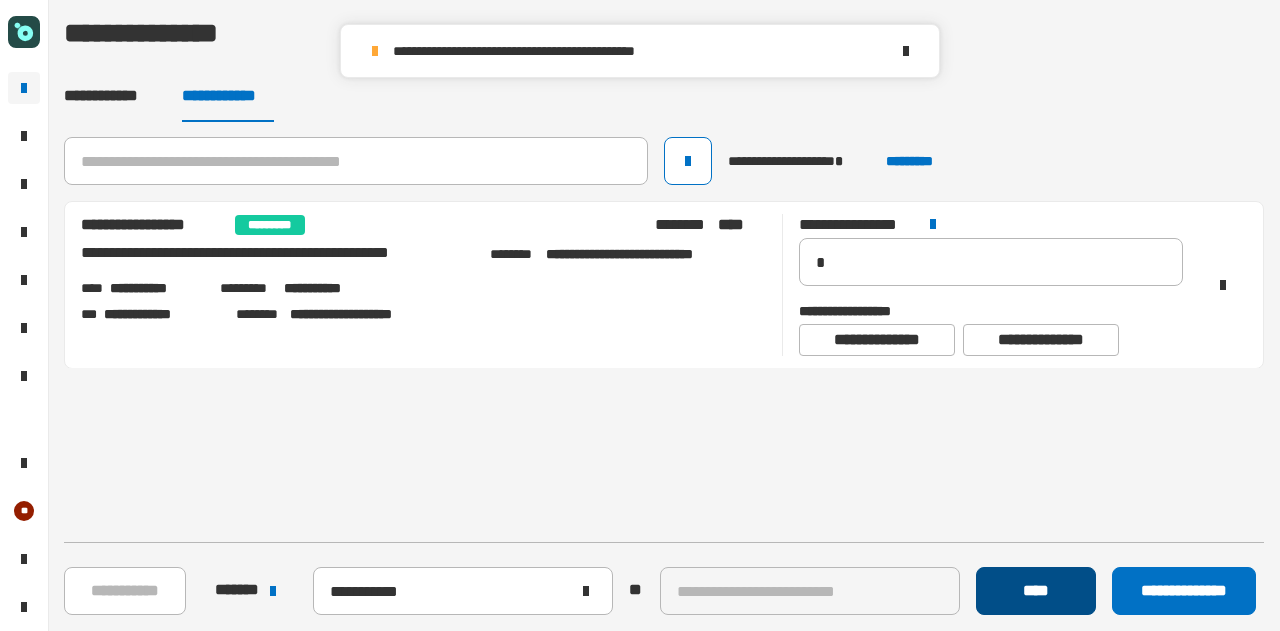 click on "****" 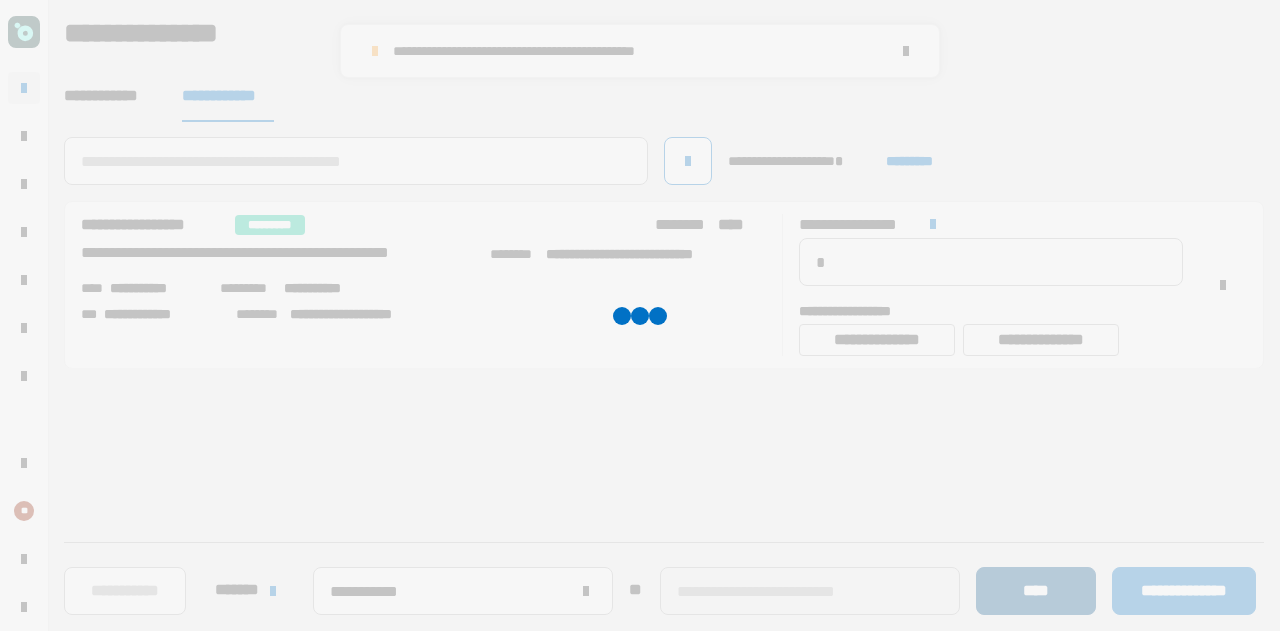 type 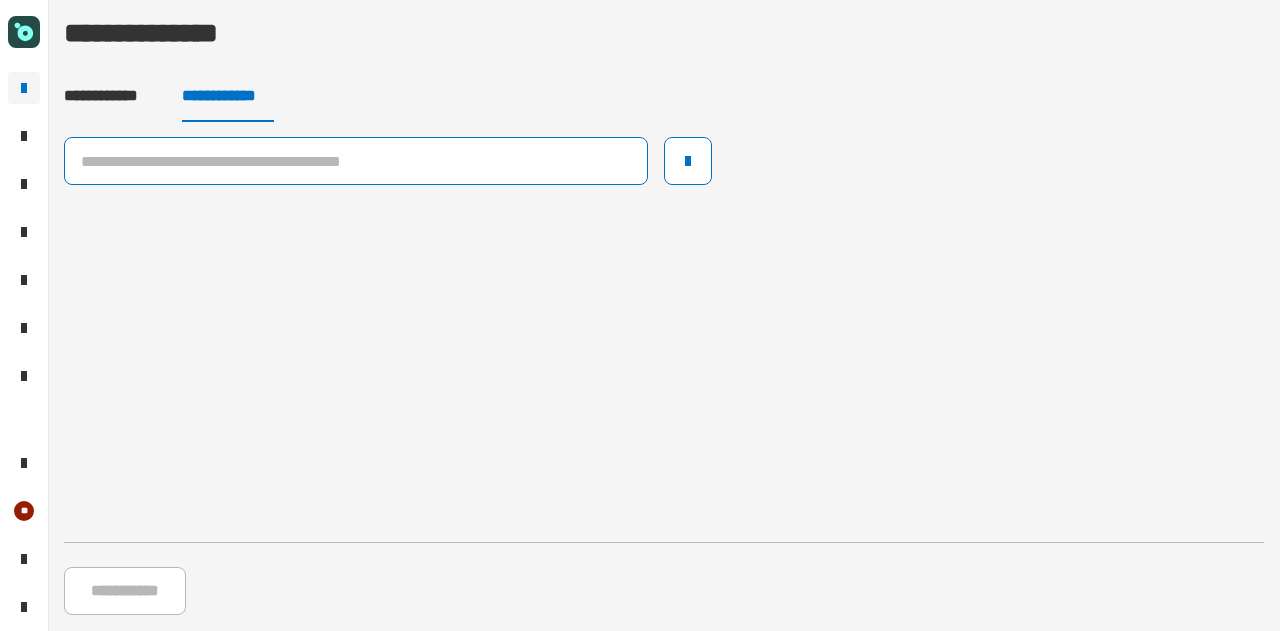 click 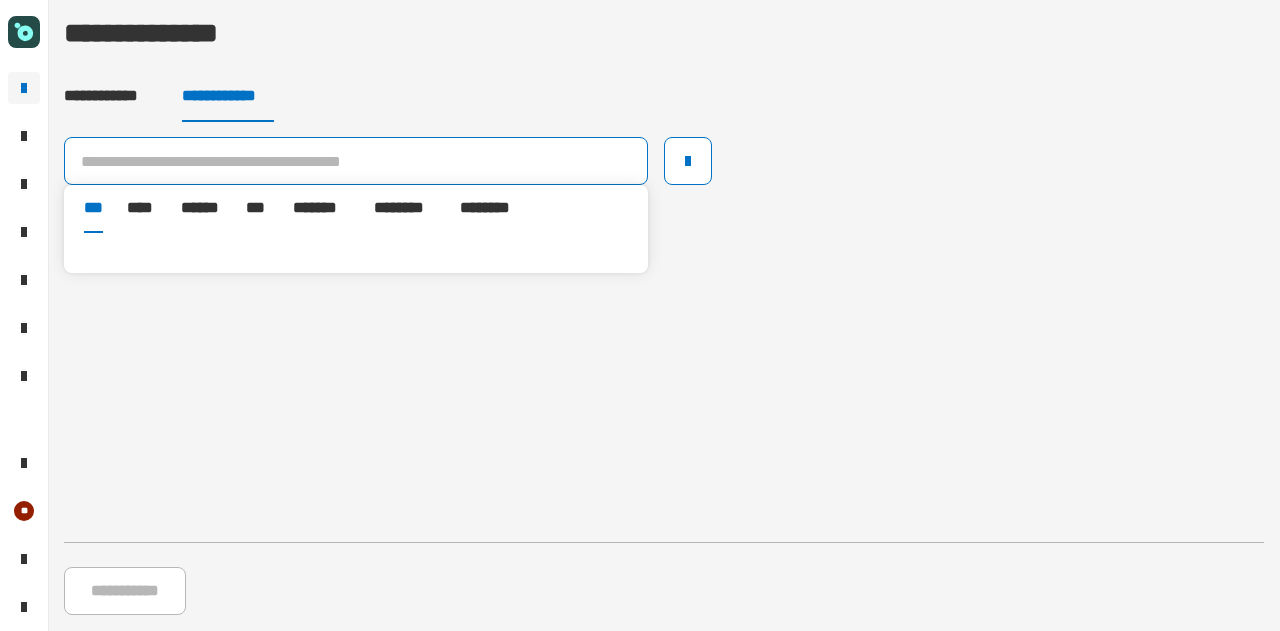 click 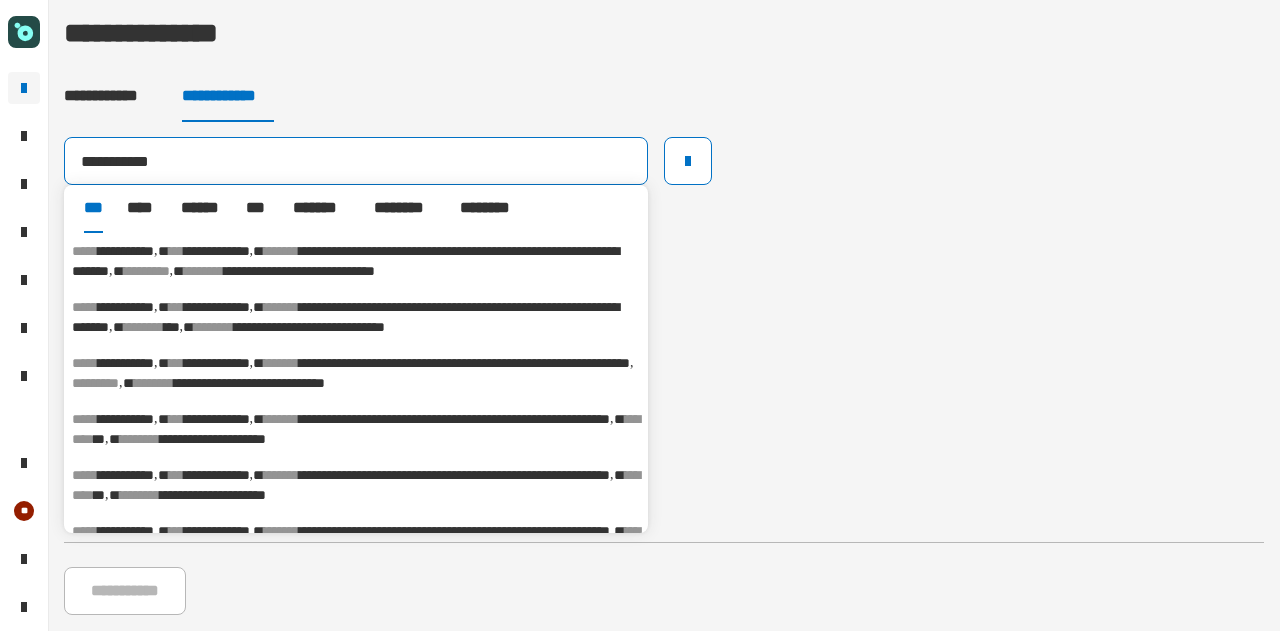 type on "**********" 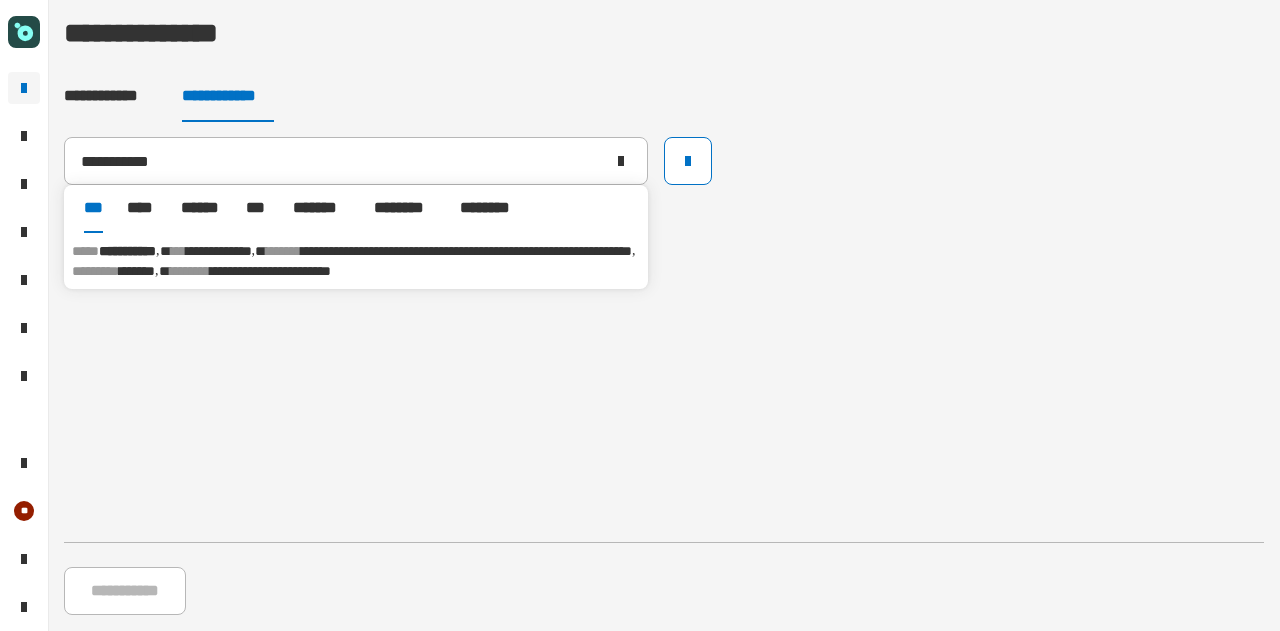 click on "**********" at bounding box center (356, 261) 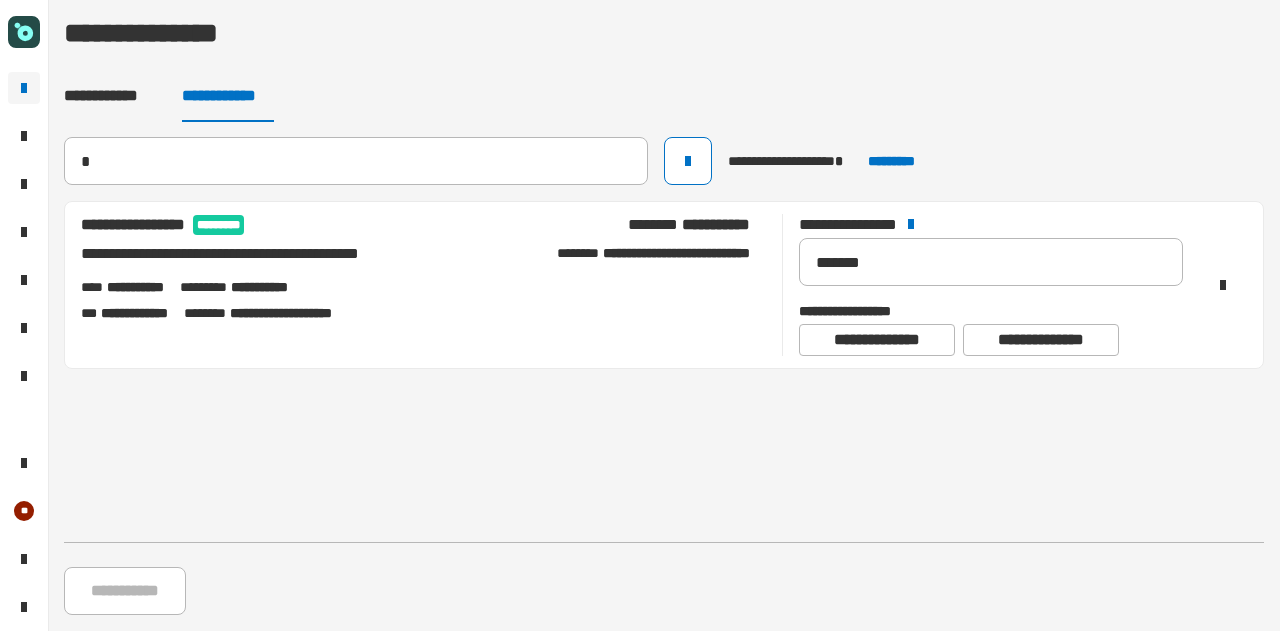 type 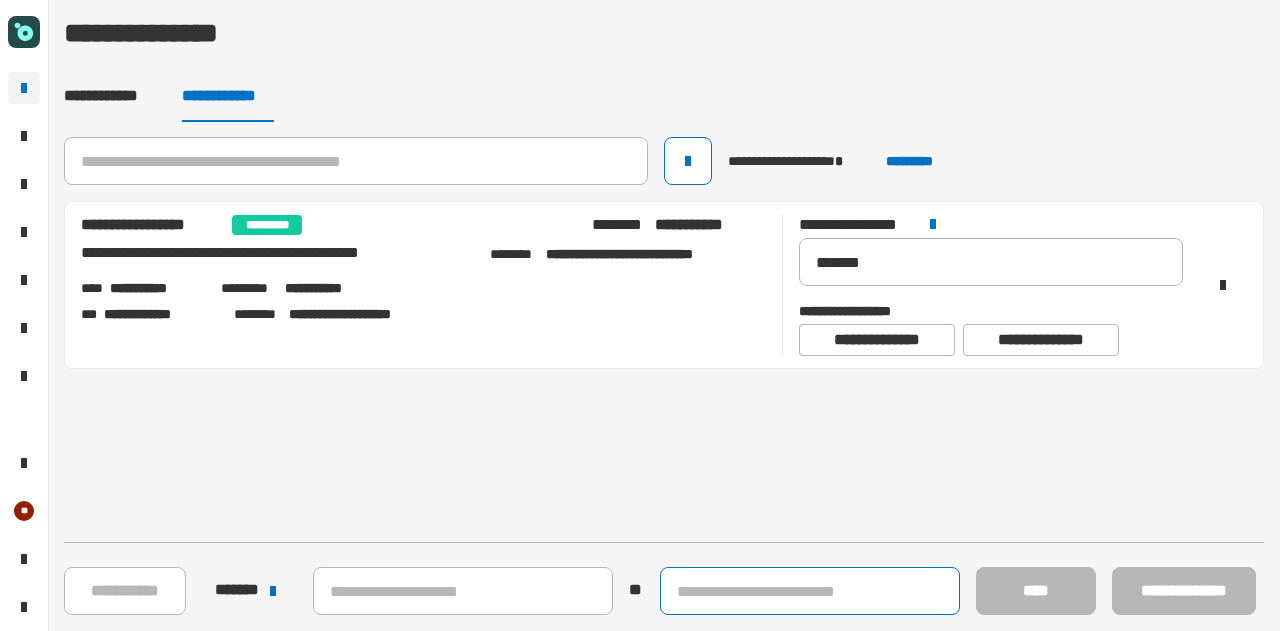 click 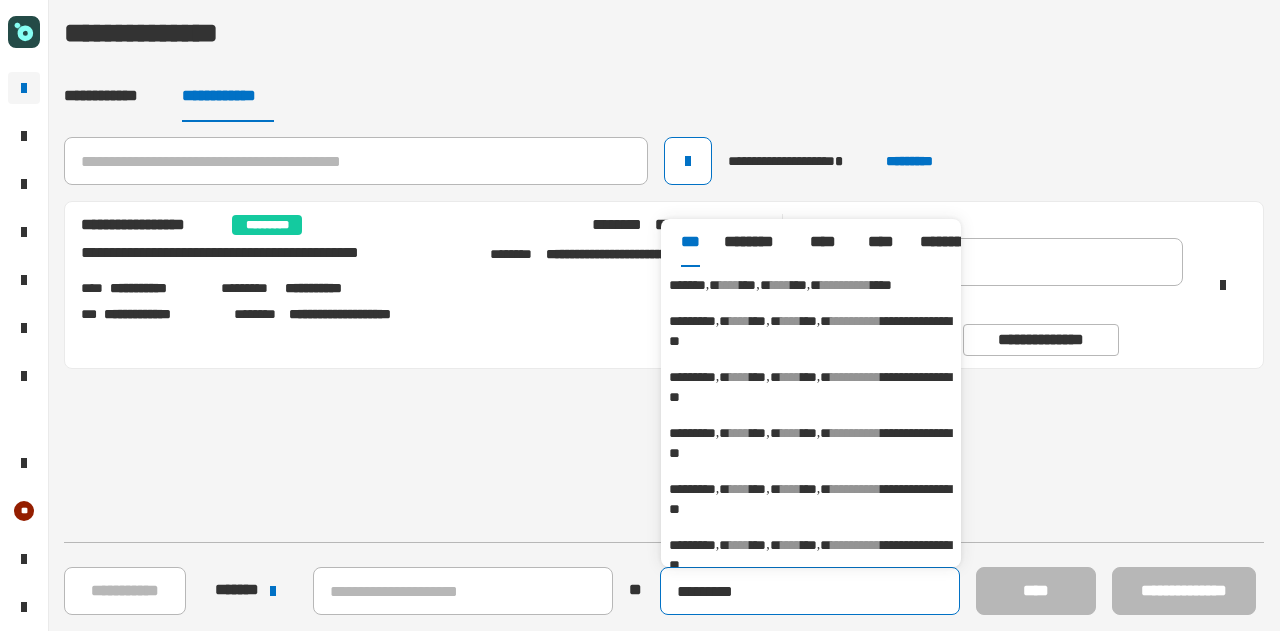 type on "*********" 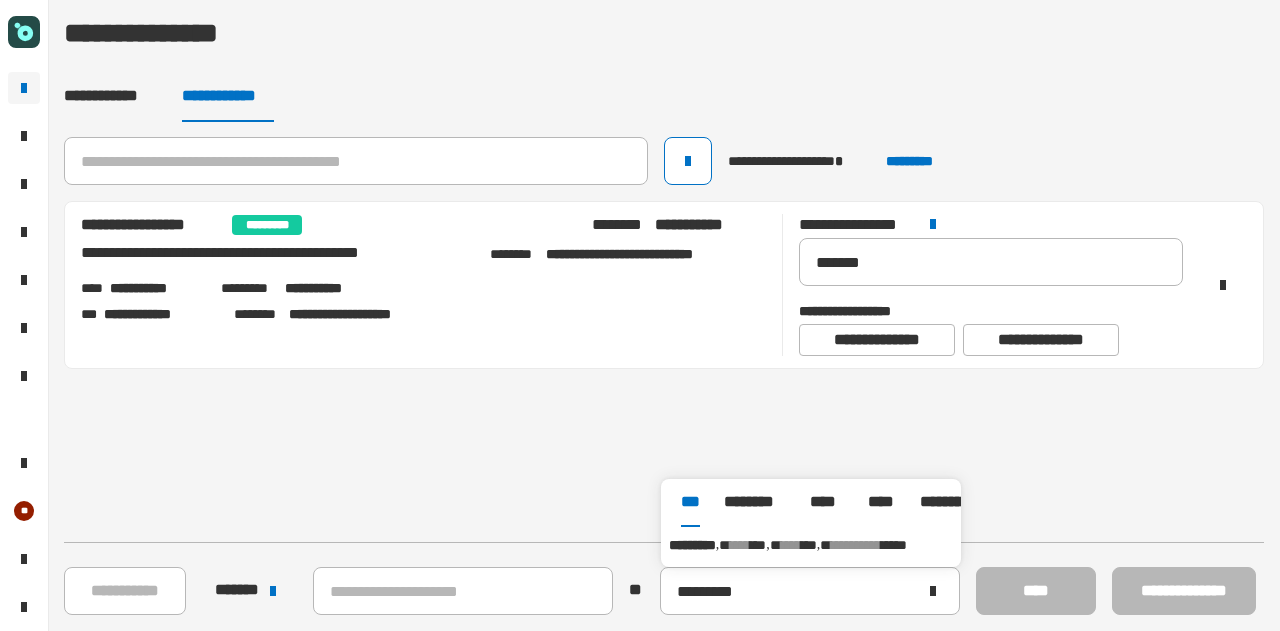 click on "***" at bounding box center [809, 545] 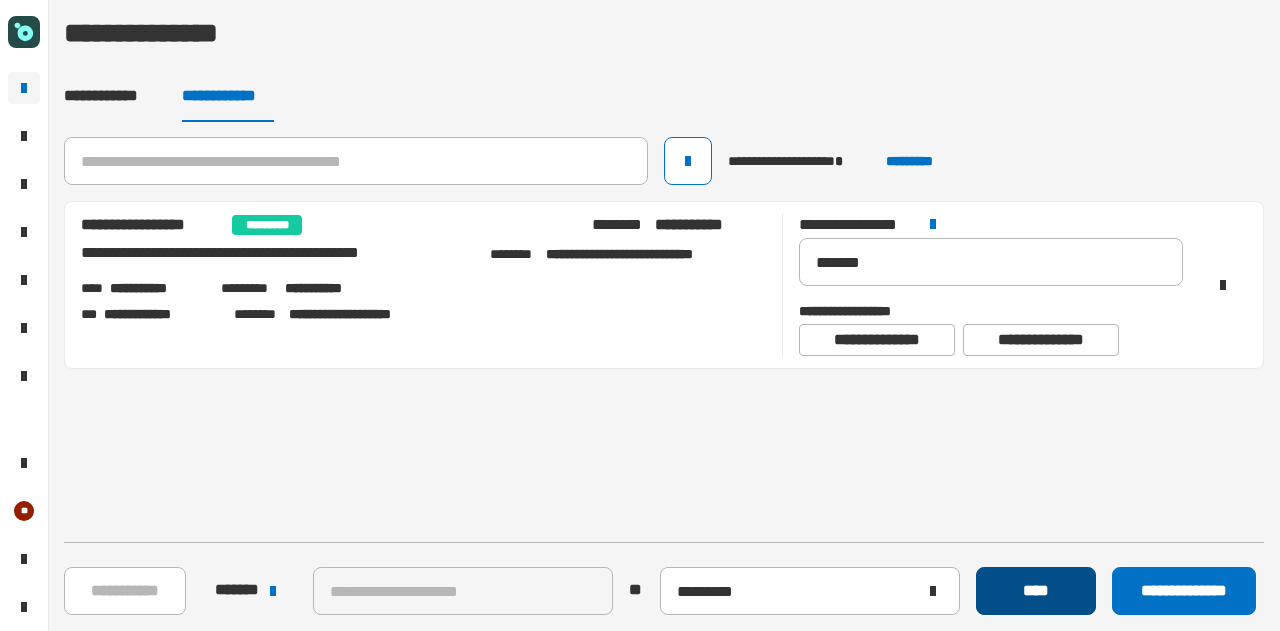click on "****" 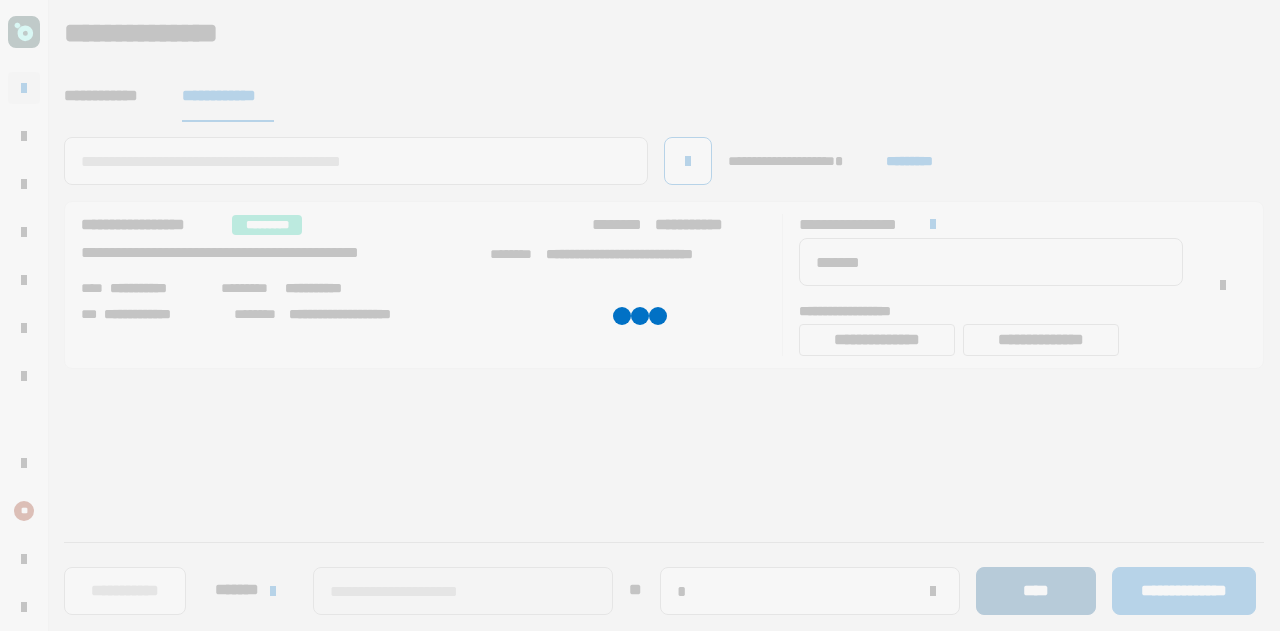 type 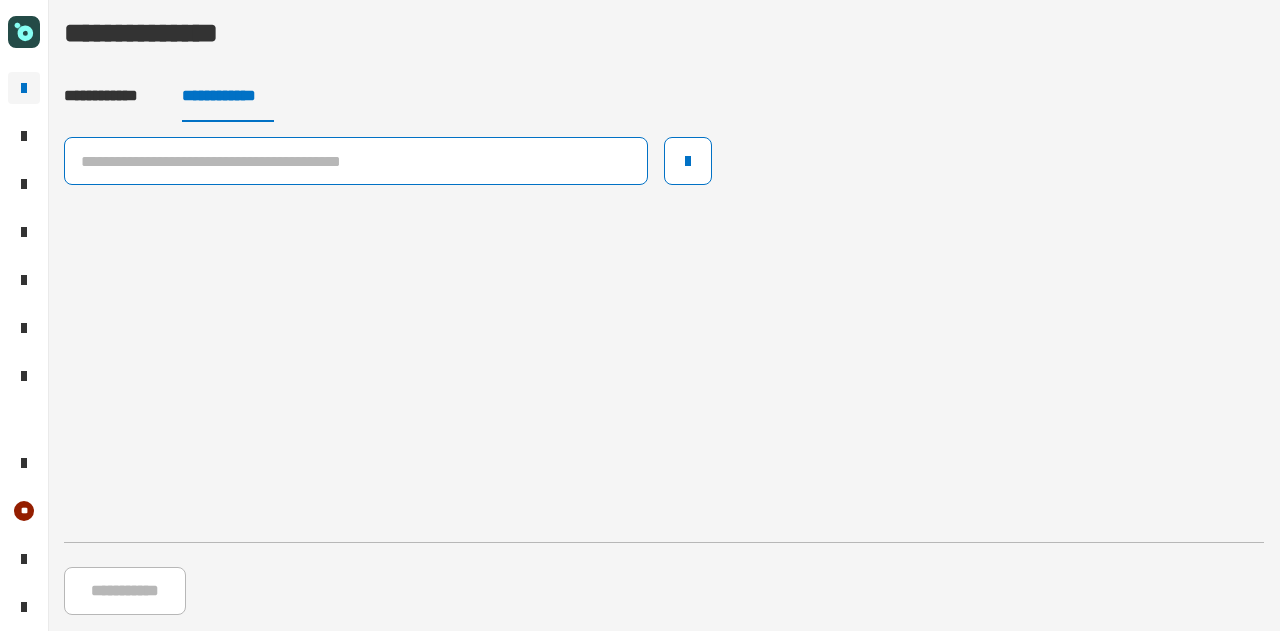 click 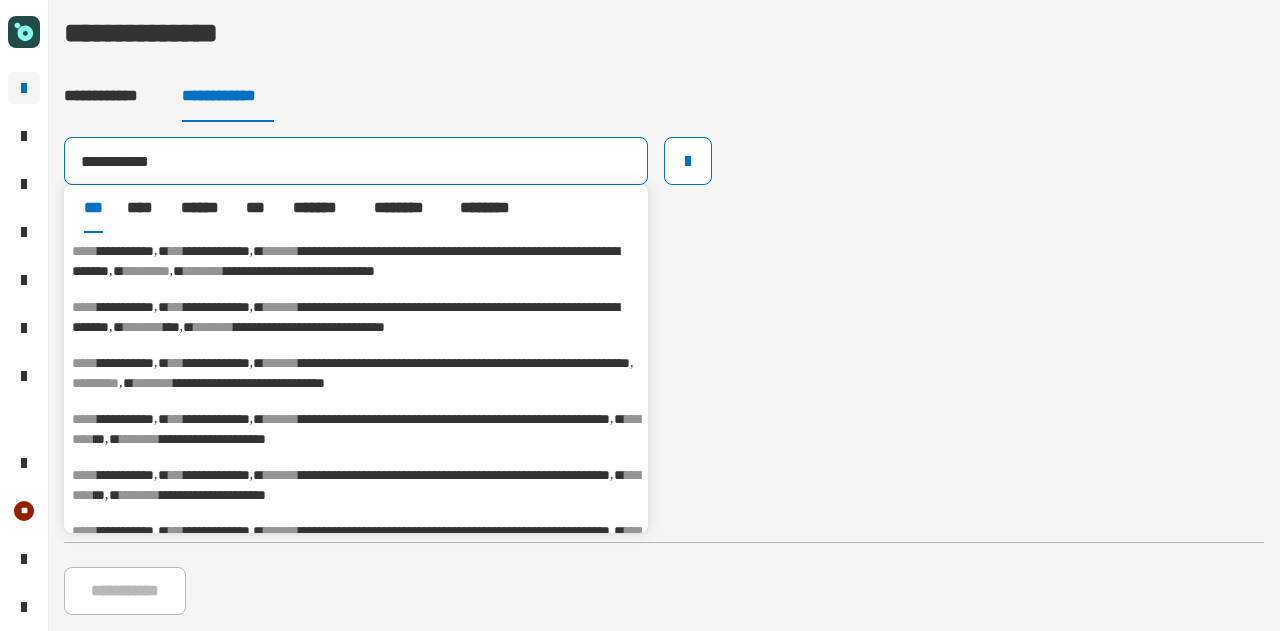 type on "**********" 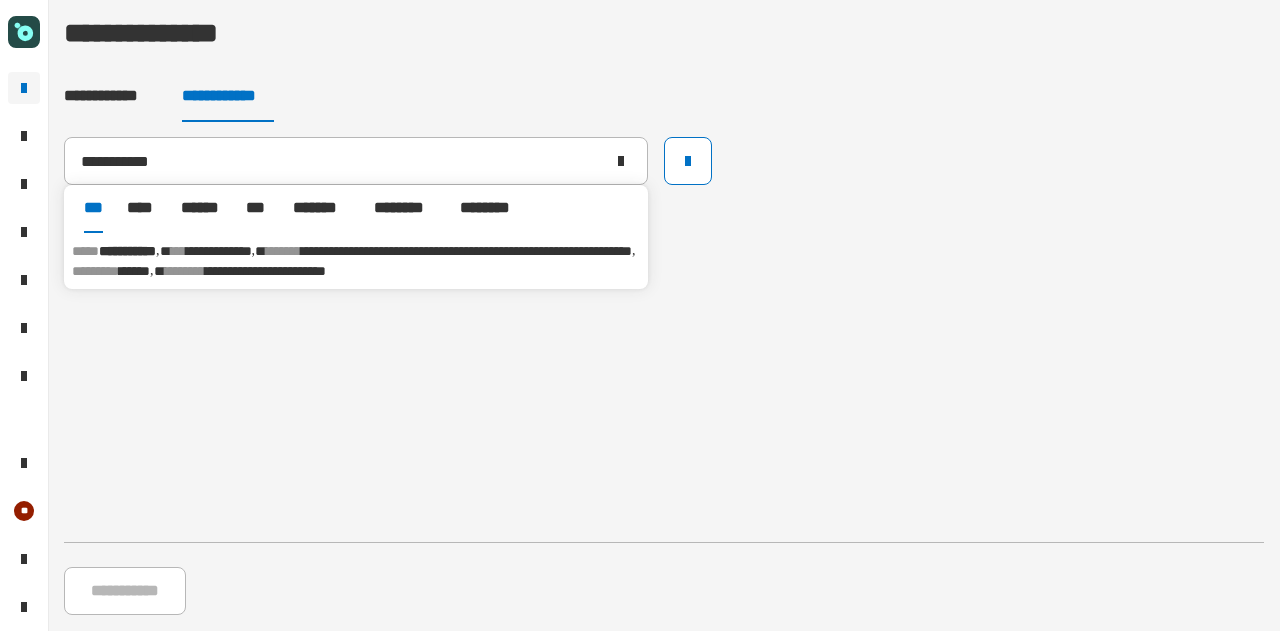 click on "*******" at bounding box center (283, 251) 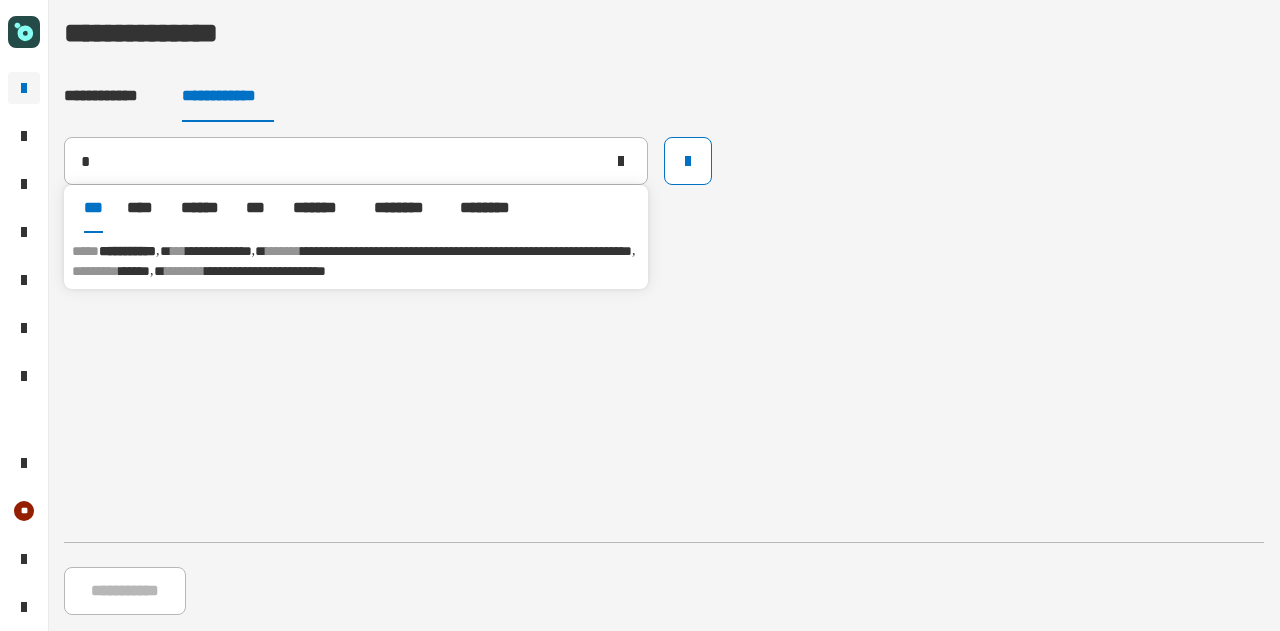 type 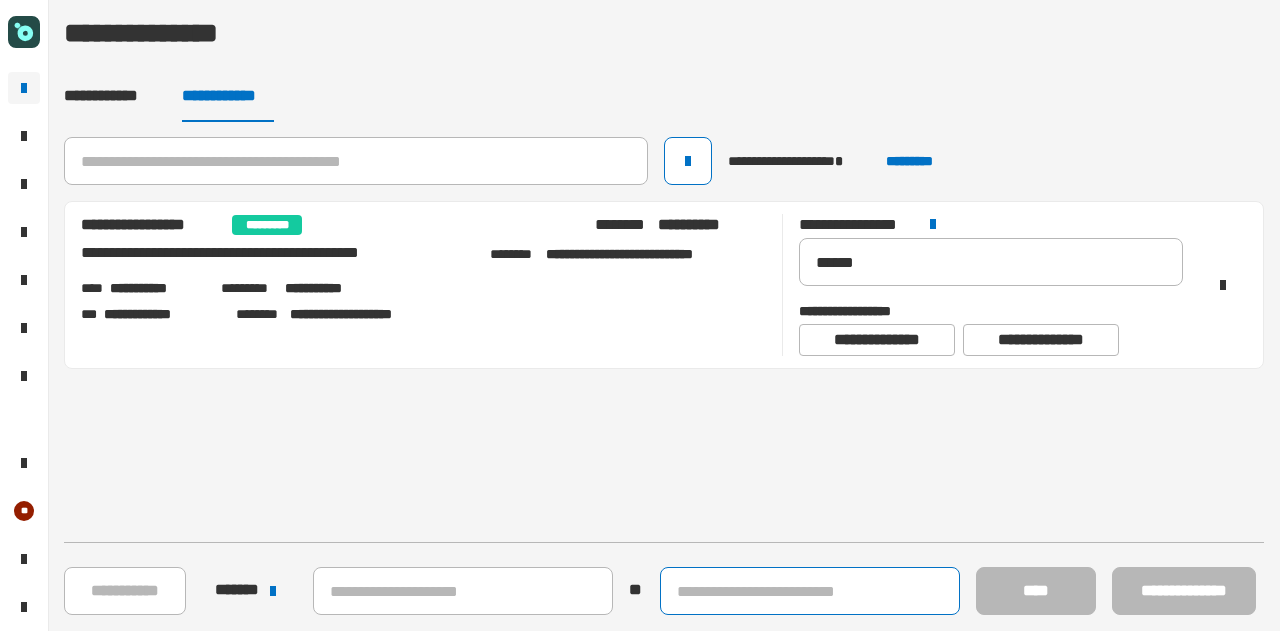 click 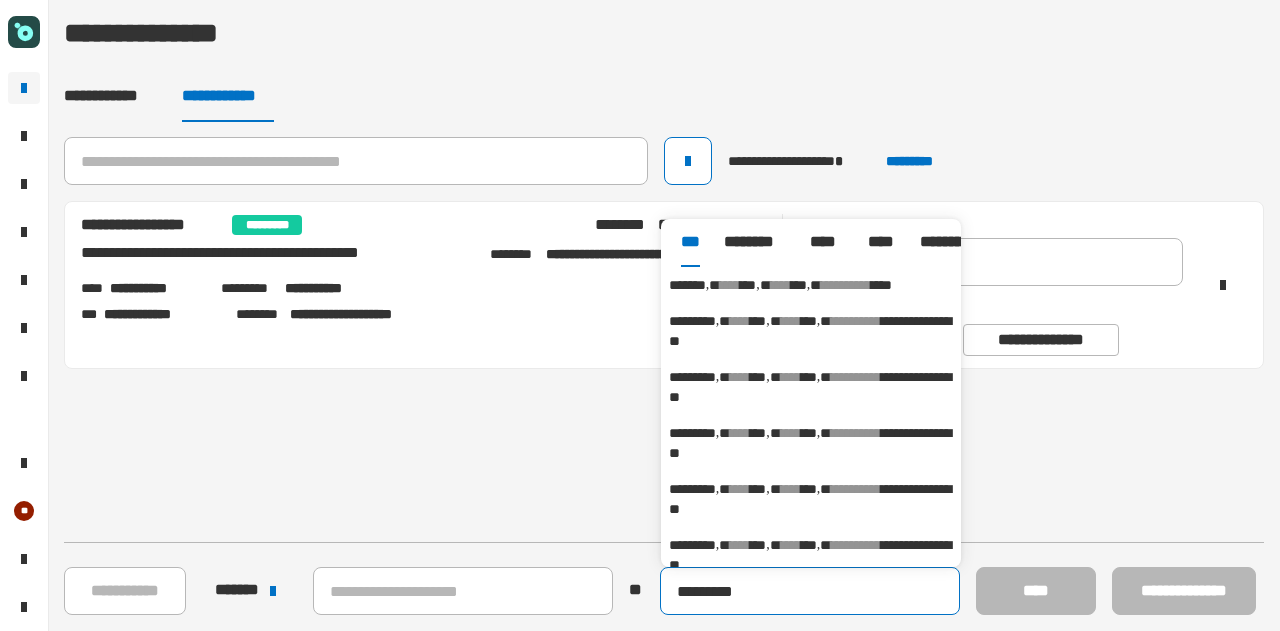 type on "*********" 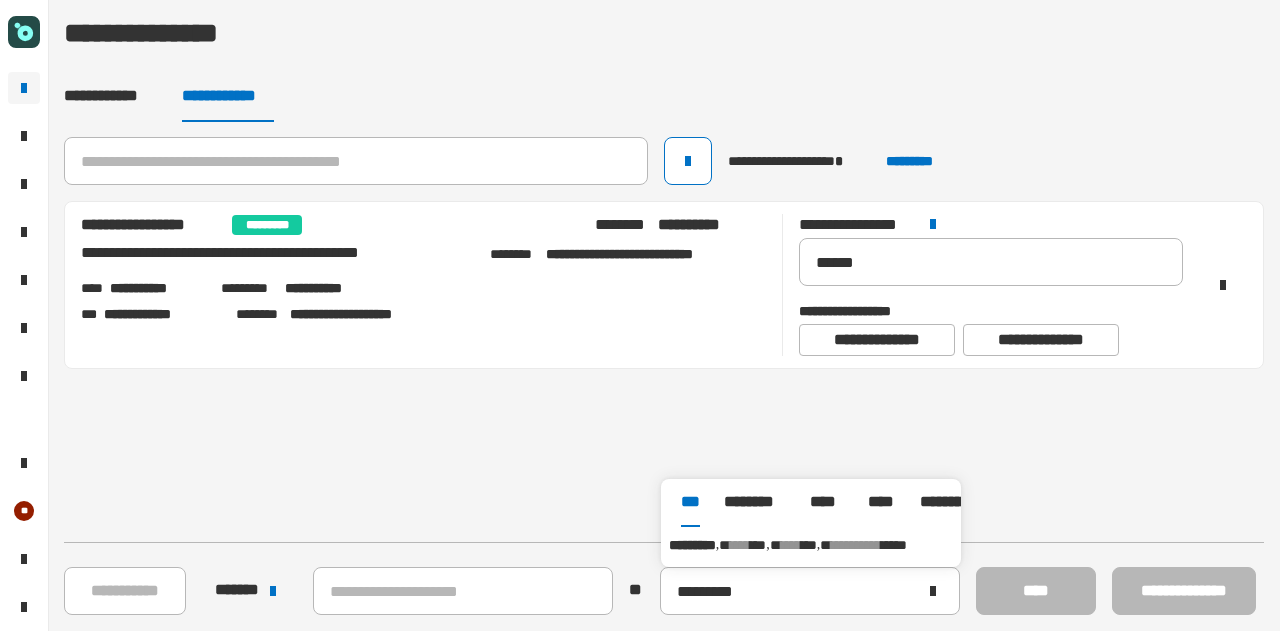 click on "**********" at bounding box center [811, 545] 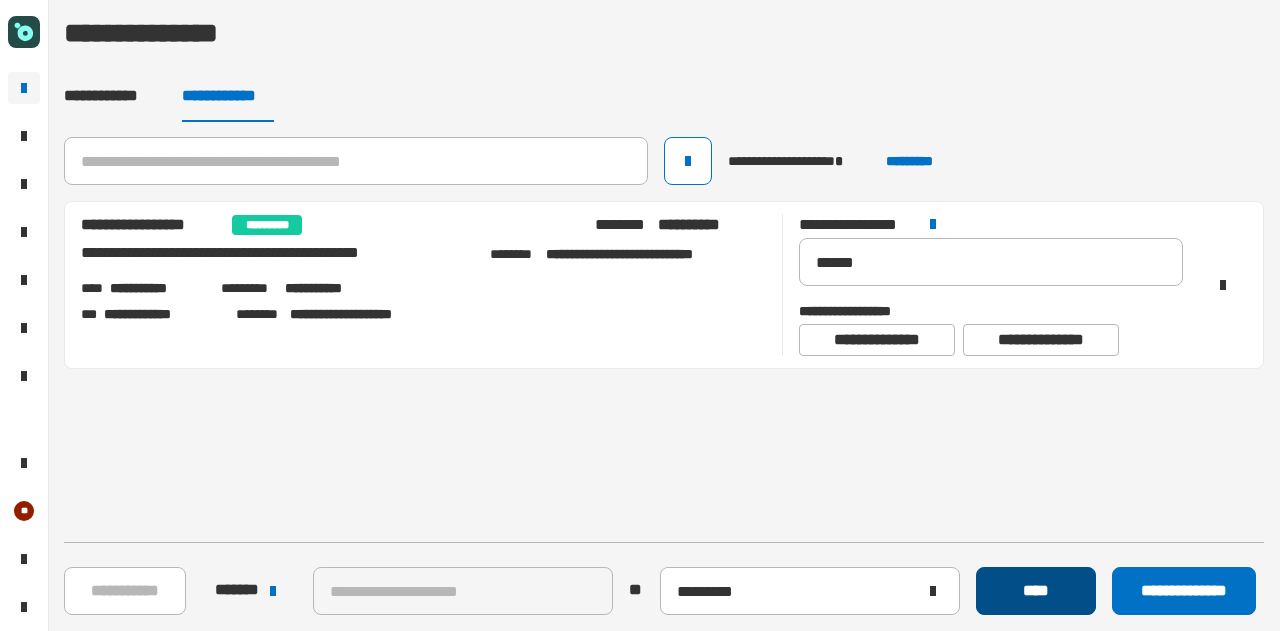 click on "****" 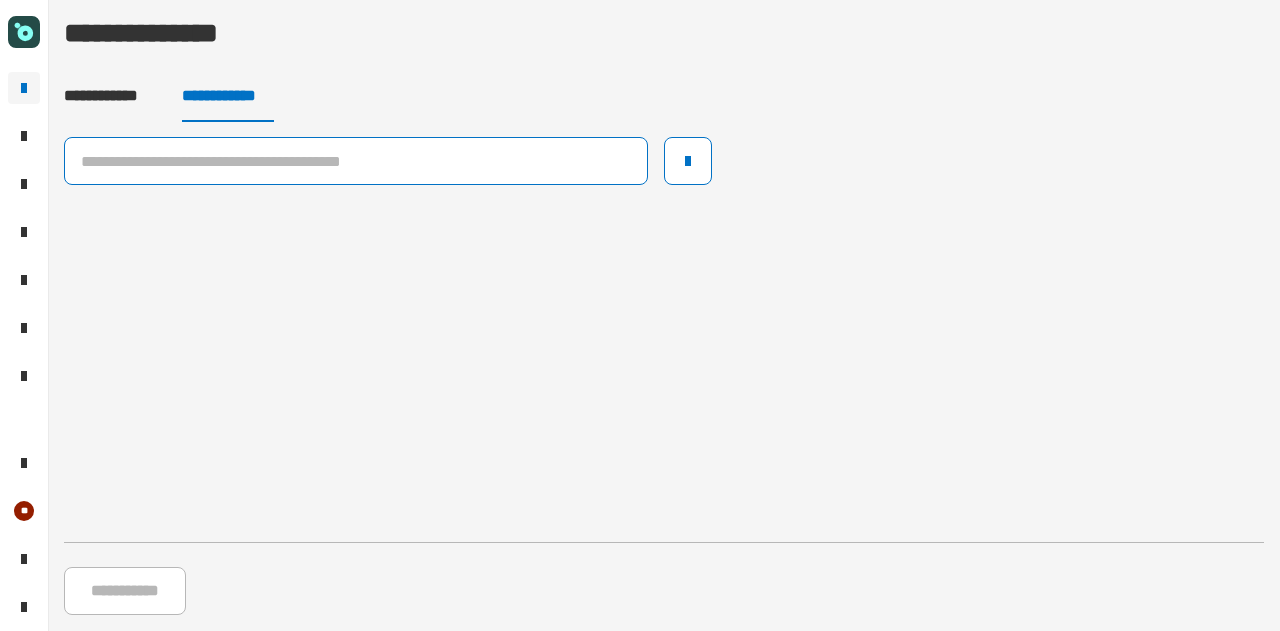 click 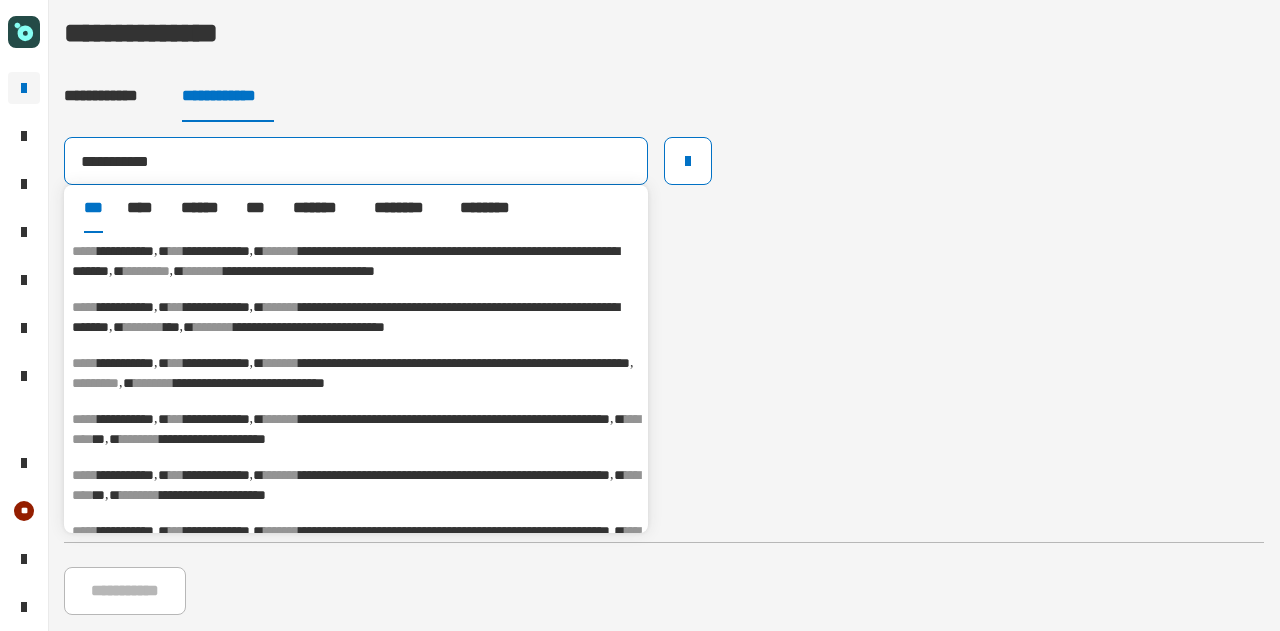 type on "**********" 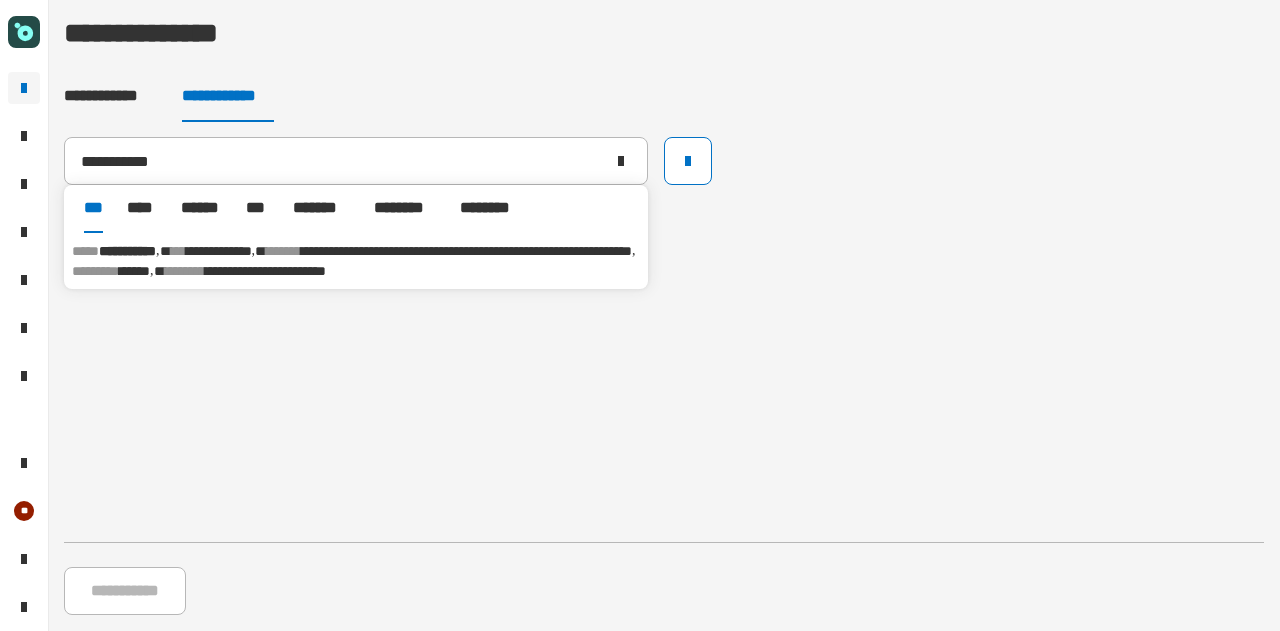 click on "**********" at bounding box center (265, 271) 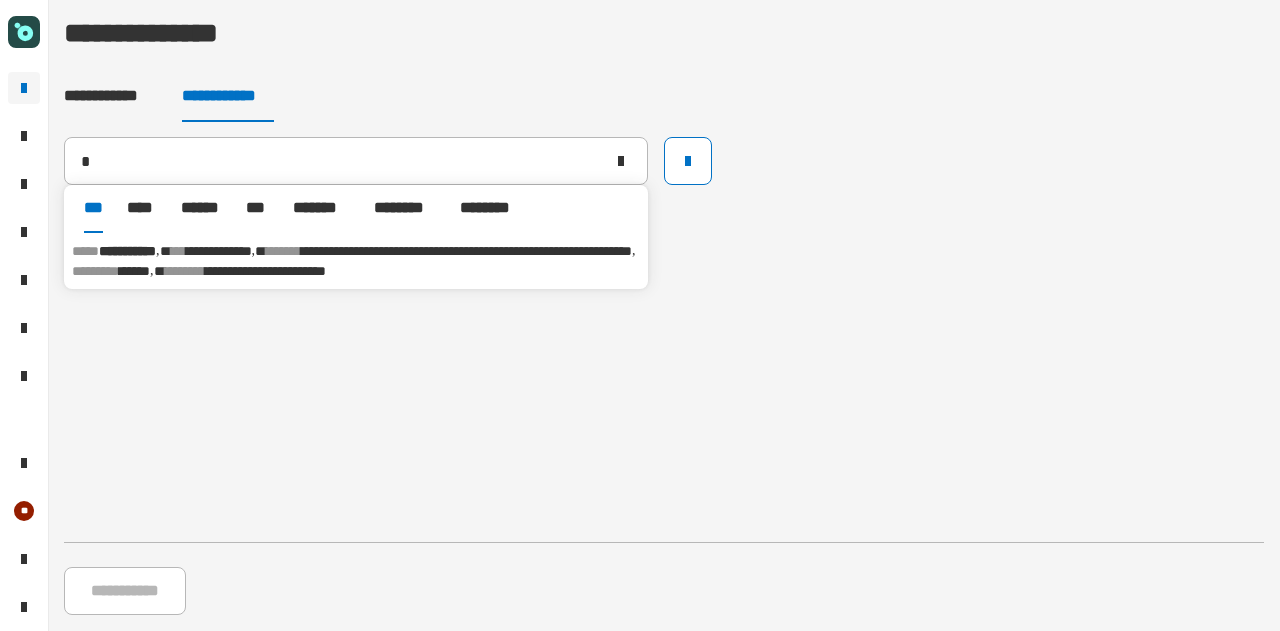 type 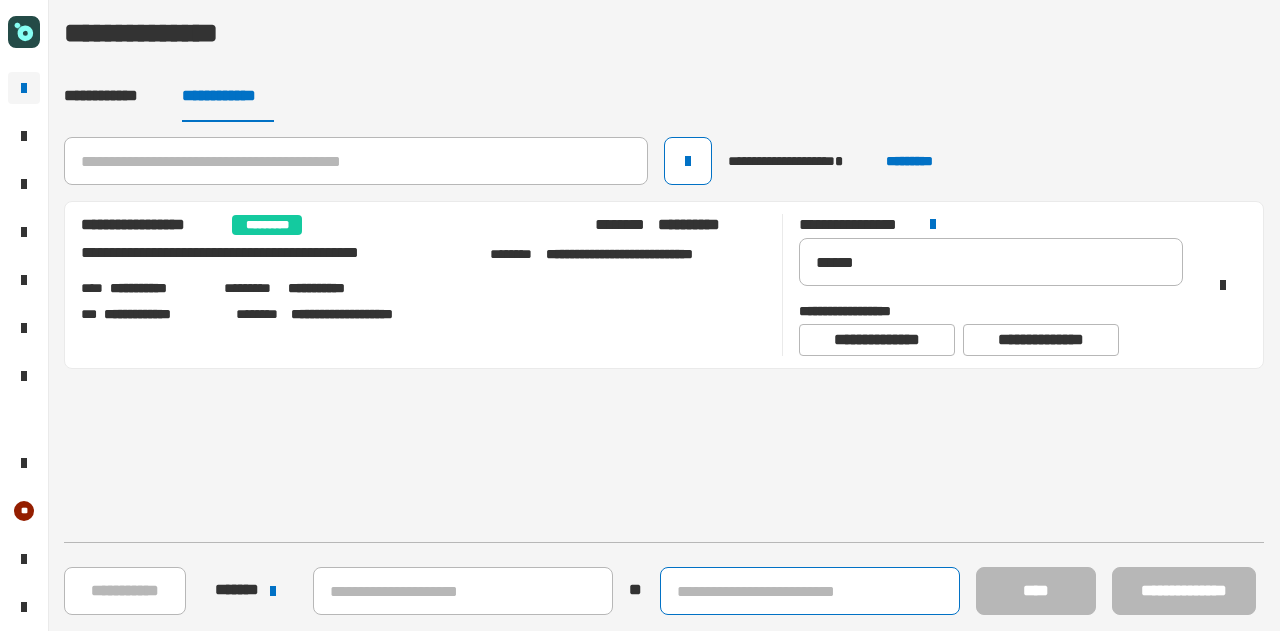 click 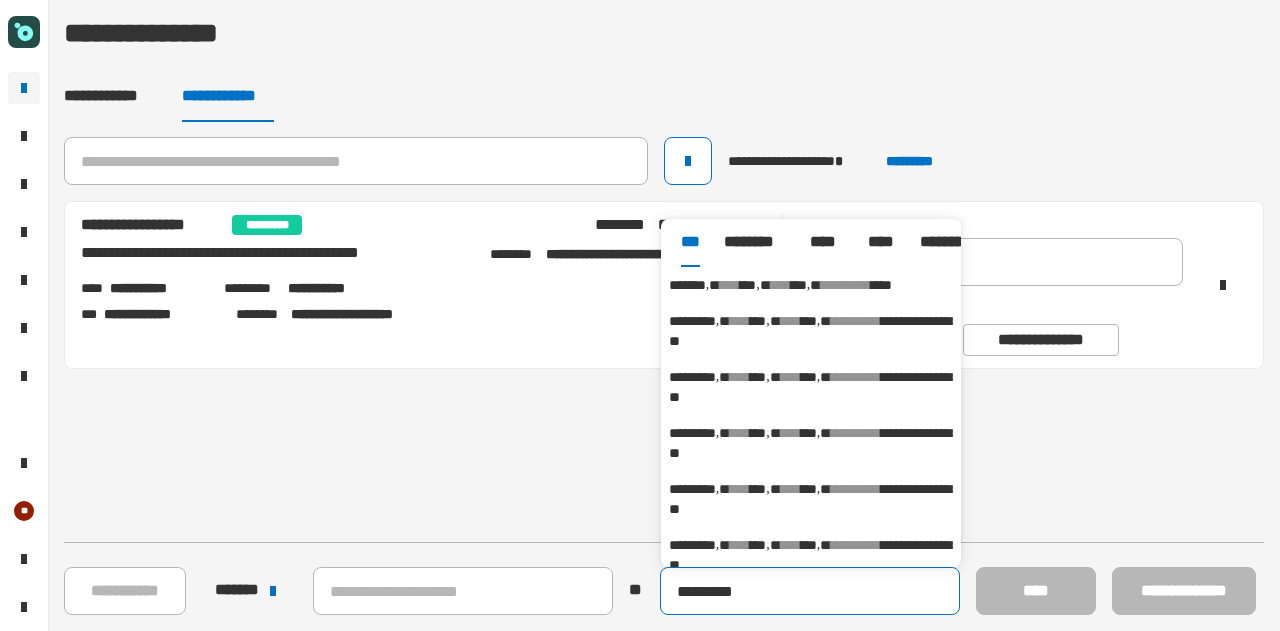 type on "*********" 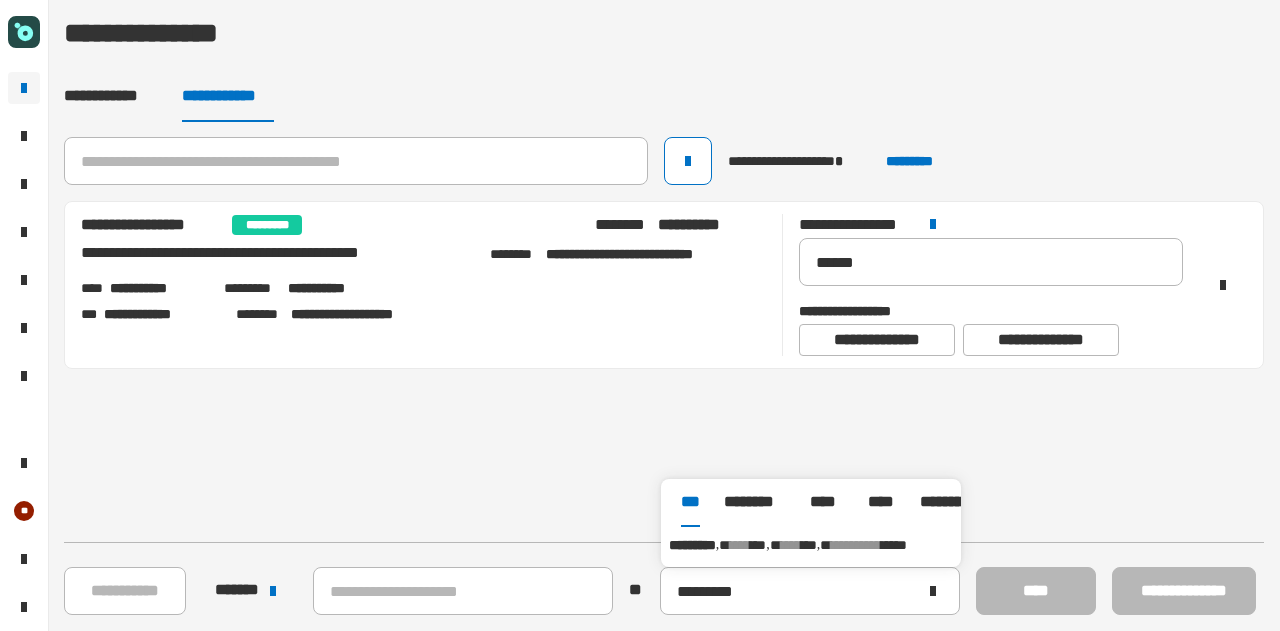 click on "**********" at bounding box center [811, 545] 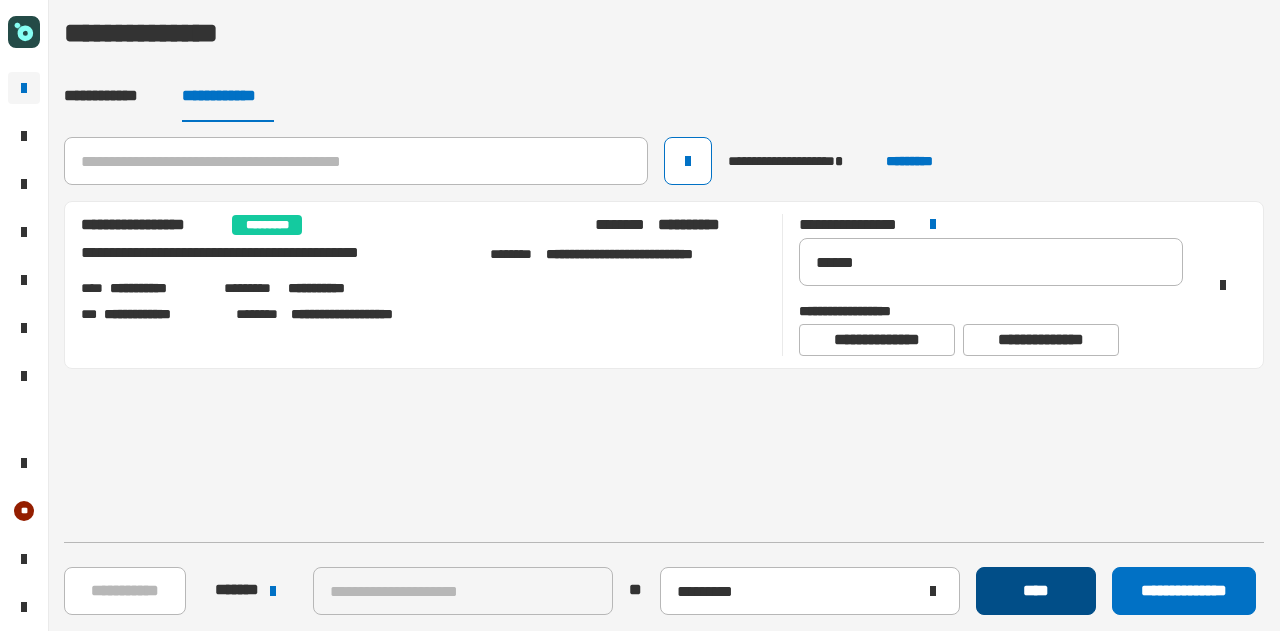 click on "****" 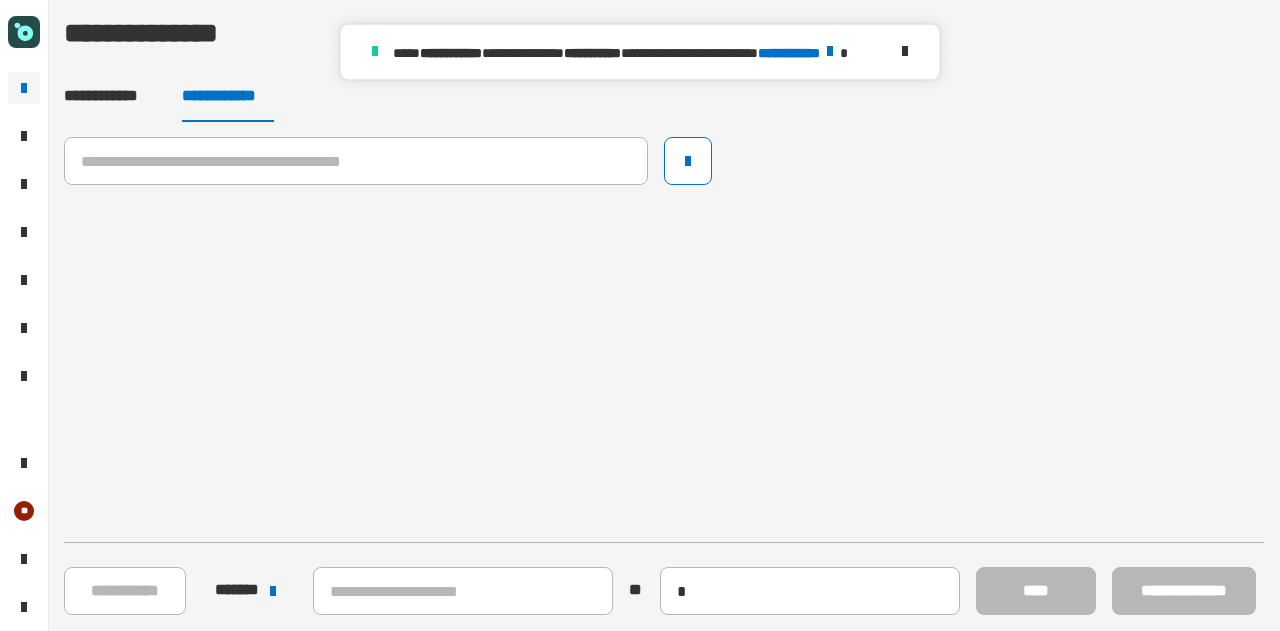 type 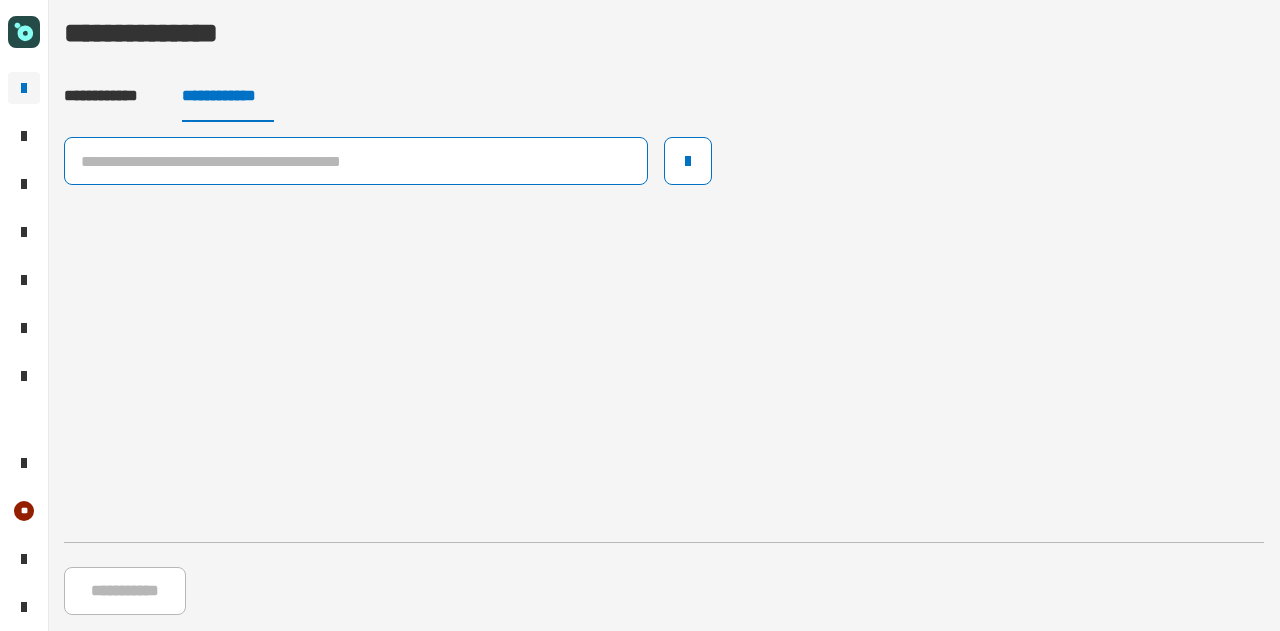 click 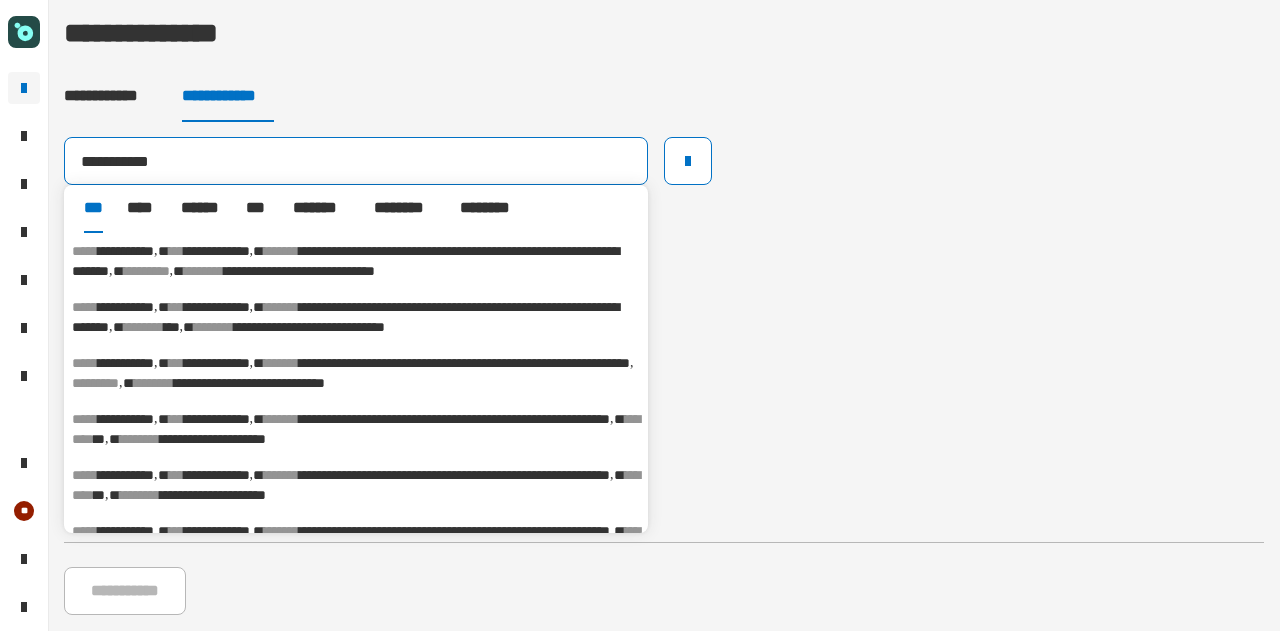 type on "**********" 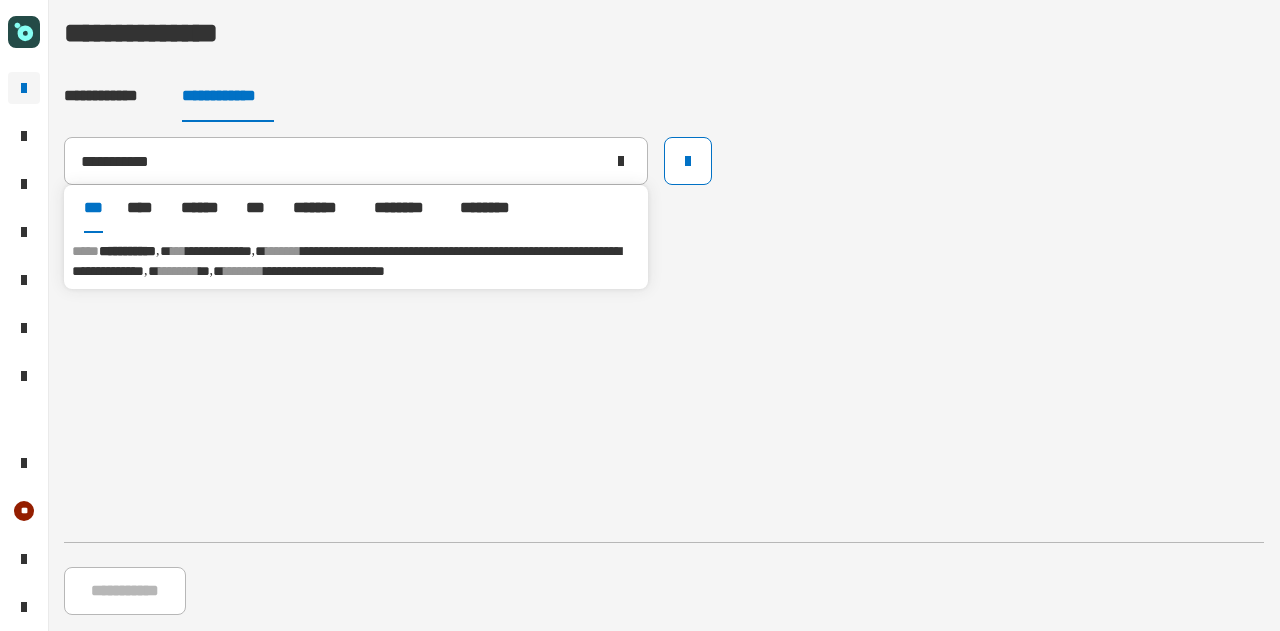 click on "**********" at bounding box center [346, 261] 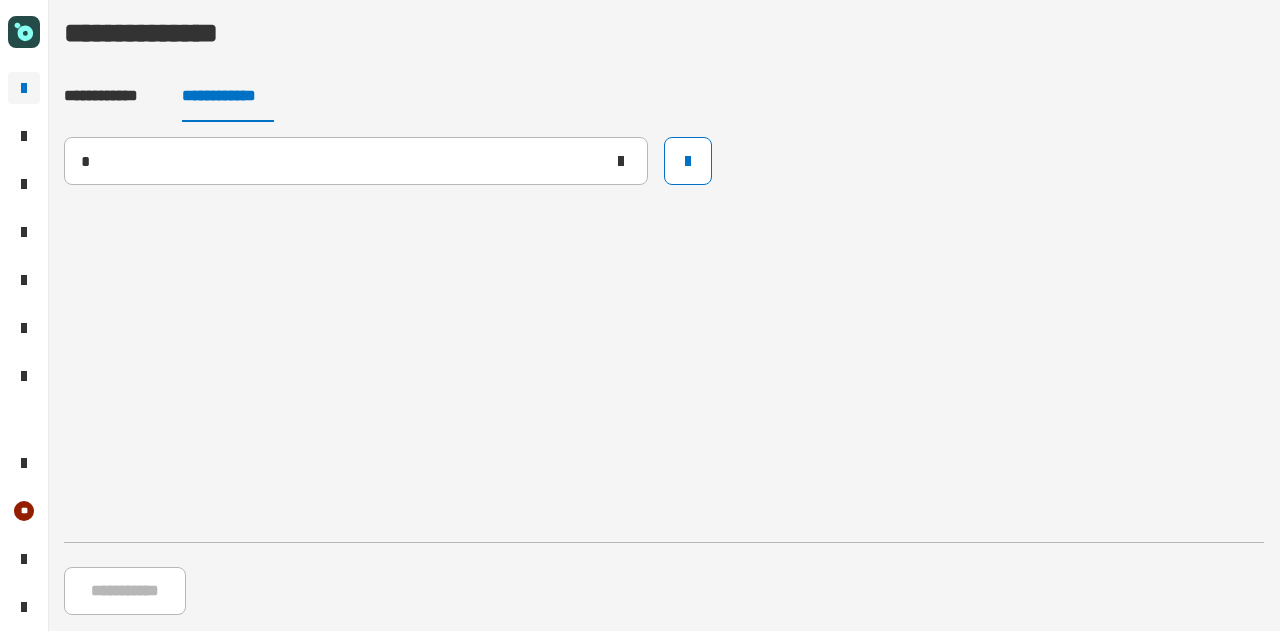type 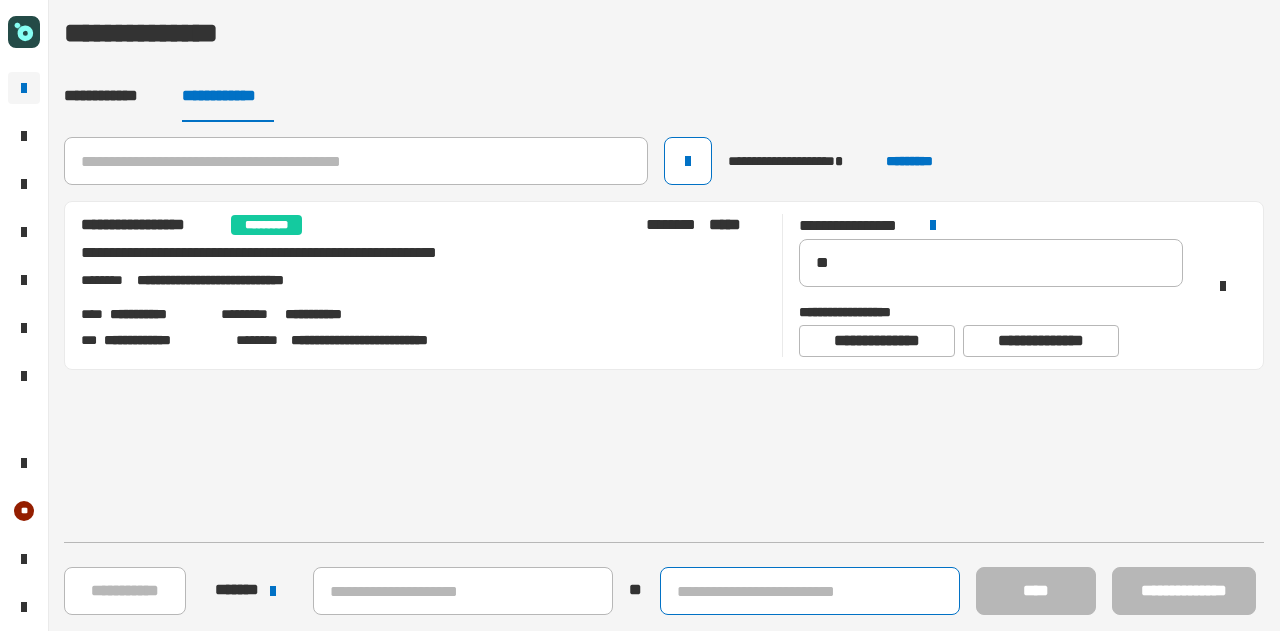 click 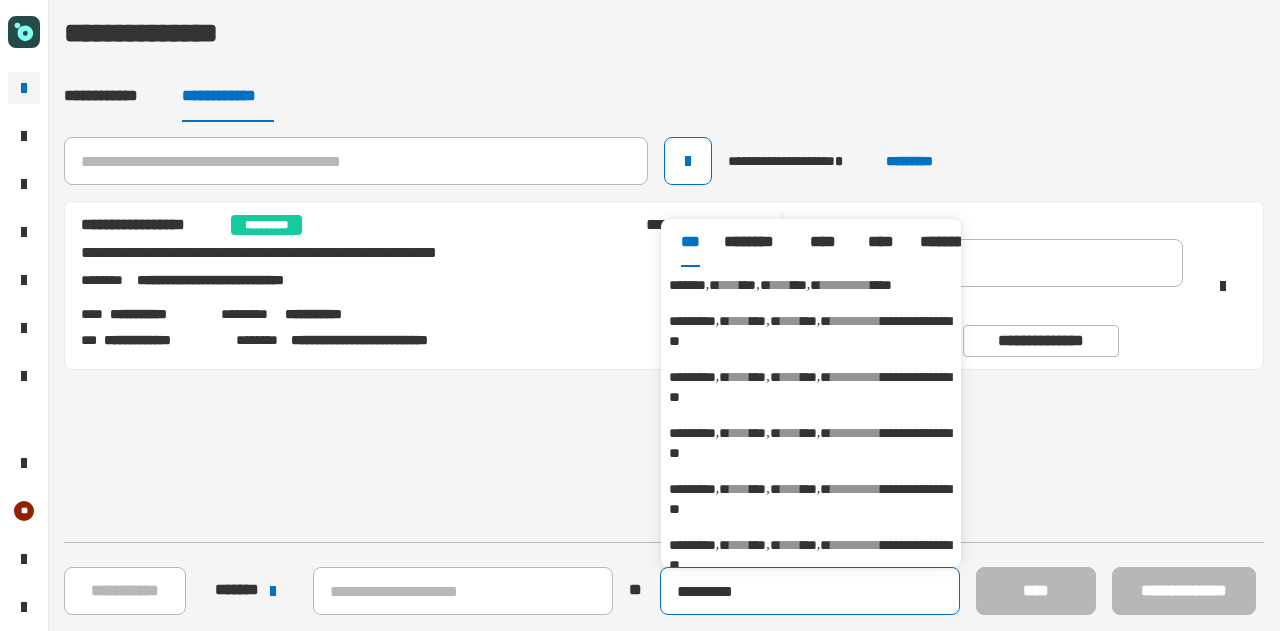 type on "*********" 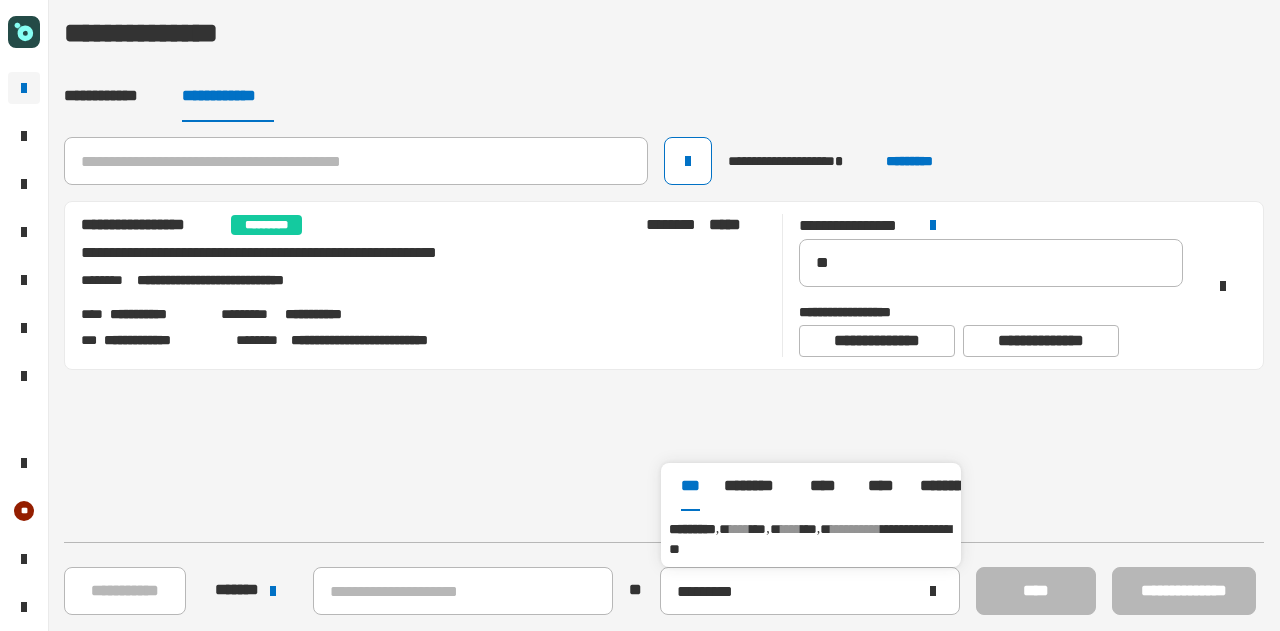 click on "**********" at bounding box center (810, 539) 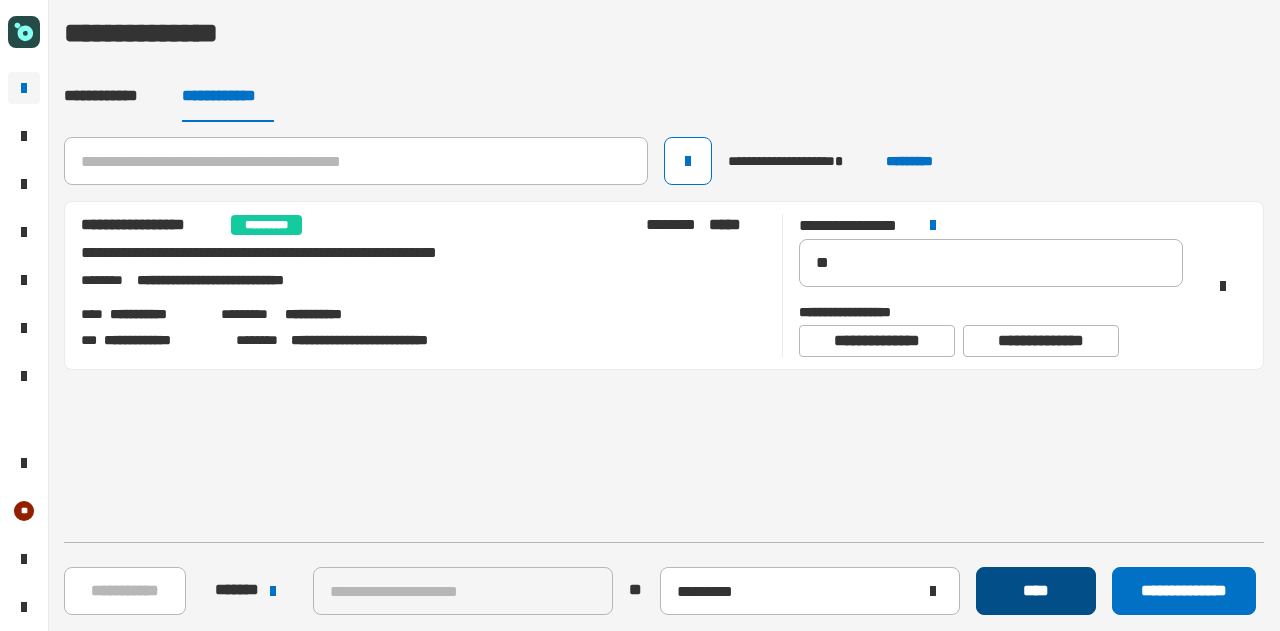 click on "****" 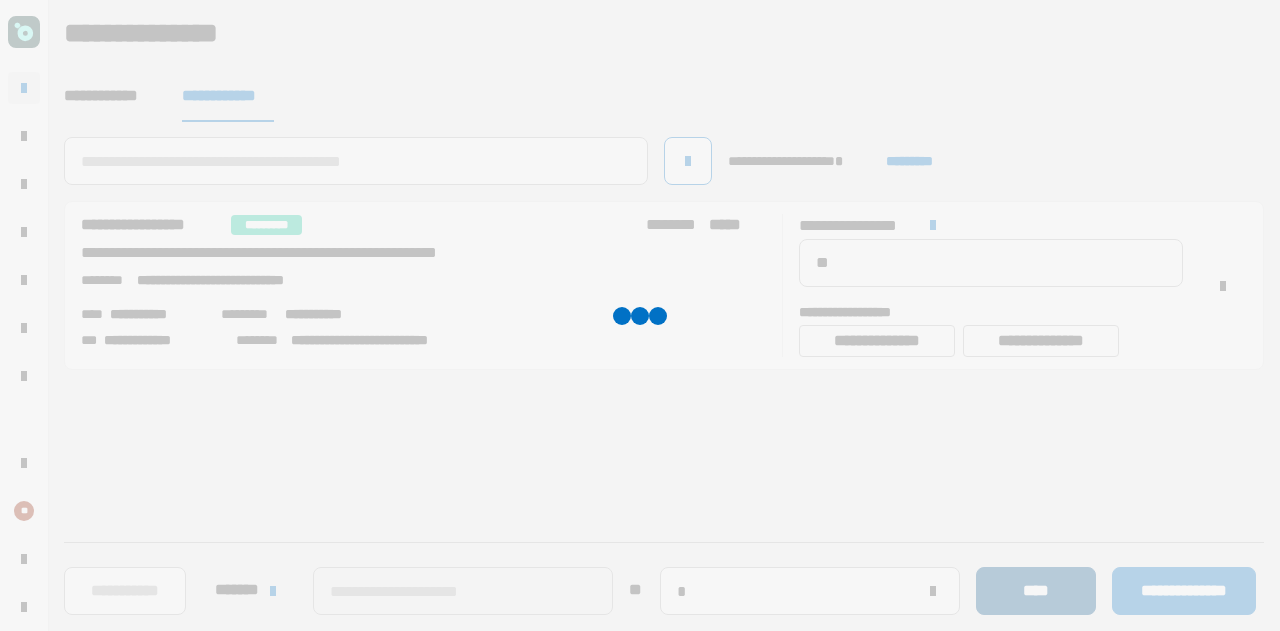 type 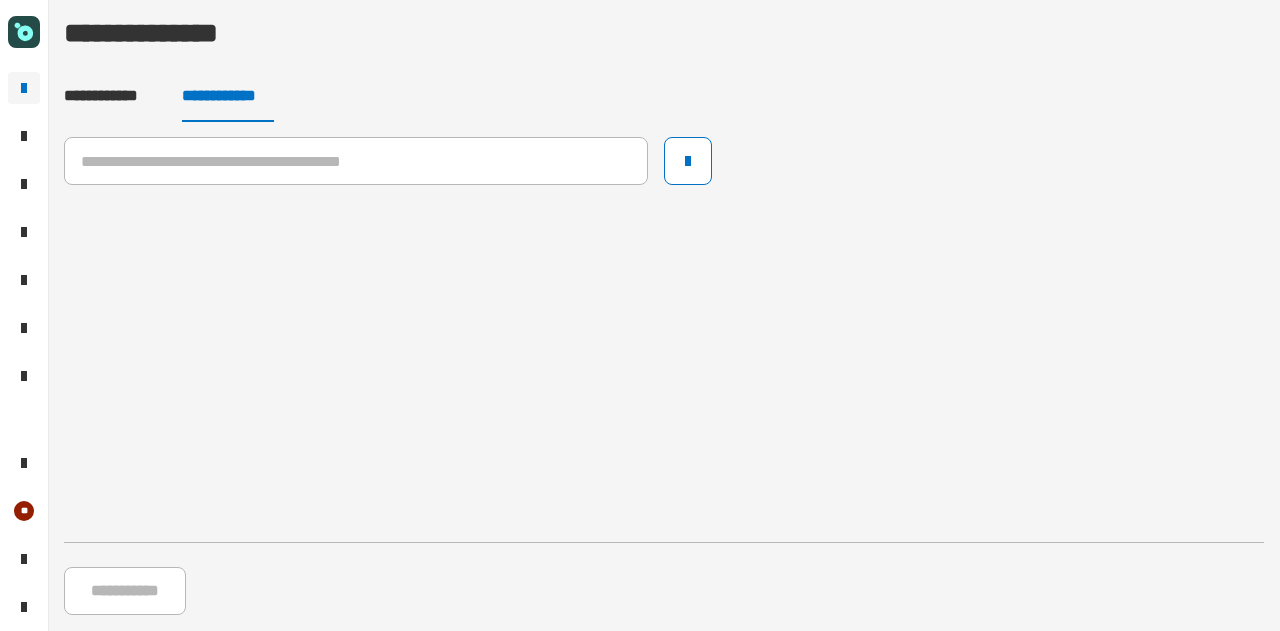 drag, startPoint x: 129, startPoint y: 1, endPoint x: 290, endPoint y: 218, distance: 270.2036 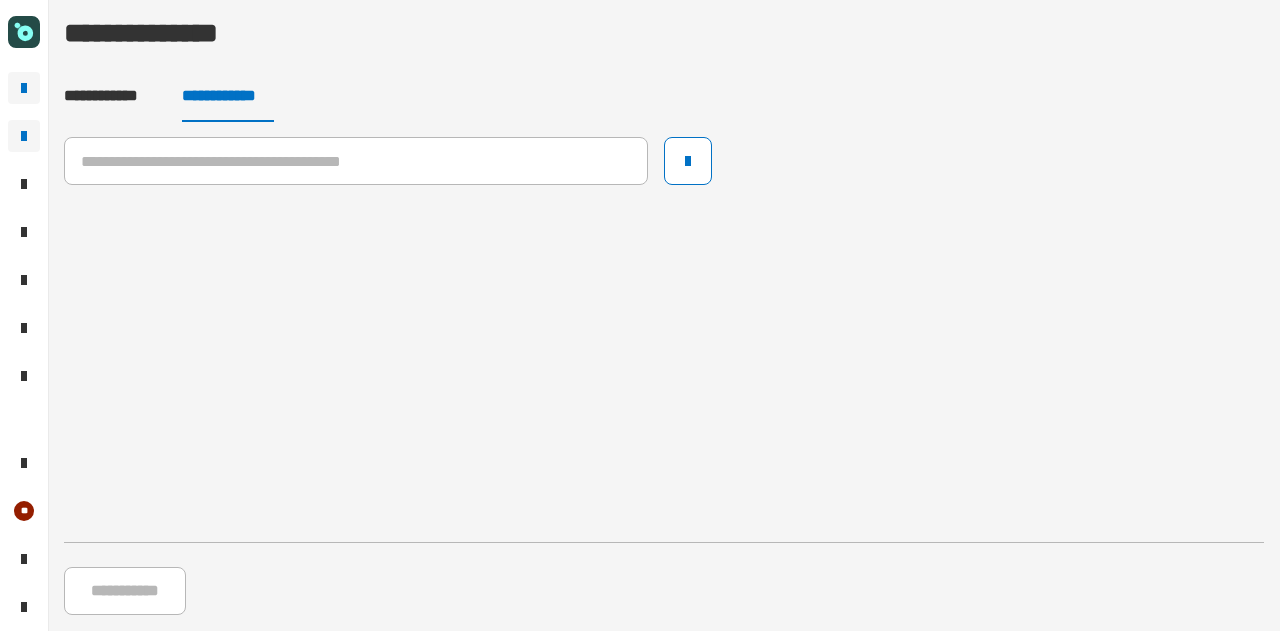 drag, startPoint x: 213, startPoint y: 3, endPoint x: 24, endPoint y: 136, distance: 231.10603 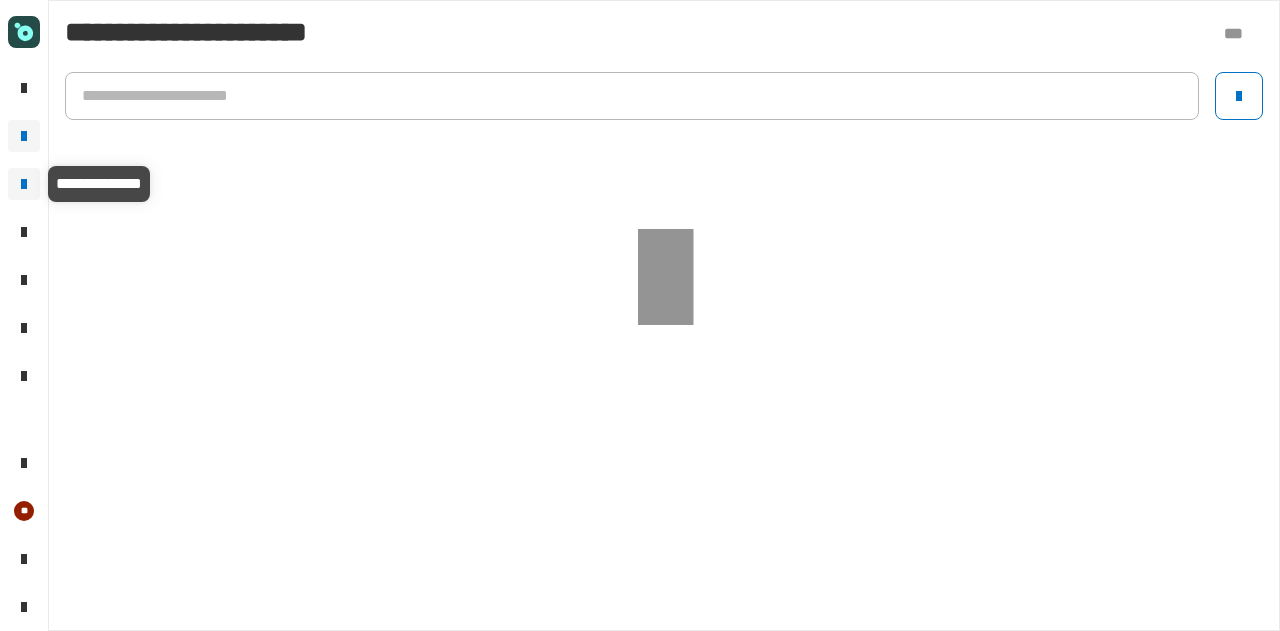 click 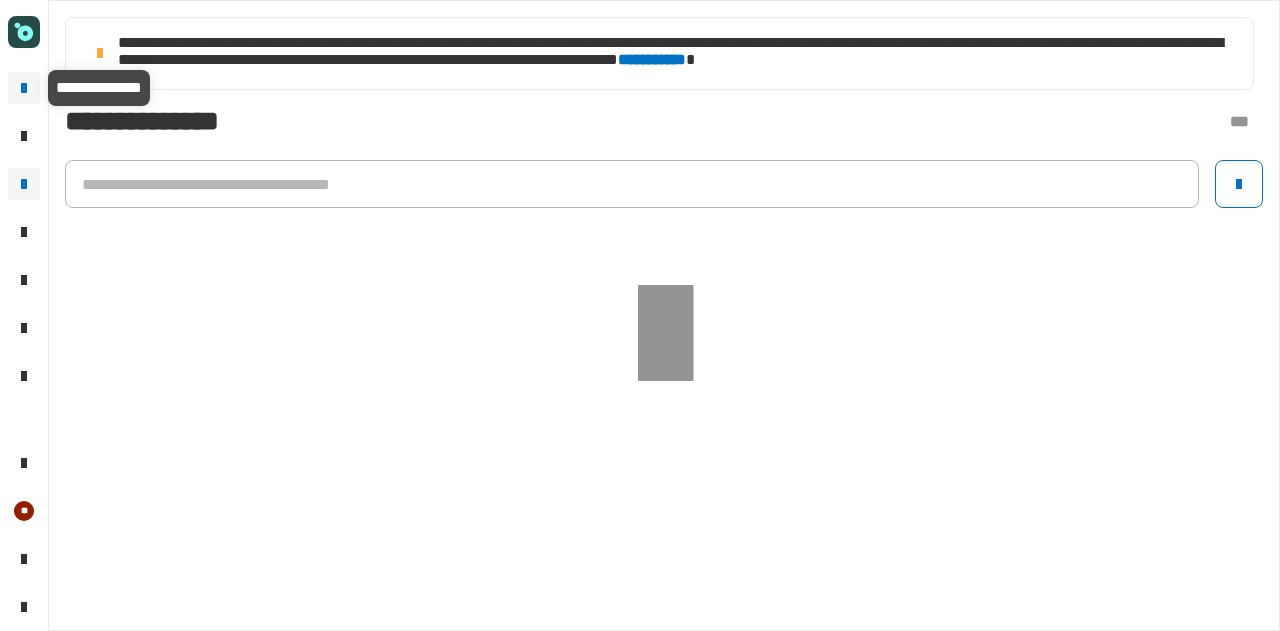 click 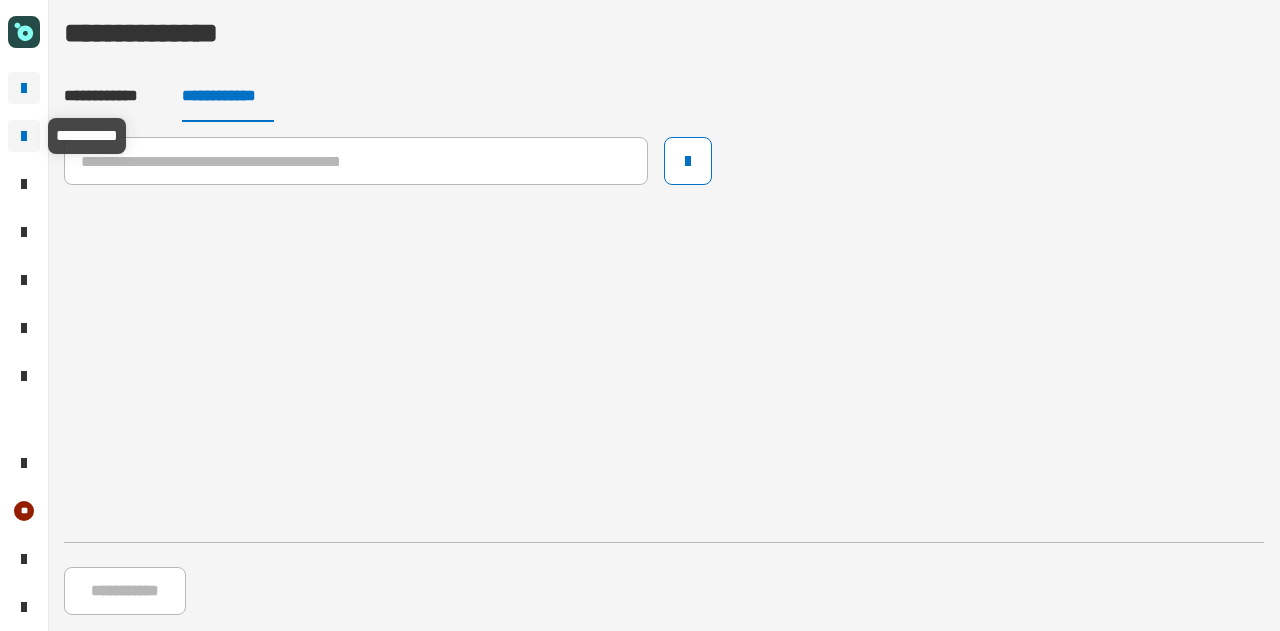 click 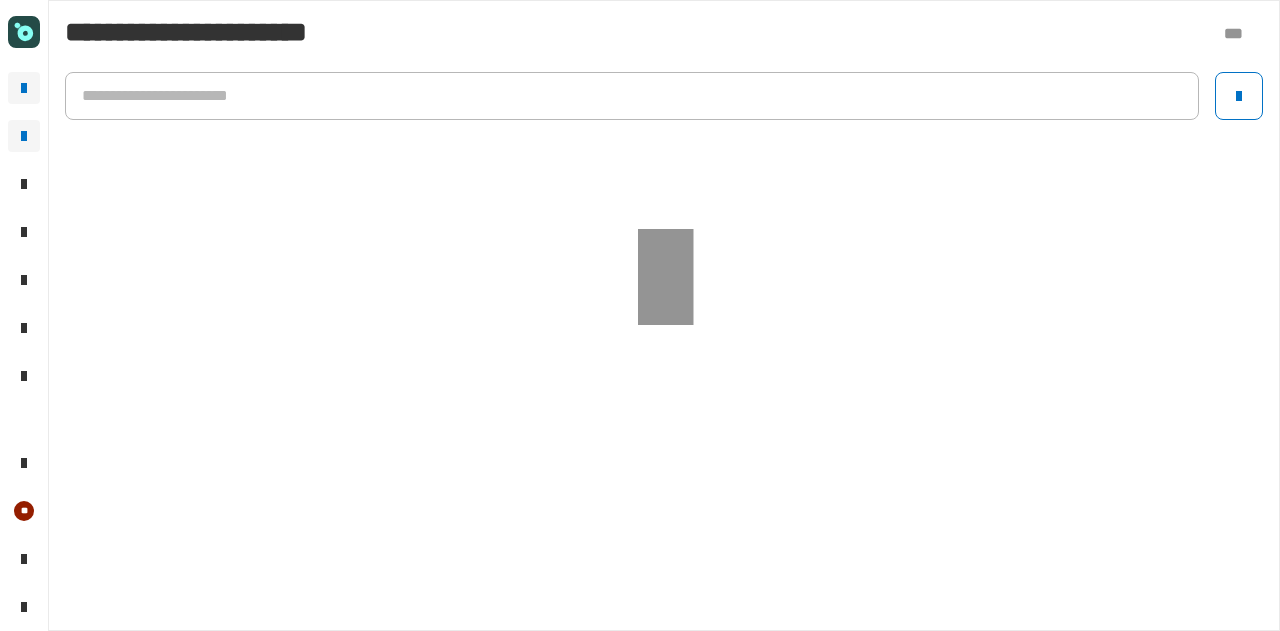 click 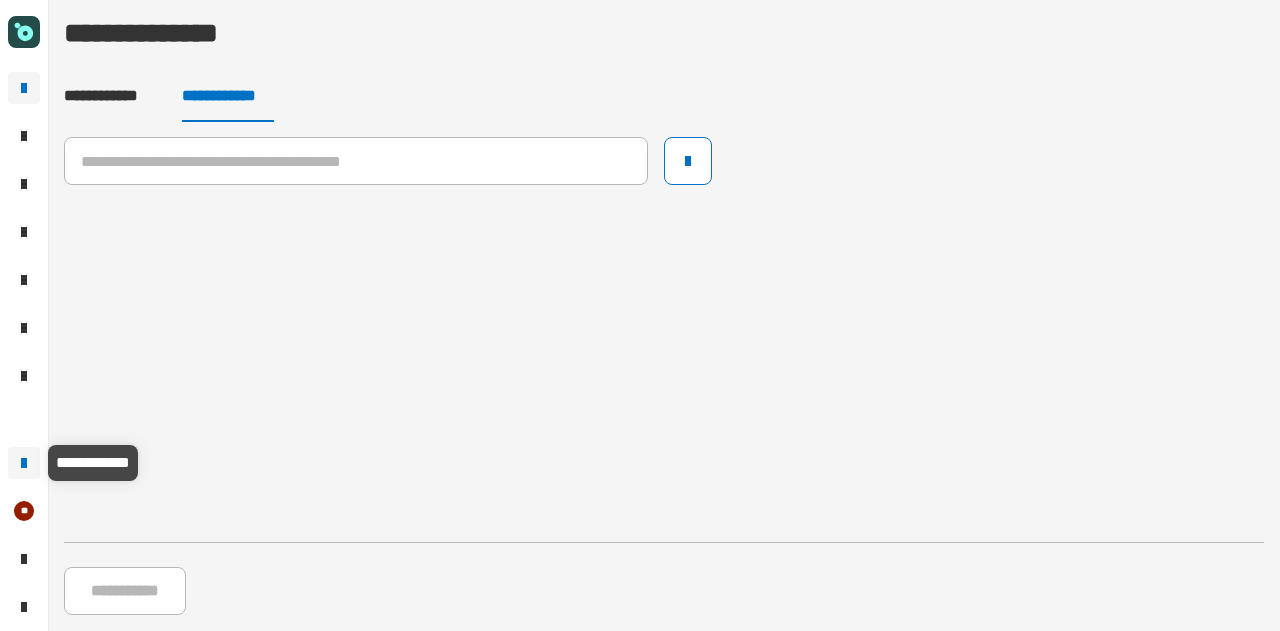 click 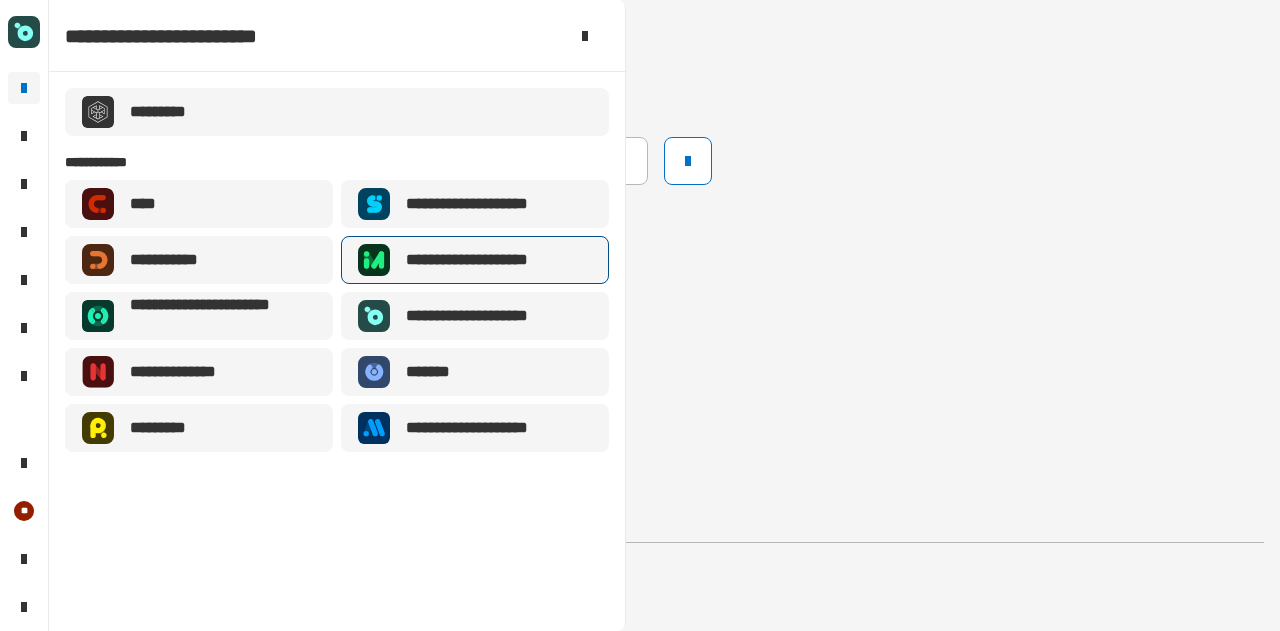 click on "**********" at bounding box center (490, 260) 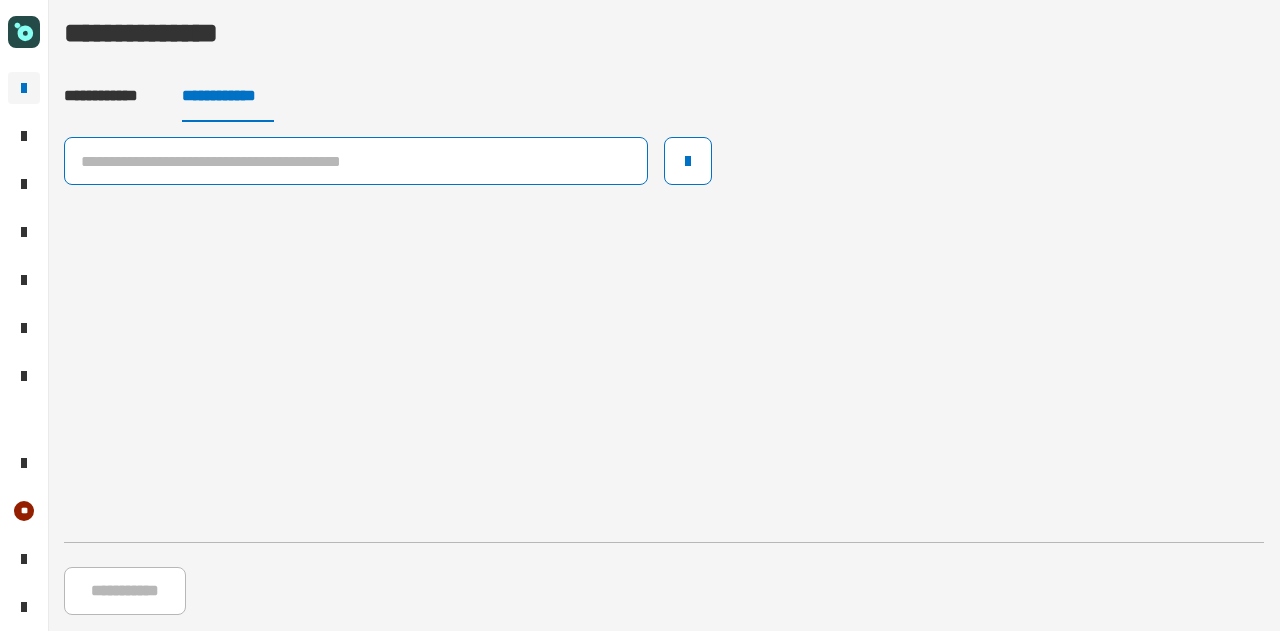 click 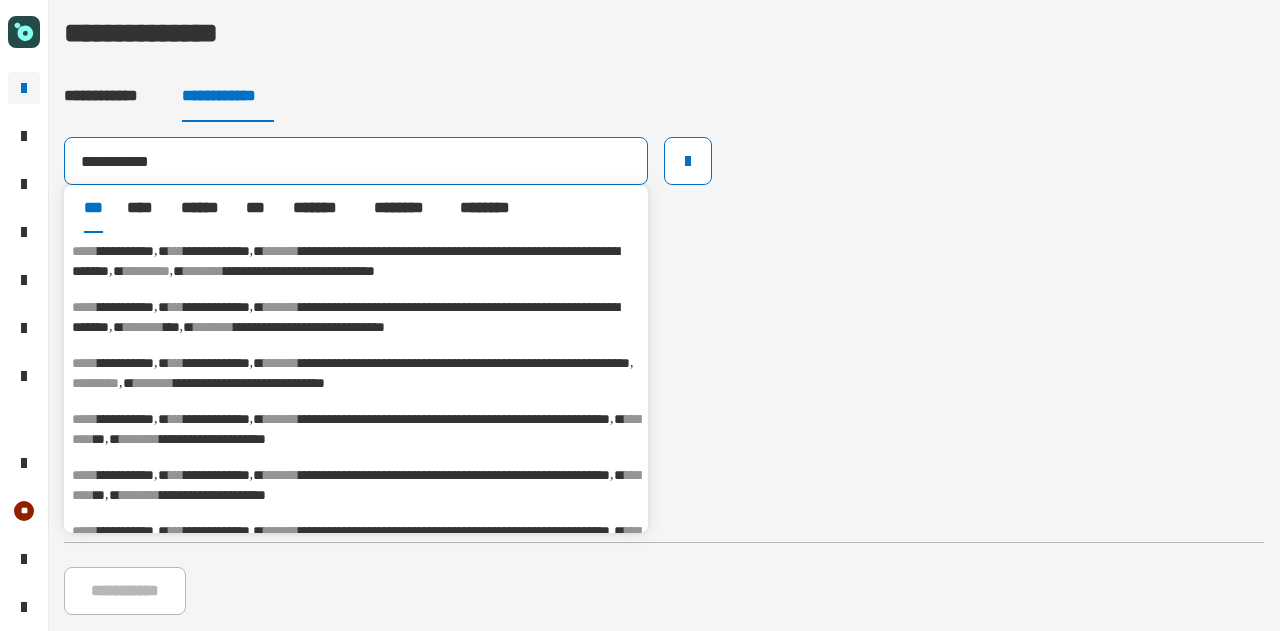 type on "**********" 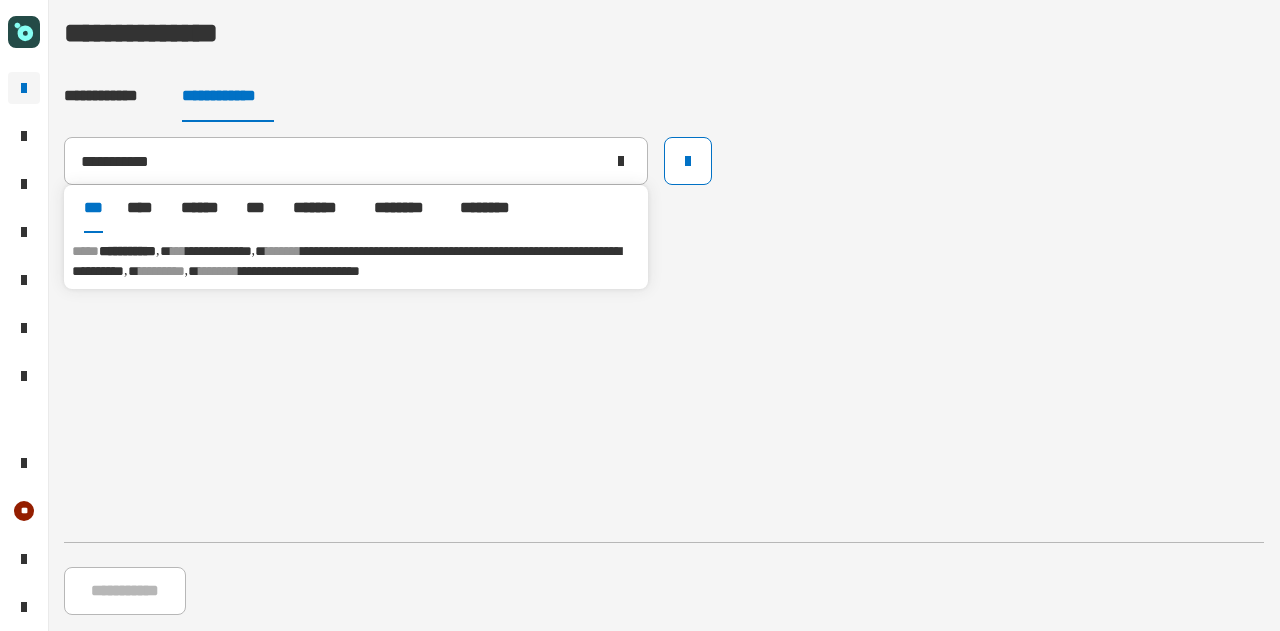 click on "**********" at bounding box center [219, 251] 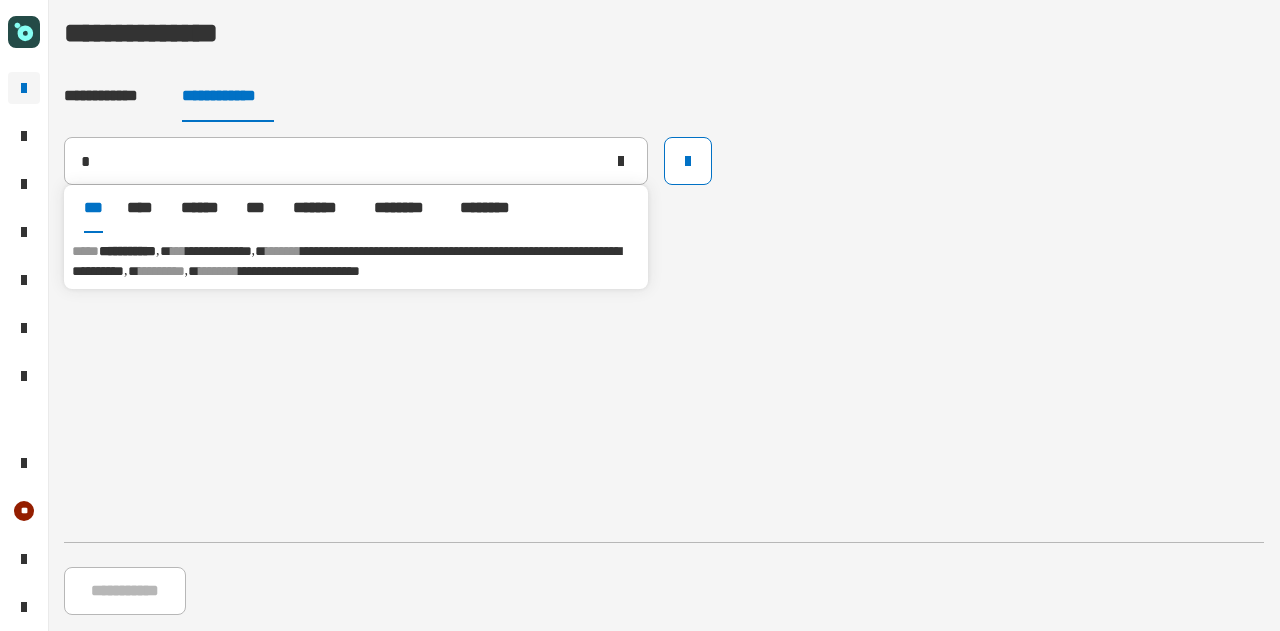 type 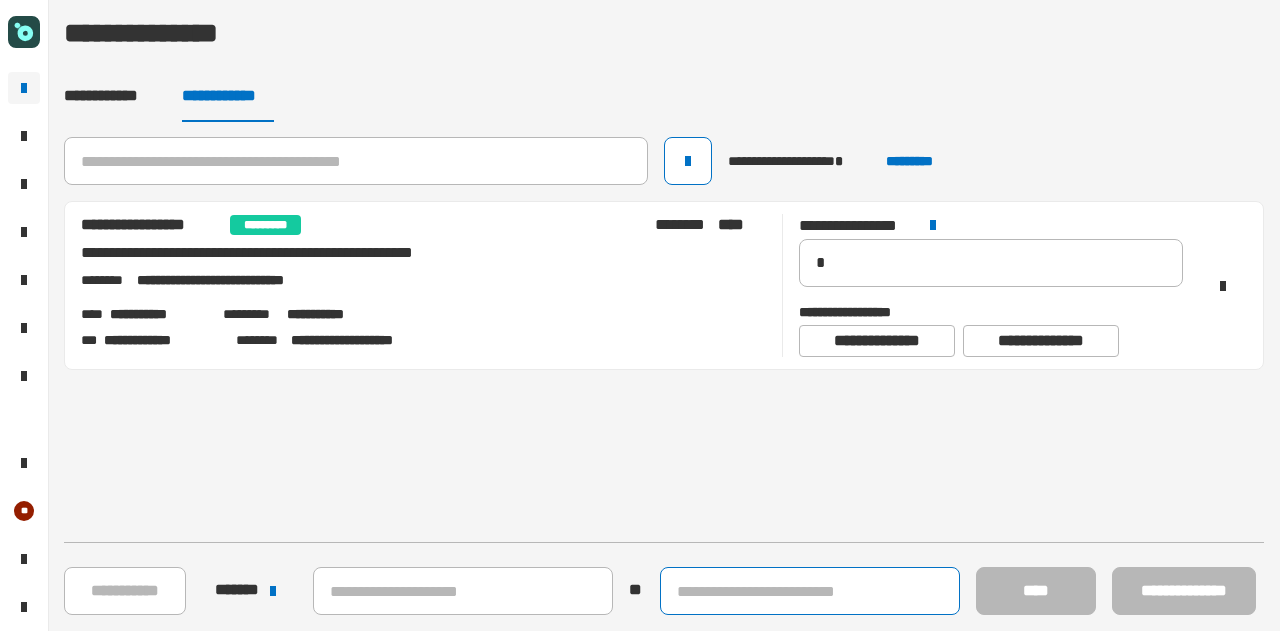 click 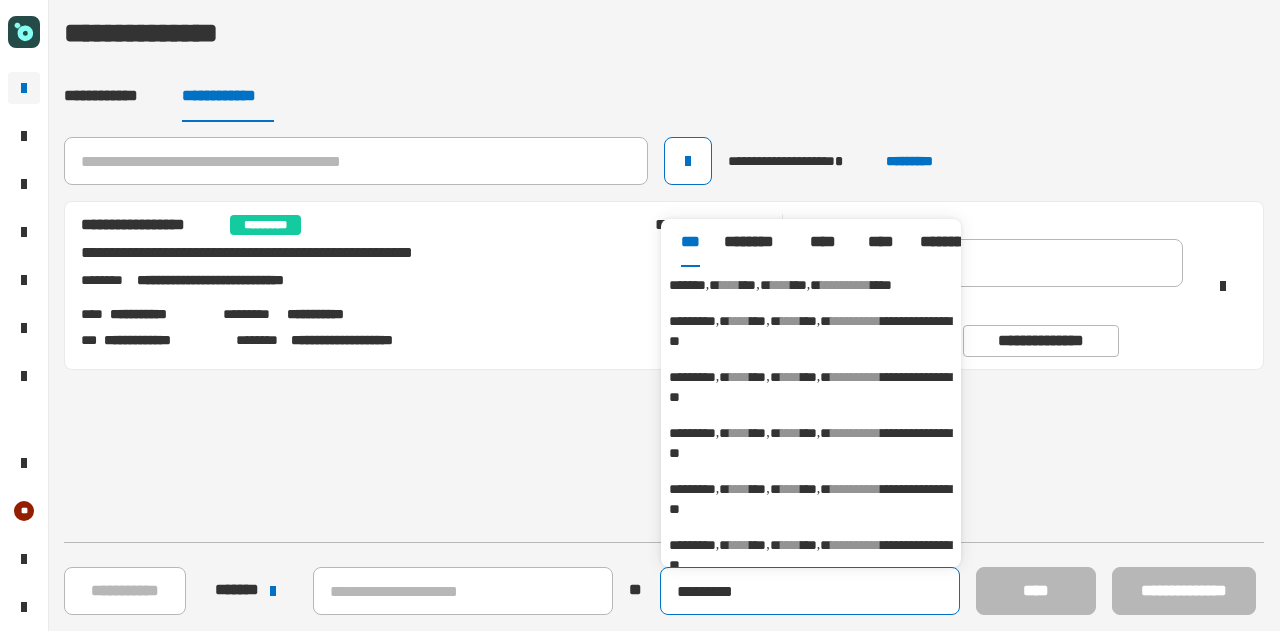 type on "*********" 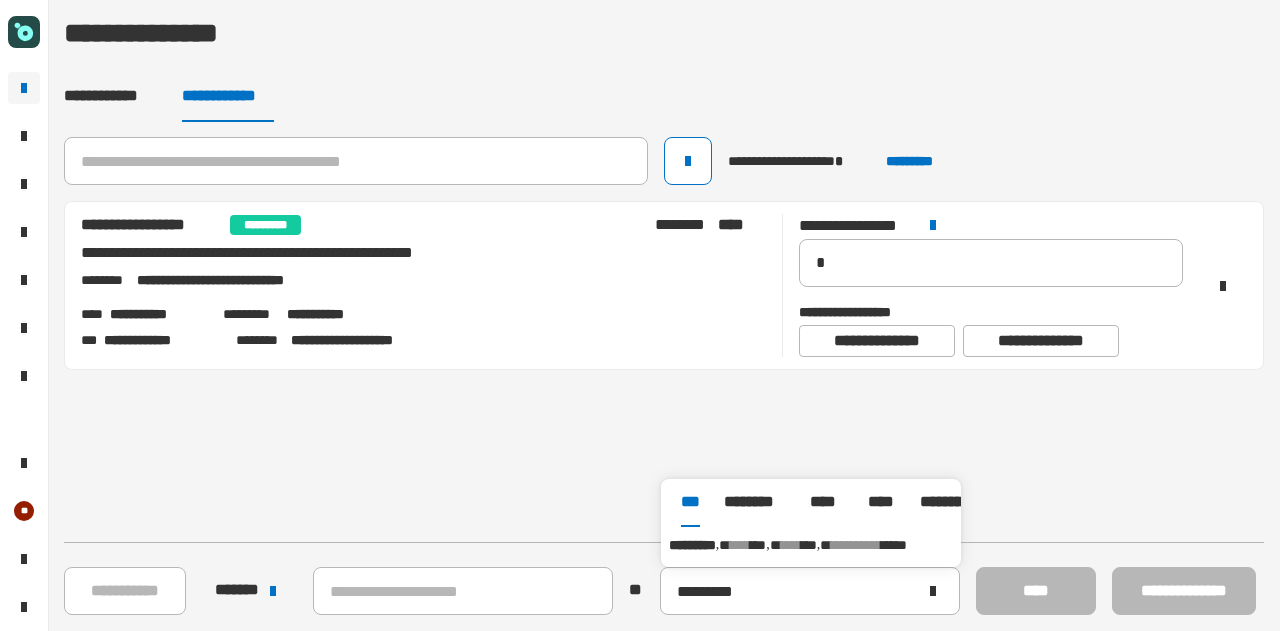 click on "**********" at bounding box center (811, 545) 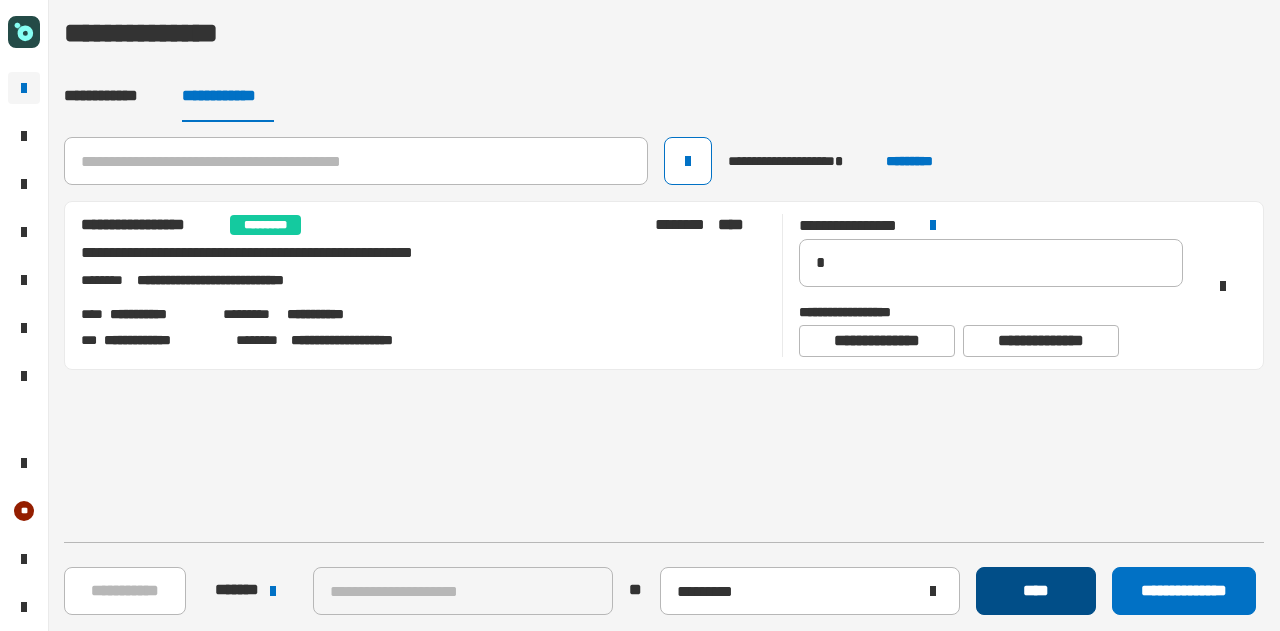 click on "****" 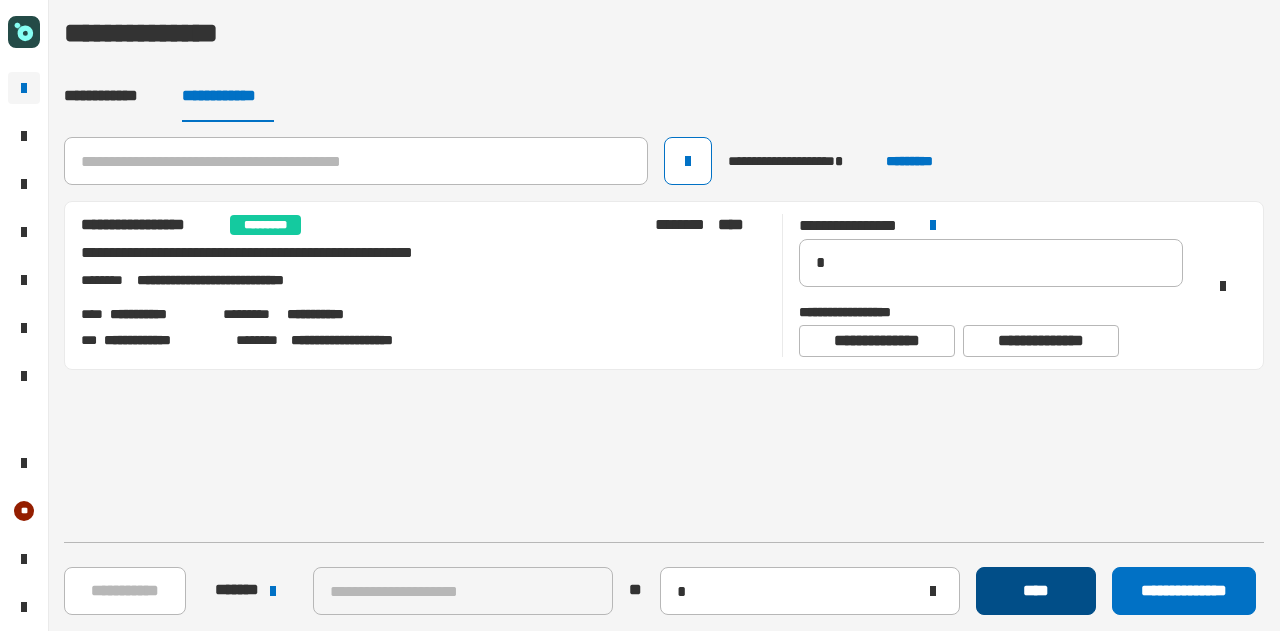 type 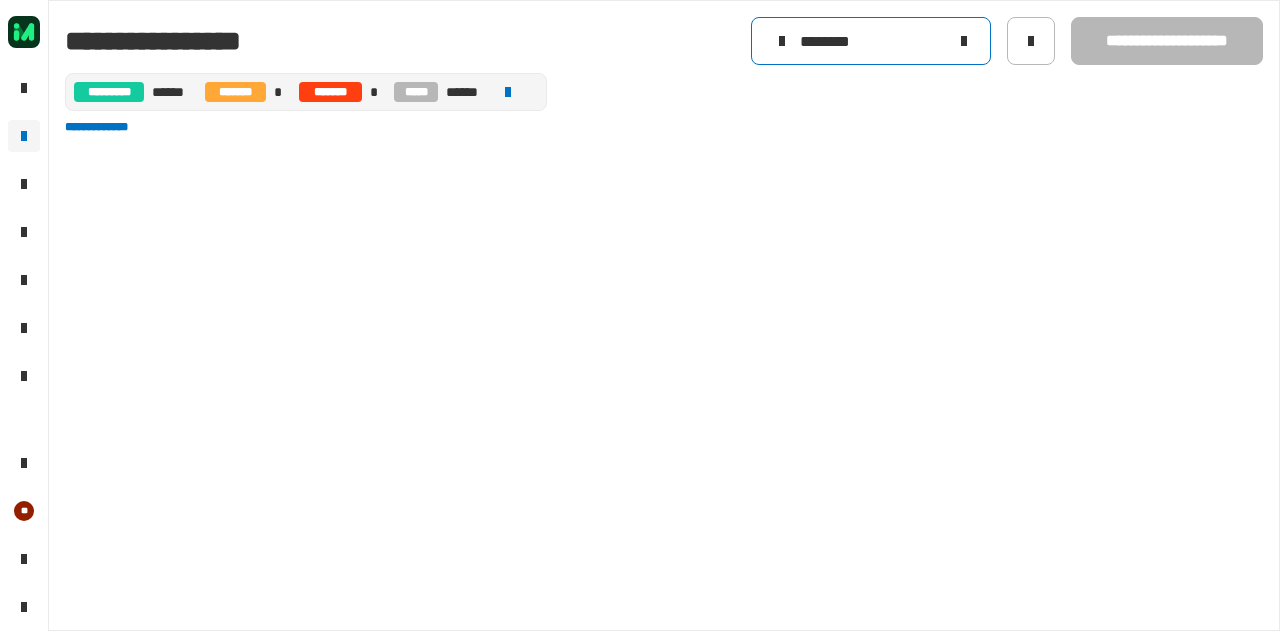 scroll, scrollTop: 0, scrollLeft: 0, axis: both 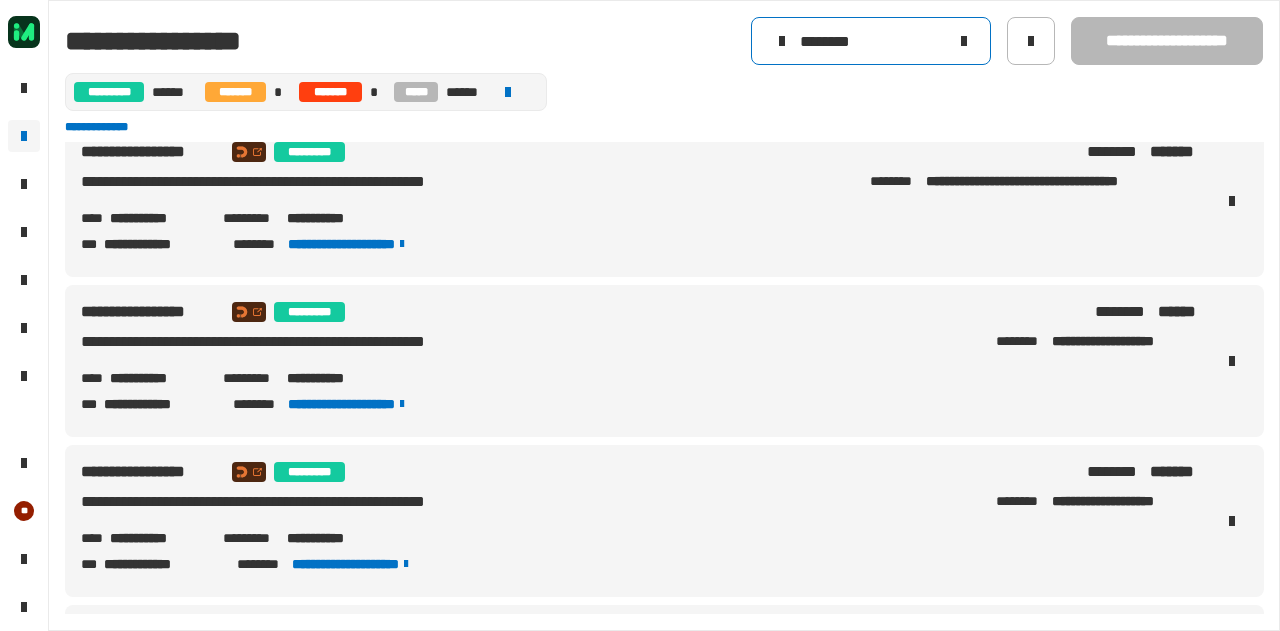 click 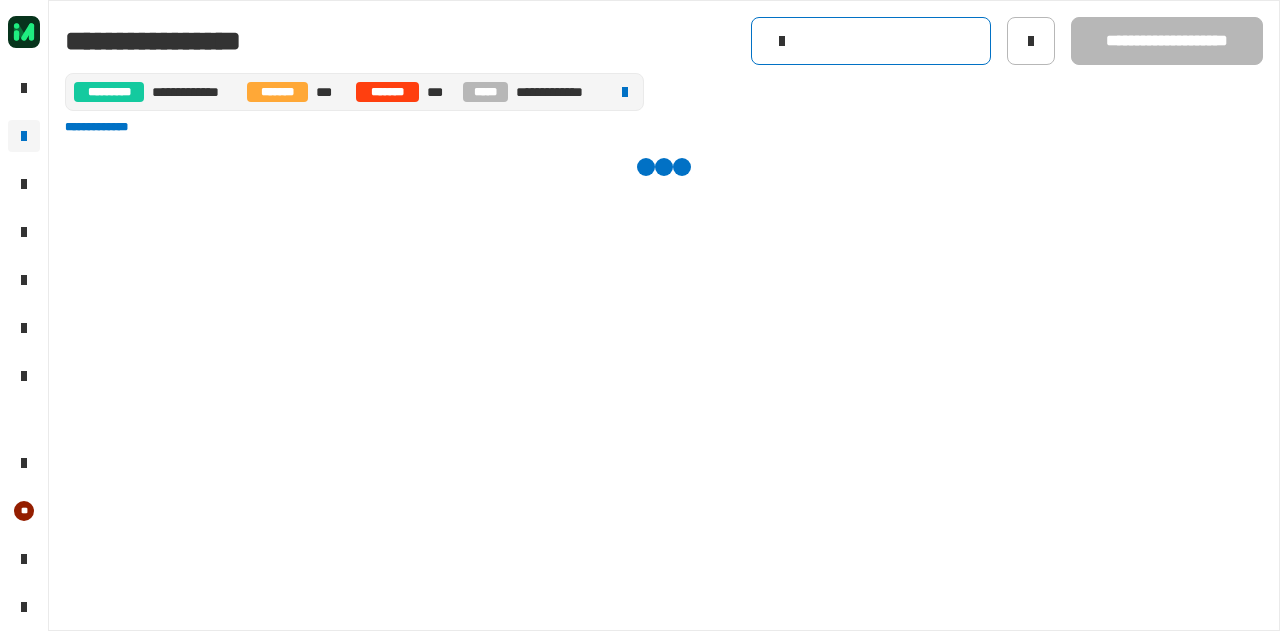 scroll, scrollTop: 0, scrollLeft: 0, axis: both 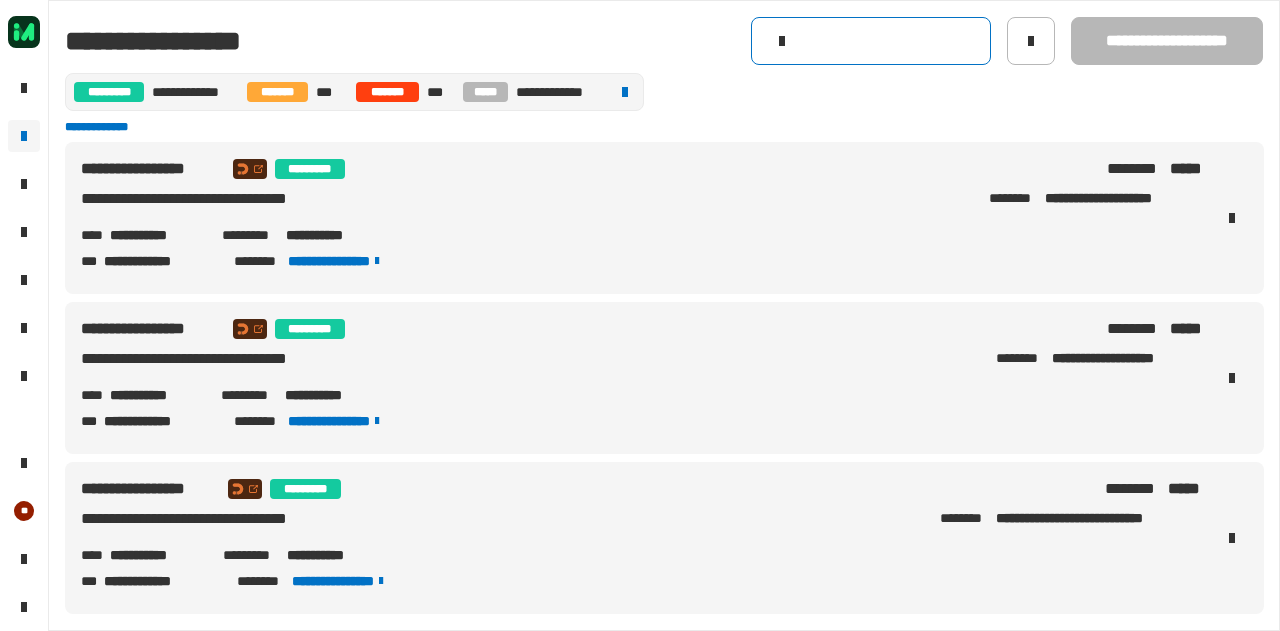 click 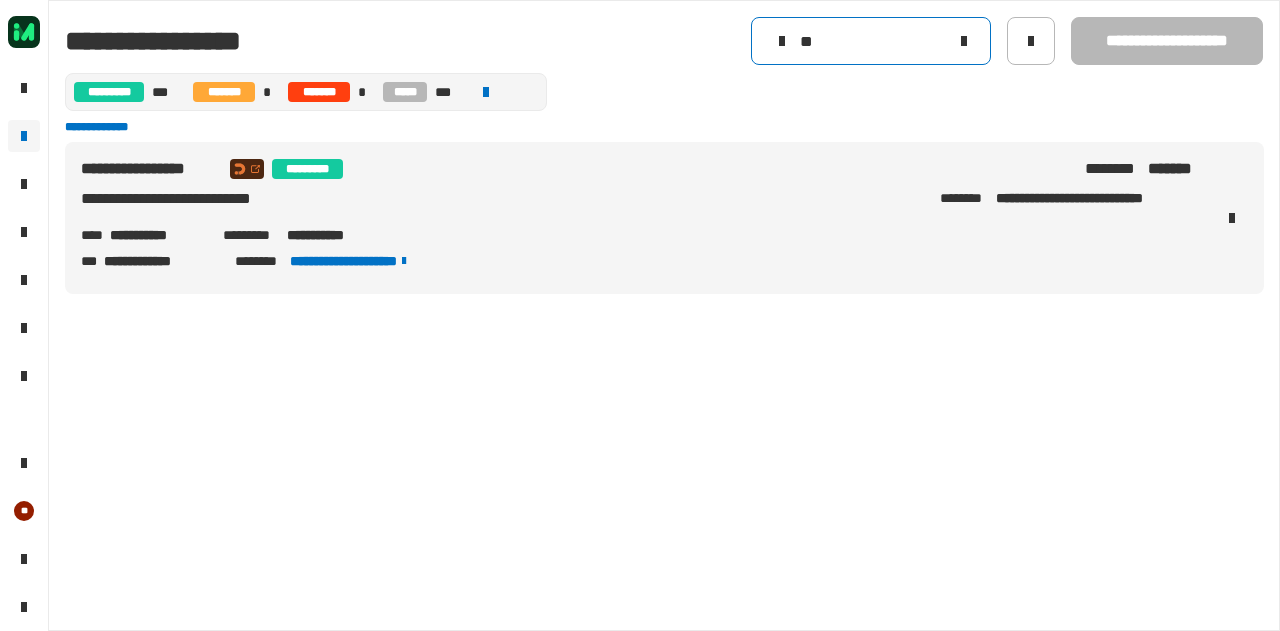 type on "*" 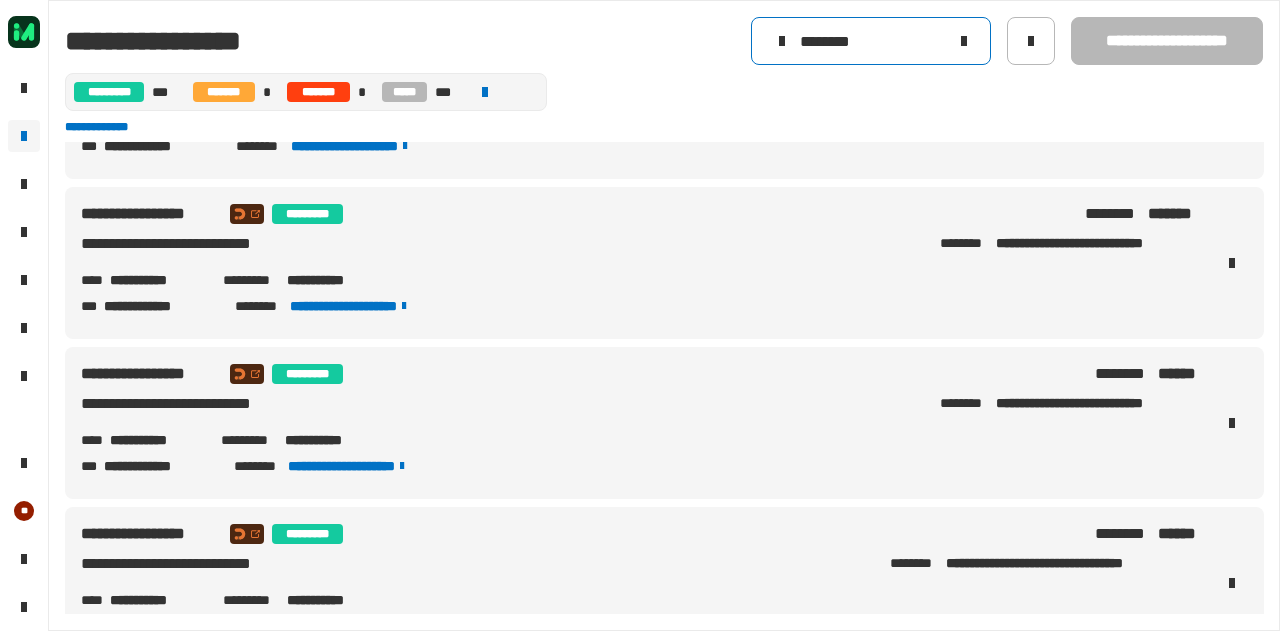 scroll, scrollTop: 434, scrollLeft: 0, axis: vertical 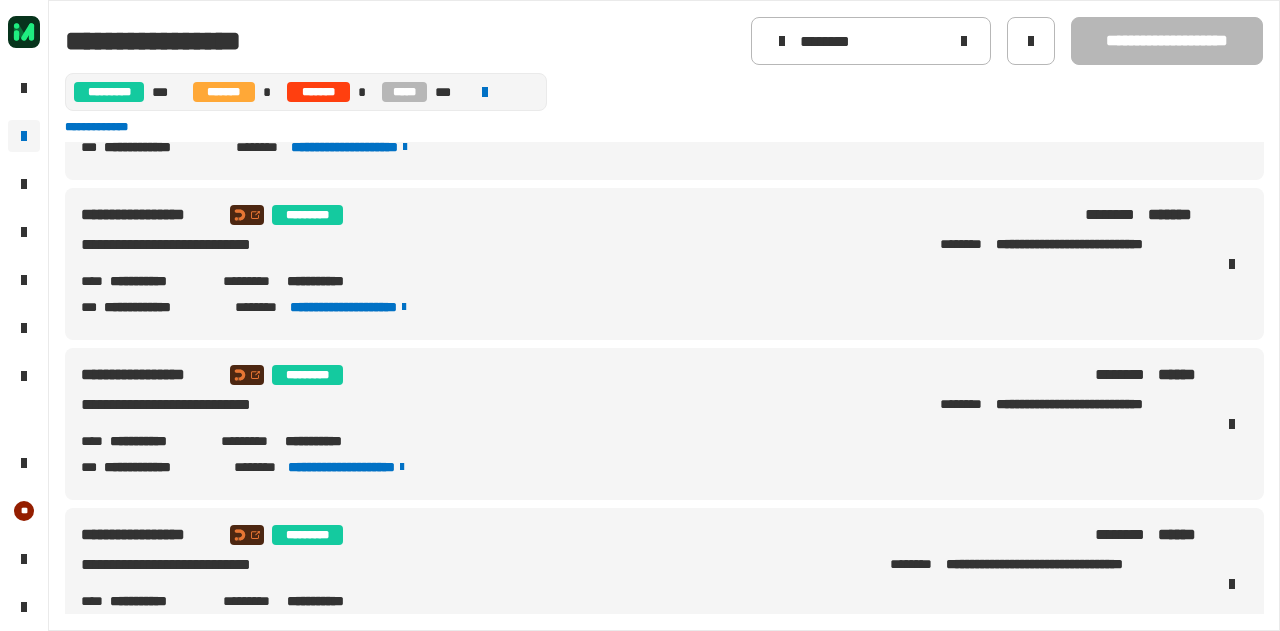 click on "**********" at bounding box center (640, 281) 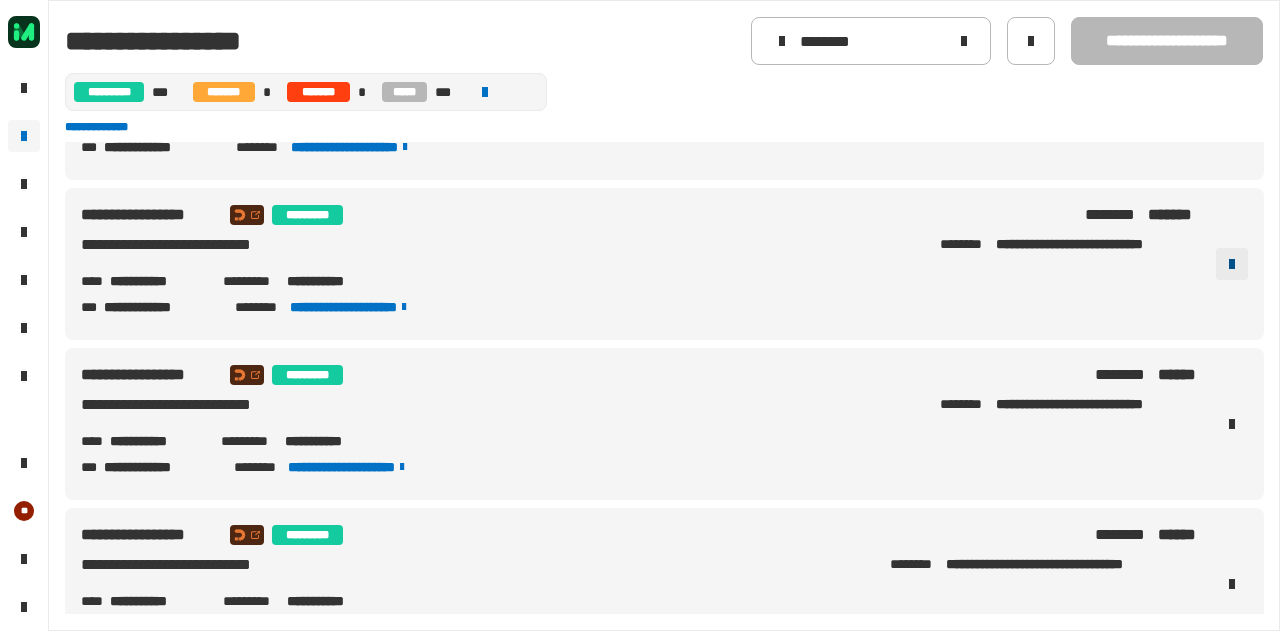 click at bounding box center (1232, 264) 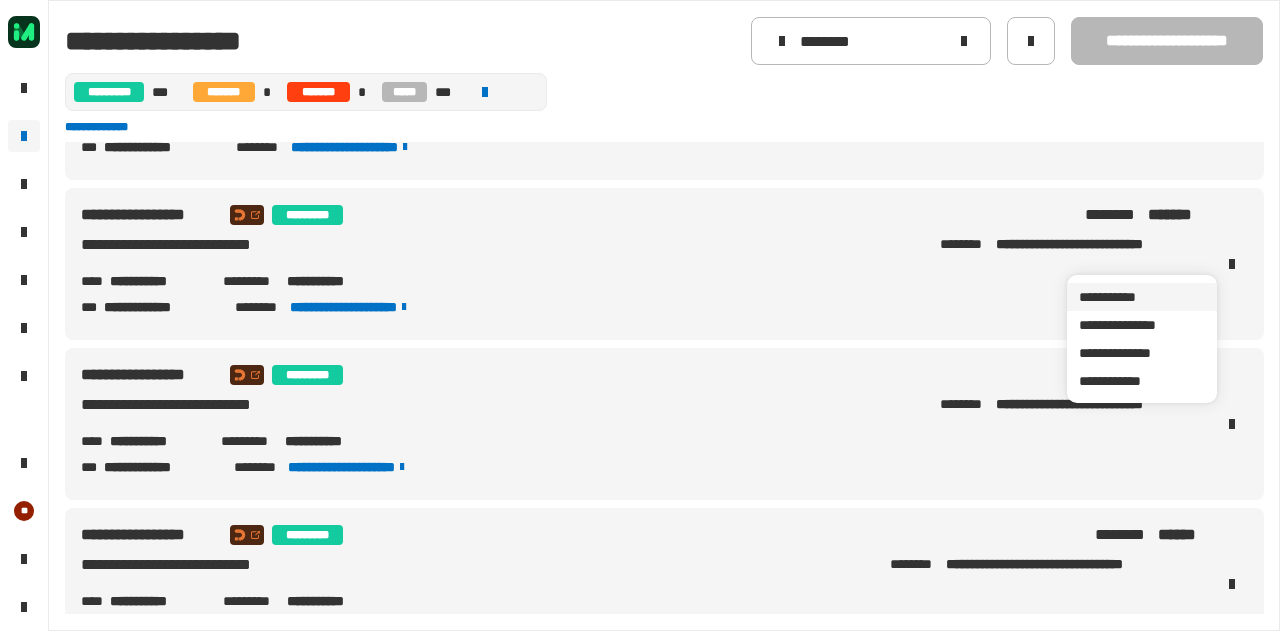 click on "**********" at bounding box center (1142, 297) 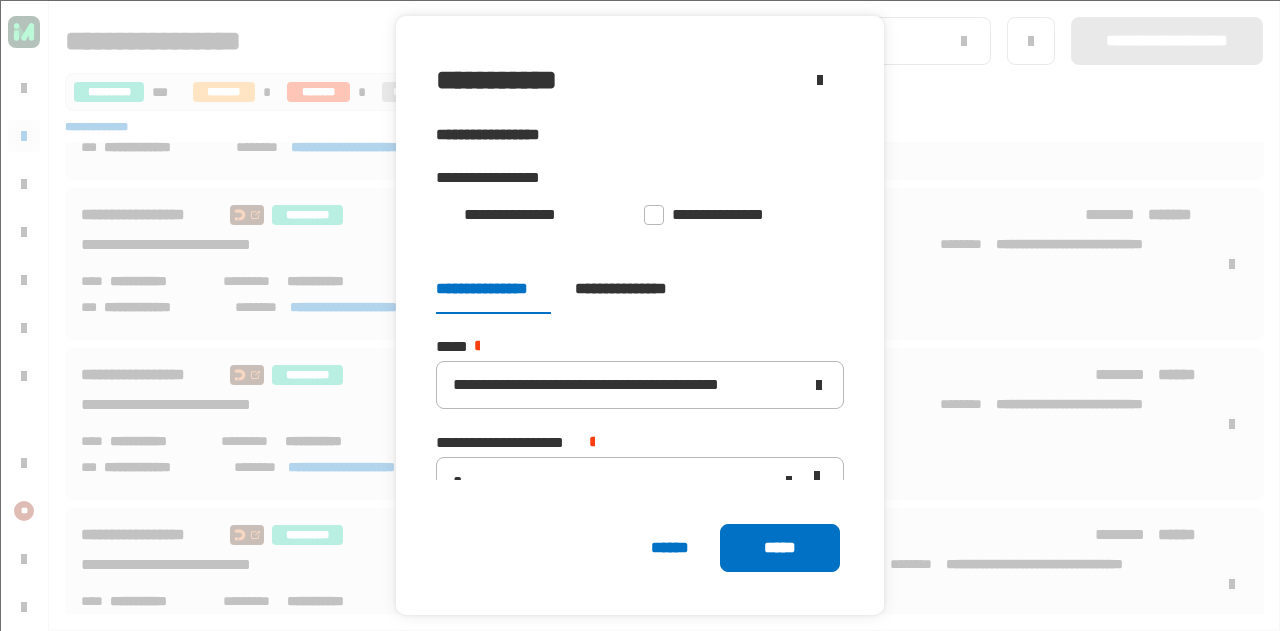 scroll, scrollTop: 116, scrollLeft: 0, axis: vertical 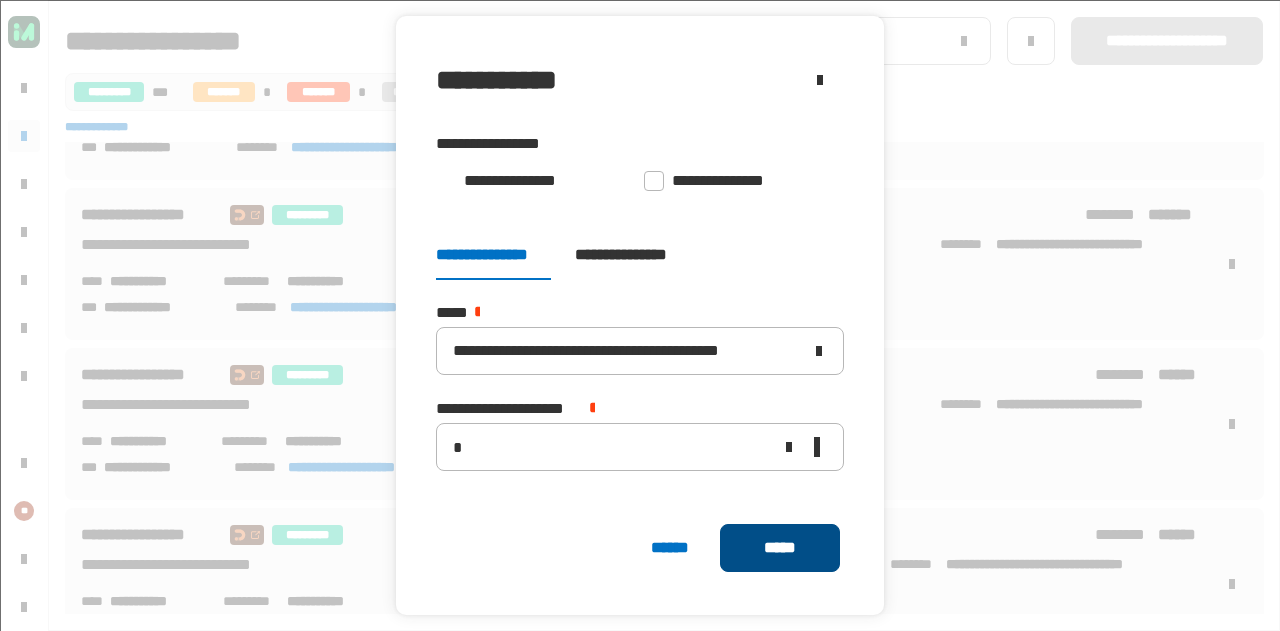 click on "*****" 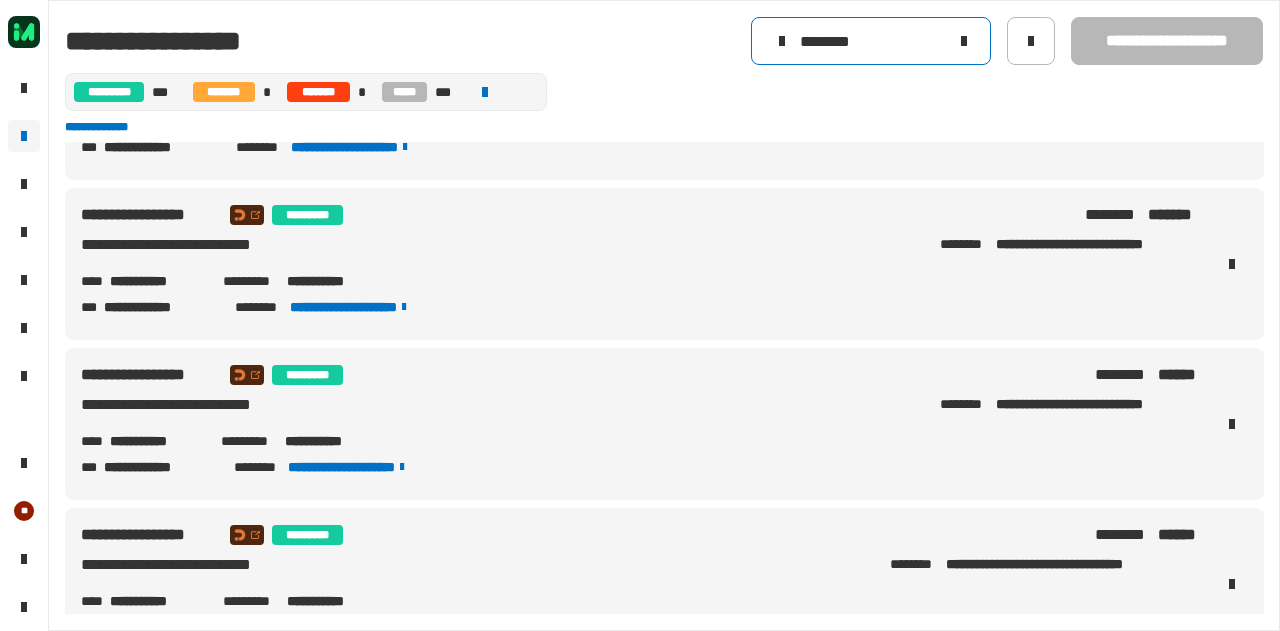 click on "********" 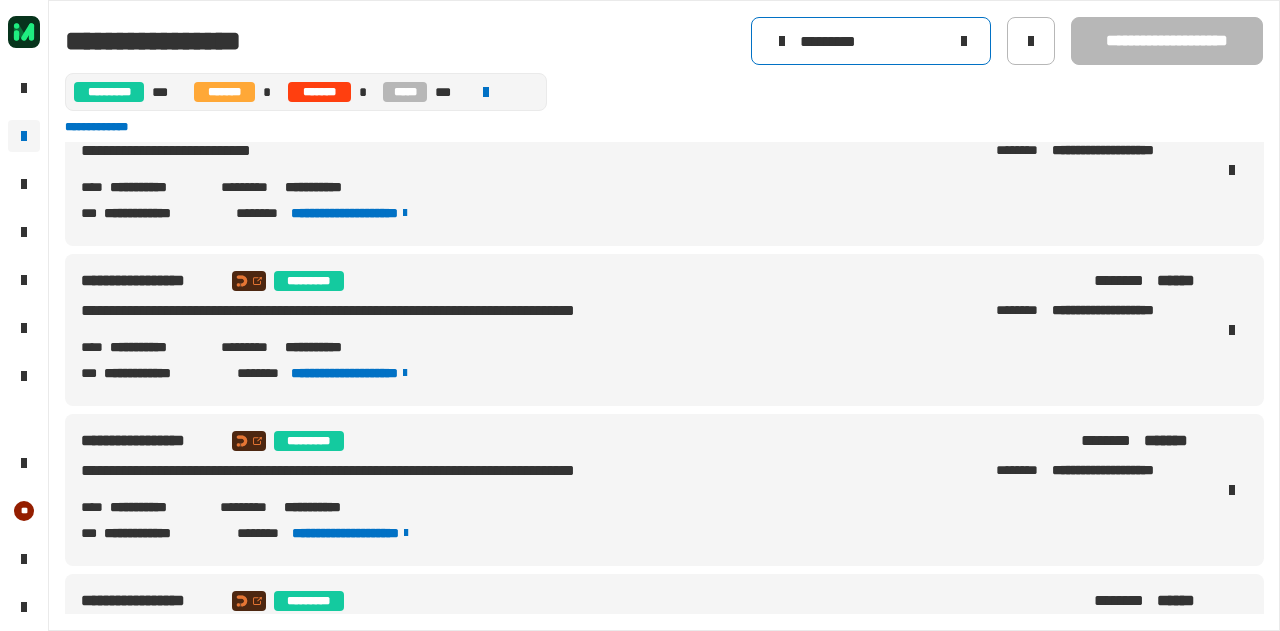 scroll, scrollTop: 488, scrollLeft: 0, axis: vertical 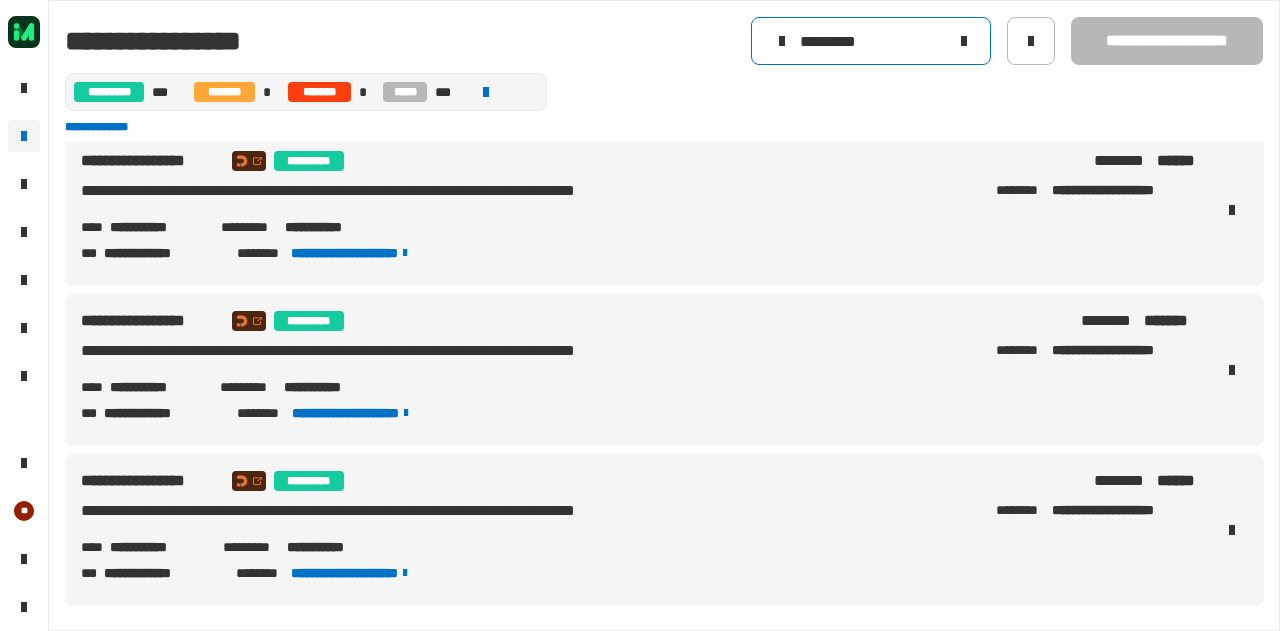 type on "*********" 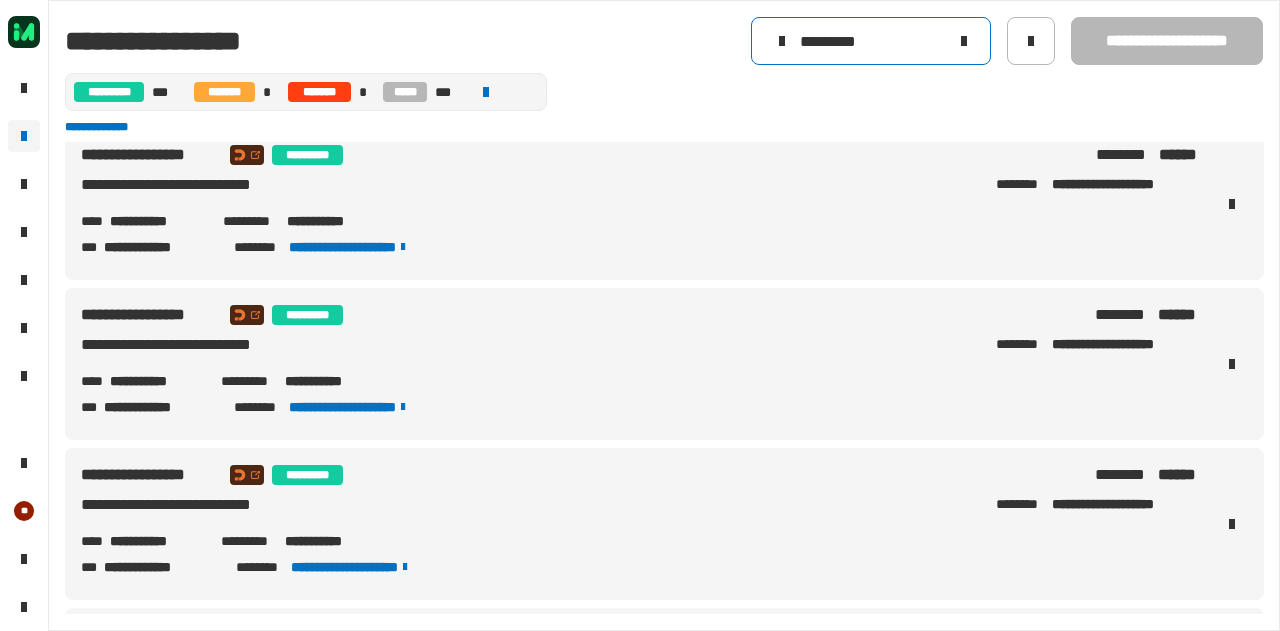 scroll, scrollTop: 0, scrollLeft: 0, axis: both 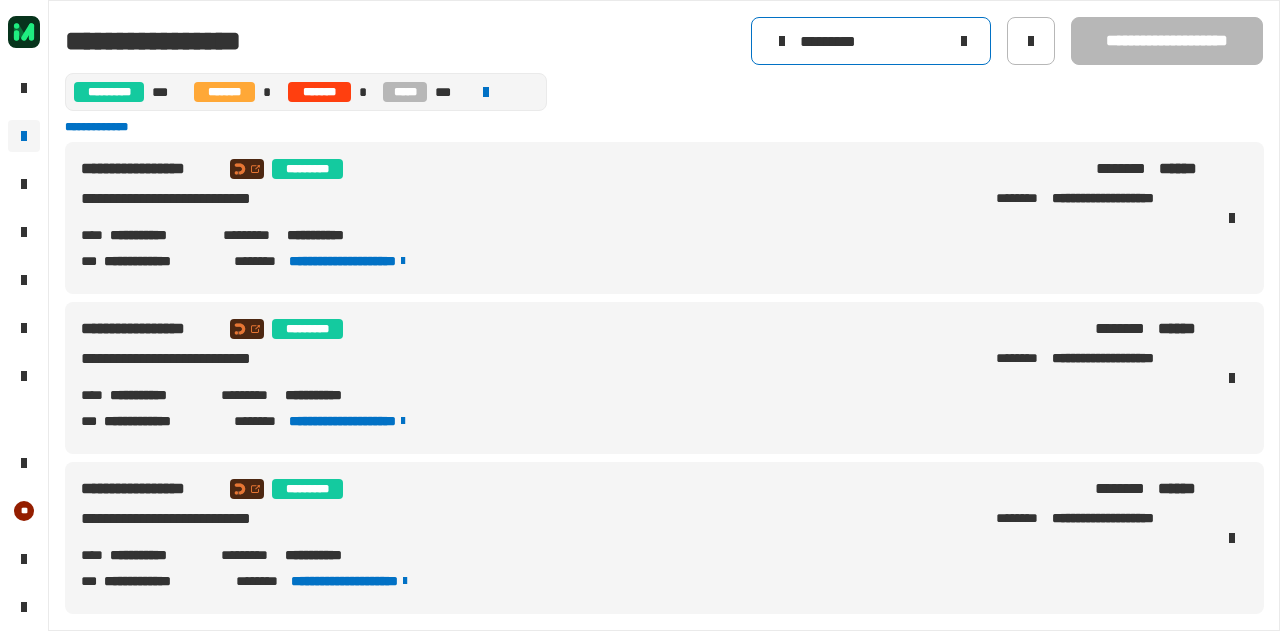 click 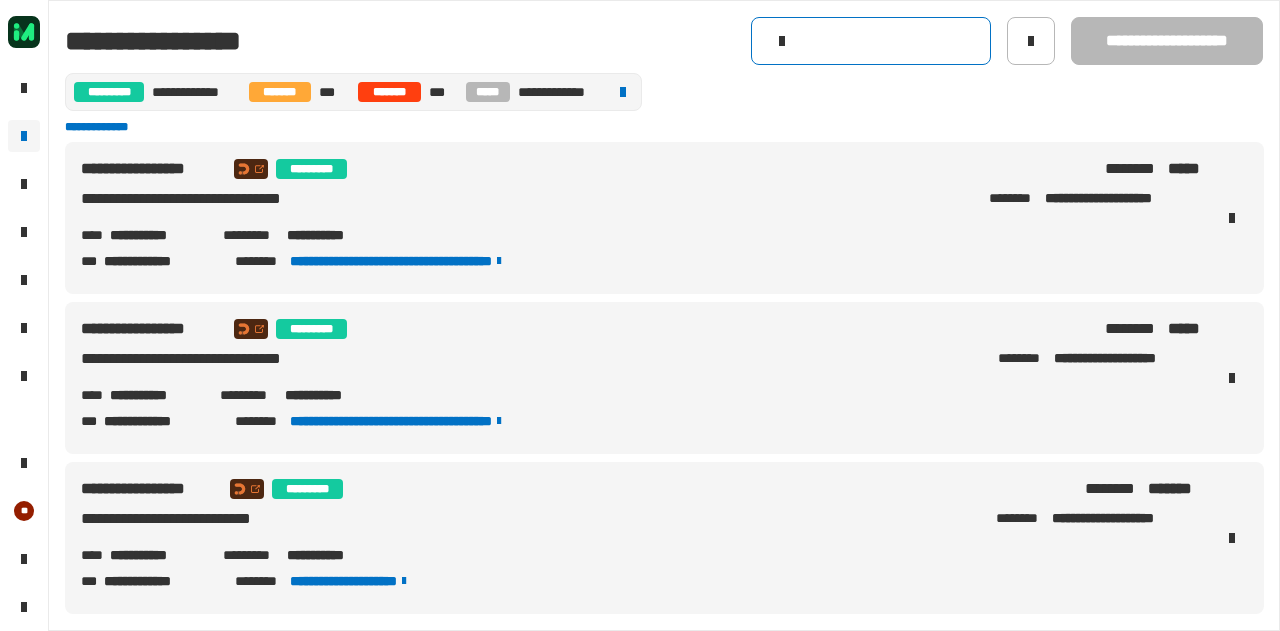 click 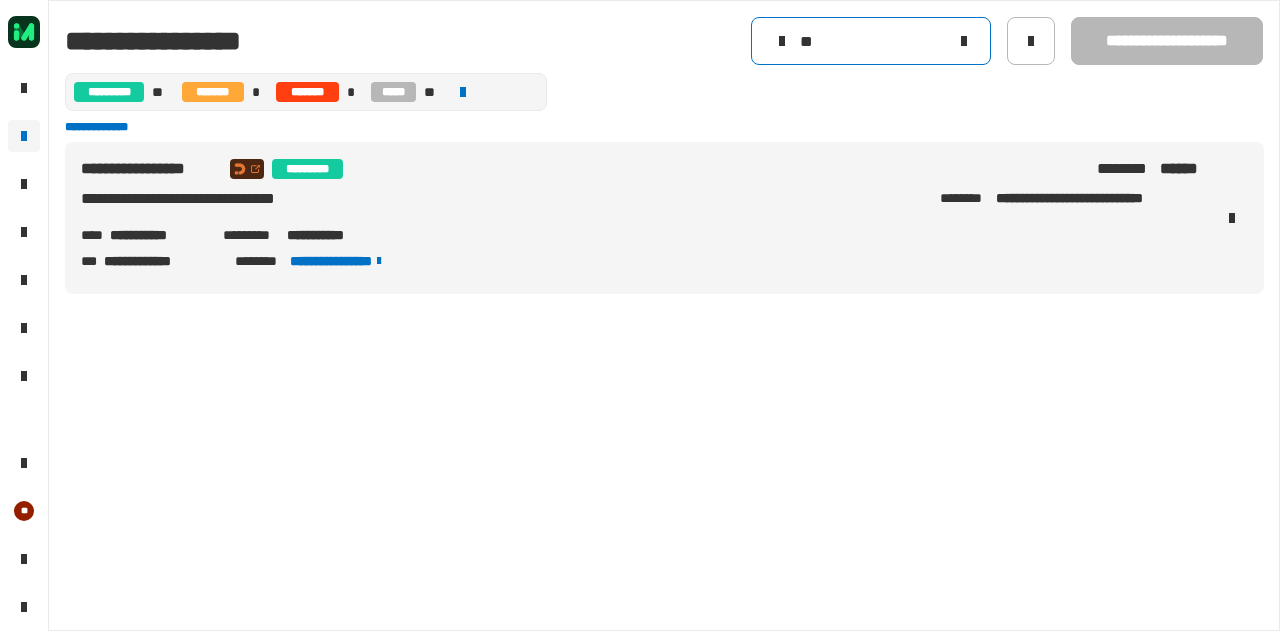 type on "*" 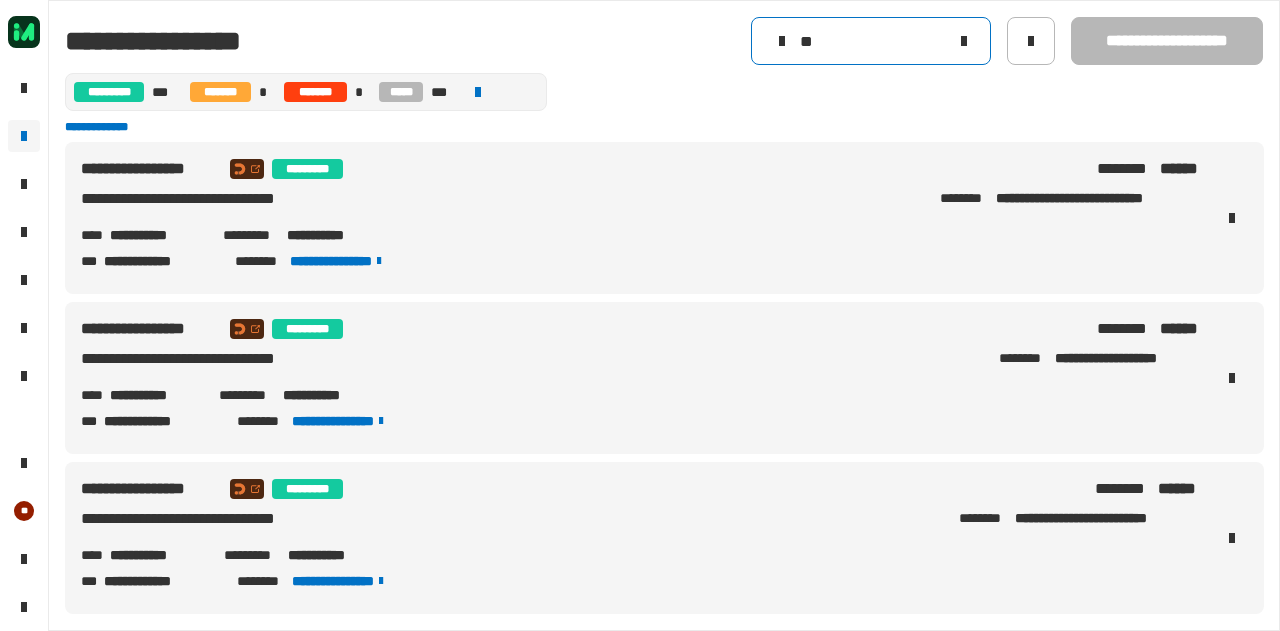 type on "*" 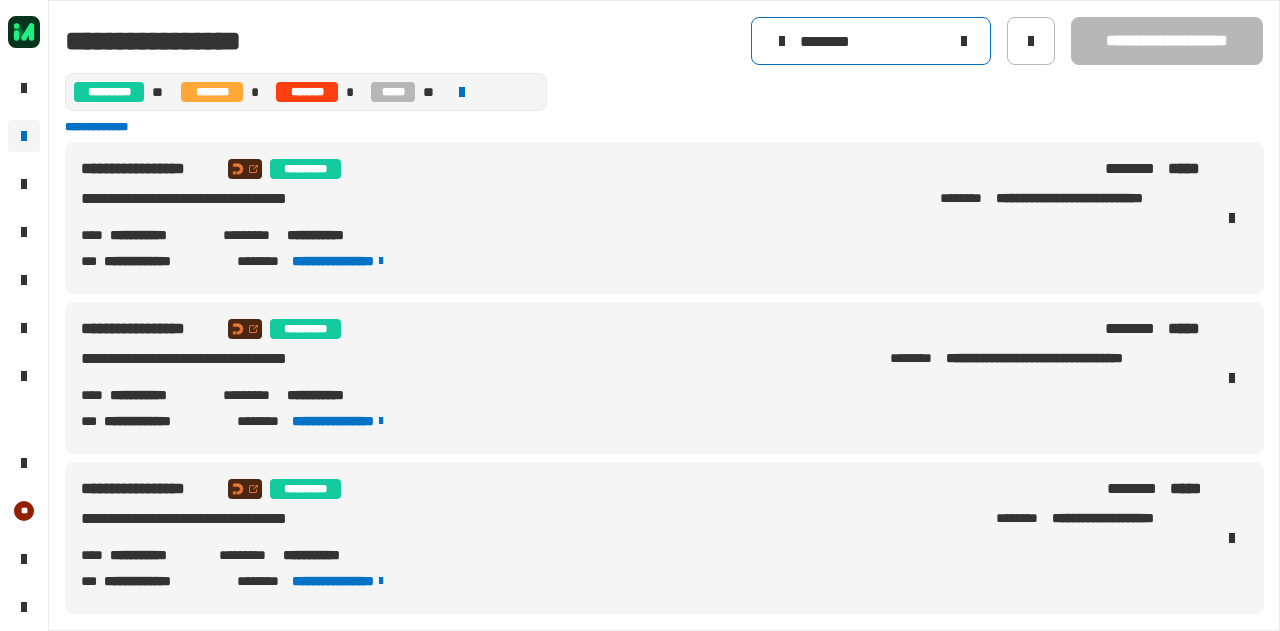 type on "********" 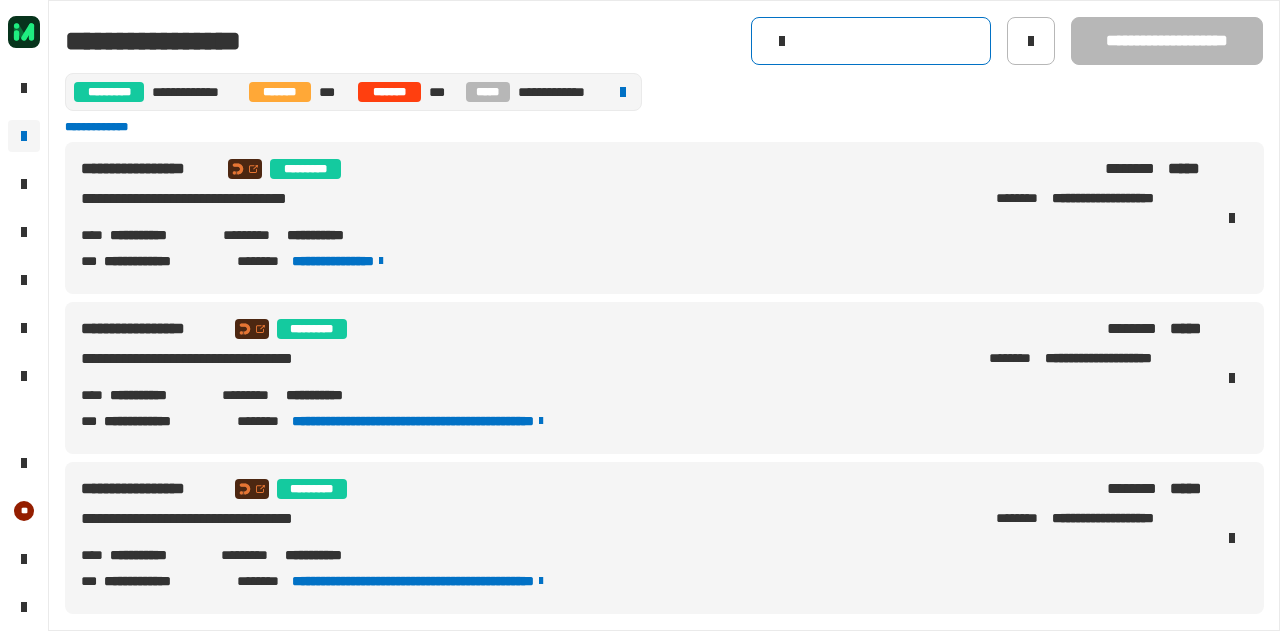click 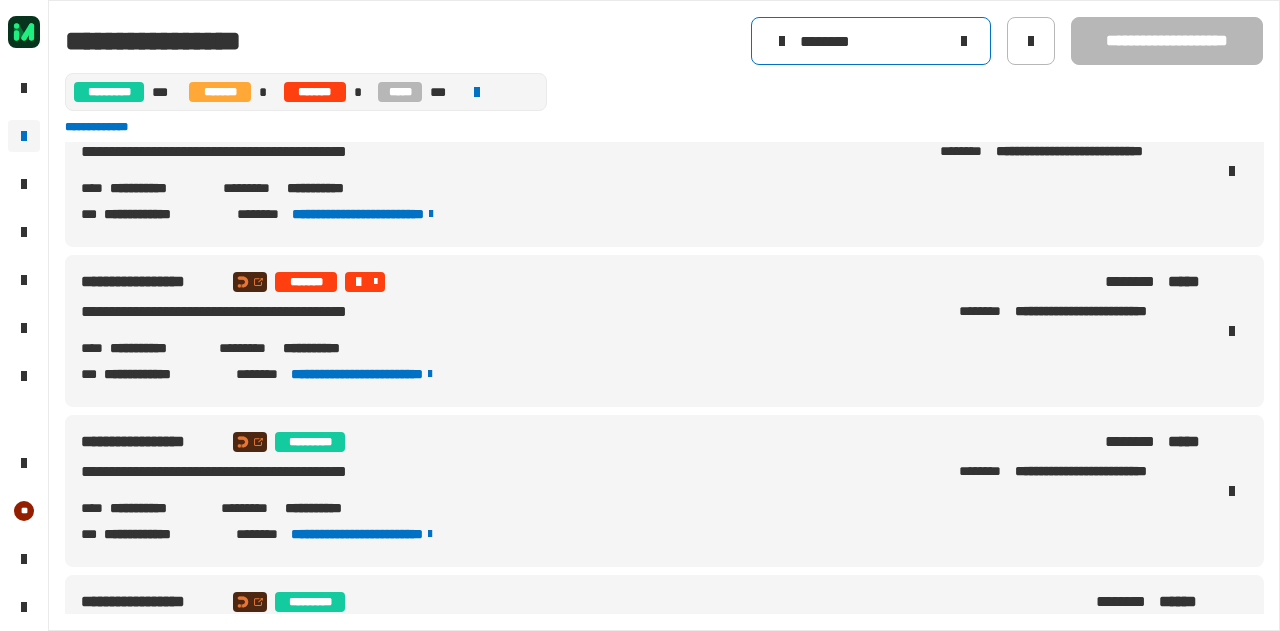 scroll, scrollTop: 0, scrollLeft: 0, axis: both 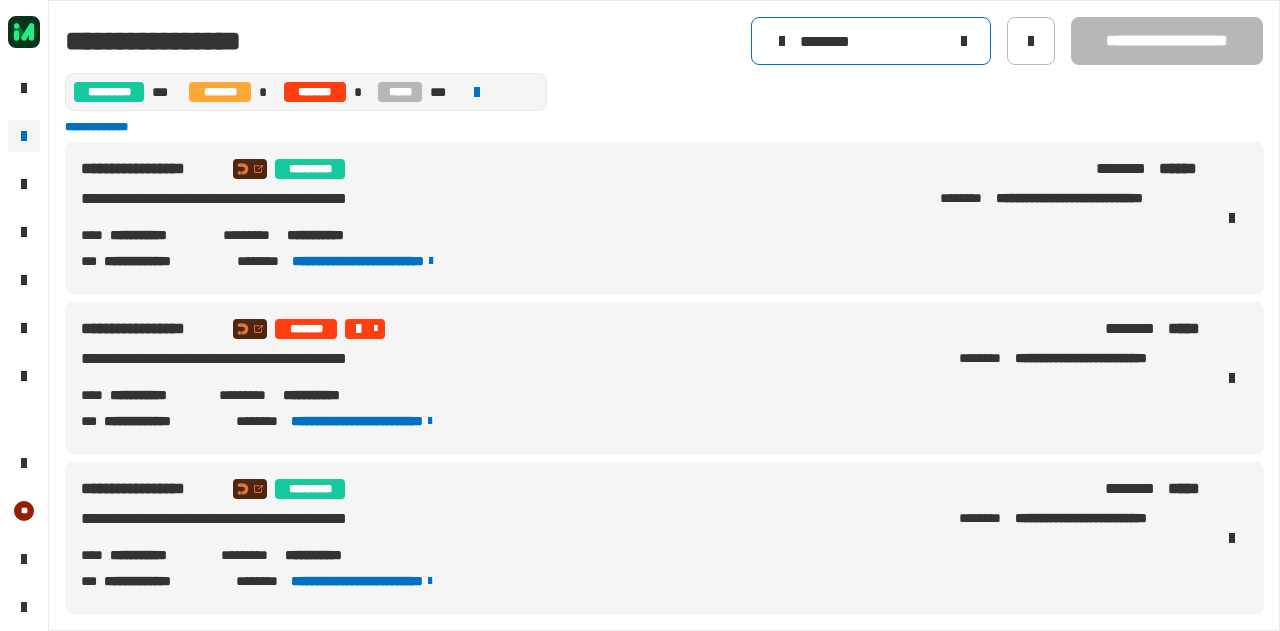 type on "********" 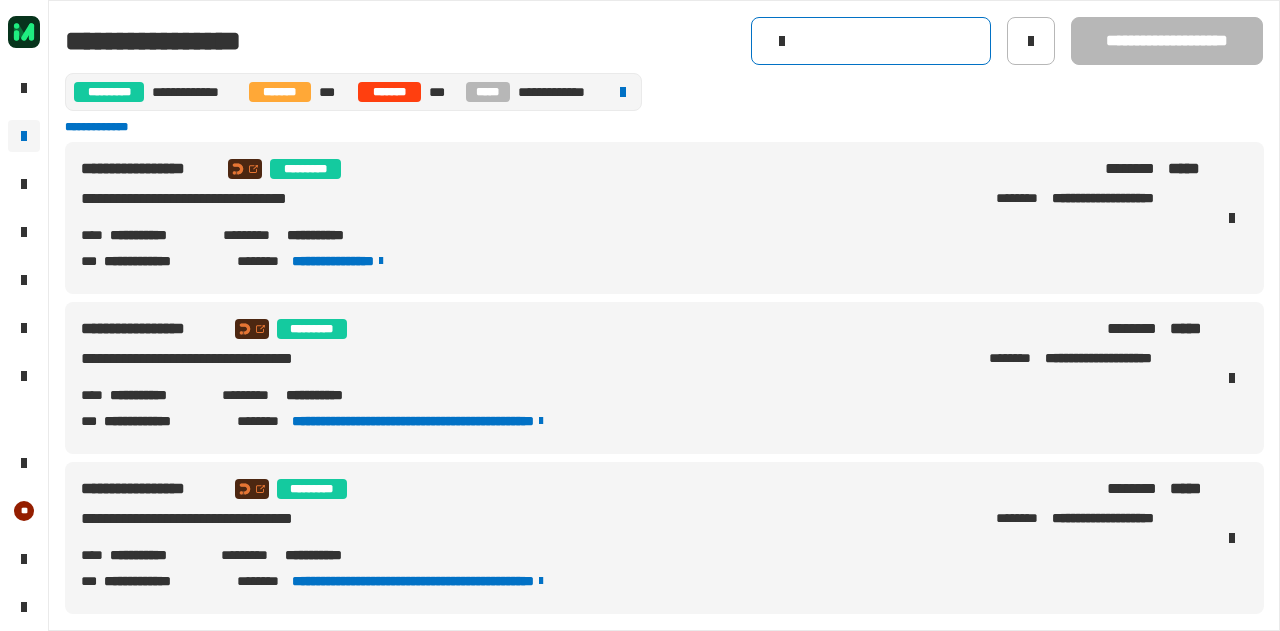 click 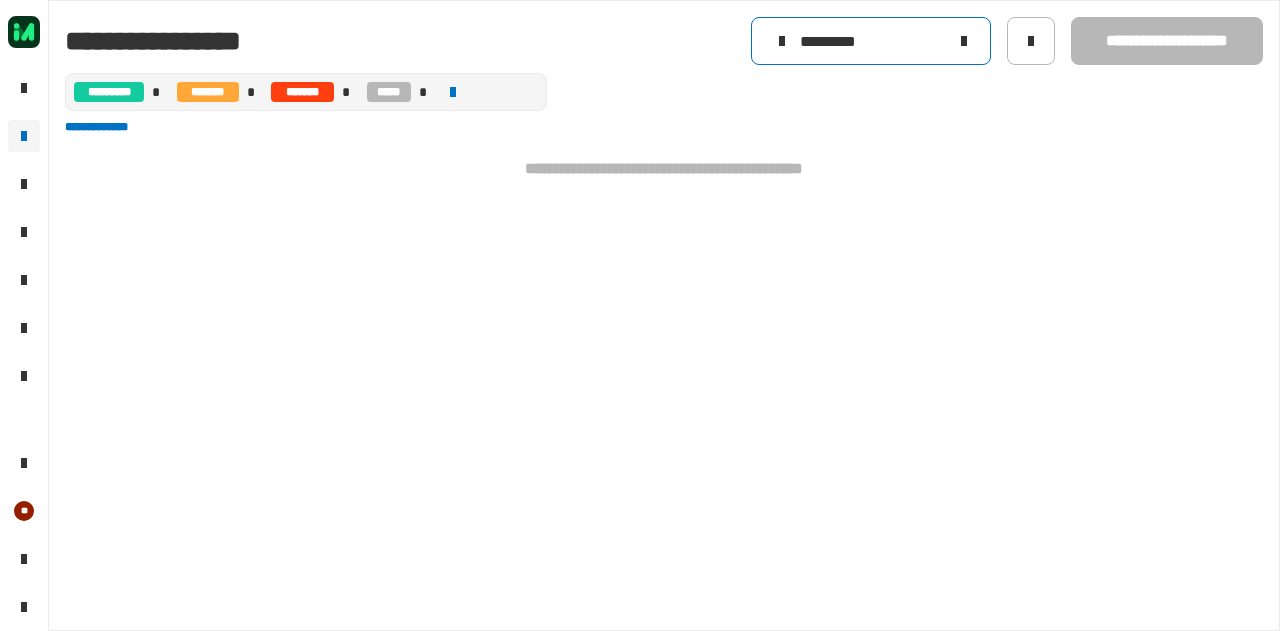 type on "*********" 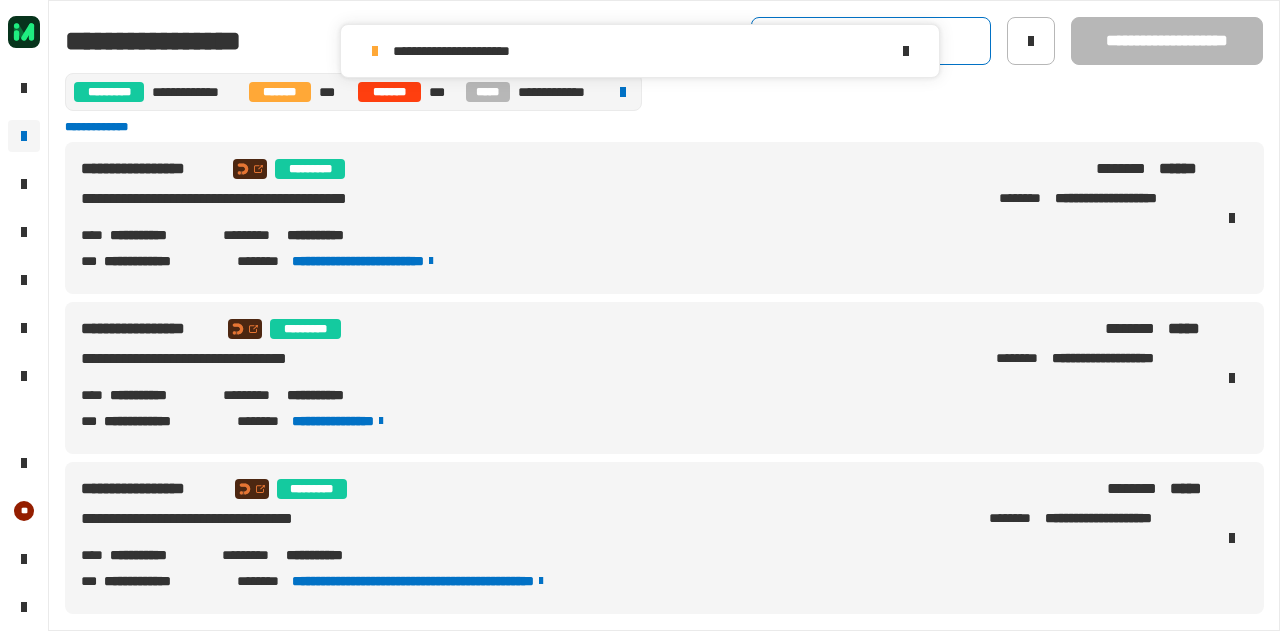 click 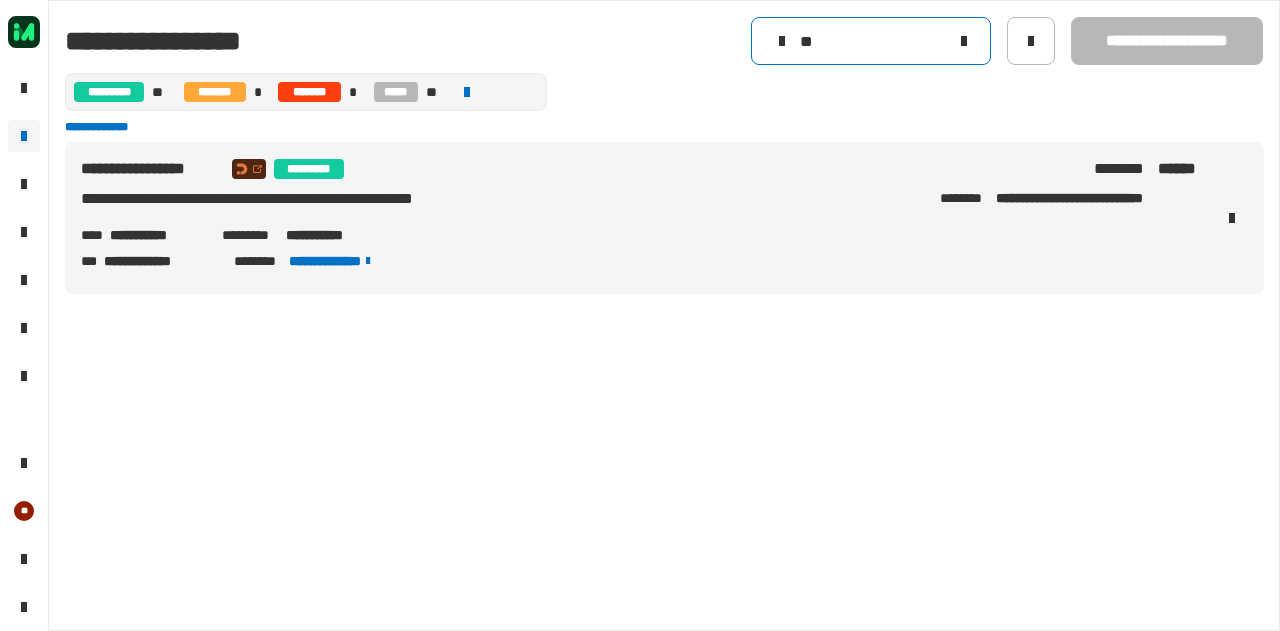 type on "*" 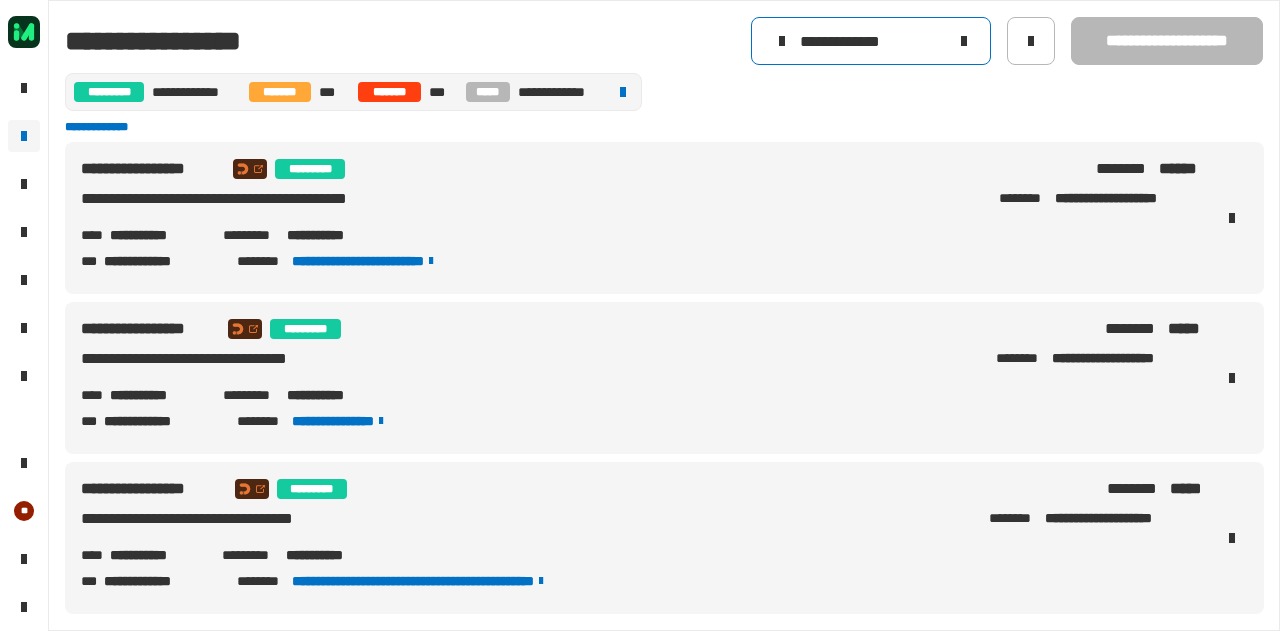 type on "**********" 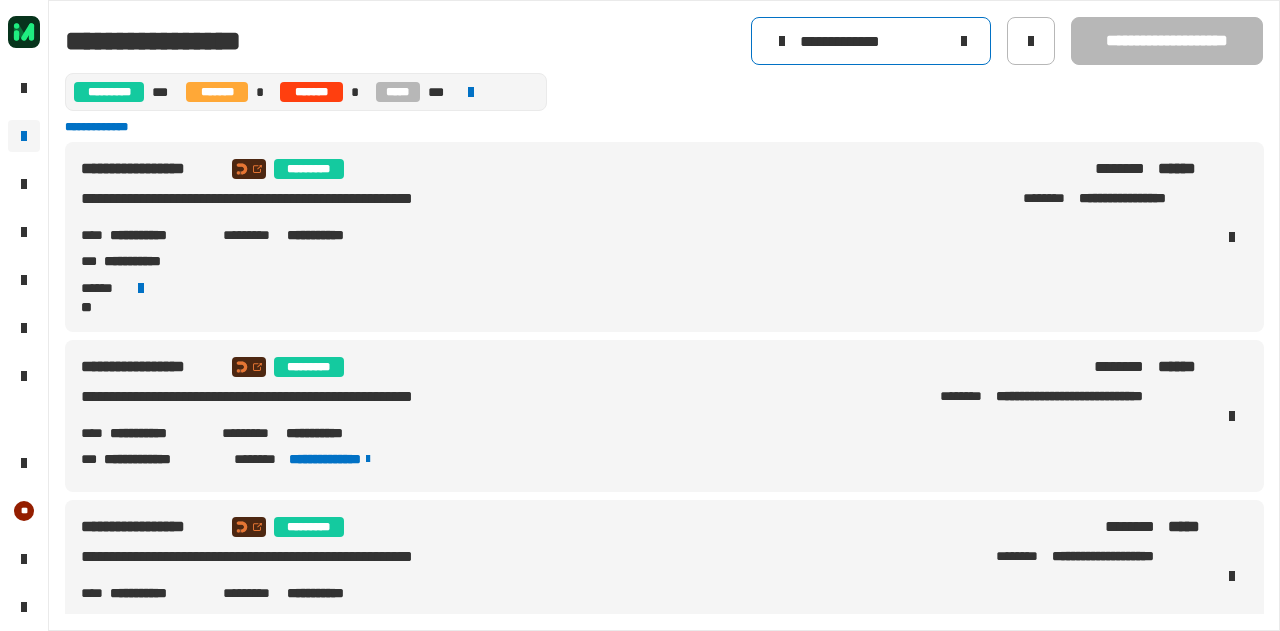 scroll, scrollTop: 46, scrollLeft: 0, axis: vertical 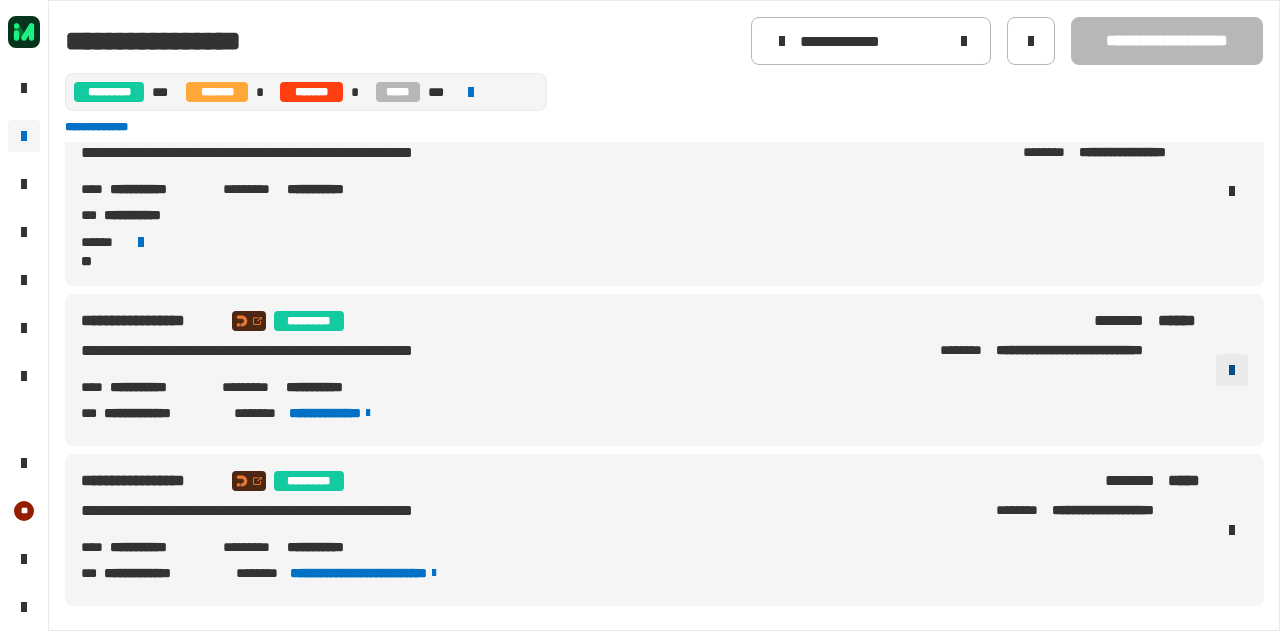 click at bounding box center [1232, 370] 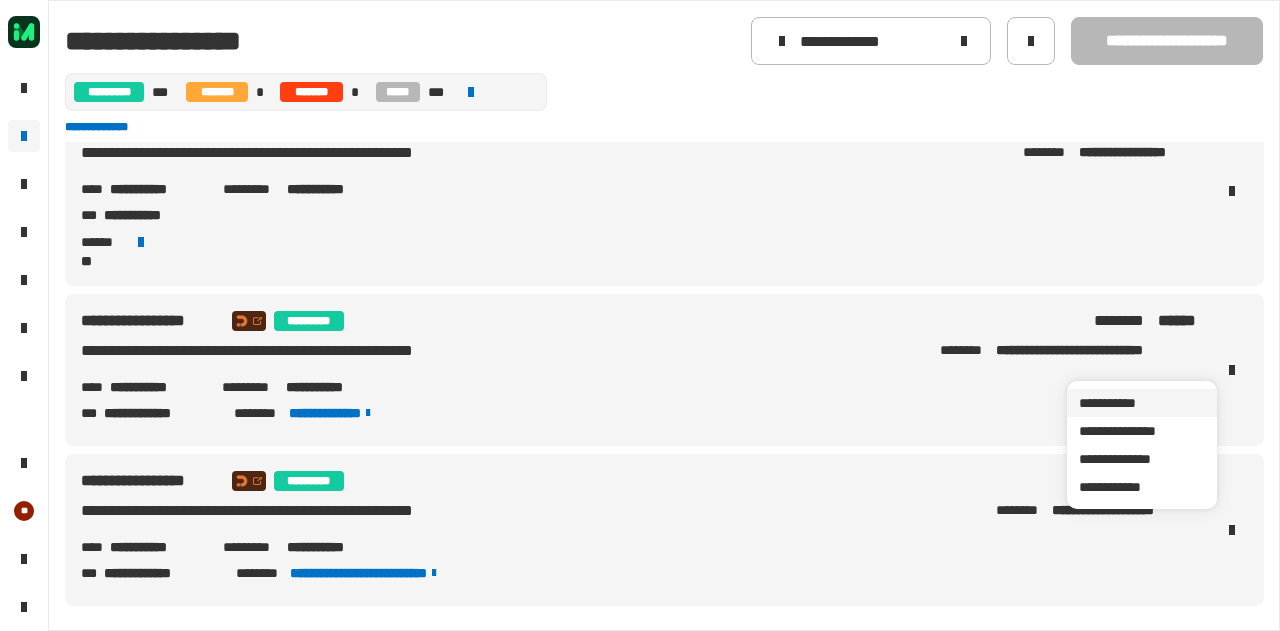 click on "**********" at bounding box center [1142, 403] 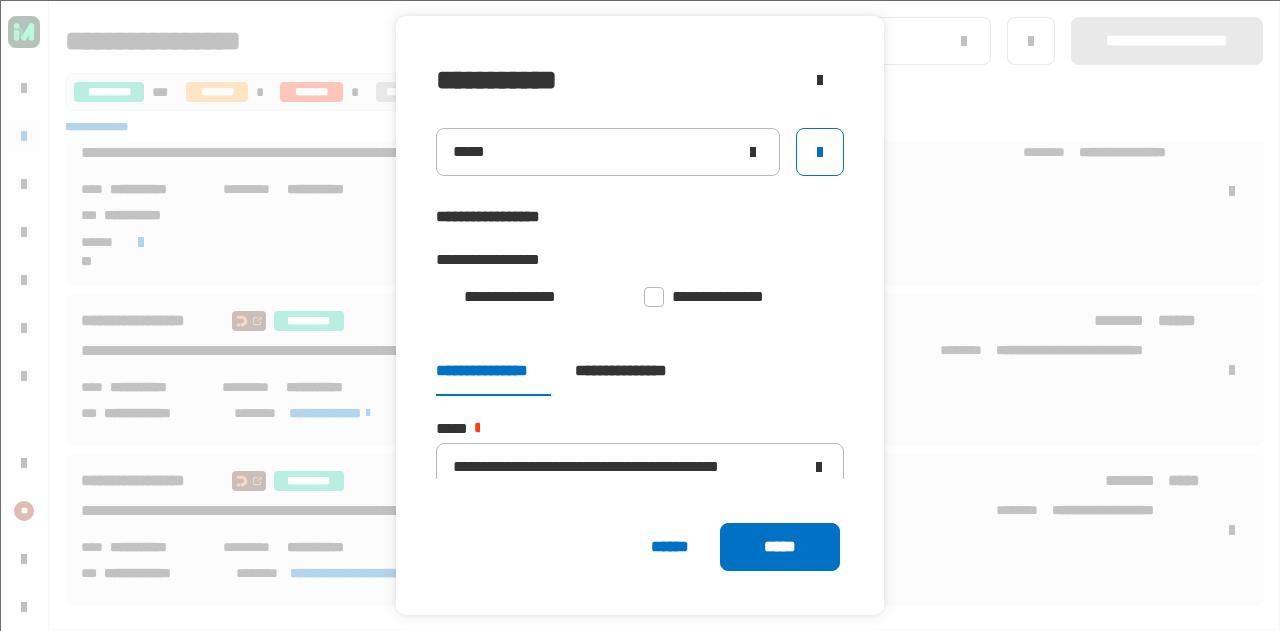 scroll, scrollTop: 116, scrollLeft: 0, axis: vertical 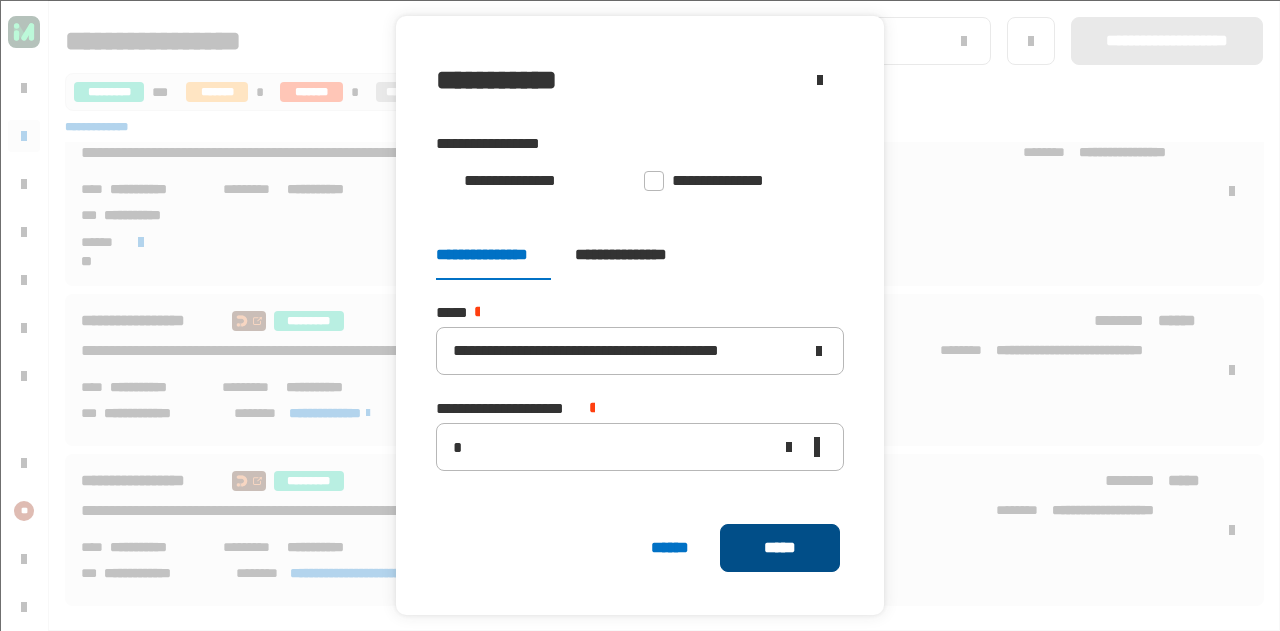 click on "*****" 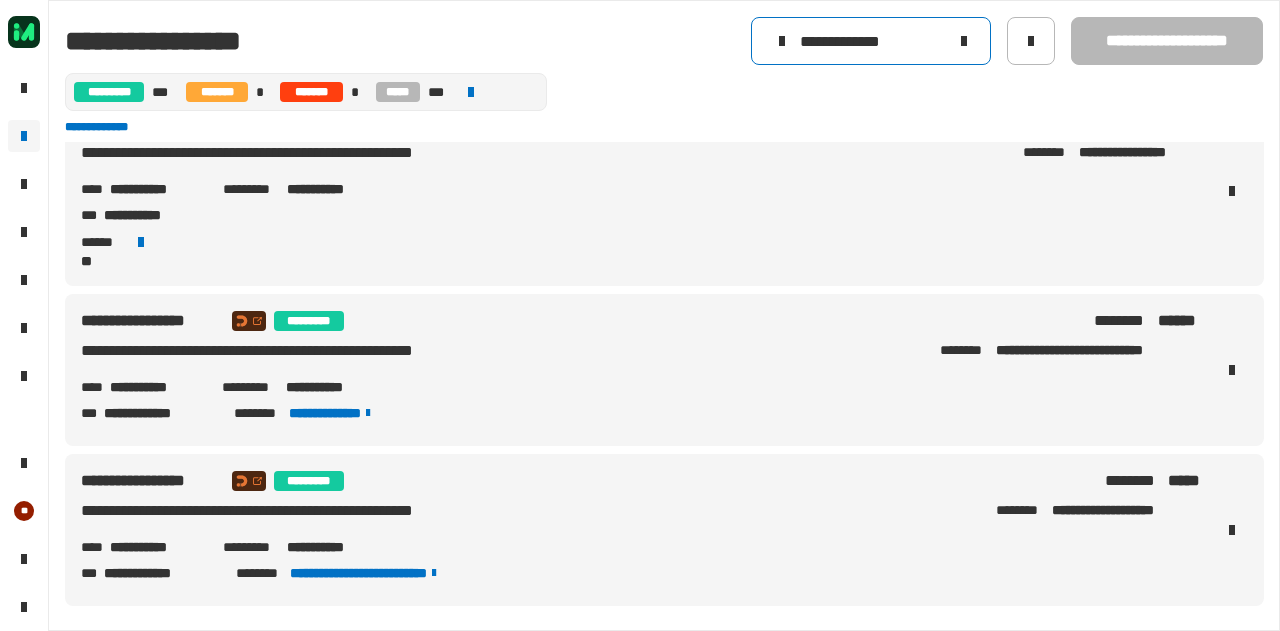 click 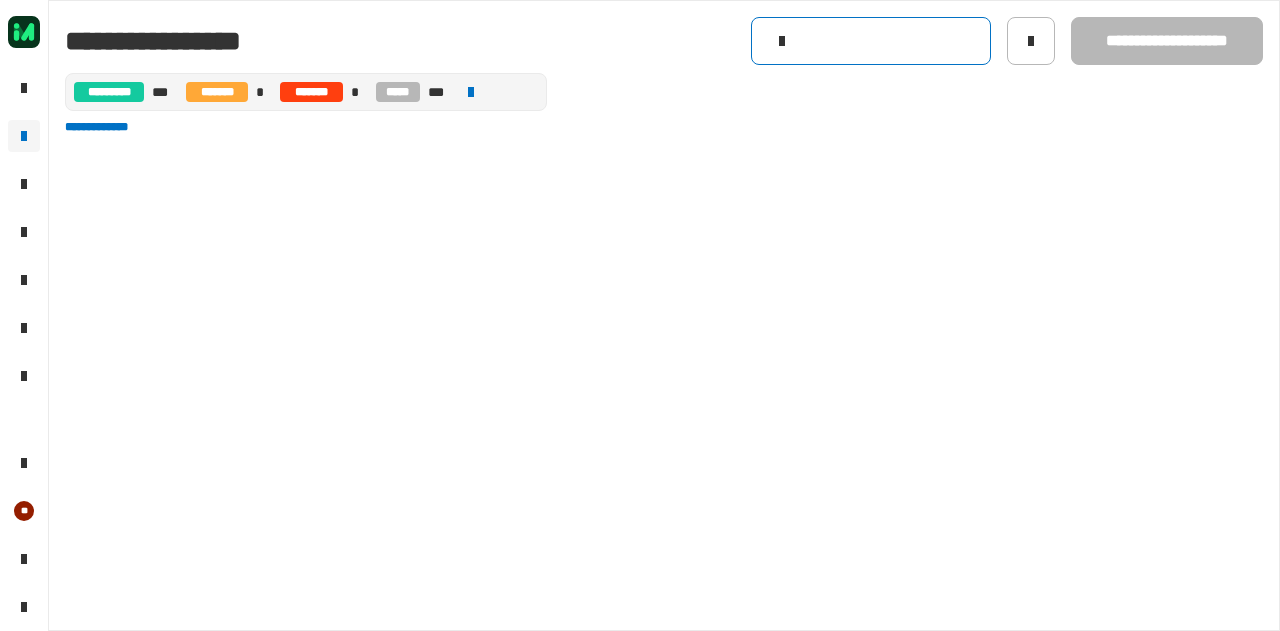 scroll, scrollTop: 0, scrollLeft: 0, axis: both 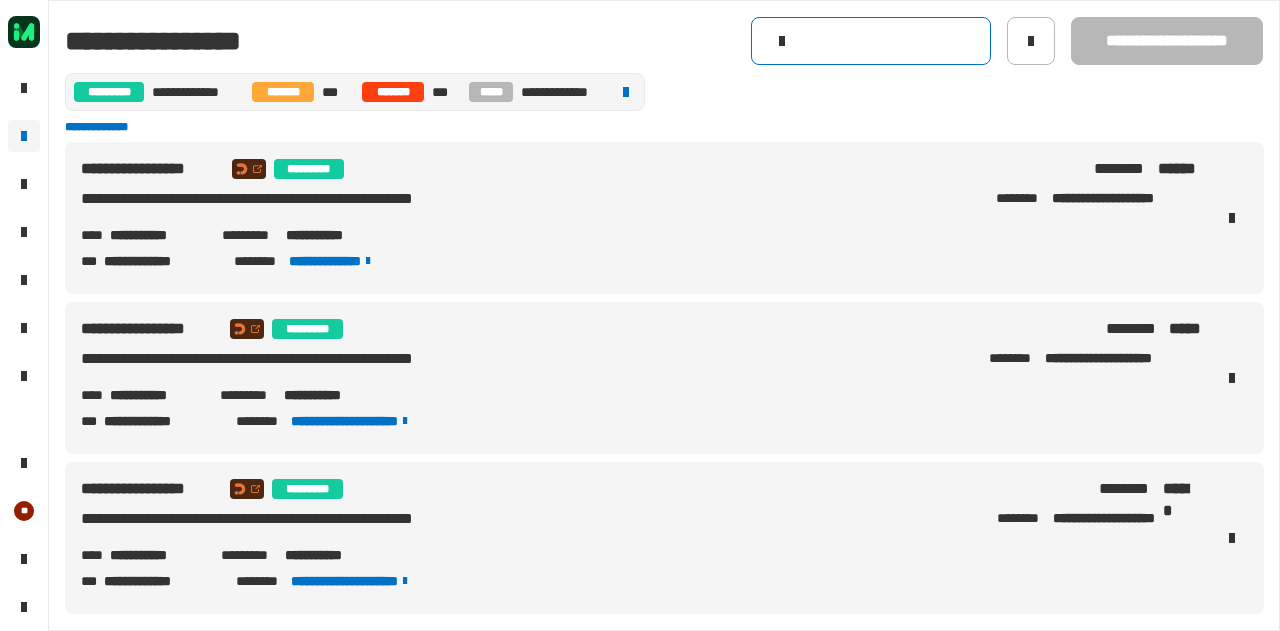 click 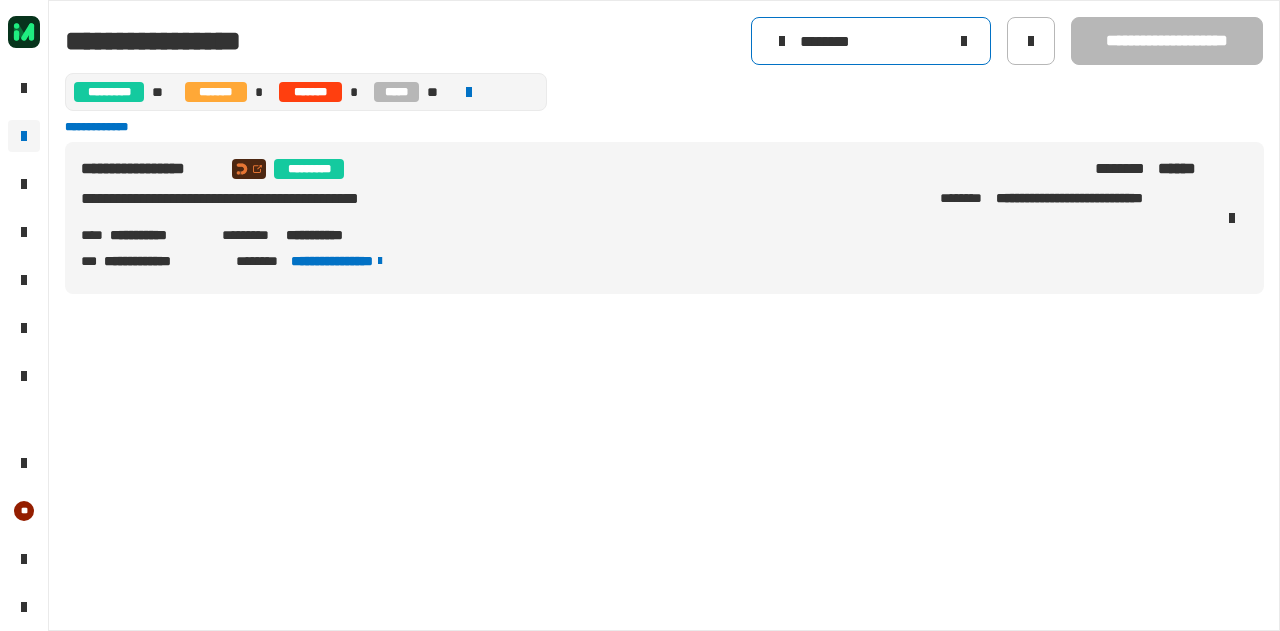 type on "********" 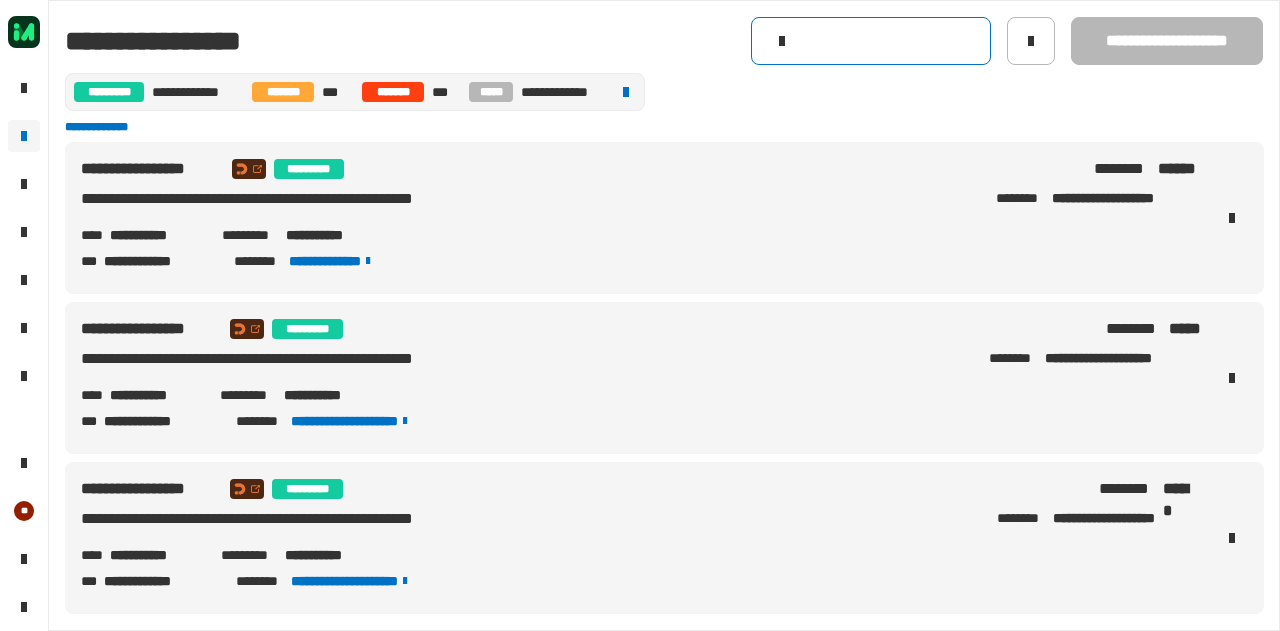 click 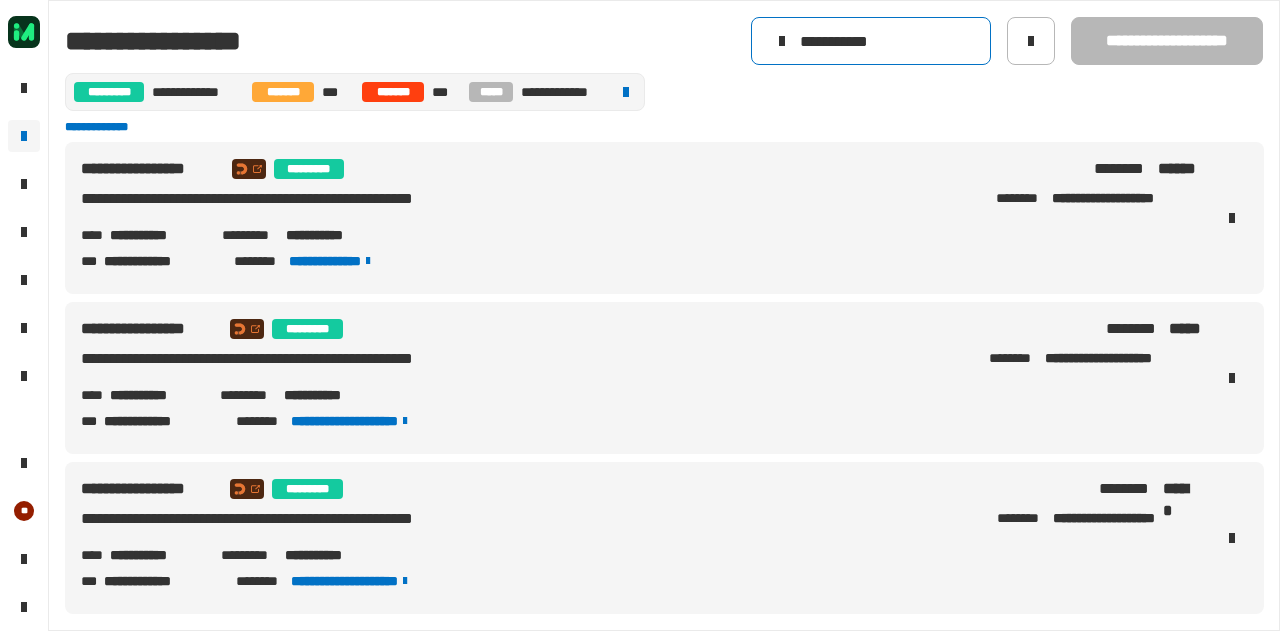 type on "**********" 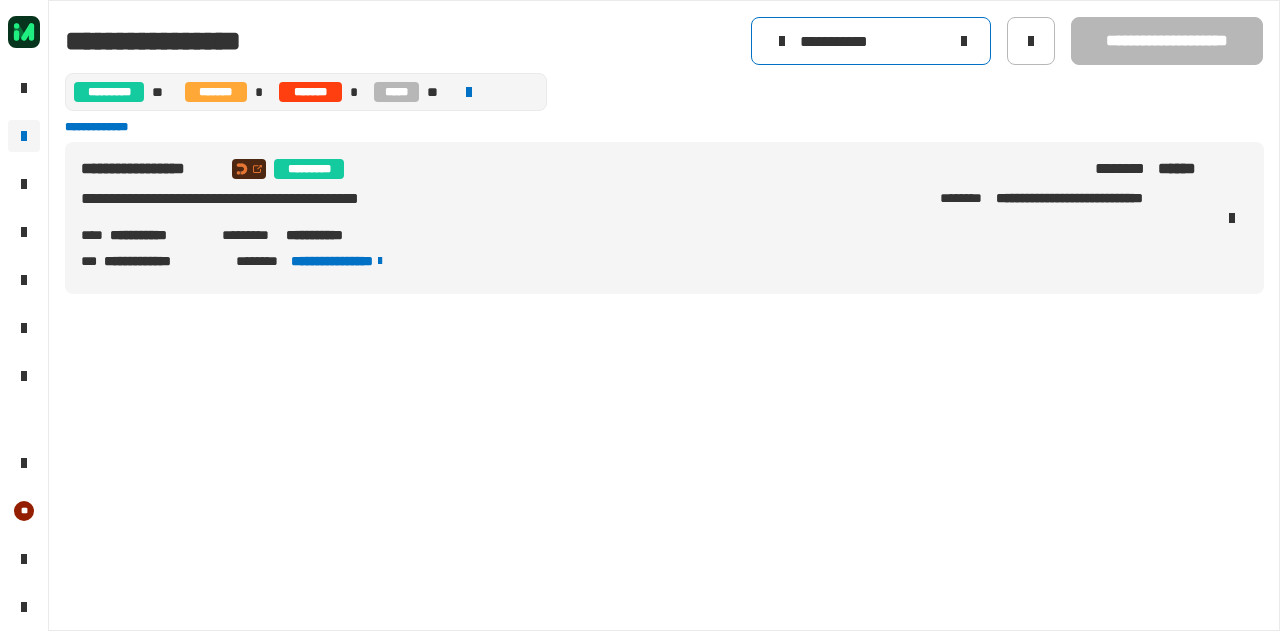 click on "**********" 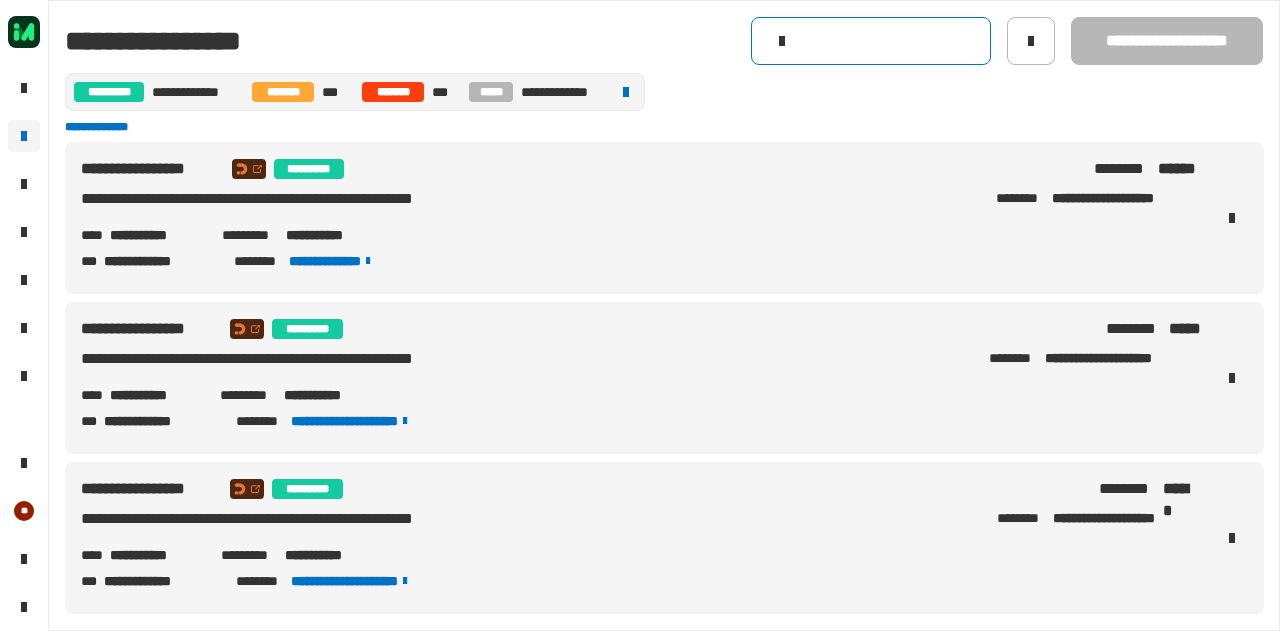 click 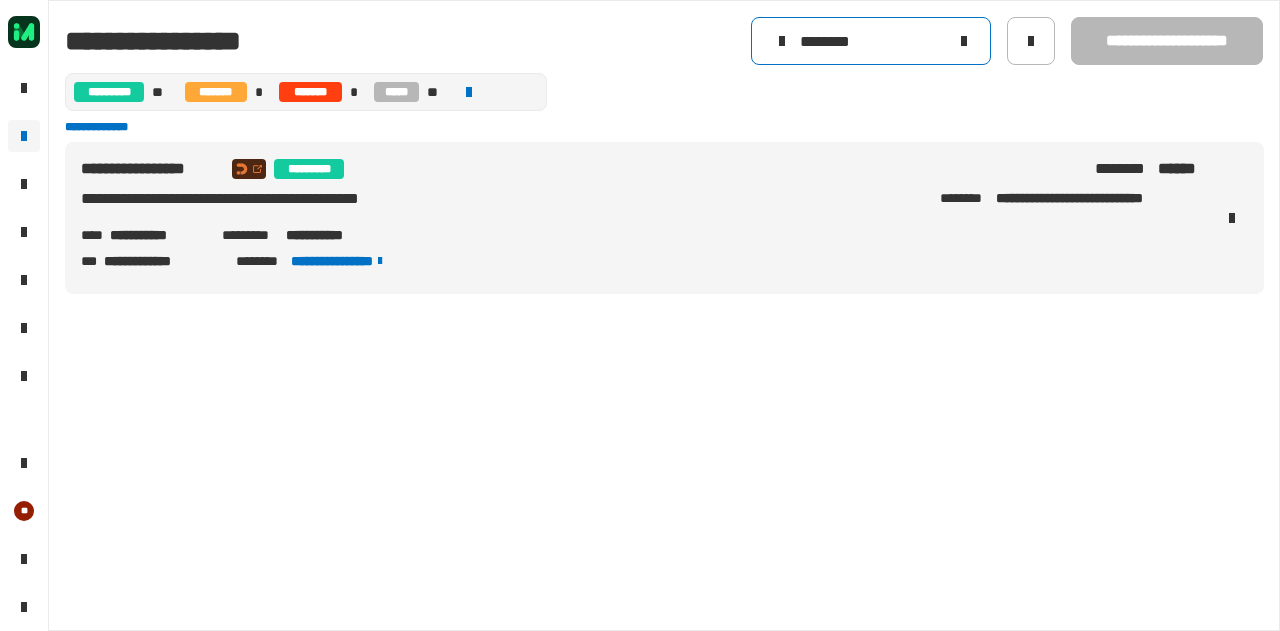 type on "********" 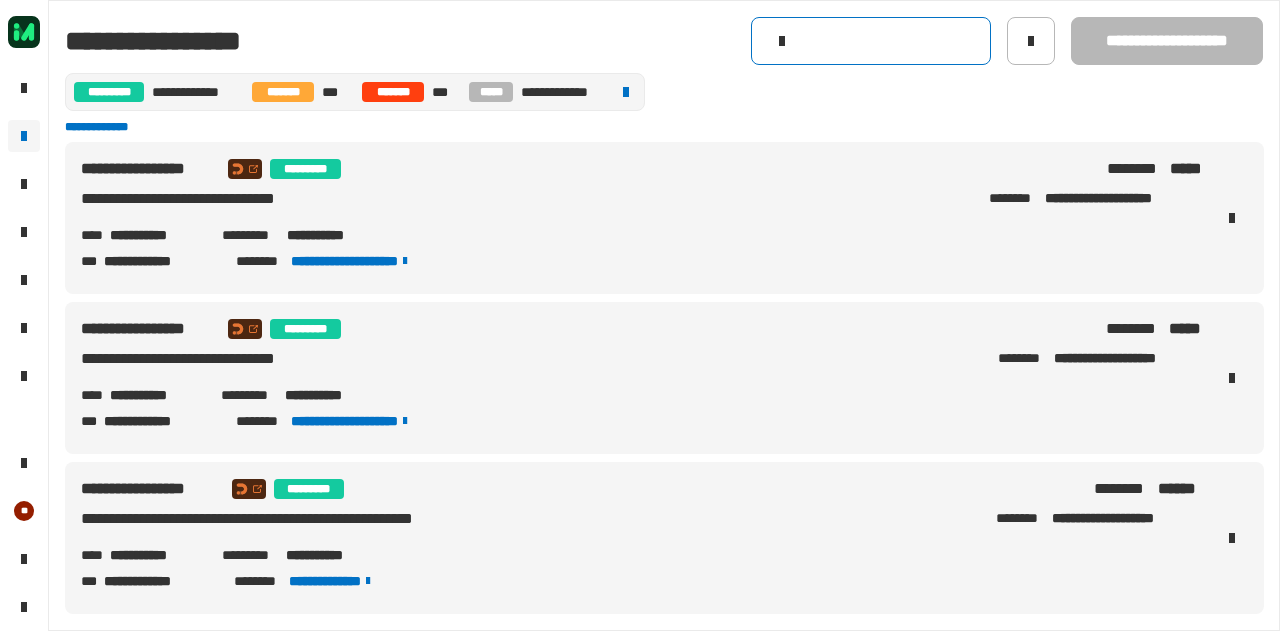 click 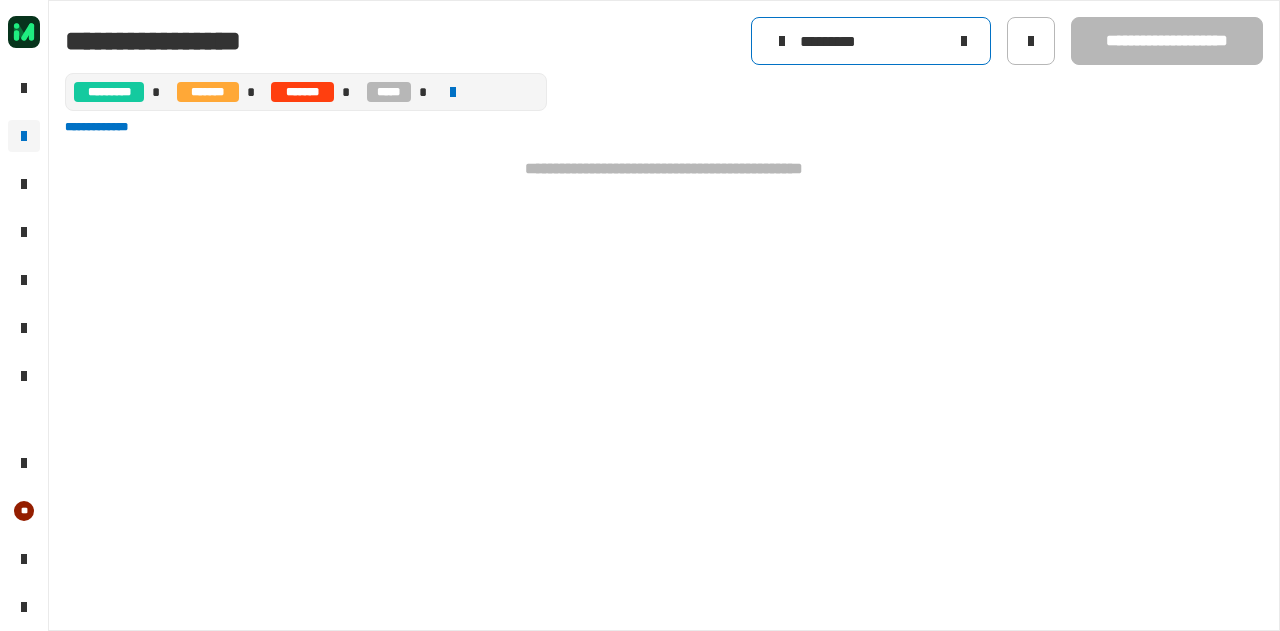 click on "*********" 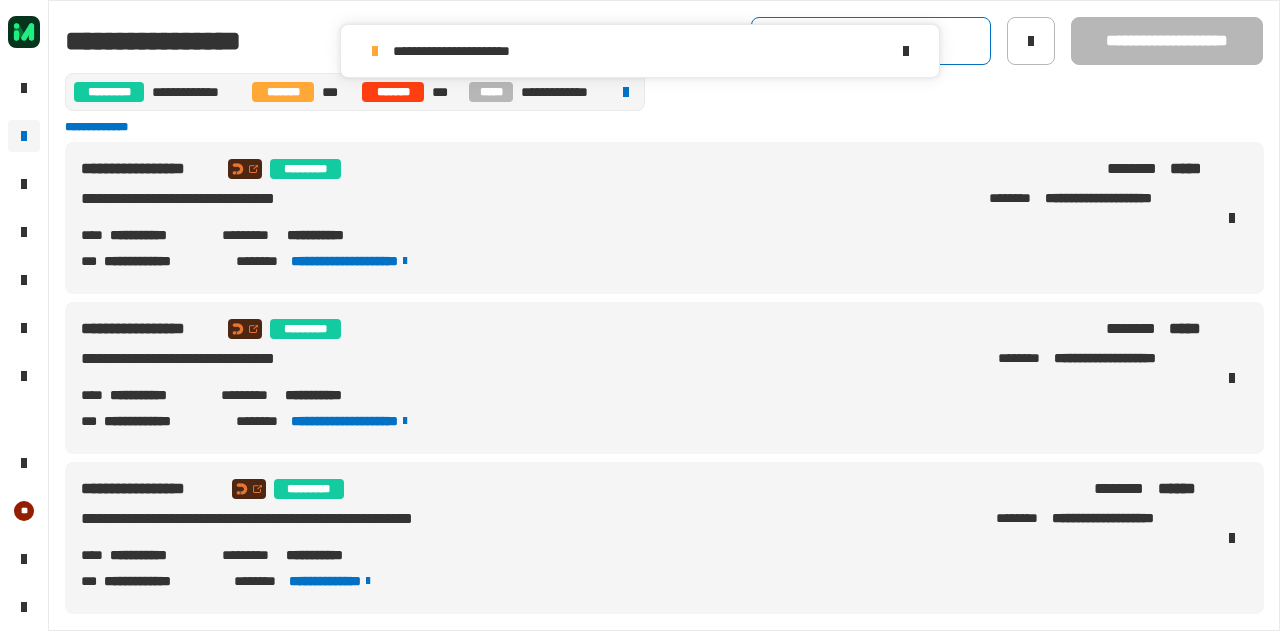 click 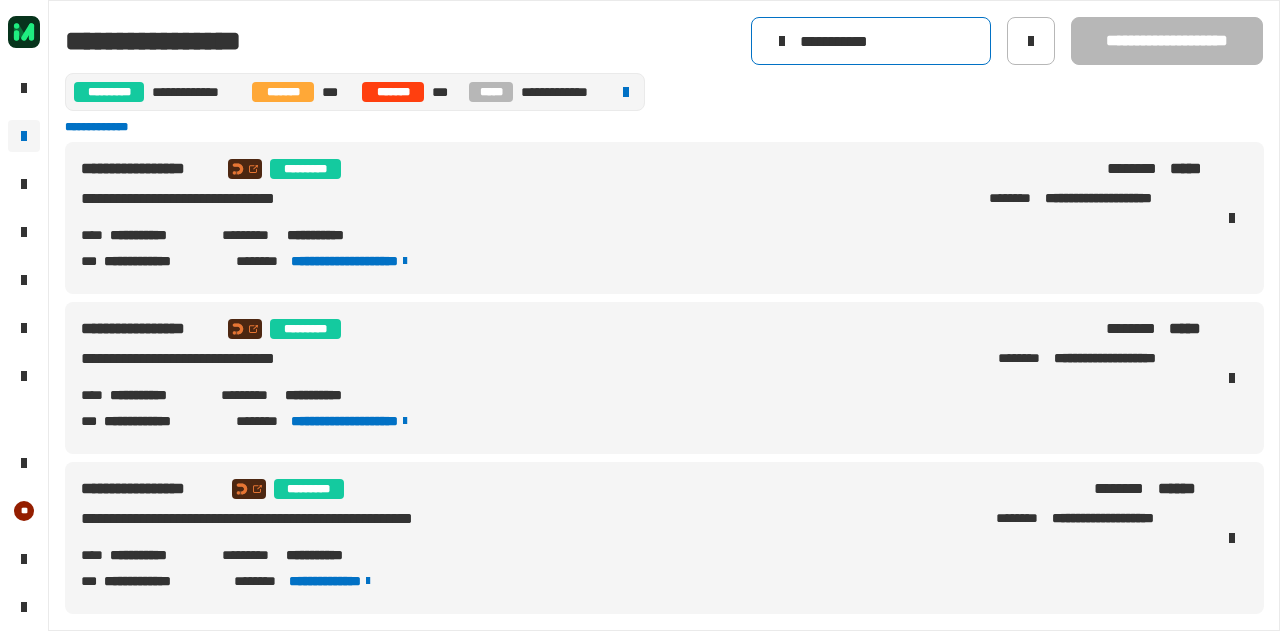 type on "**********" 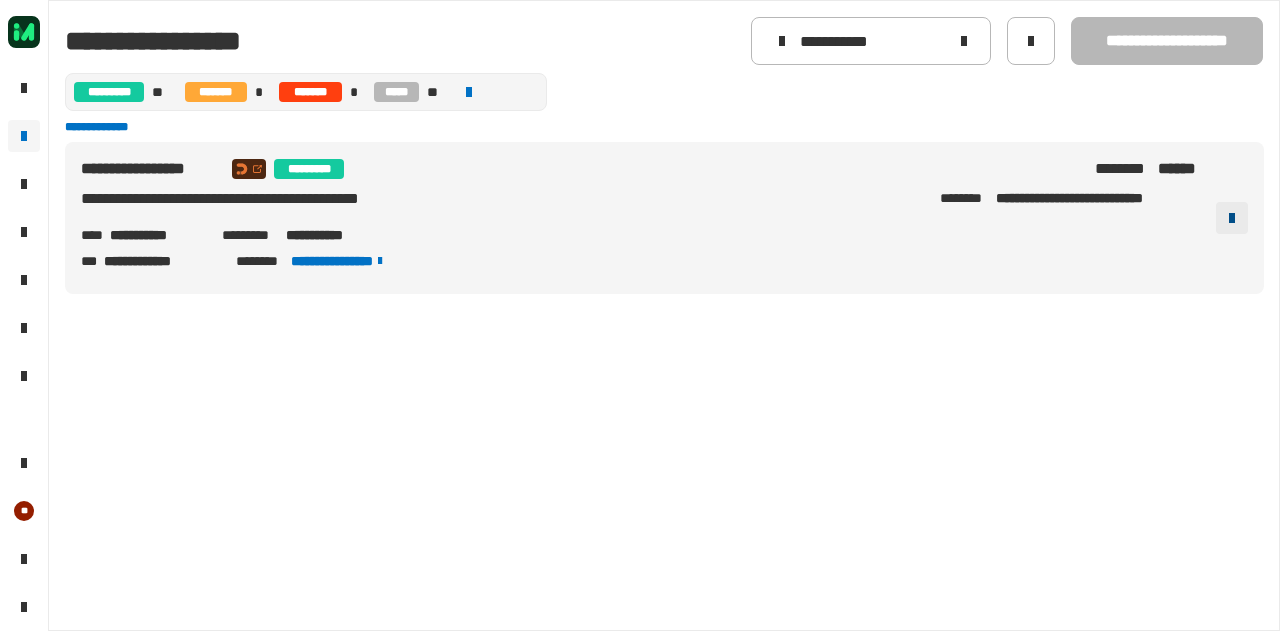 click at bounding box center (1232, 218) 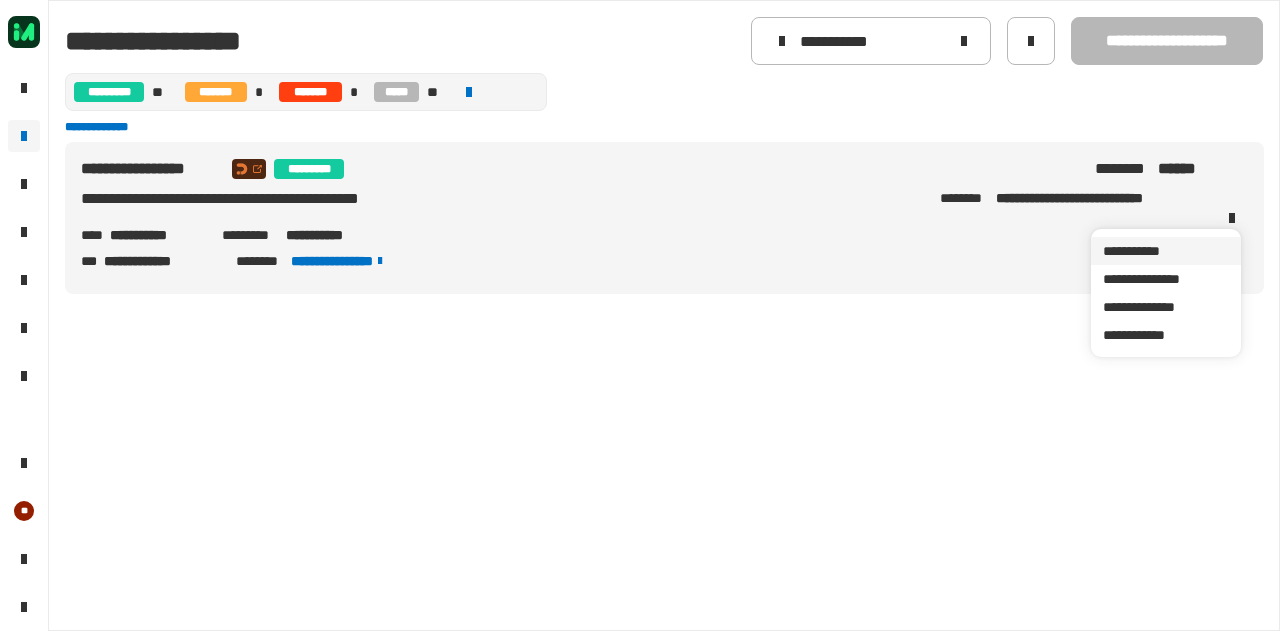 click on "**********" at bounding box center [1166, 251] 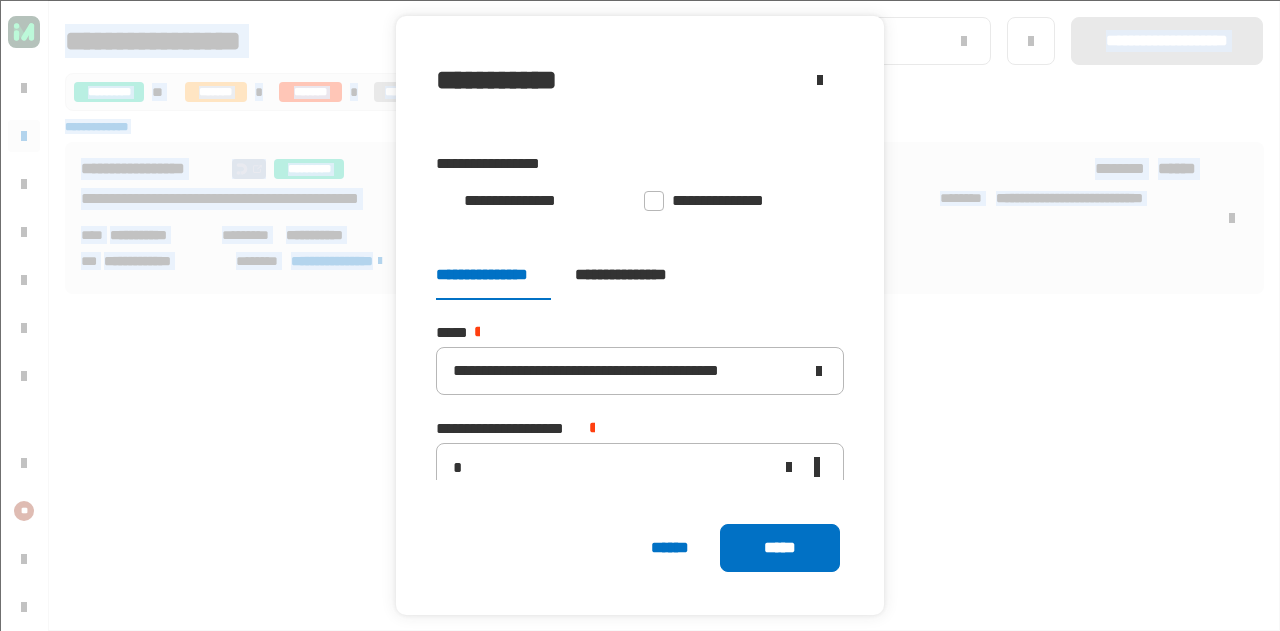 scroll, scrollTop: 116, scrollLeft: 0, axis: vertical 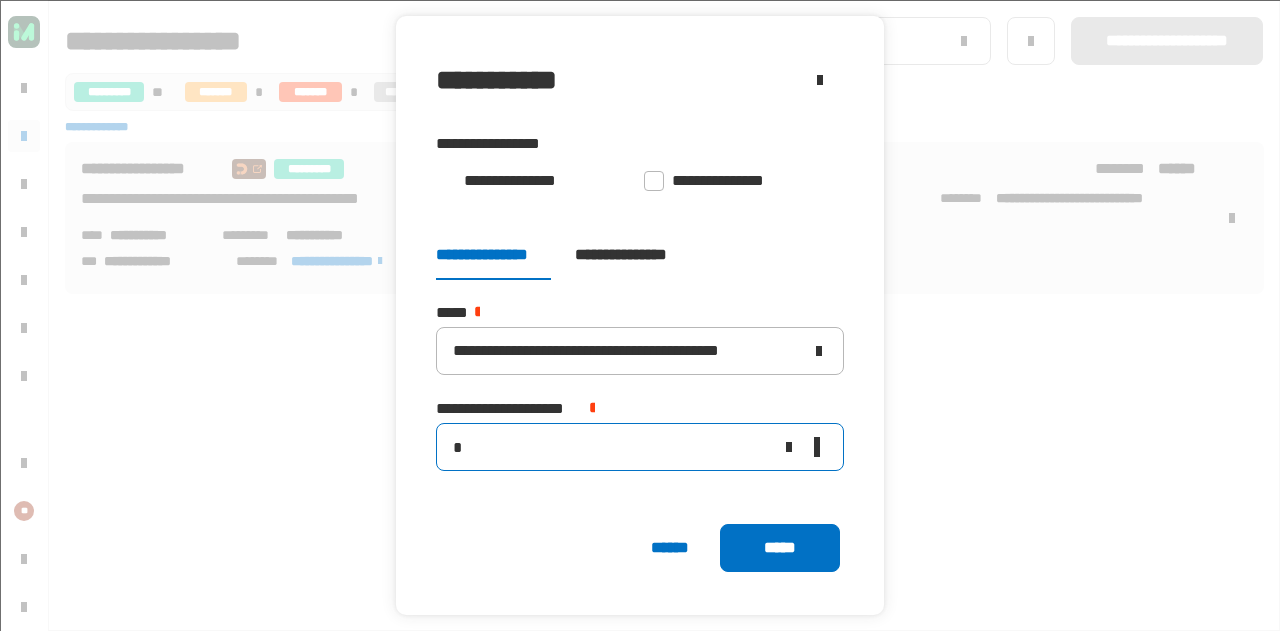 click on "*" 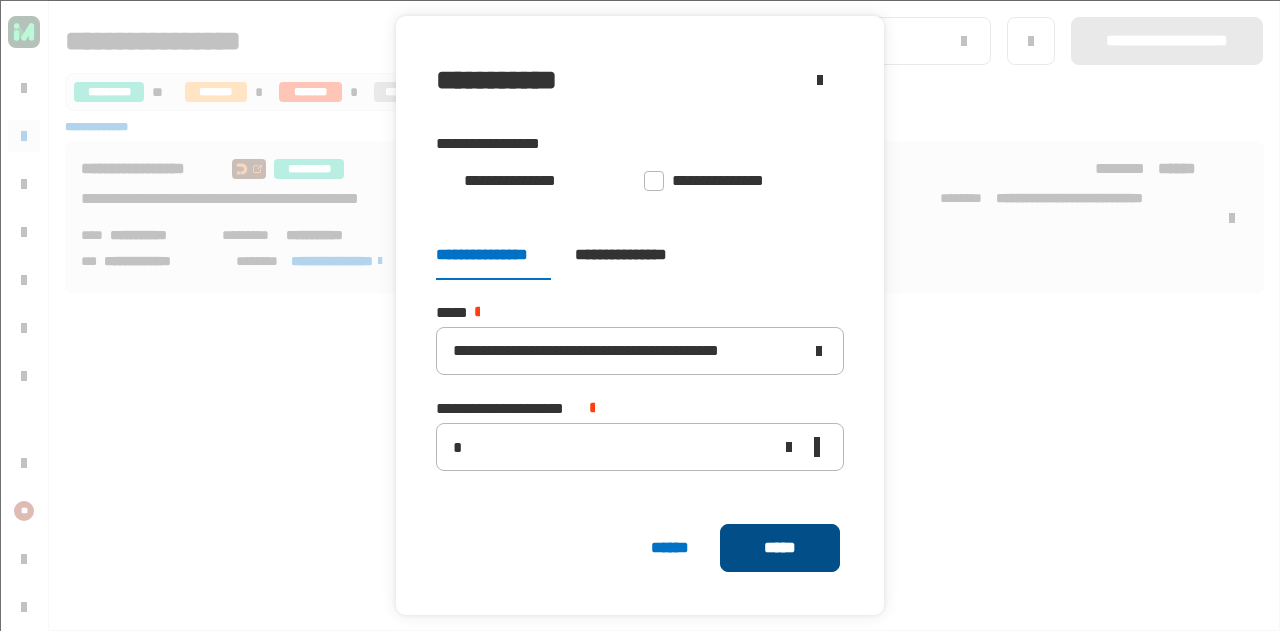 click on "*****" 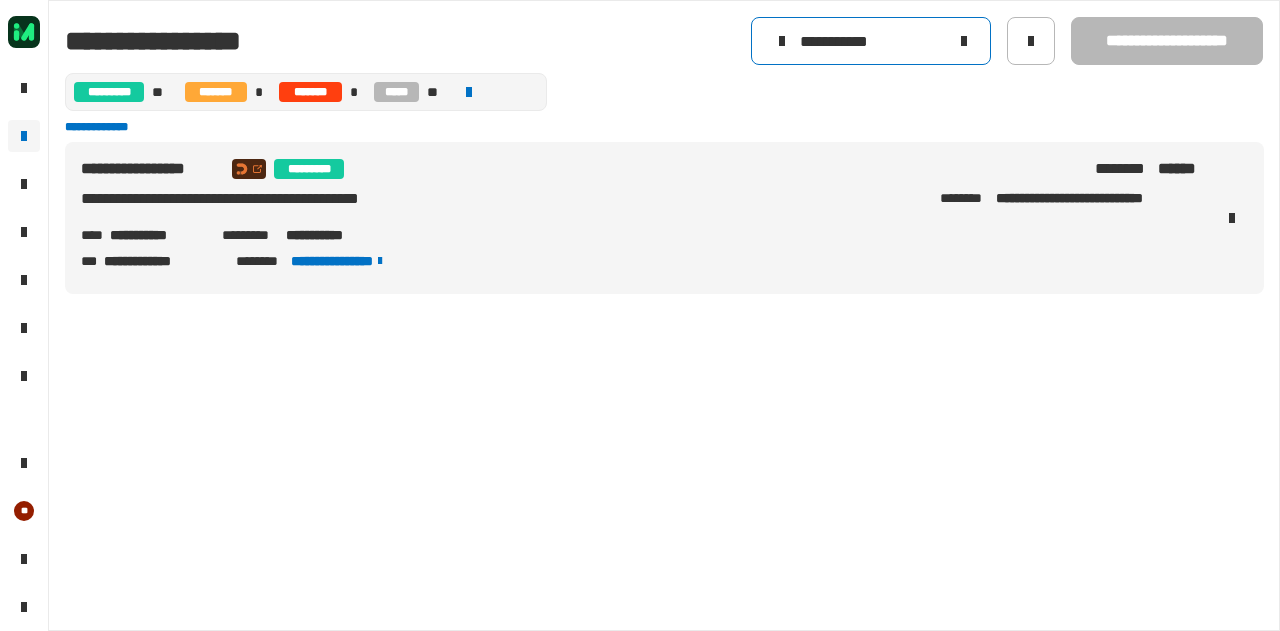 click 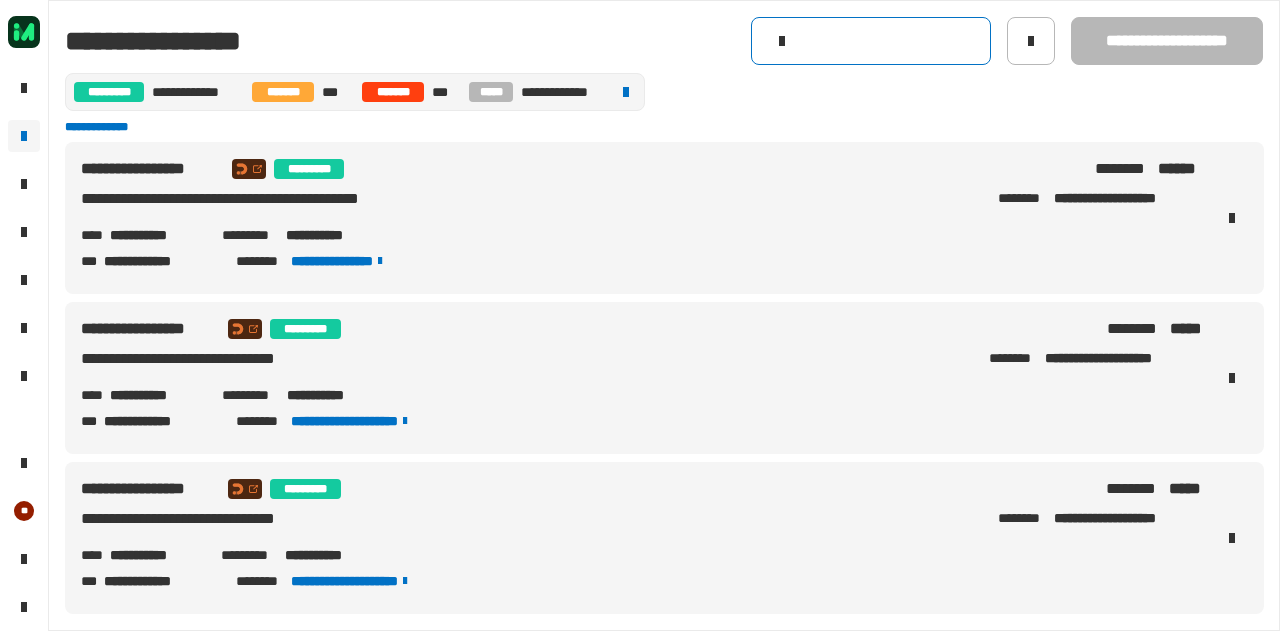 click 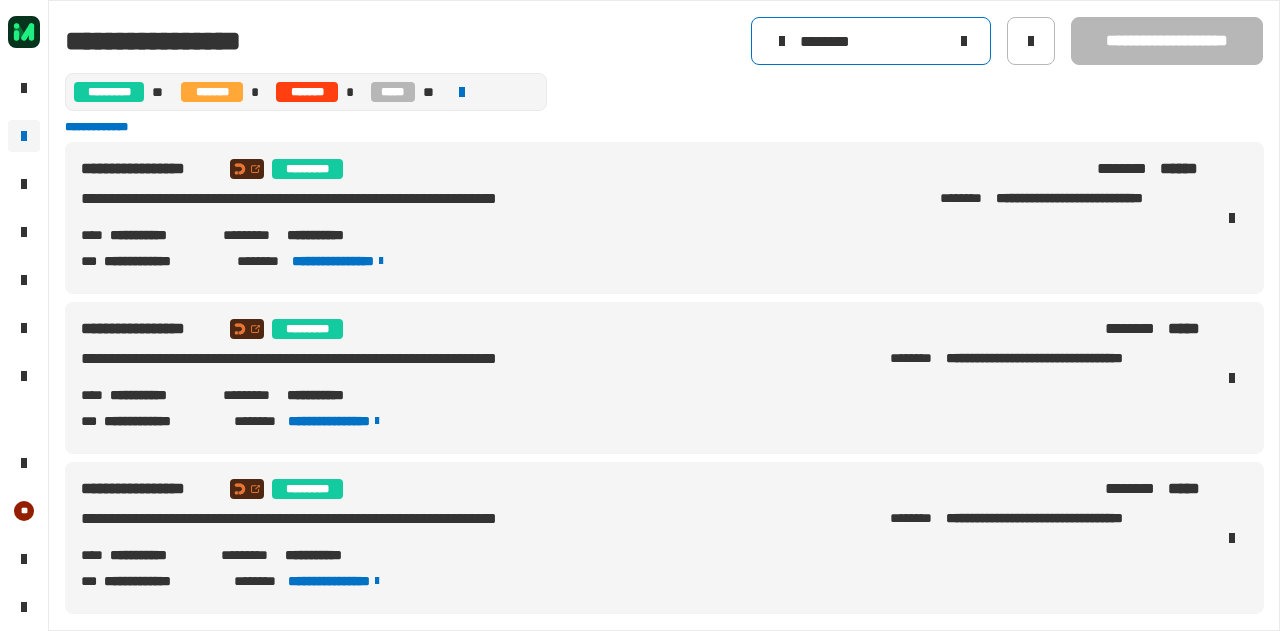 type on "********" 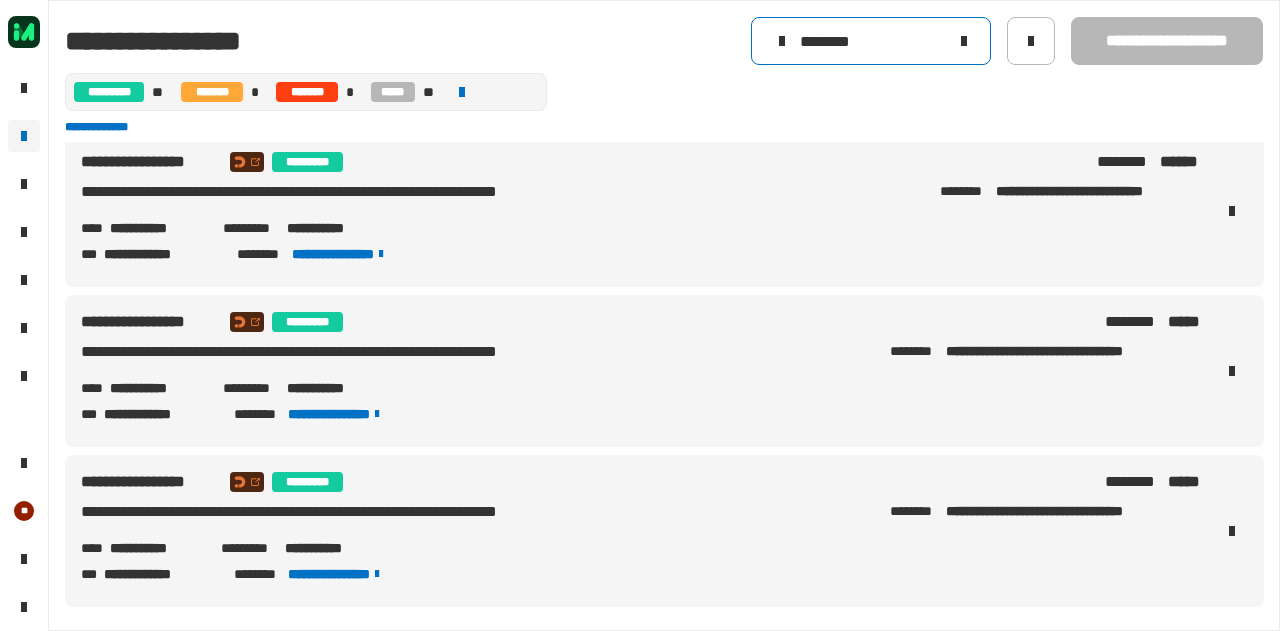 scroll, scrollTop: 0, scrollLeft: 0, axis: both 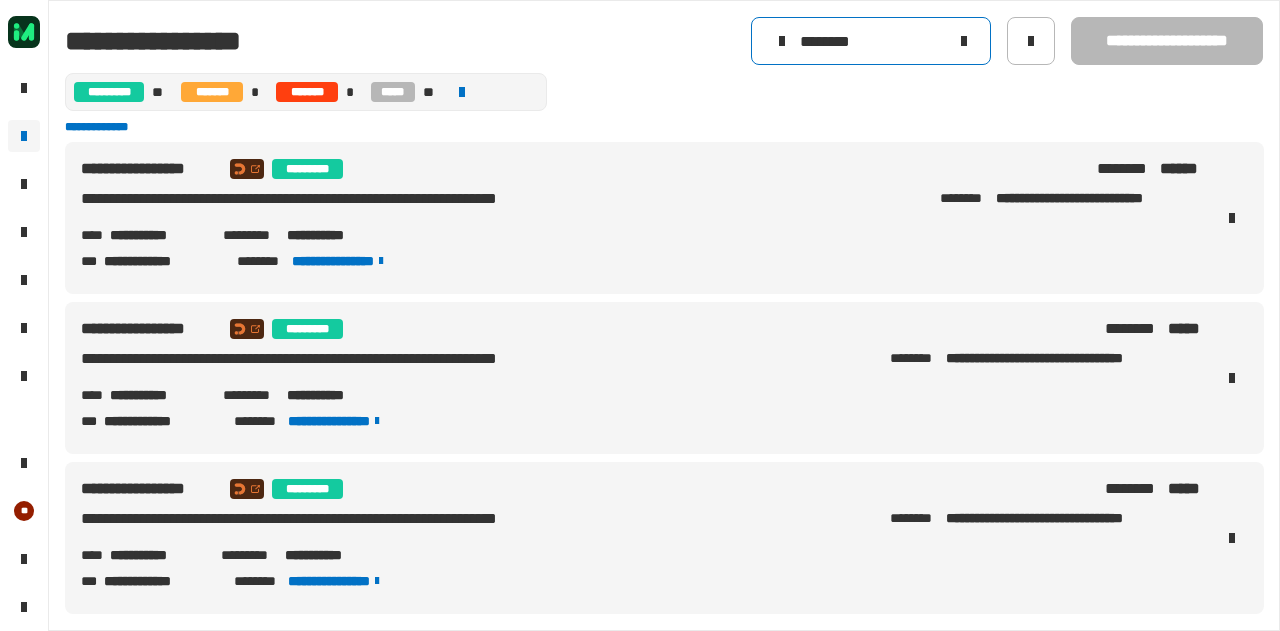 click 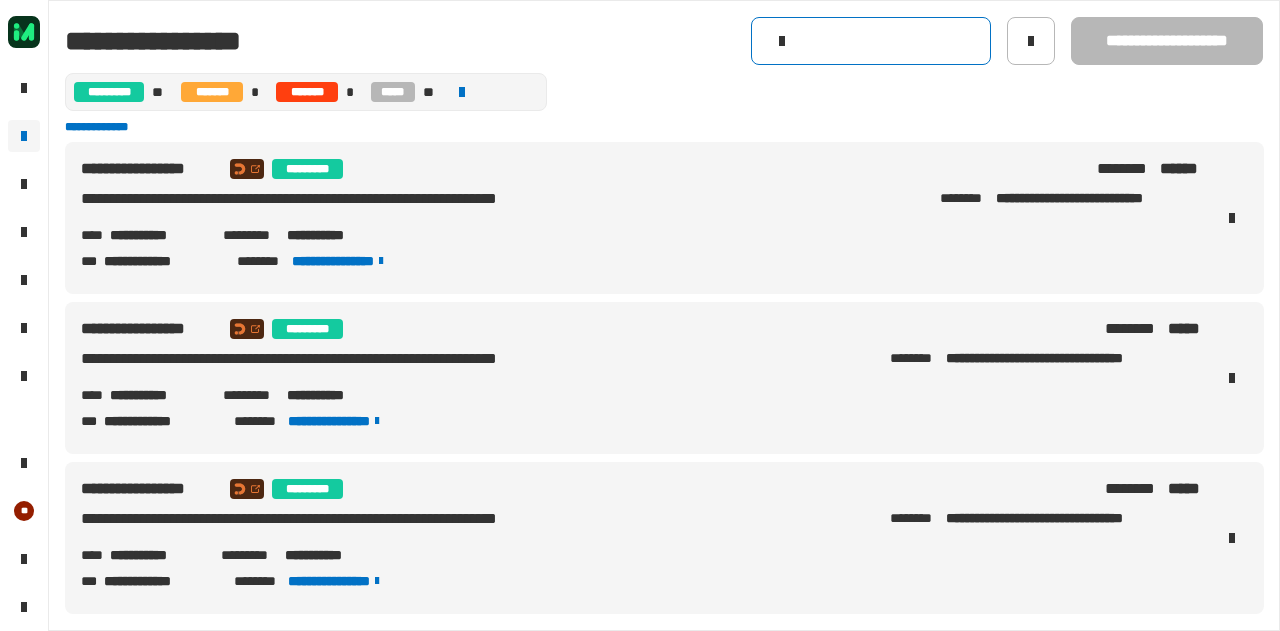 click 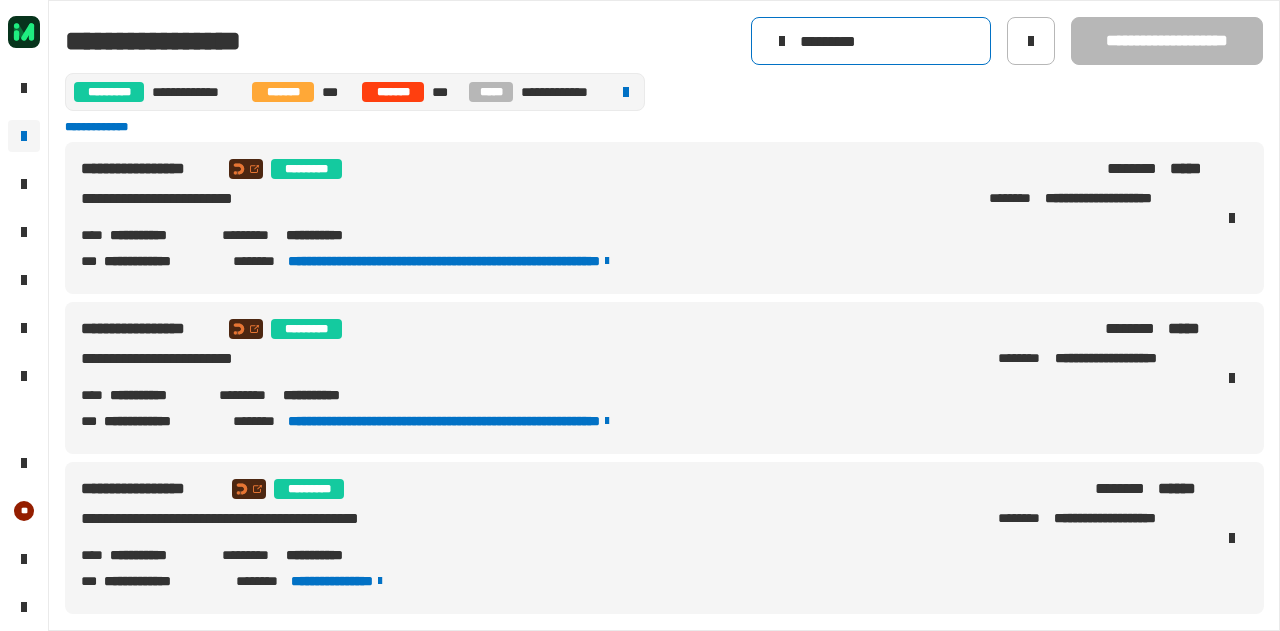 type on "*********" 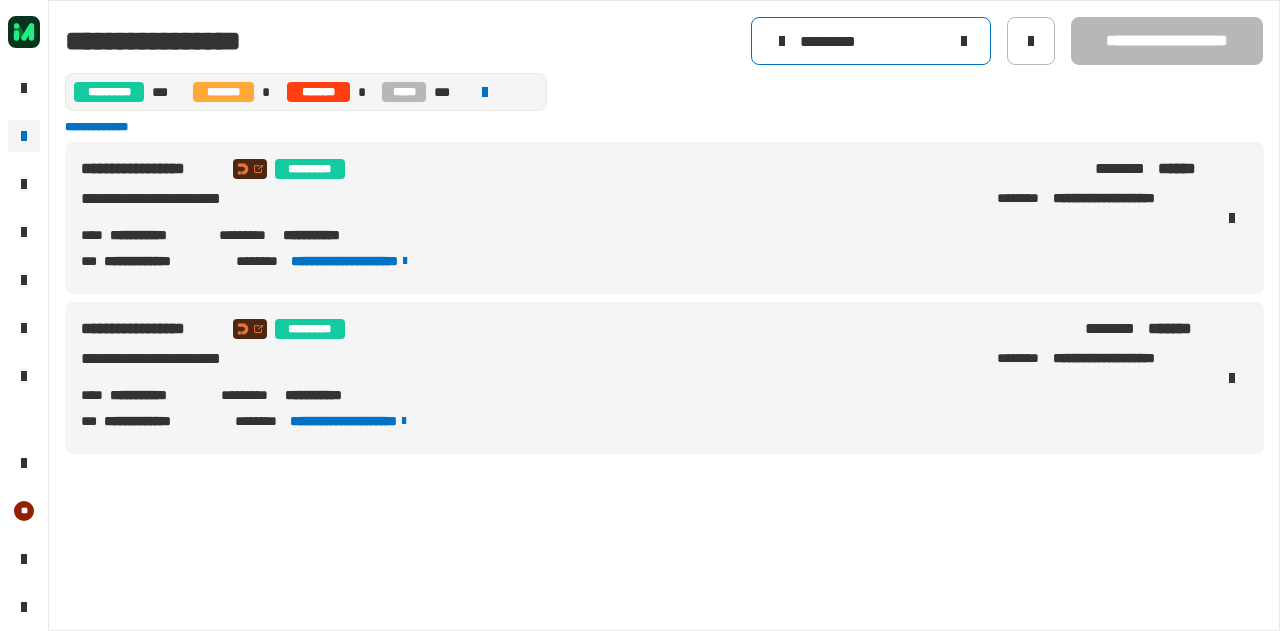 click 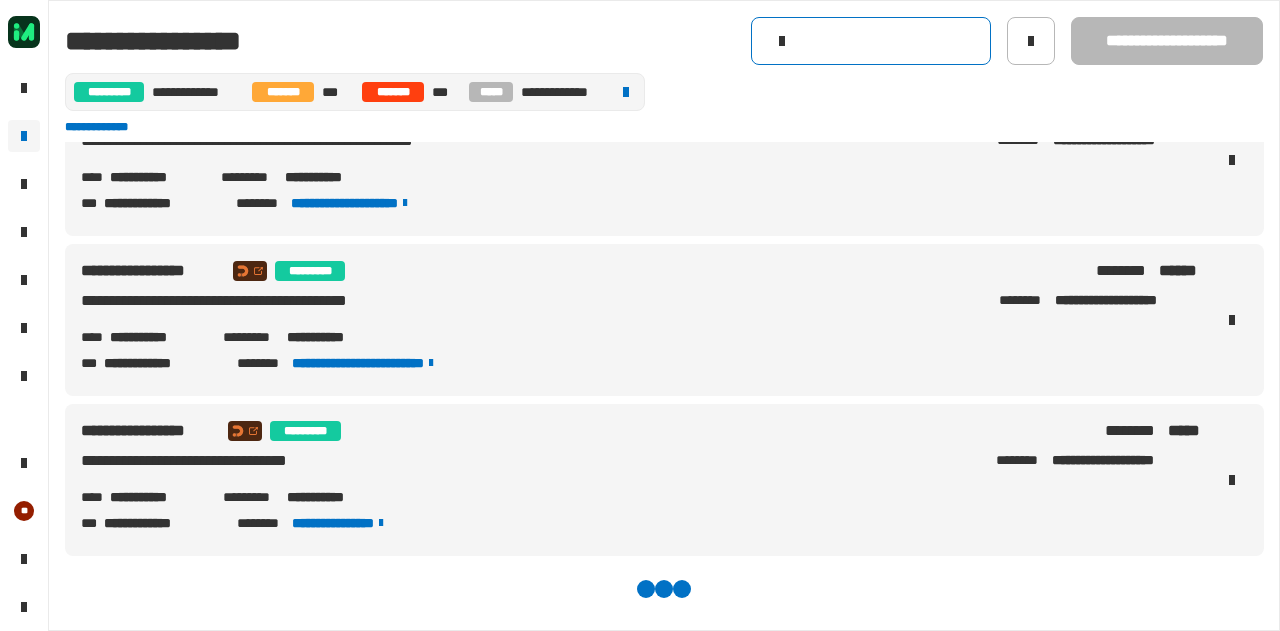 scroll, scrollTop: 1193, scrollLeft: 0, axis: vertical 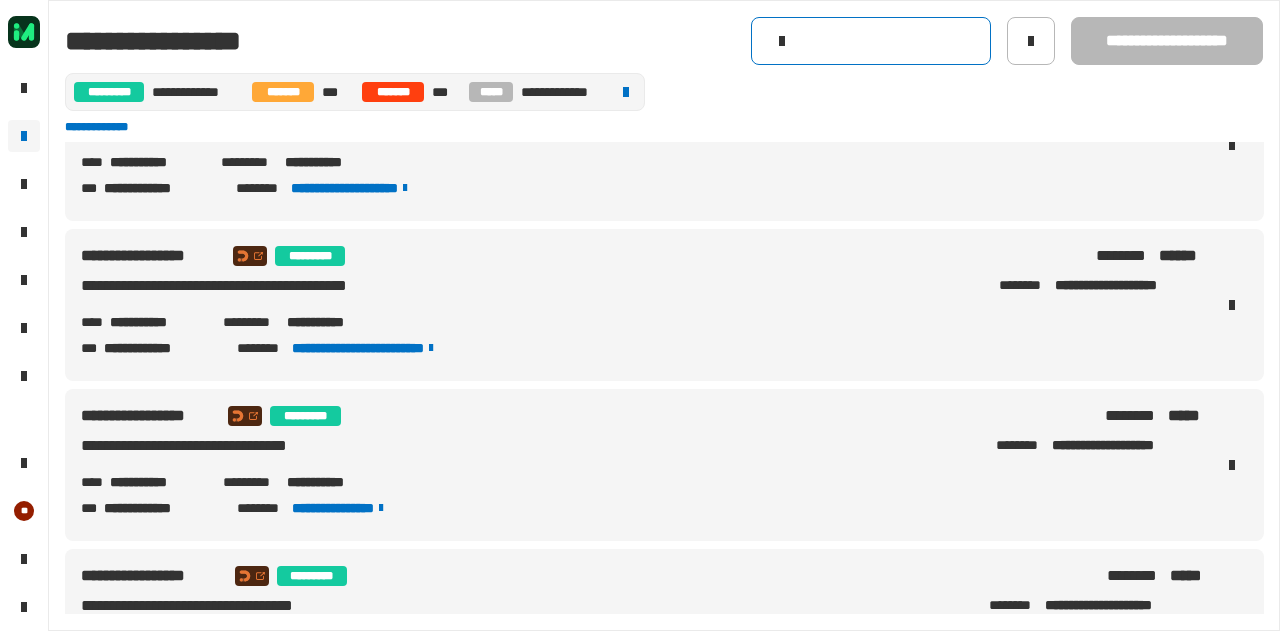 click 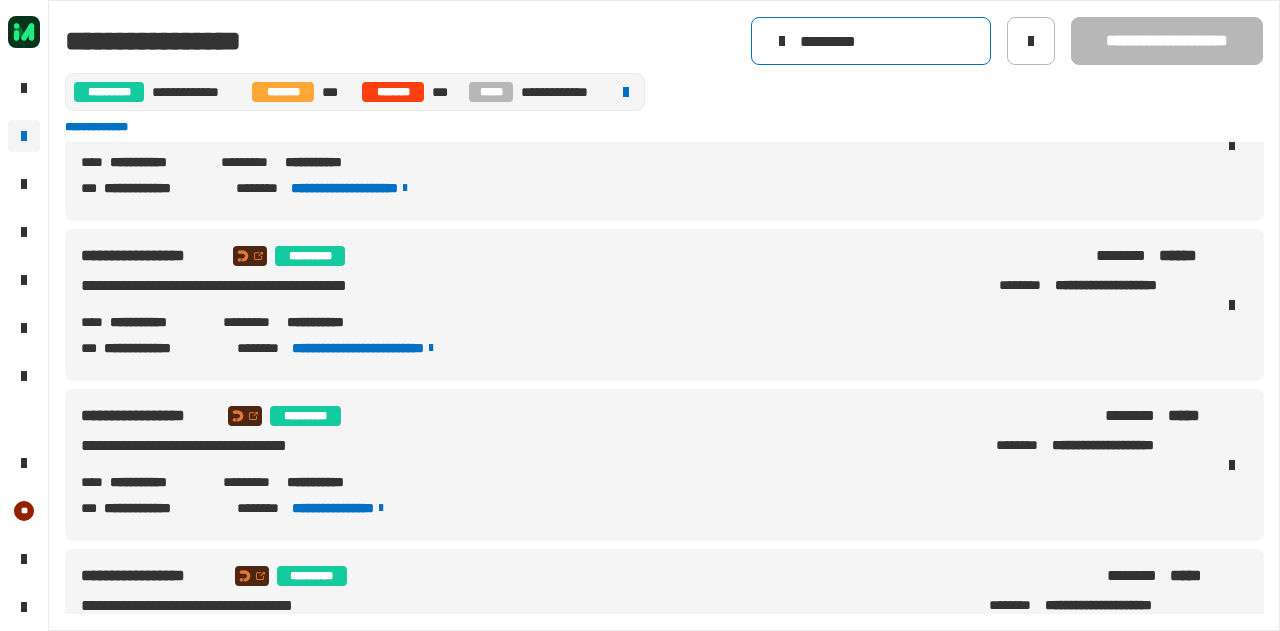 type on "*********" 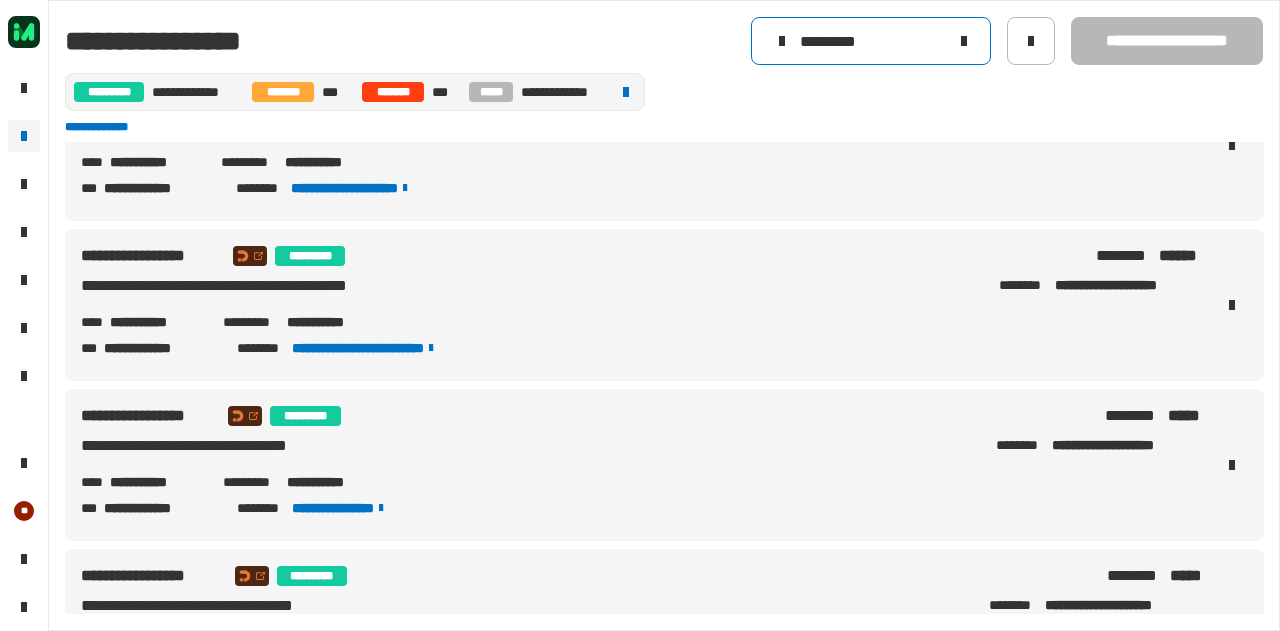 scroll, scrollTop: 0, scrollLeft: 0, axis: both 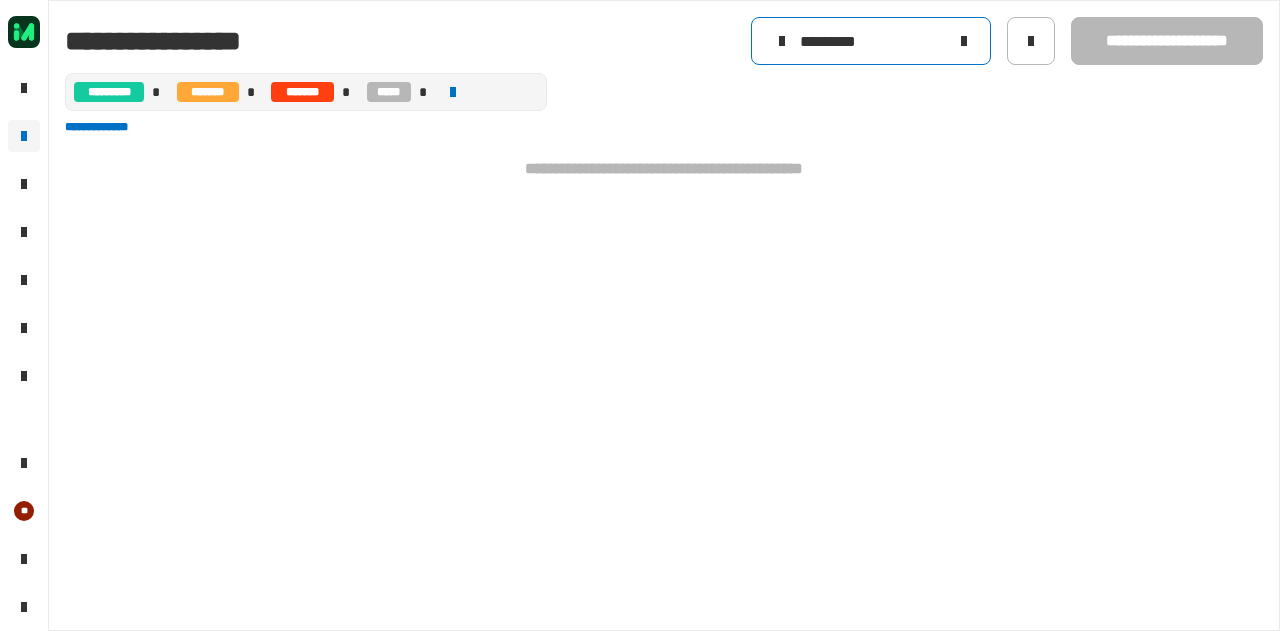 click 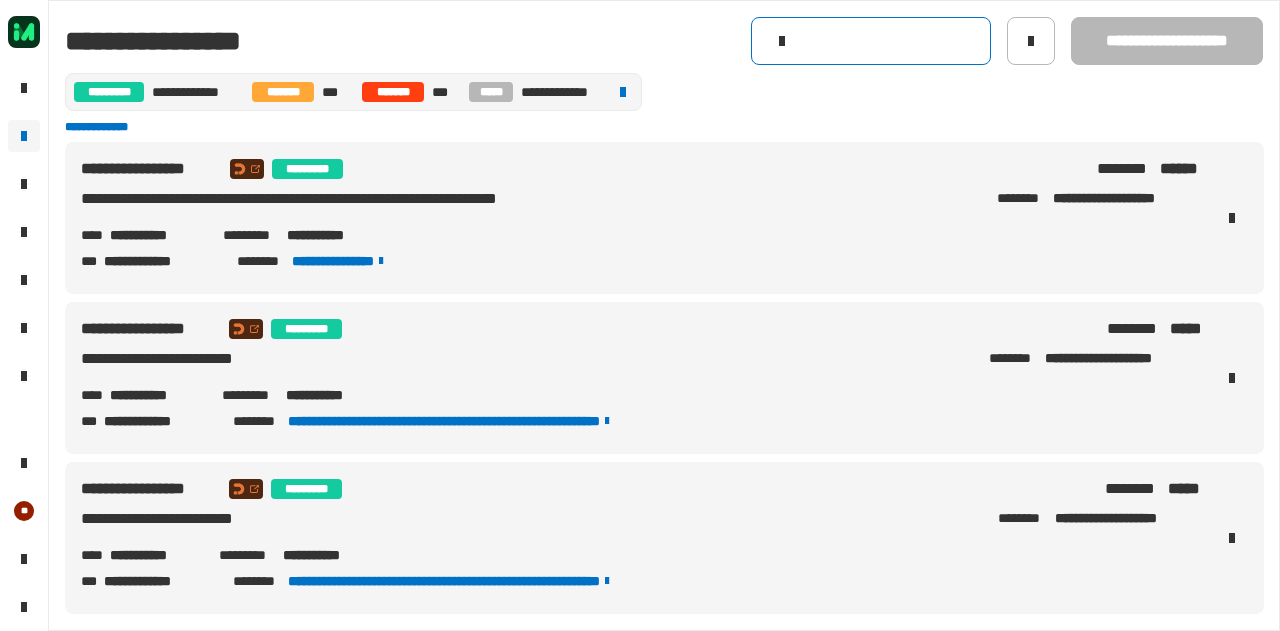 click 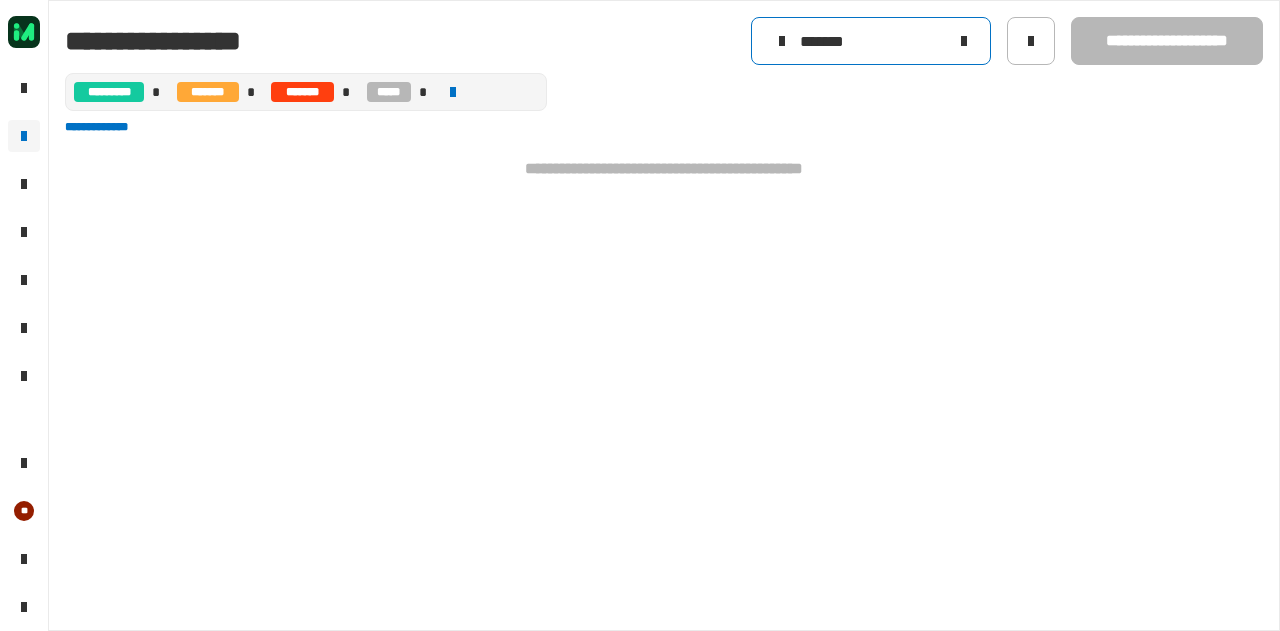 click on "*******" 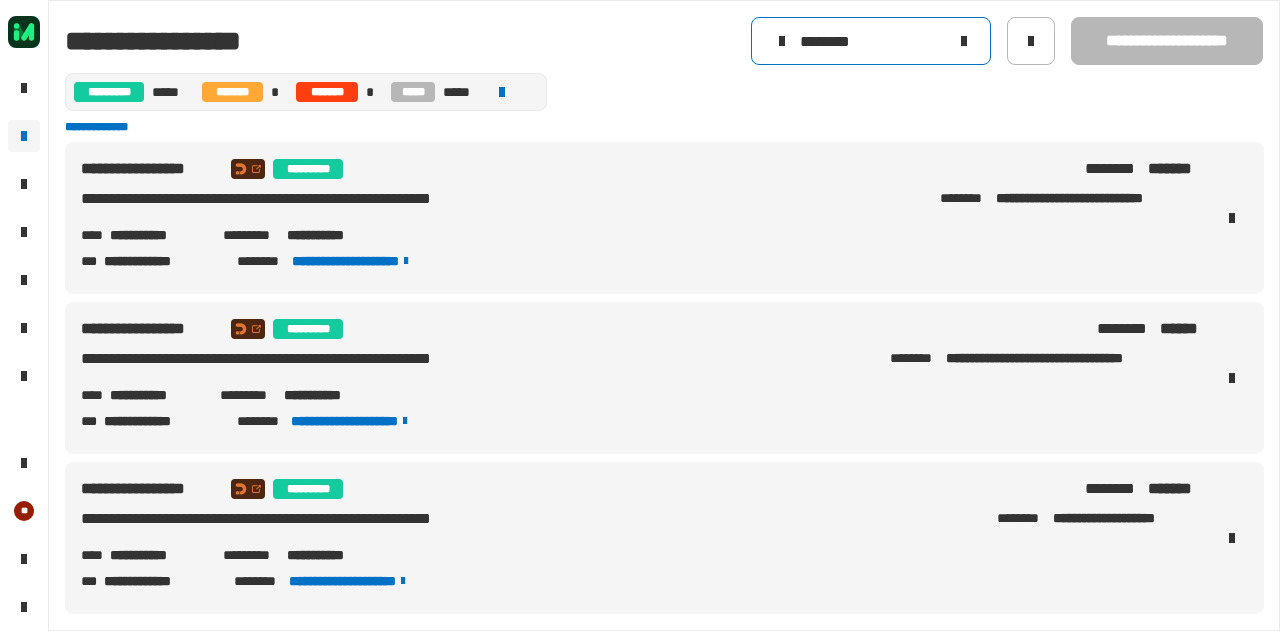 type on "********" 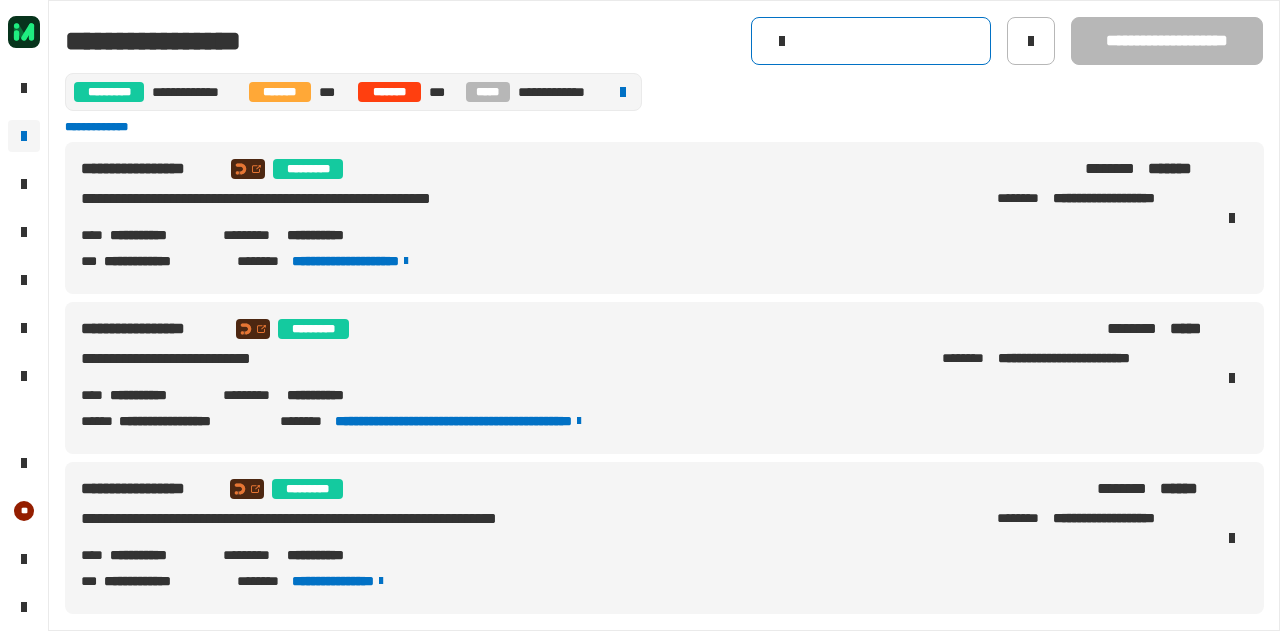 click 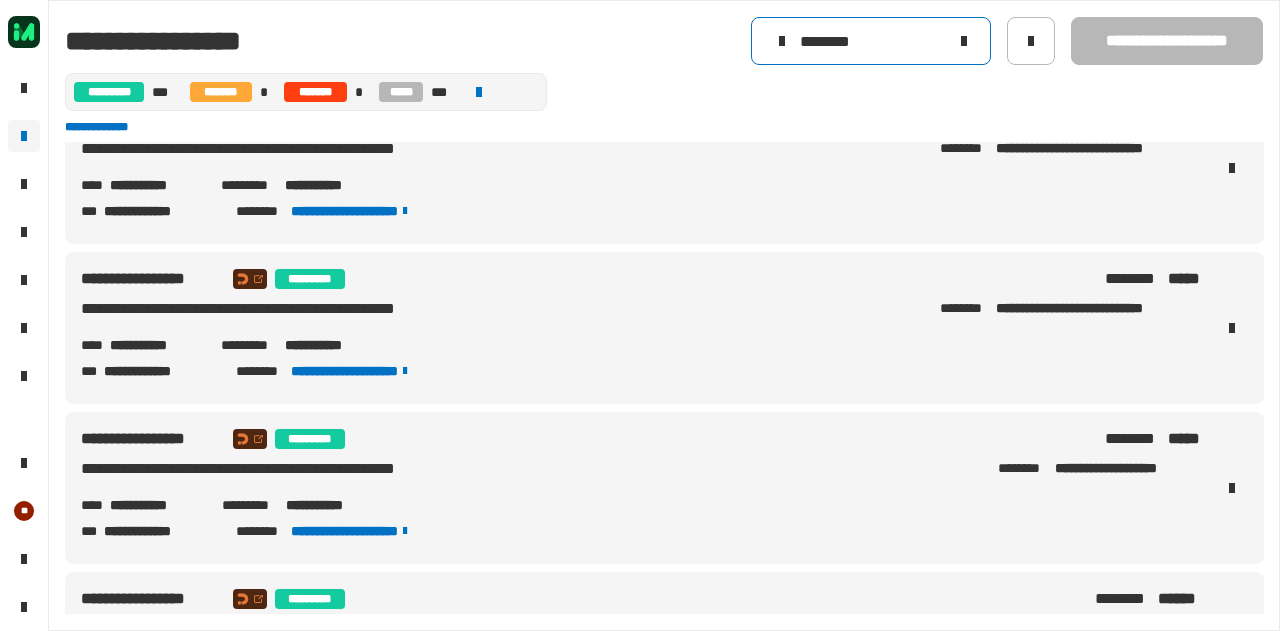 scroll, scrollTop: 51, scrollLeft: 0, axis: vertical 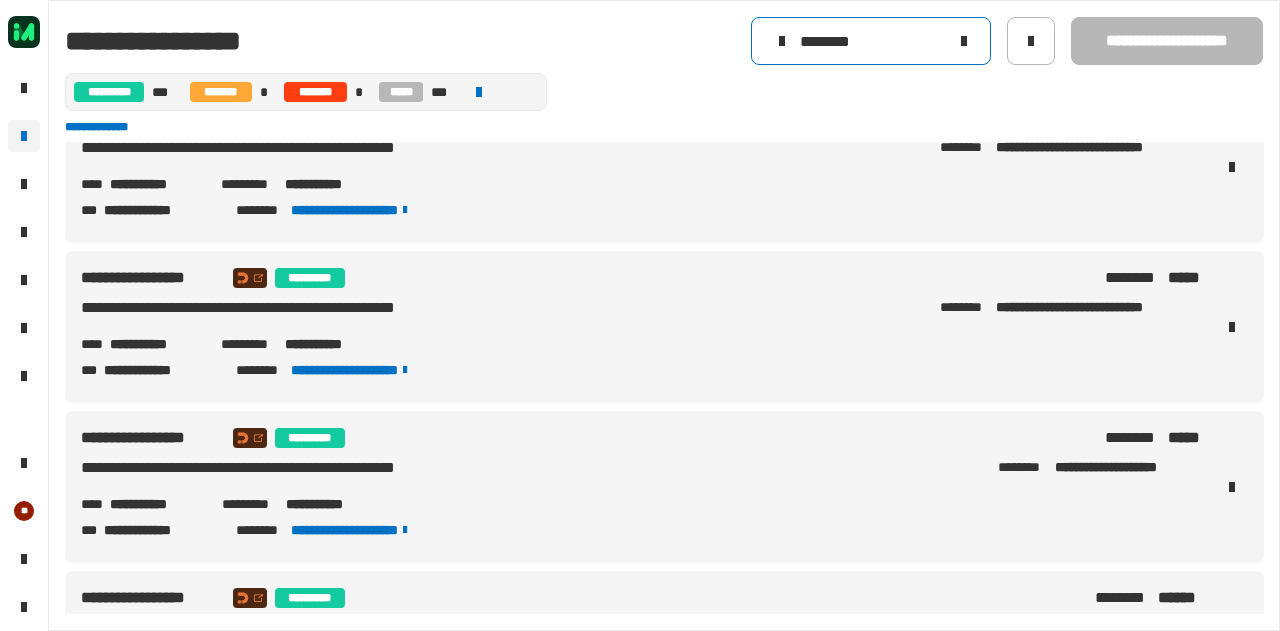 click on "********" 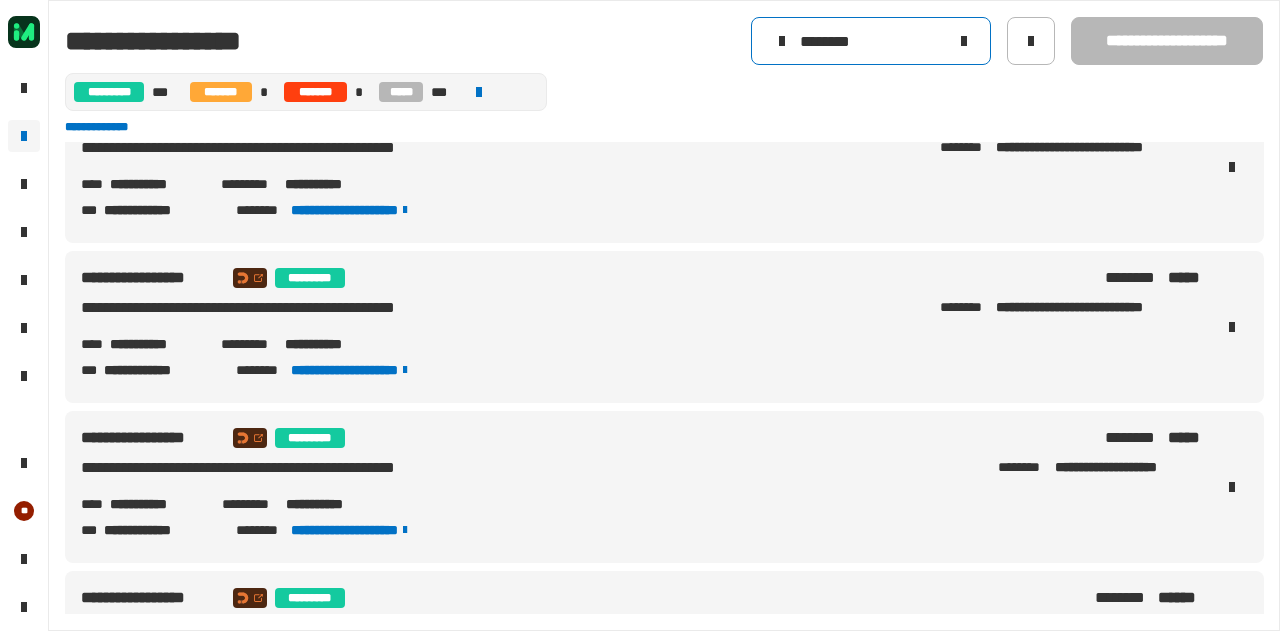 click on "********" 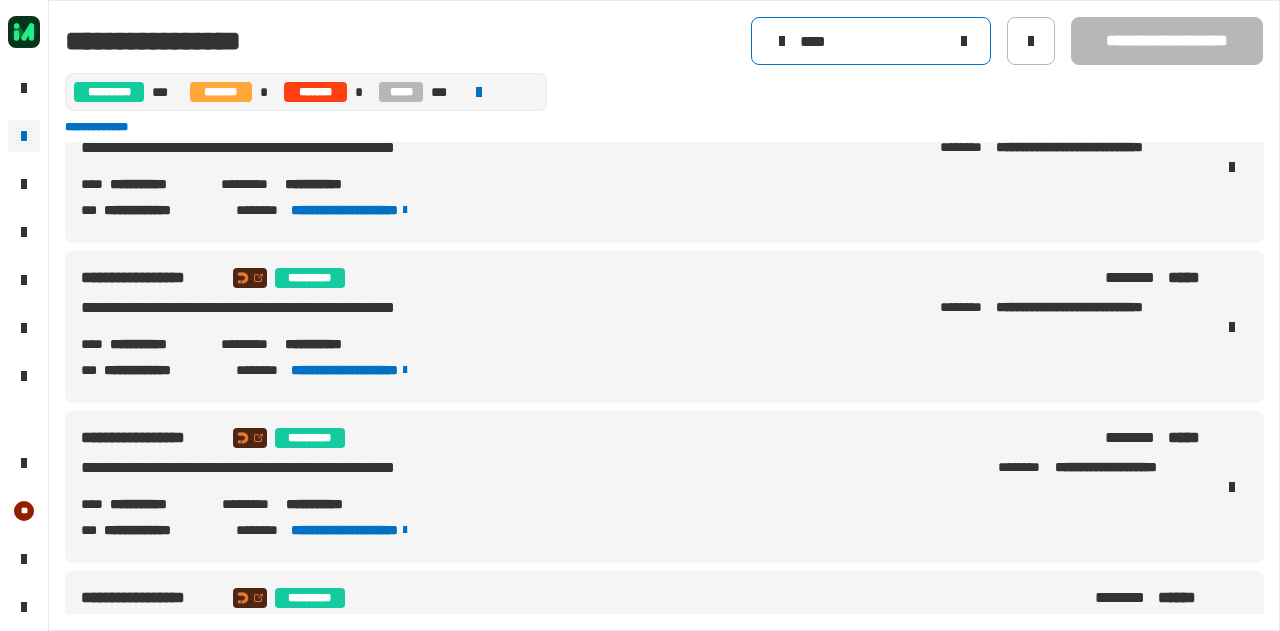 scroll, scrollTop: 0, scrollLeft: 0, axis: both 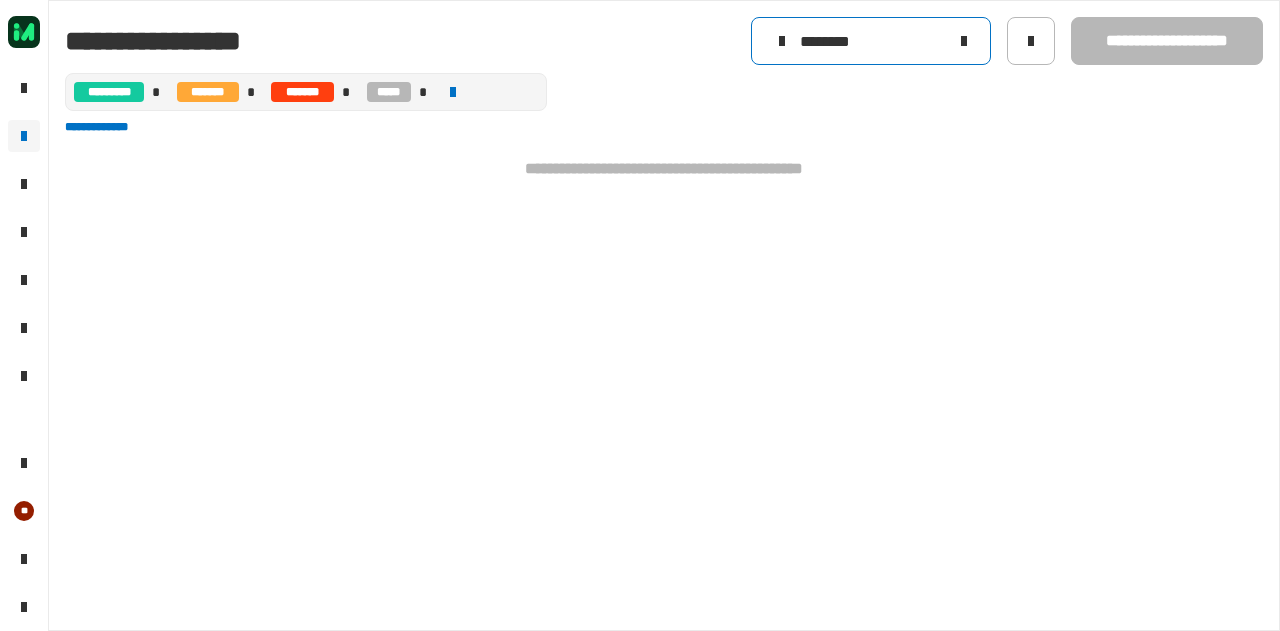 type on "********" 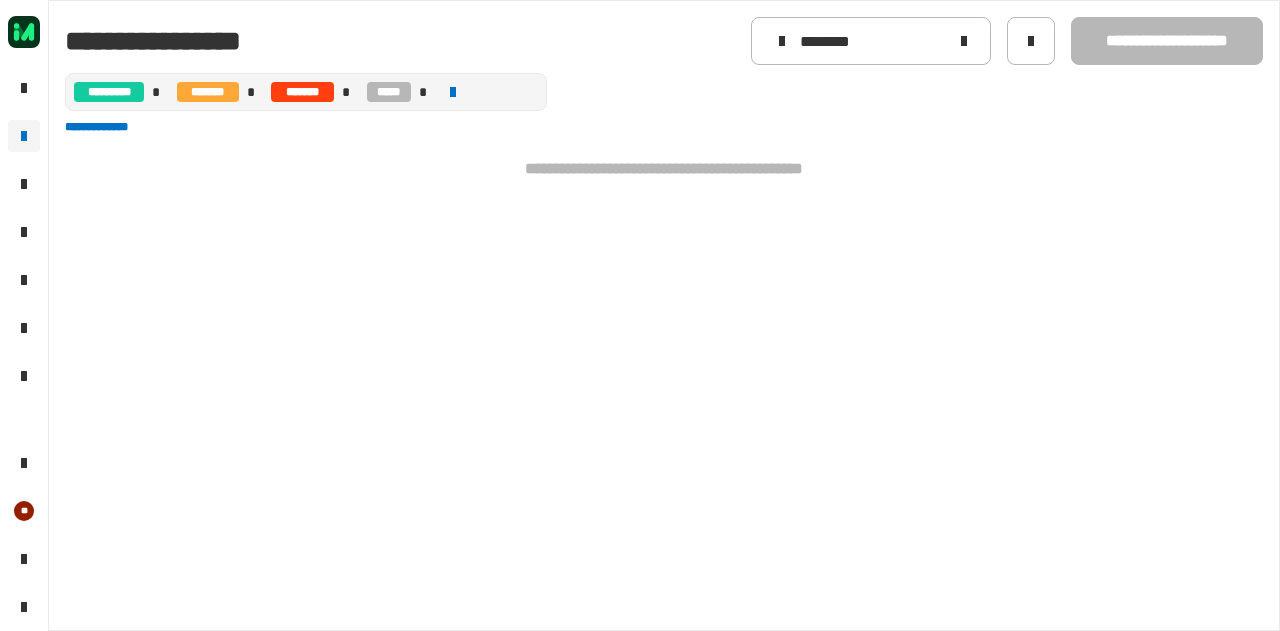 click 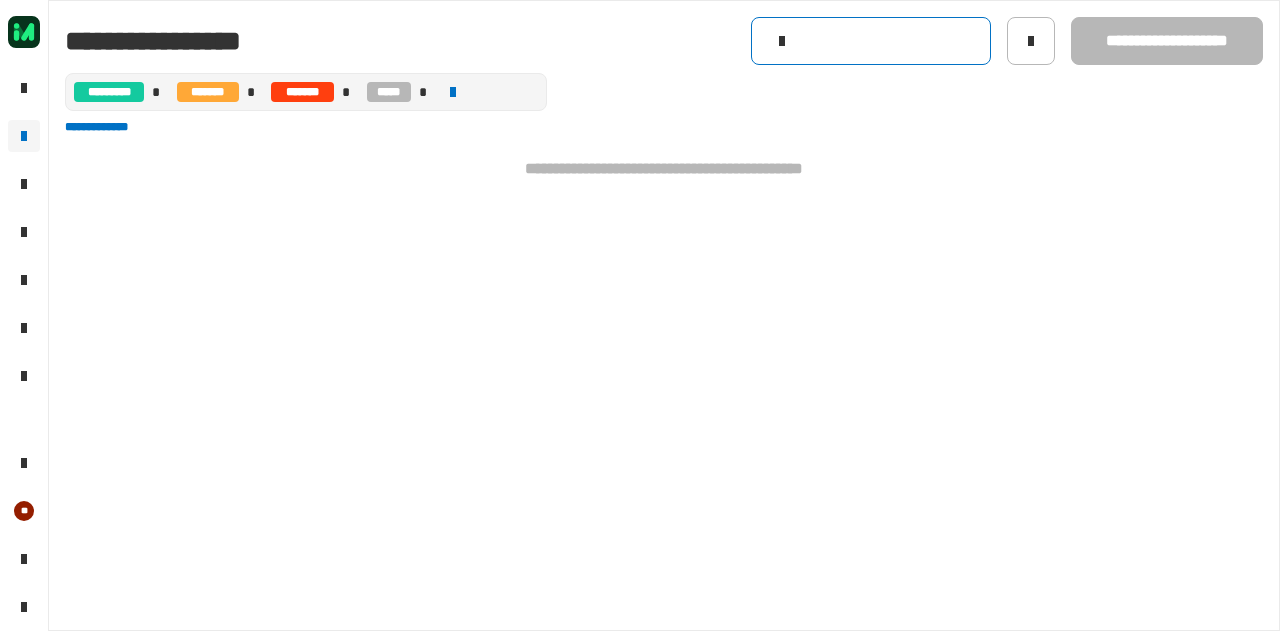 click 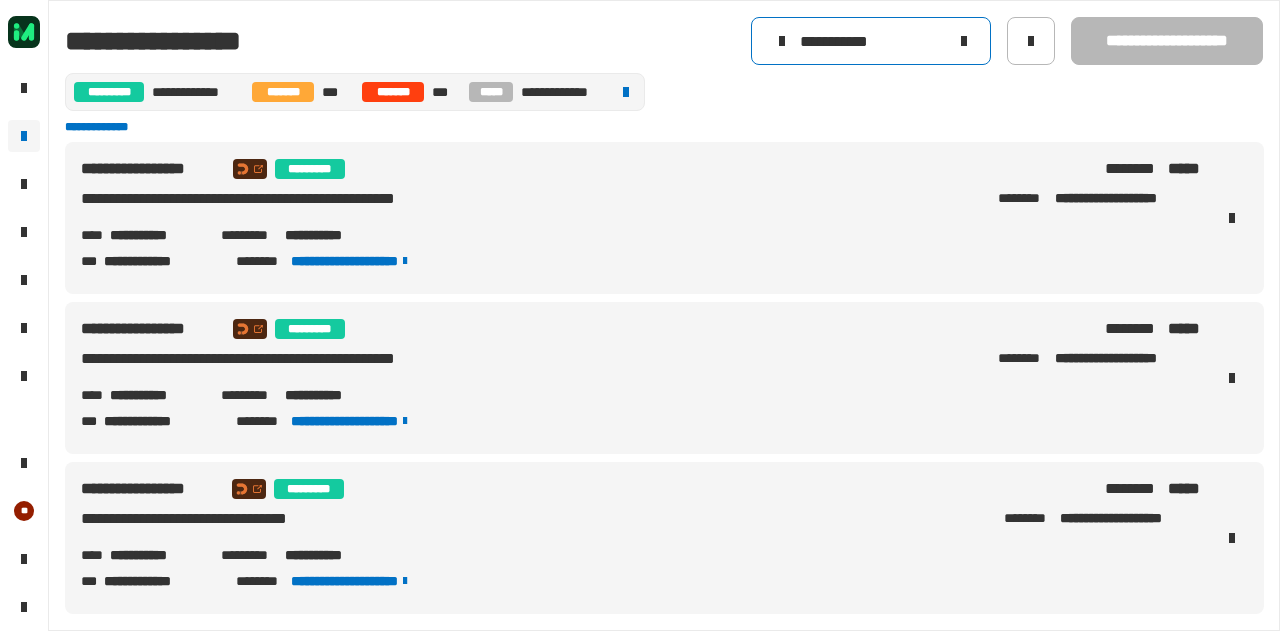 type on "**********" 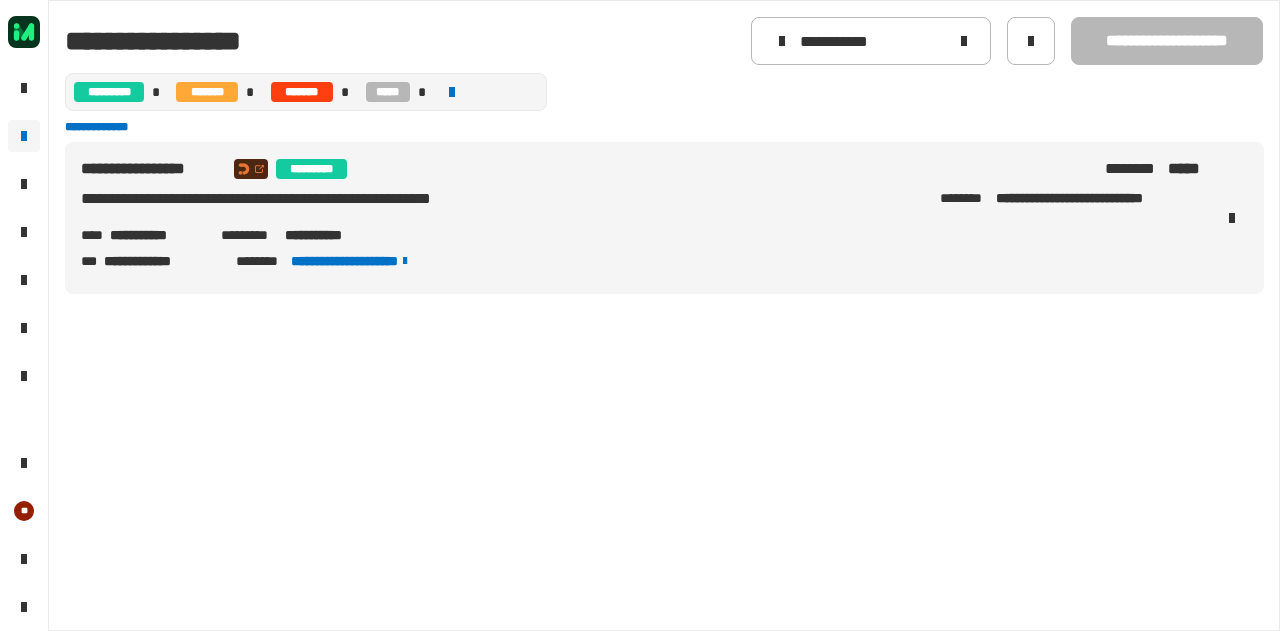 click 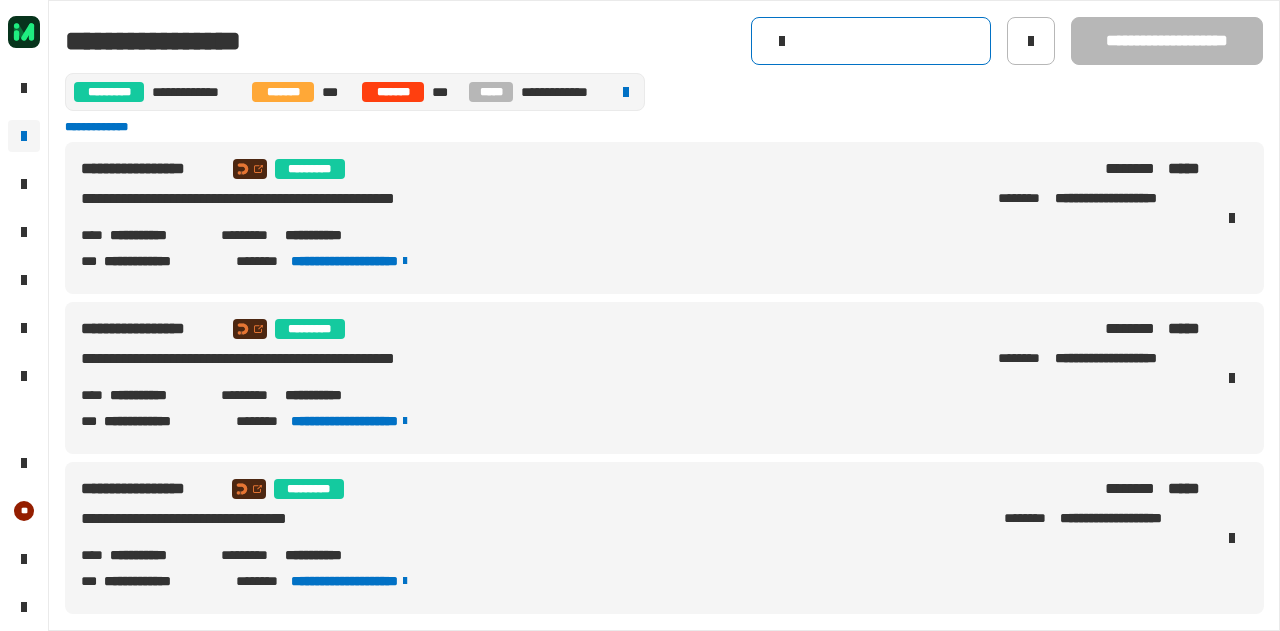 click 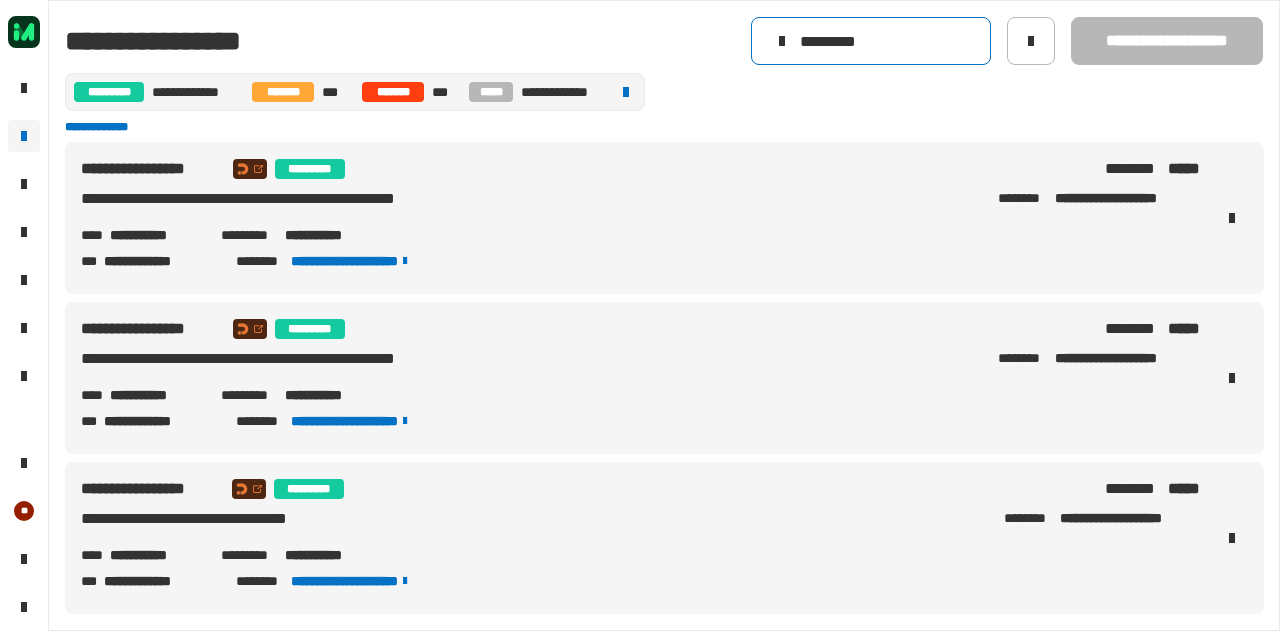 type on "*********" 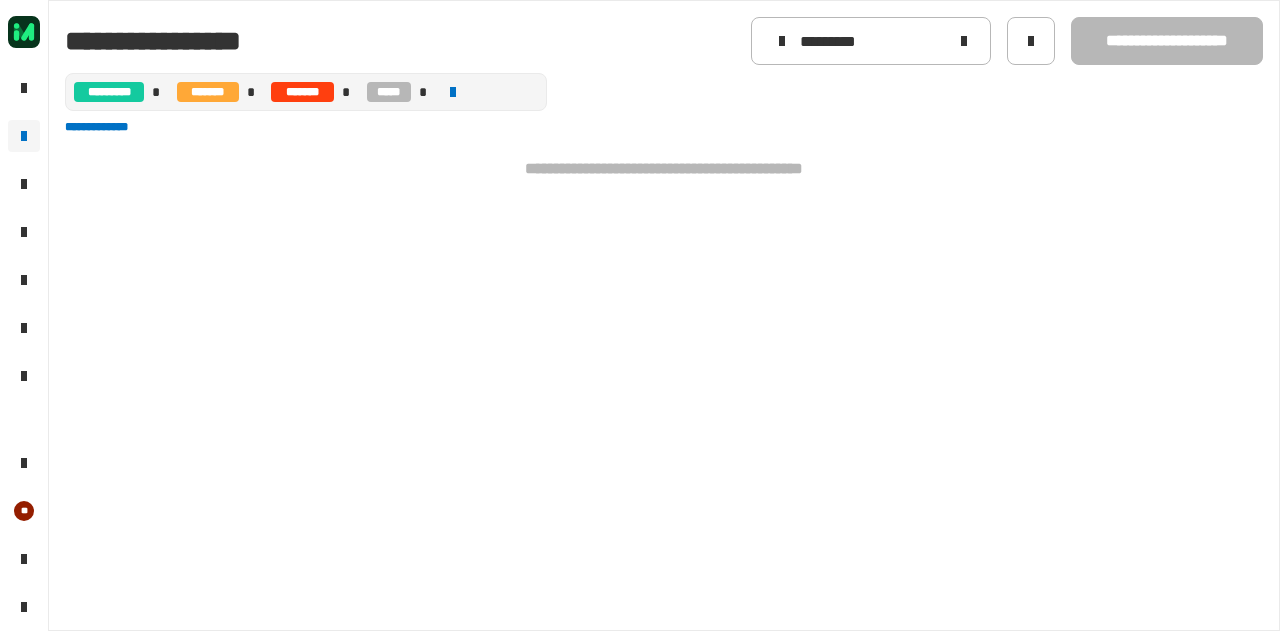 click 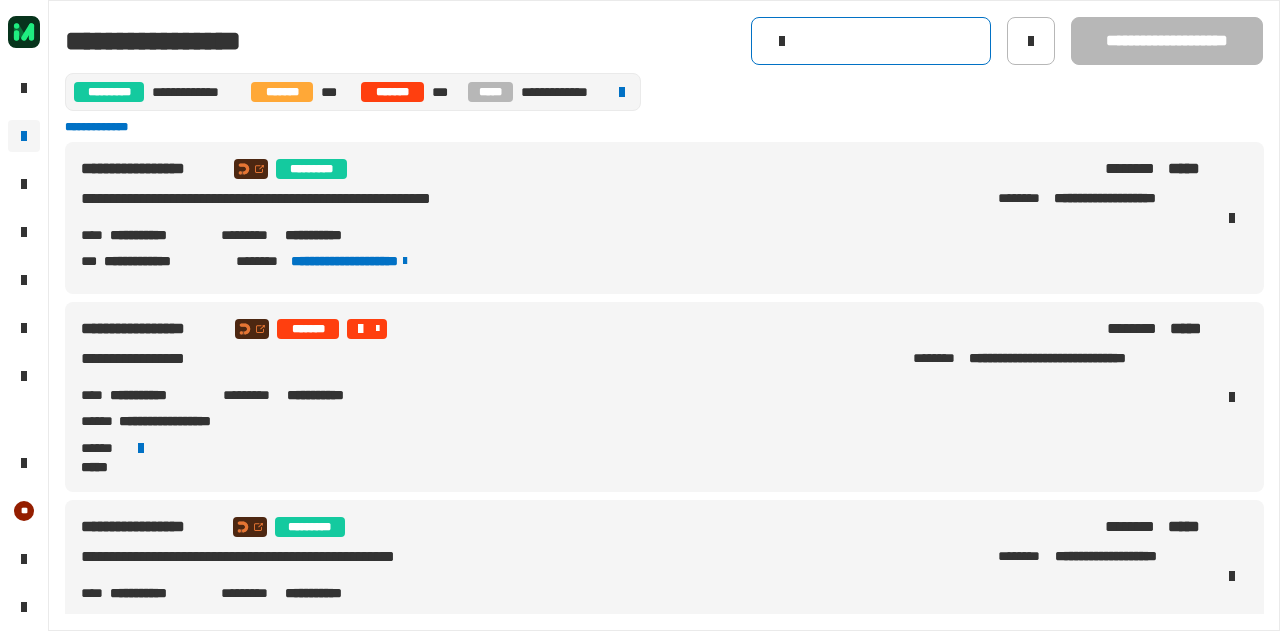 click 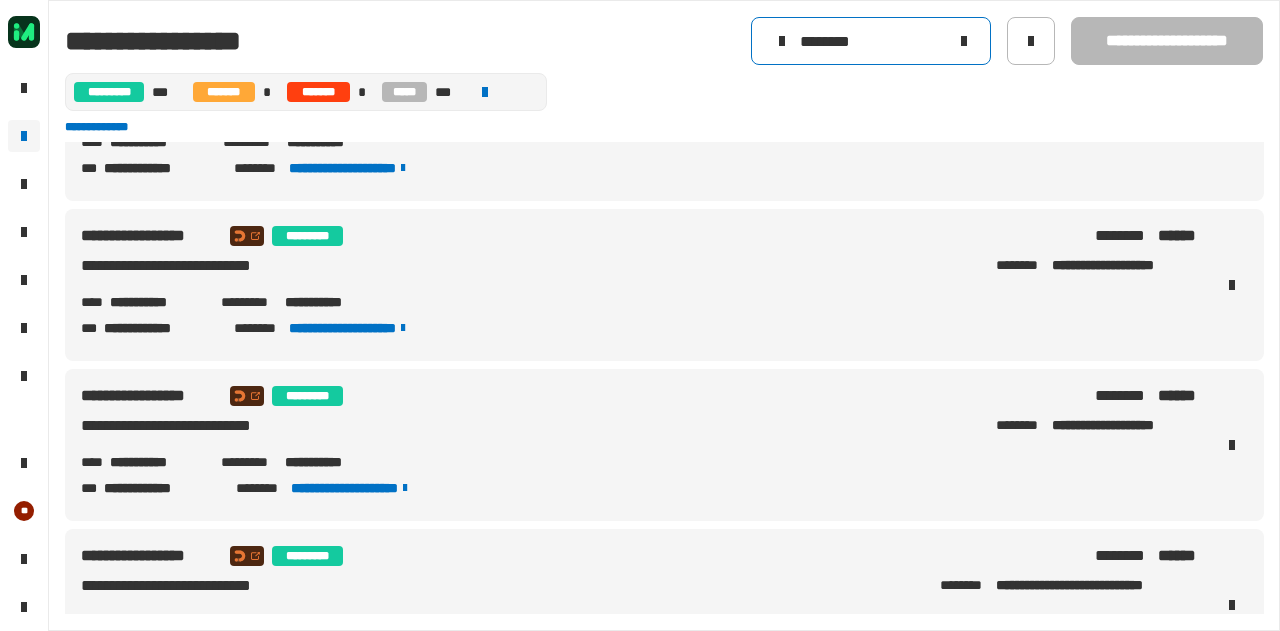 scroll, scrollTop: 488, scrollLeft: 0, axis: vertical 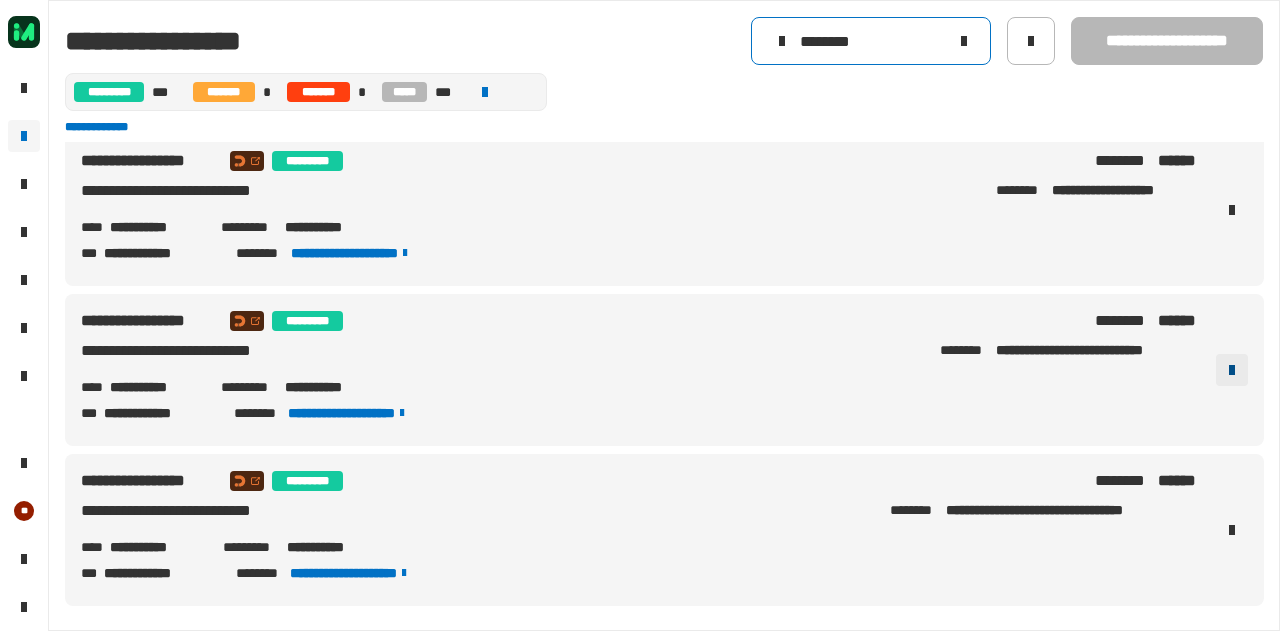 type on "********" 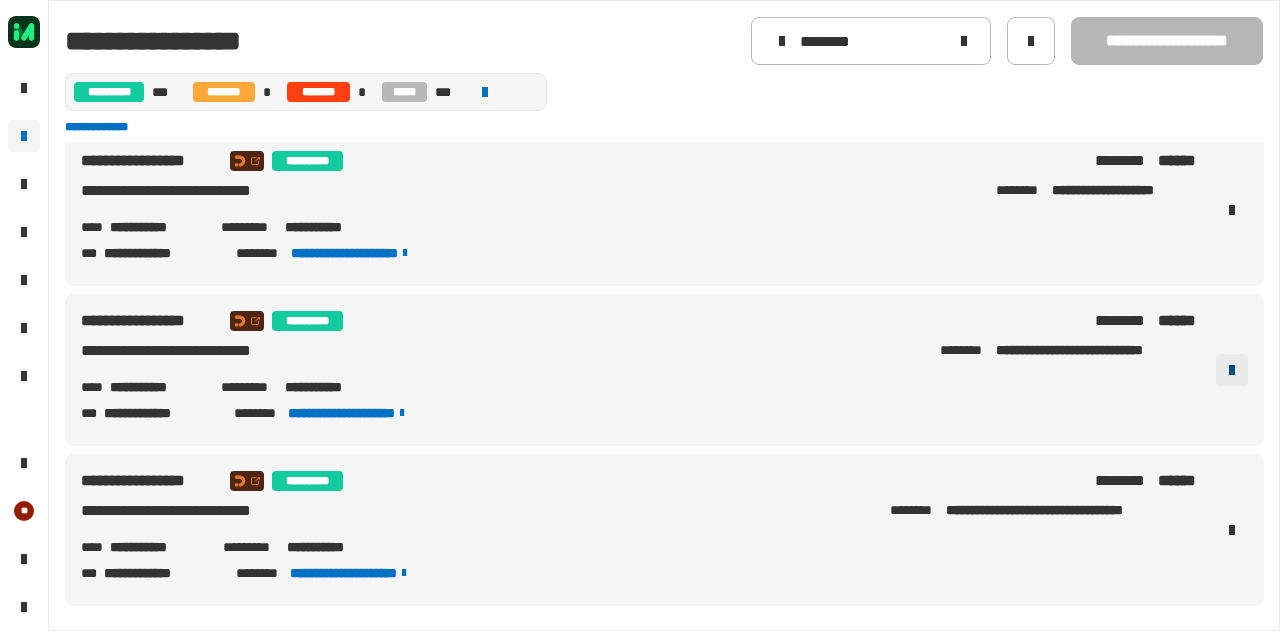 click at bounding box center [1232, 370] 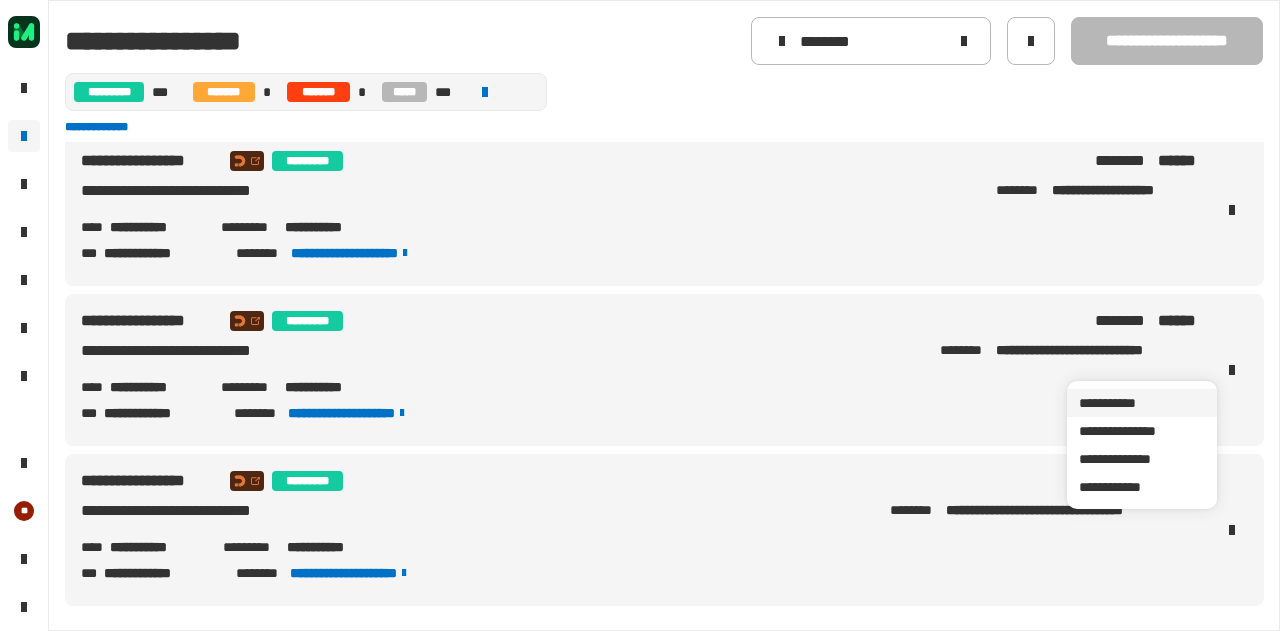 click on "**********" at bounding box center [1142, 403] 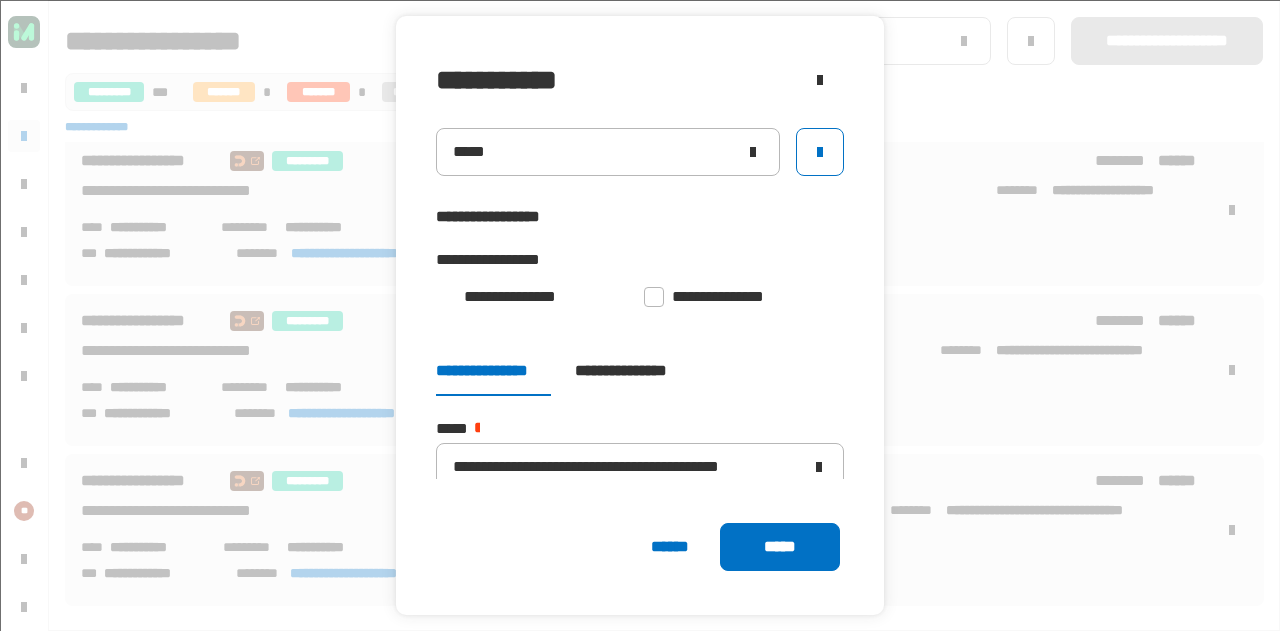 scroll, scrollTop: 116, scrollLeft: 0, axis: vertical 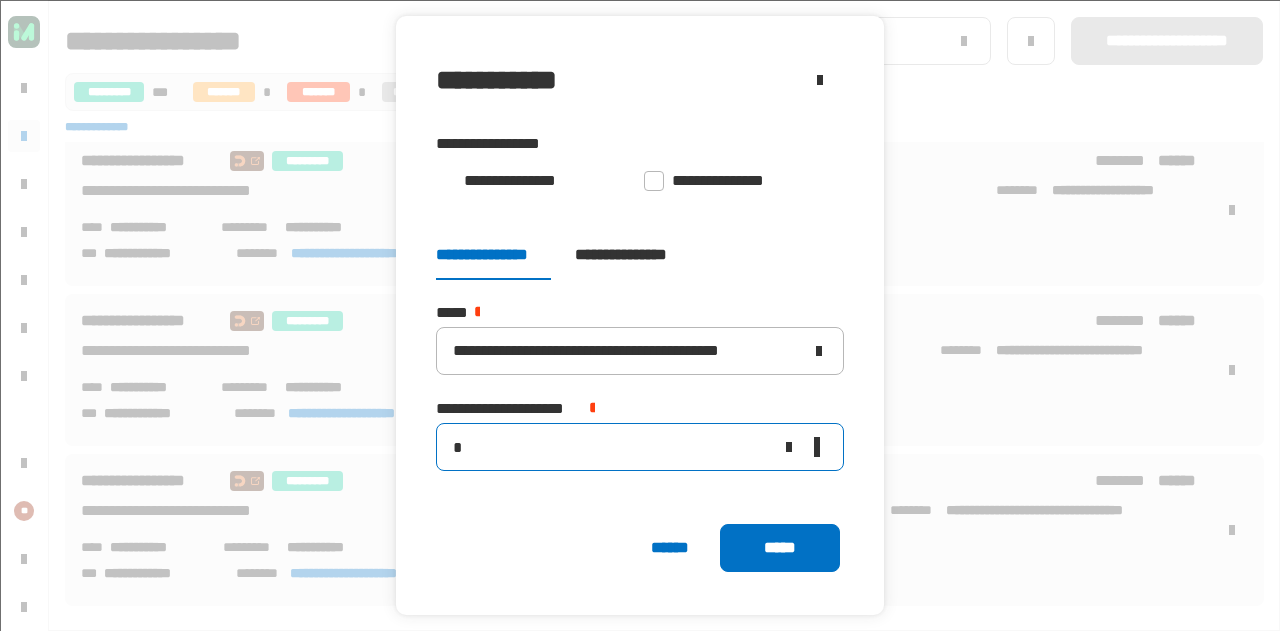 click 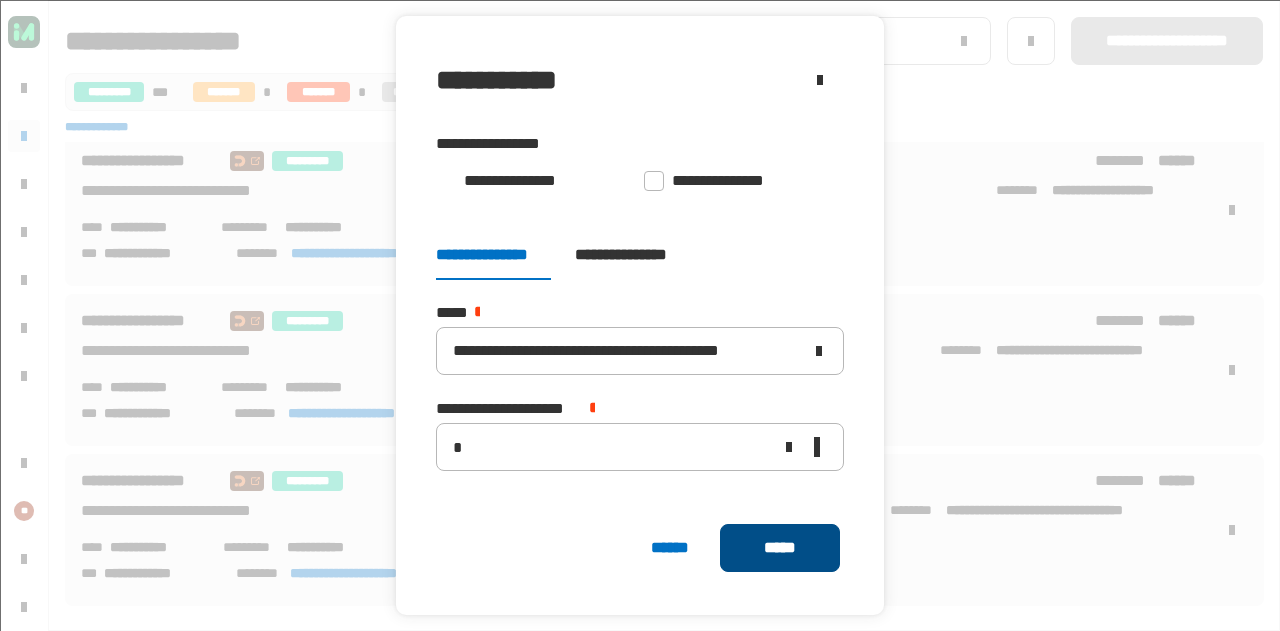 click on "*****" 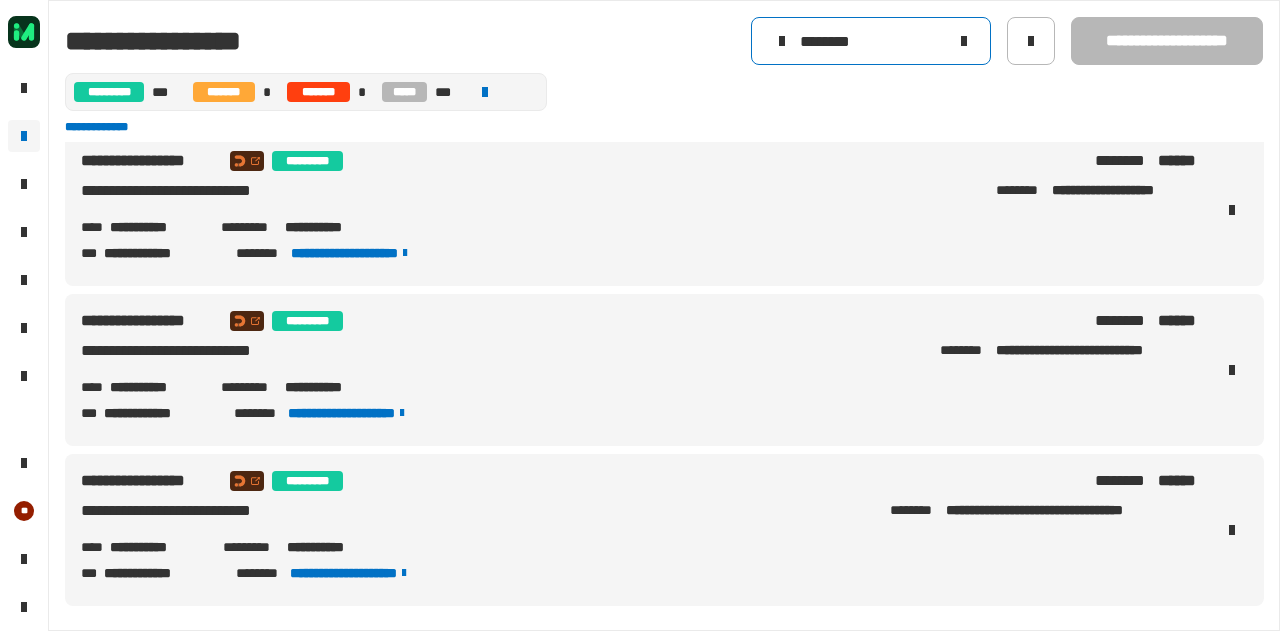 drag, startPoint x: 876, startPoint y: 39, endPoint x: 692, endPoint y: 37, distance: 184.01086 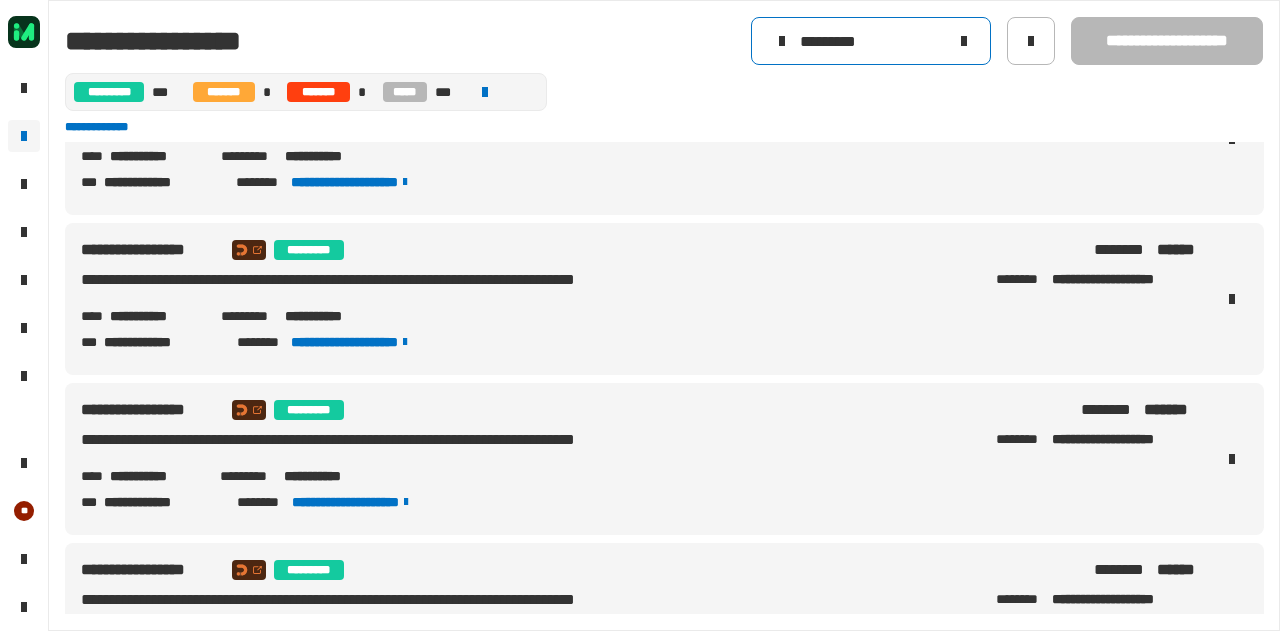 scroll, scrollTop: 648, scrollLeft: 0, axis: vertical 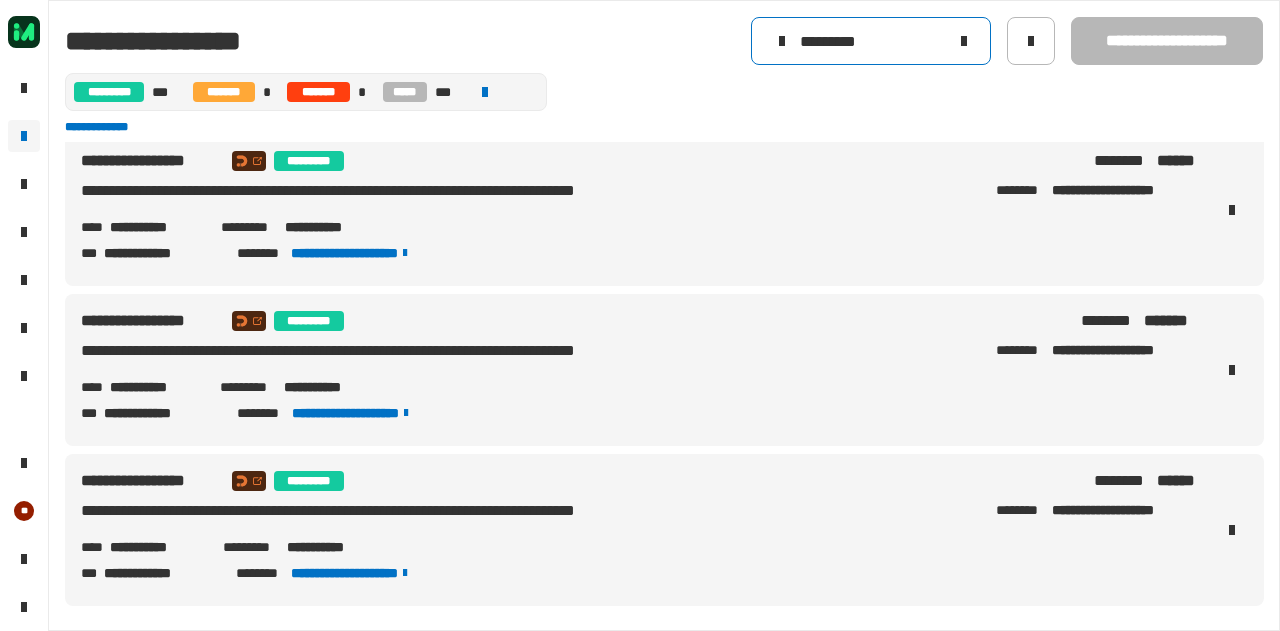 type on "*********" 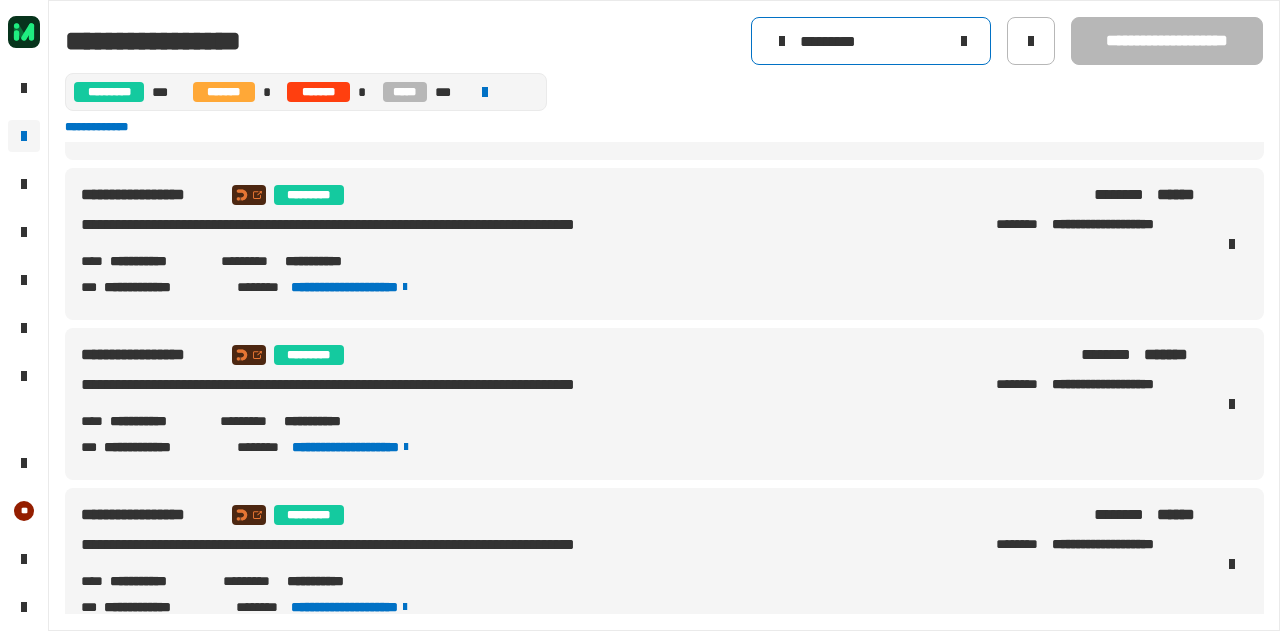 scroll, scrollTop: 648, scrollLeft: 0, axis: vertical 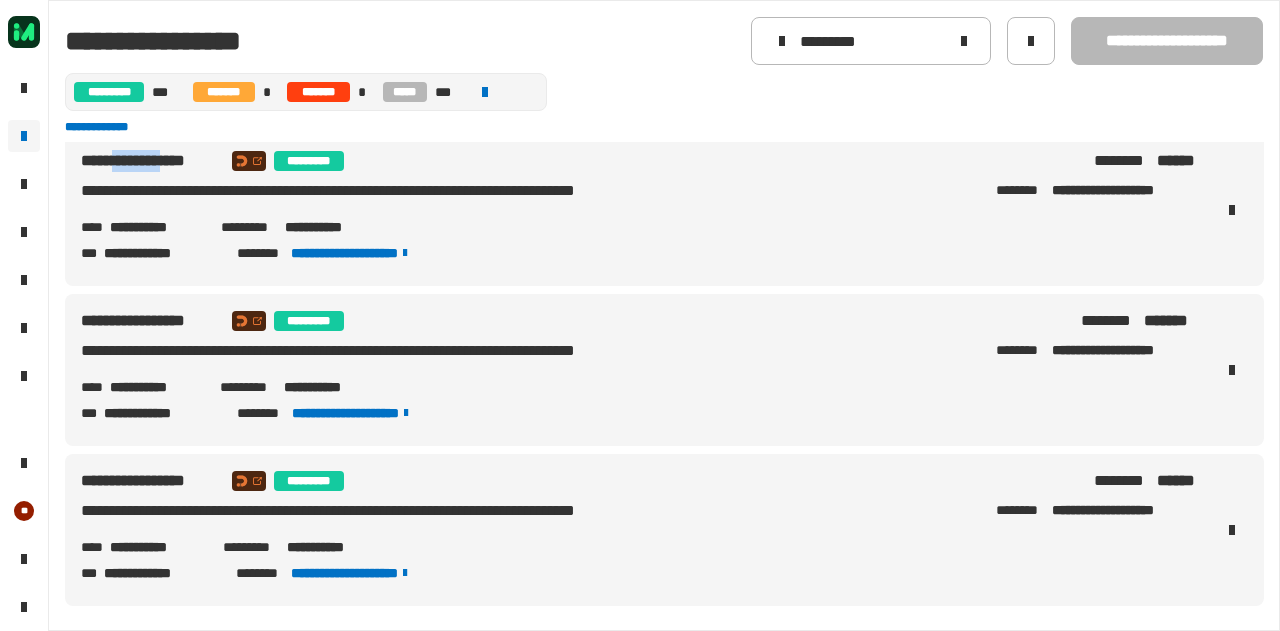 drag, startPoint x: 201, startPoint y: 163, endPoint x: 128, endPoint y: 167, distance: 73.109505 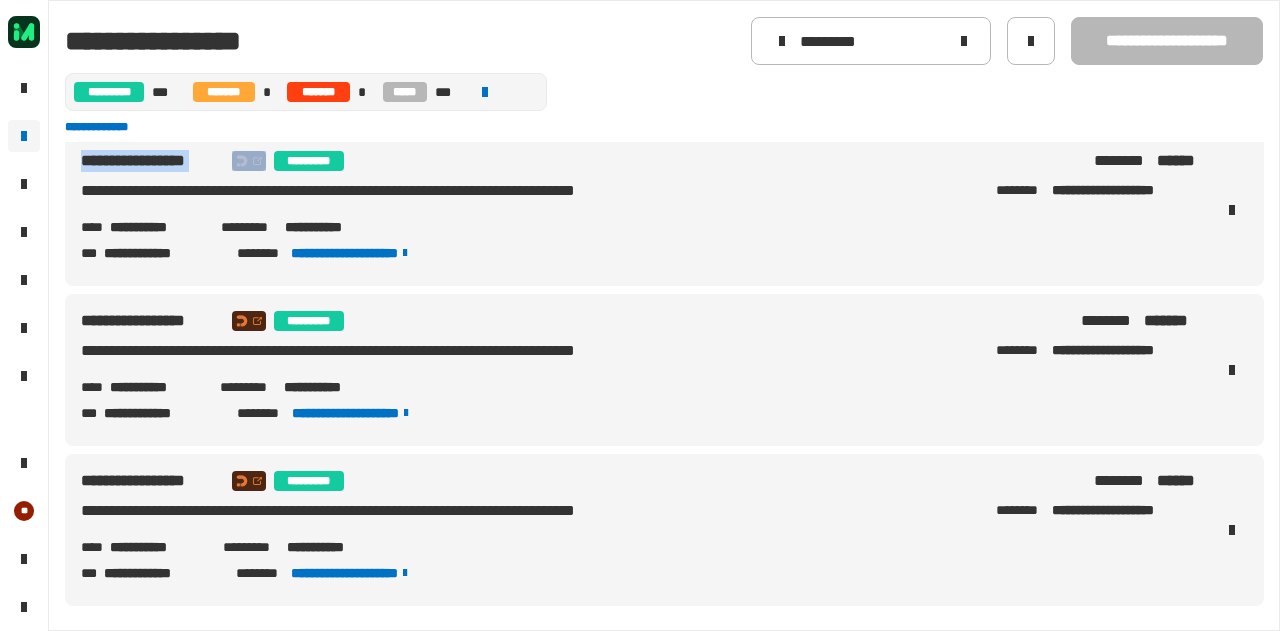 drag, startPoint x: 84, startPoint y: 160, endPoint x: 236, endPoint y: 161, distance: 152.0033 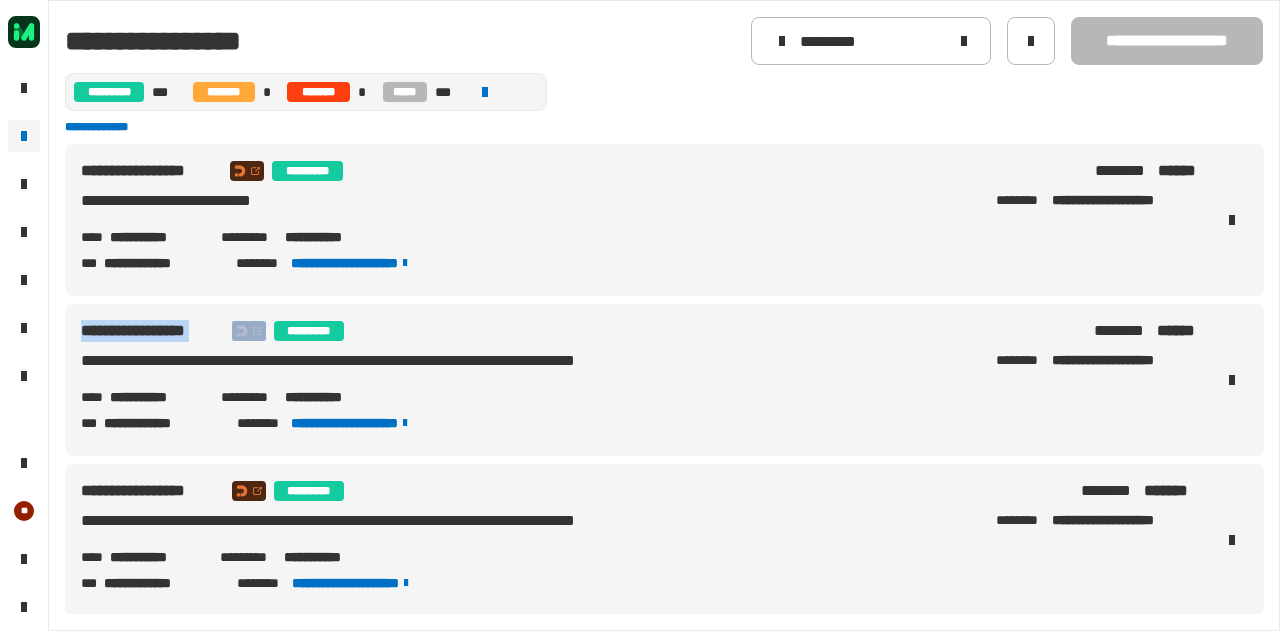 scroll, scrollTop: 648, scrollLeft: 0, axis: vertical 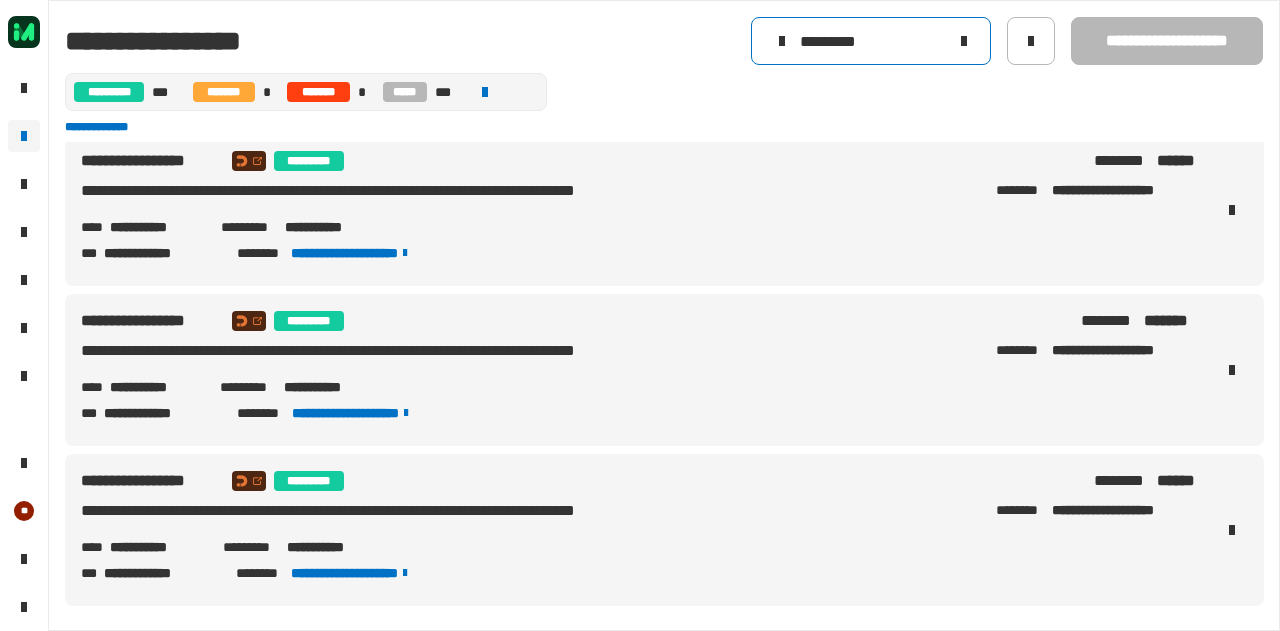 click 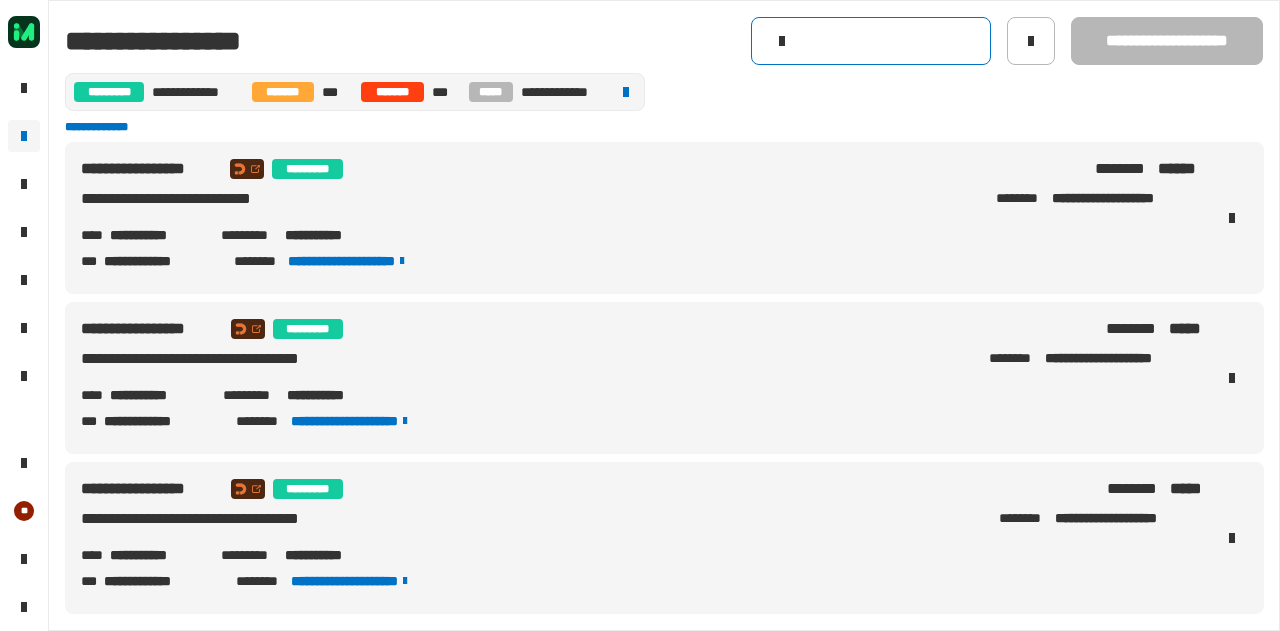 scroll, scrollTop: 0, scrollLeft: 0, axis: both 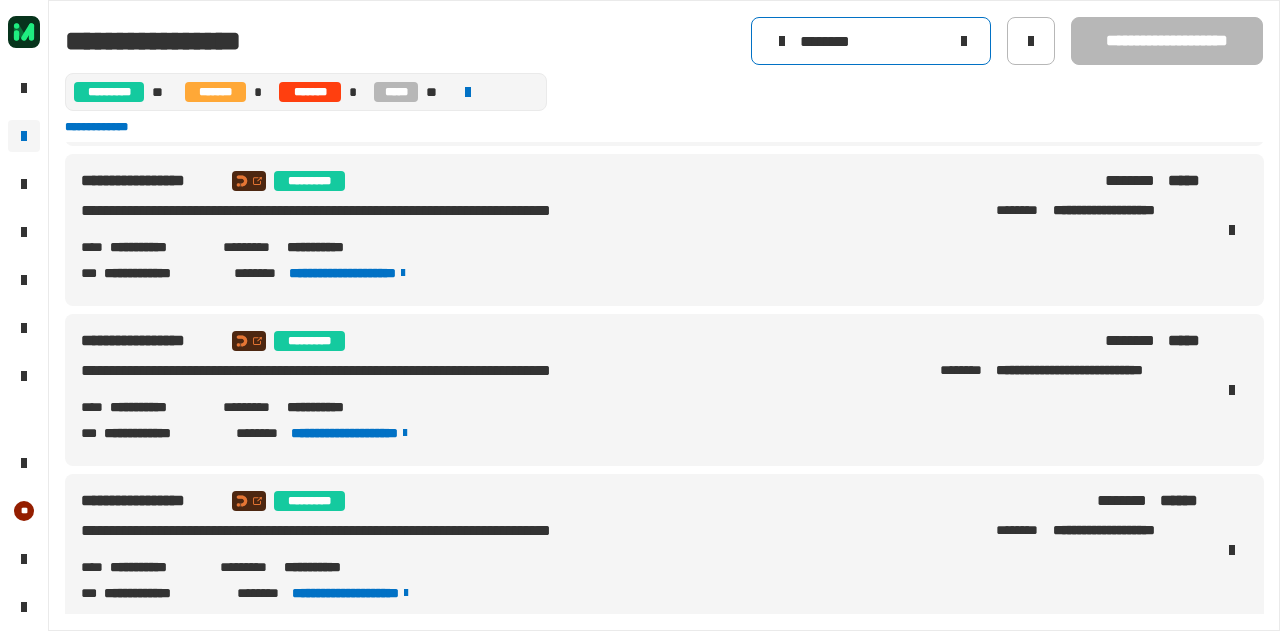 type on "********" 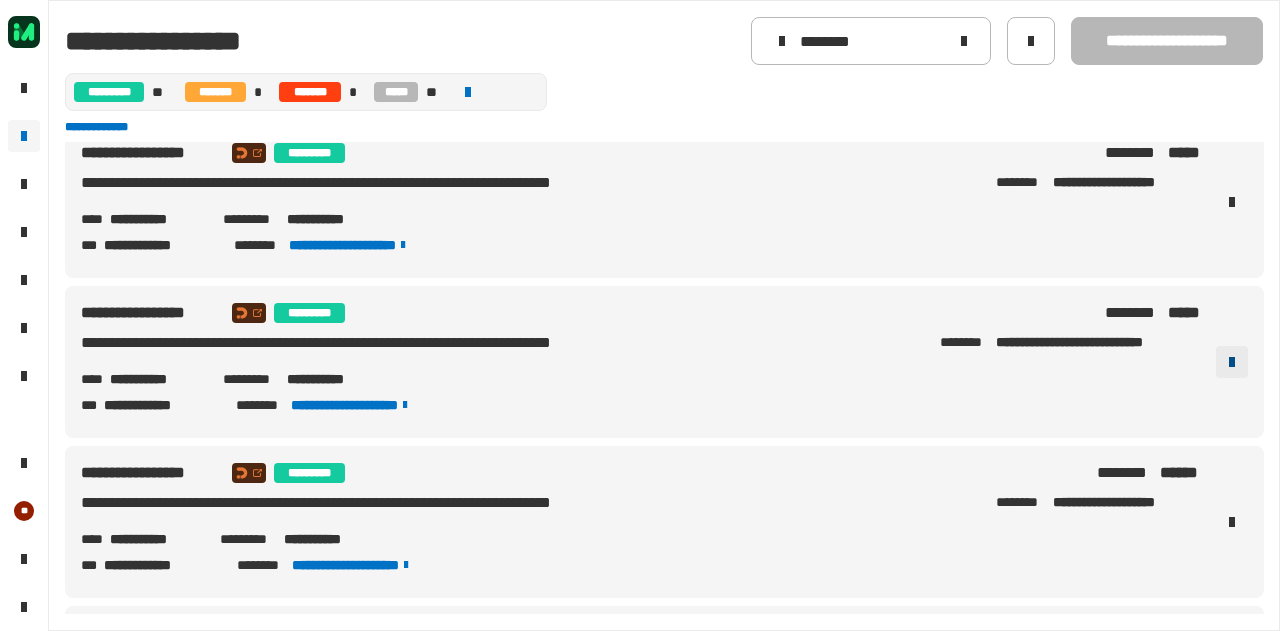 click at bounding box center [1232, 362] 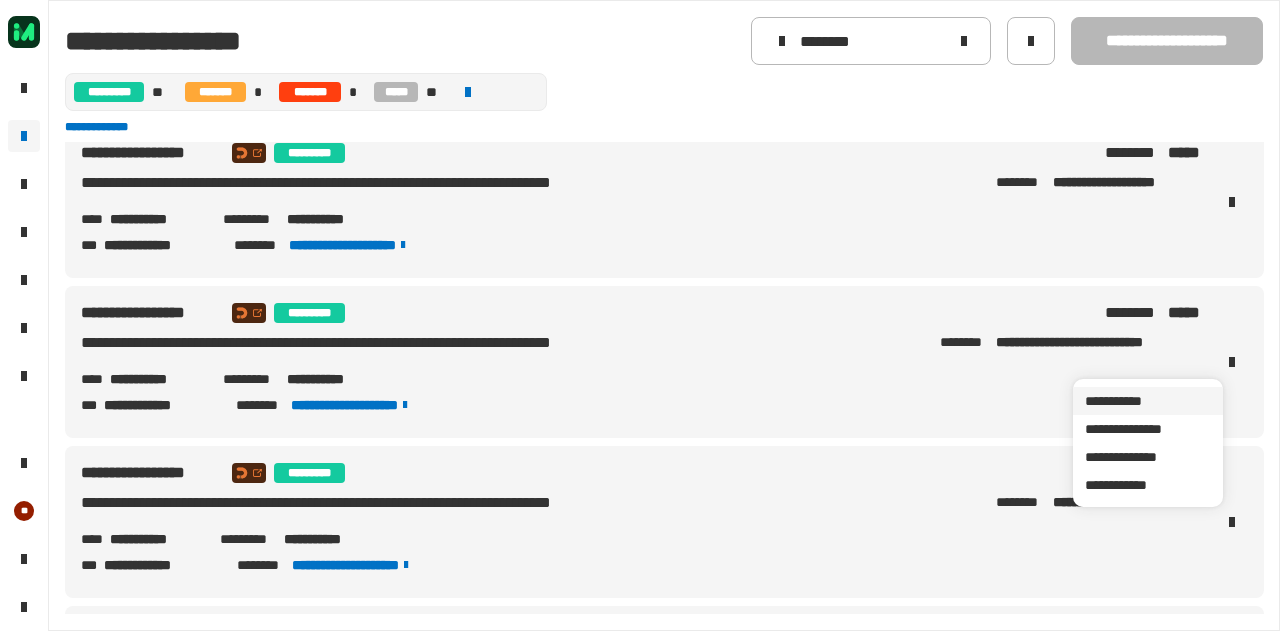 click on "**********" at bounding box center (1148, 401) 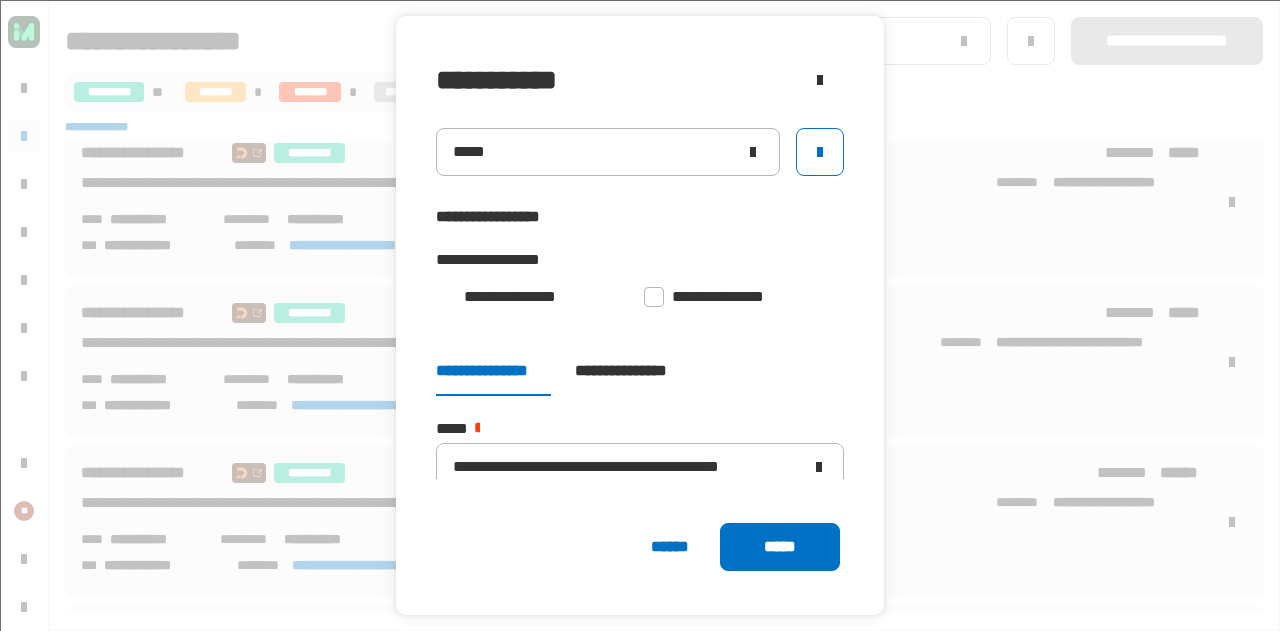 scroll, scrollTop: 116, scrollLeft: 0, axis: vertical 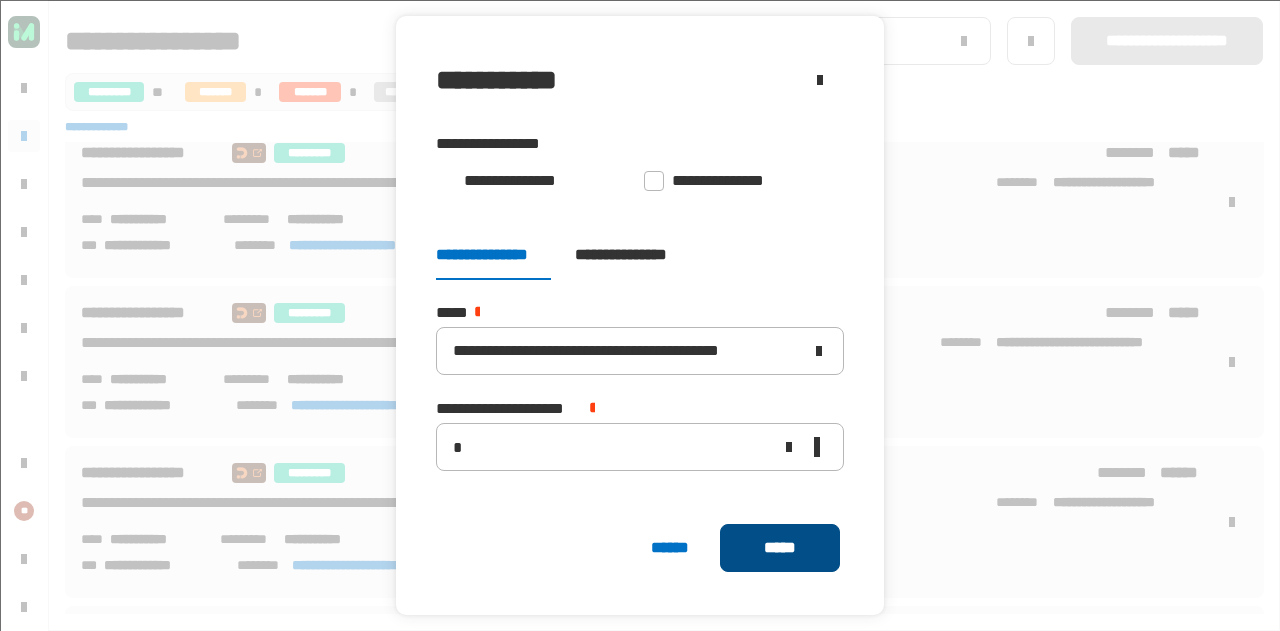 click on "*****" 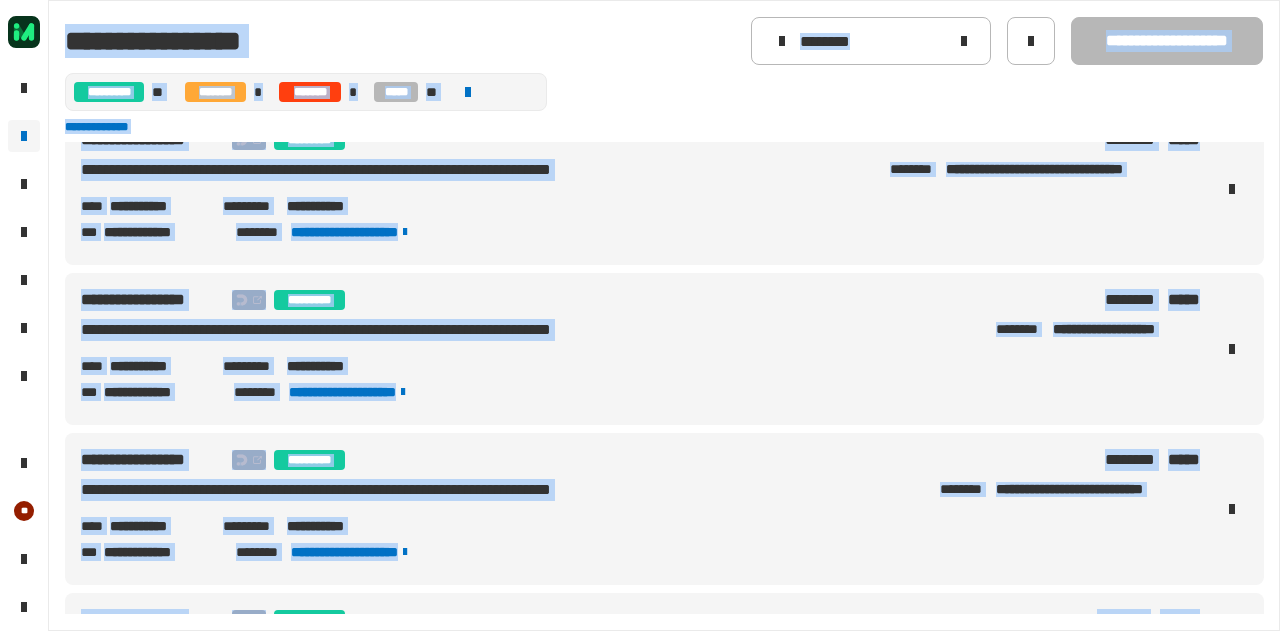scroll, scrollTop: 0, scrollLeft: 0, axis: both 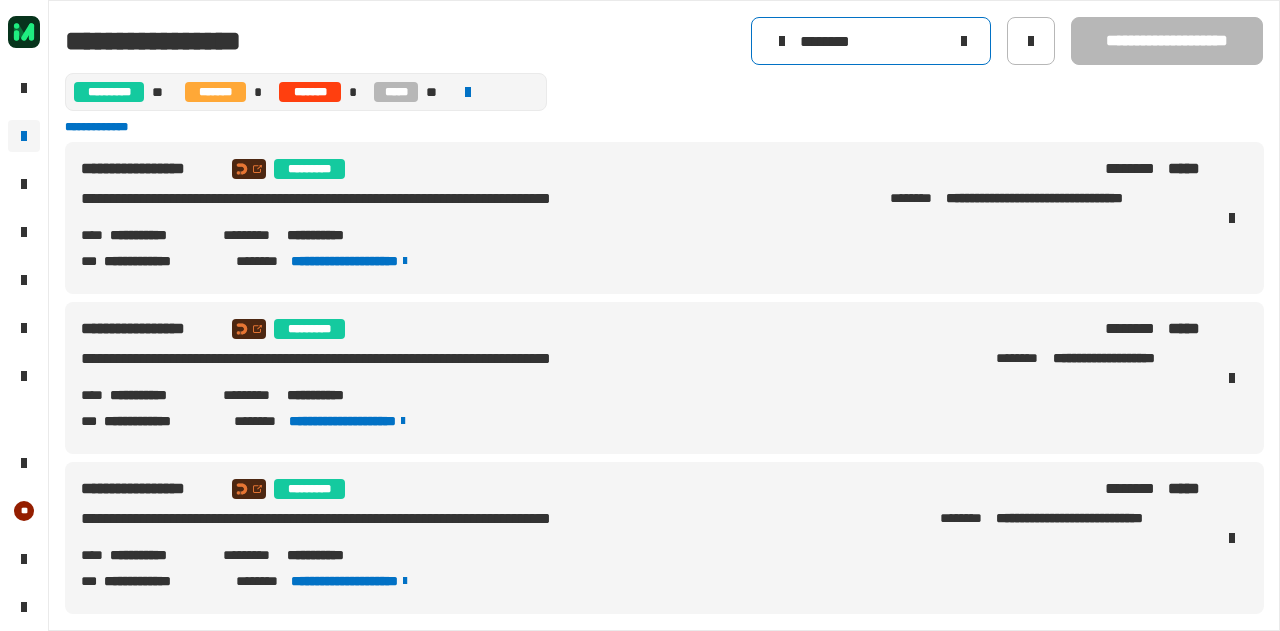 click 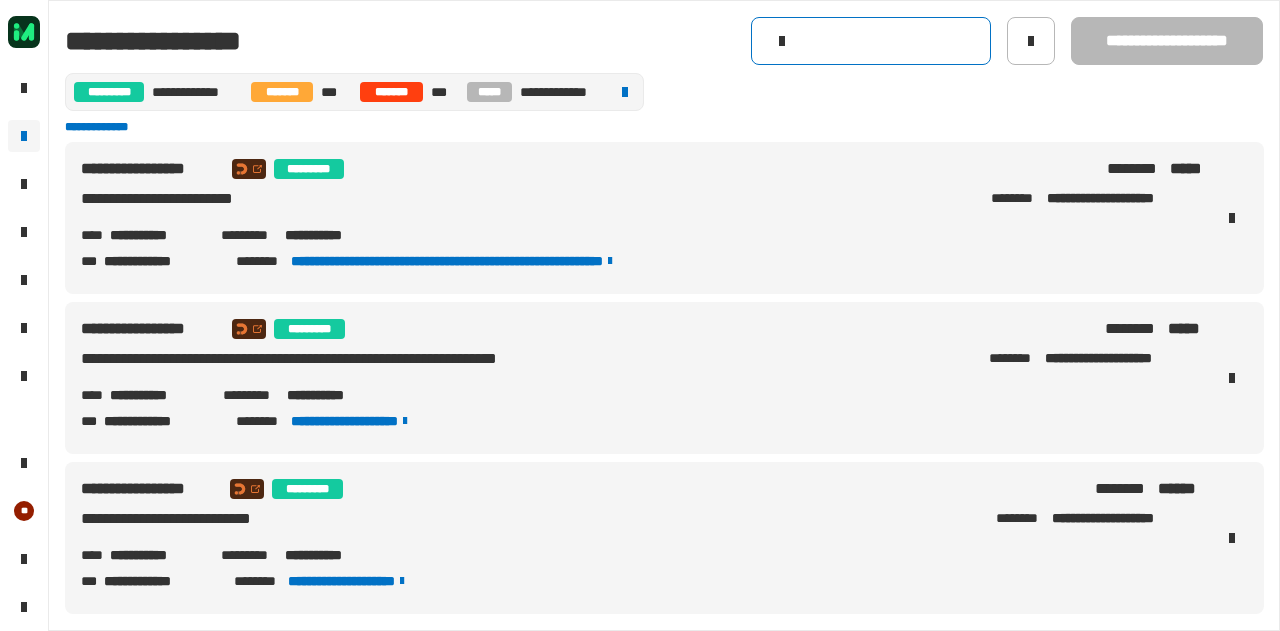 click 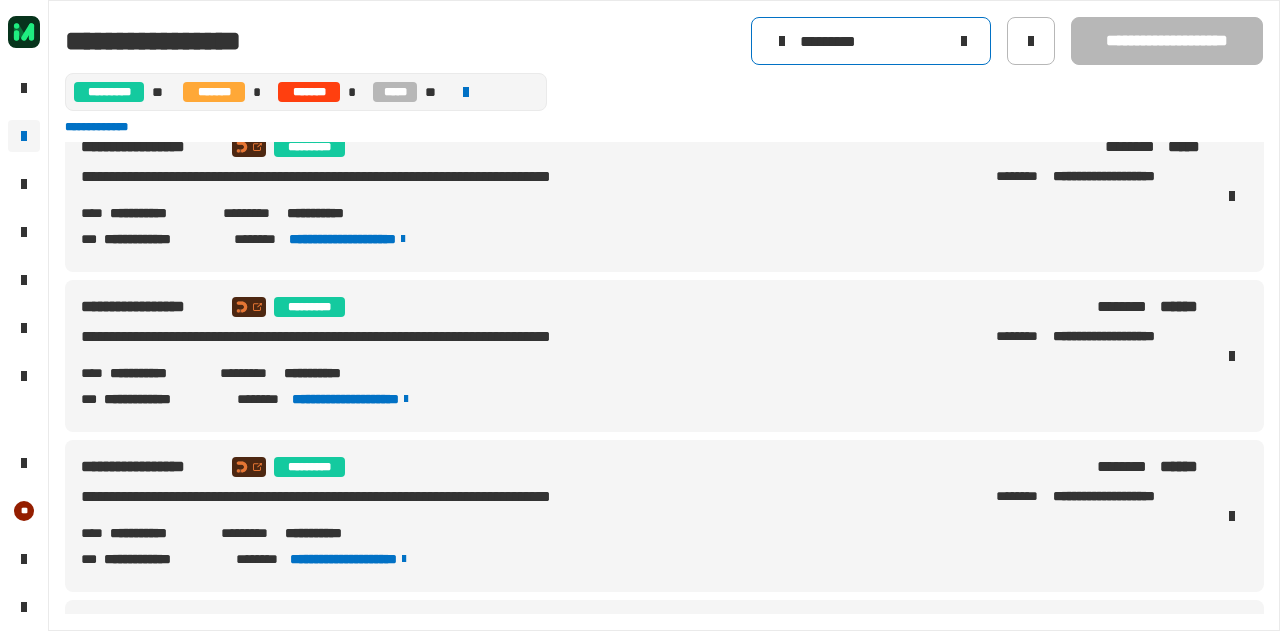 scroll, scrollTop: 0, scrollLeft: 0, axis: both 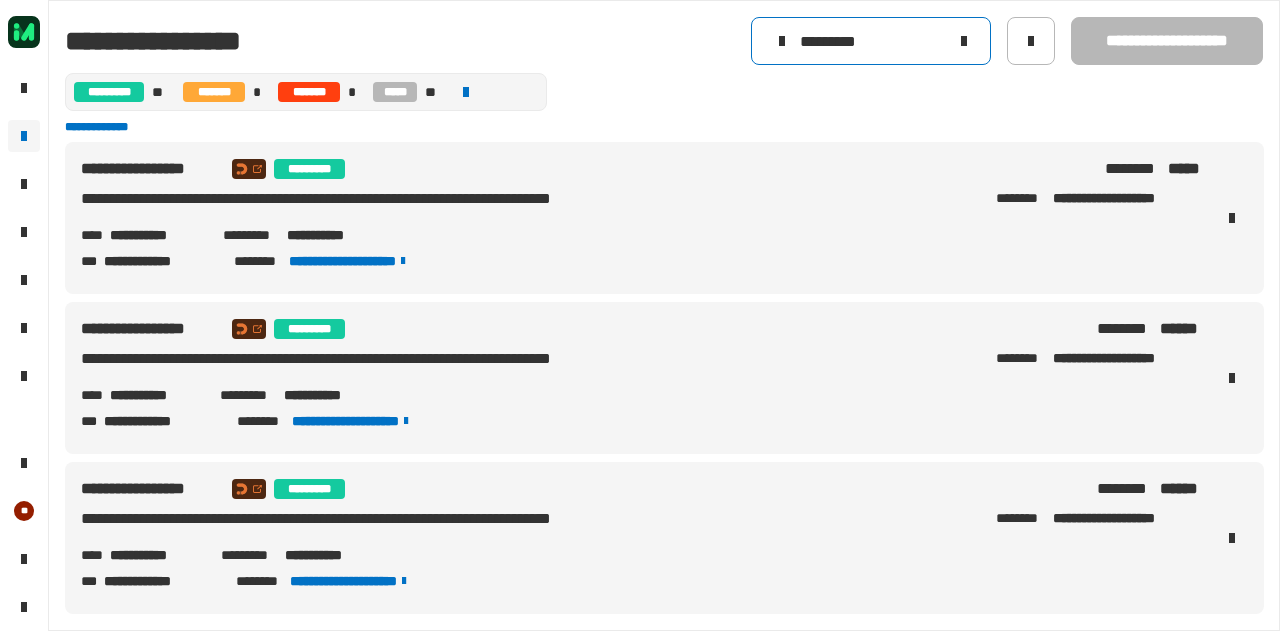 type on "*********" 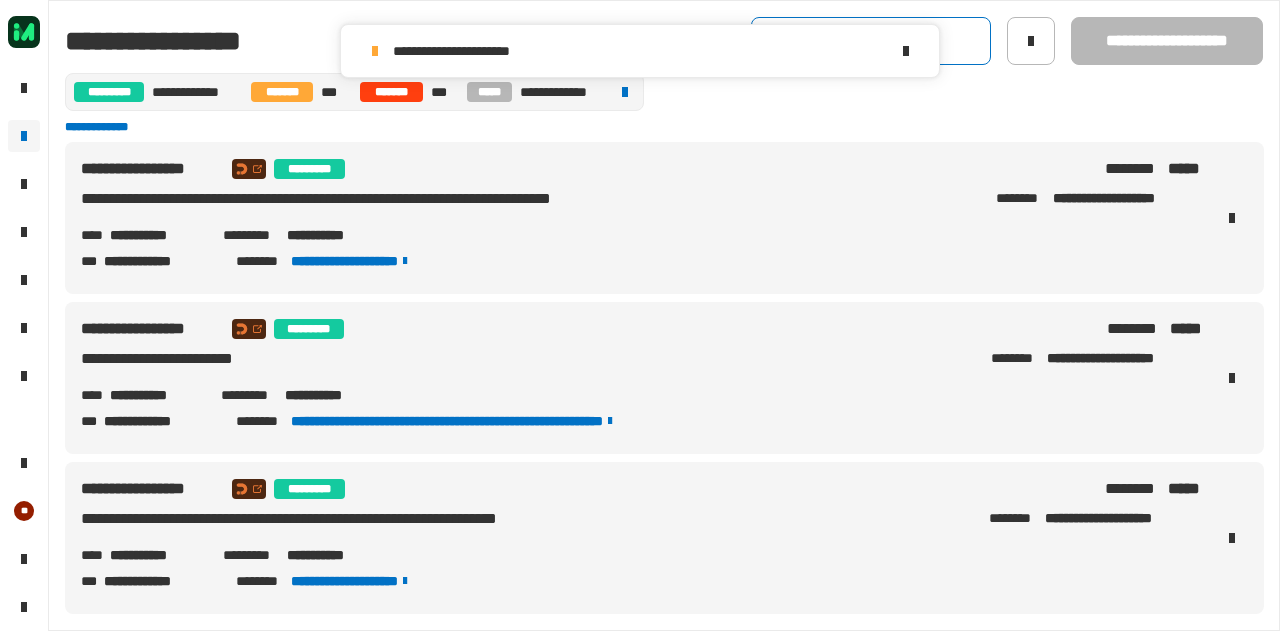 click 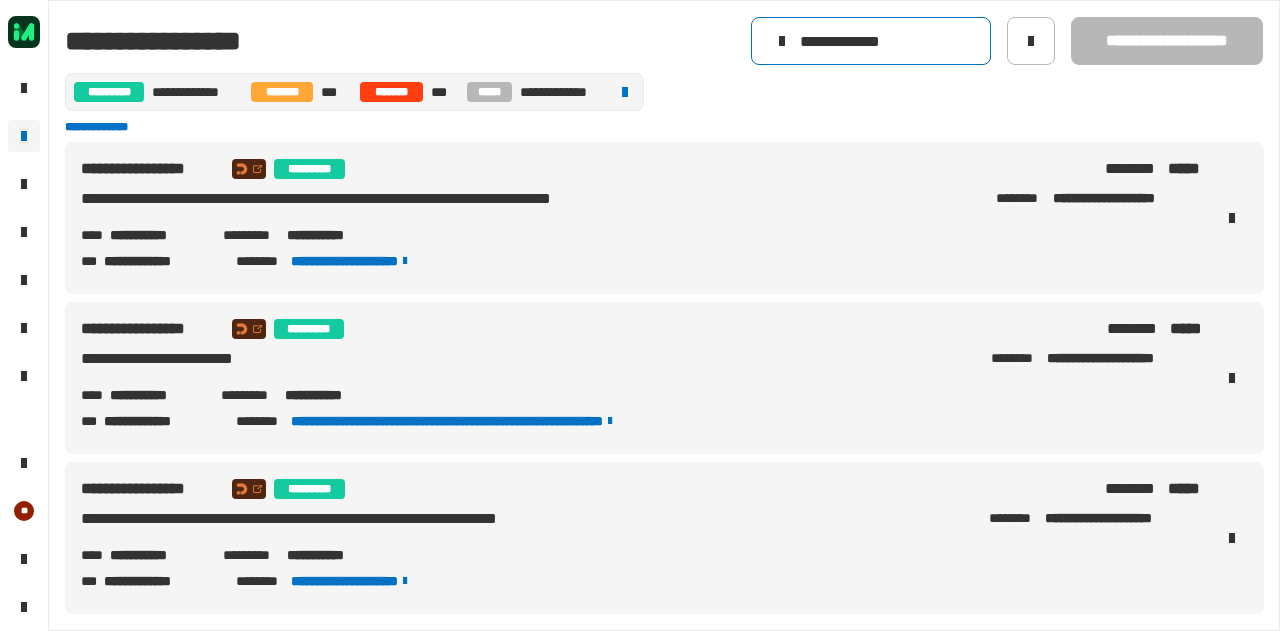 type on "**********" 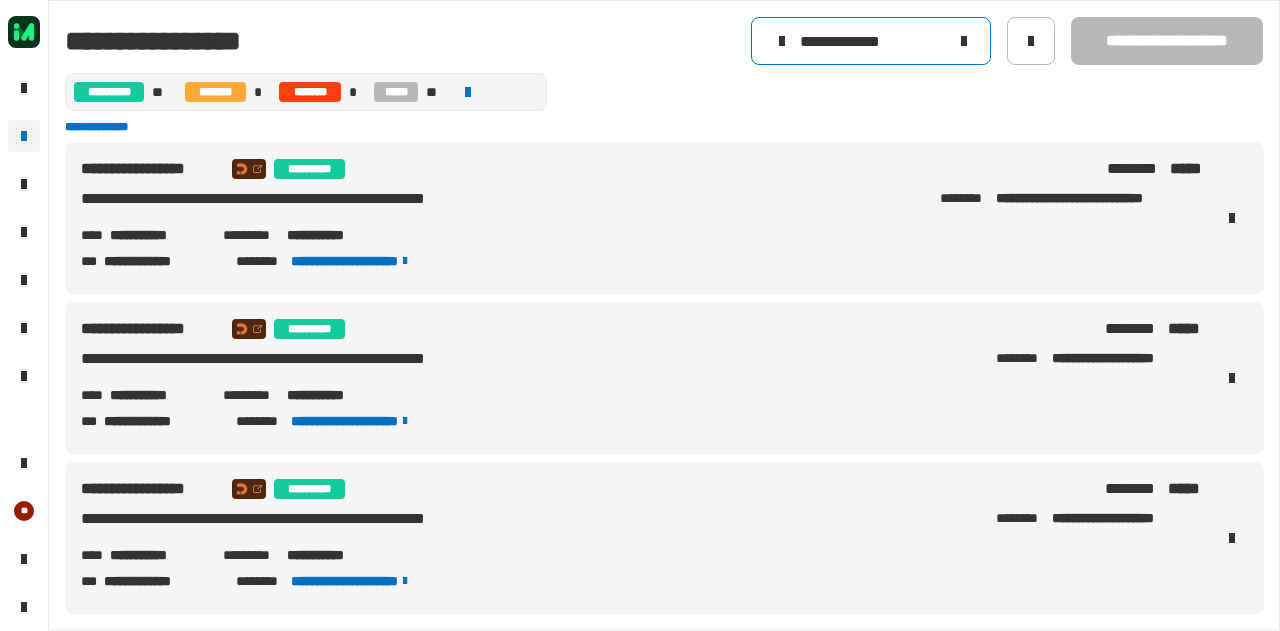 click 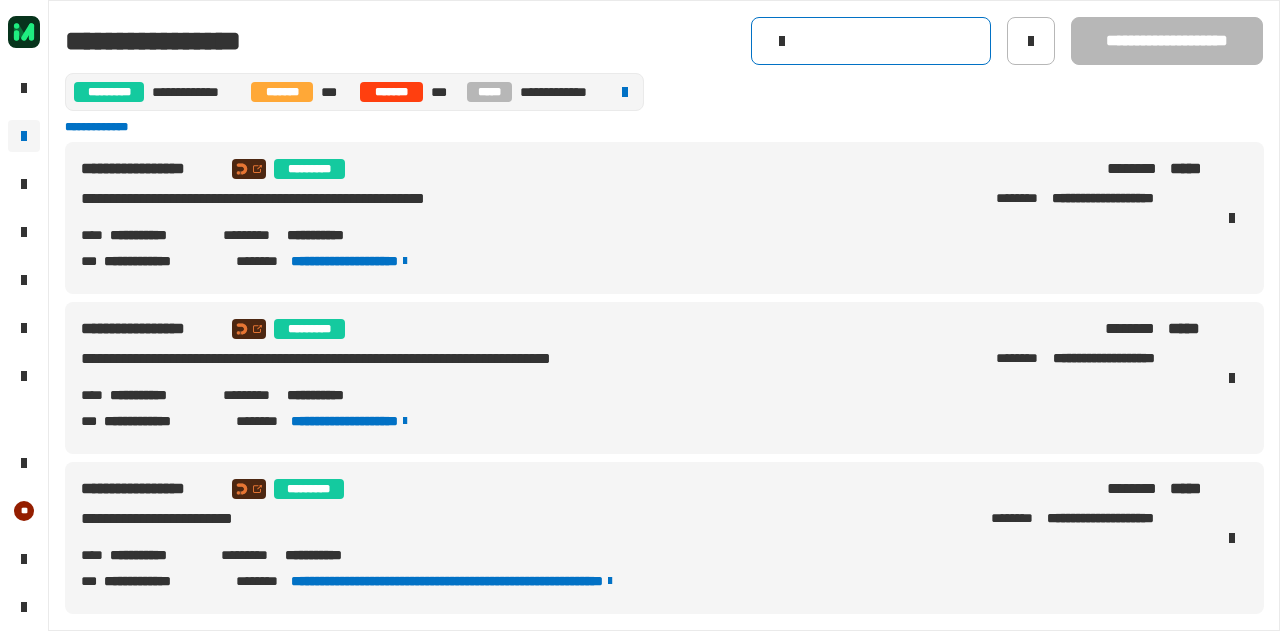 click 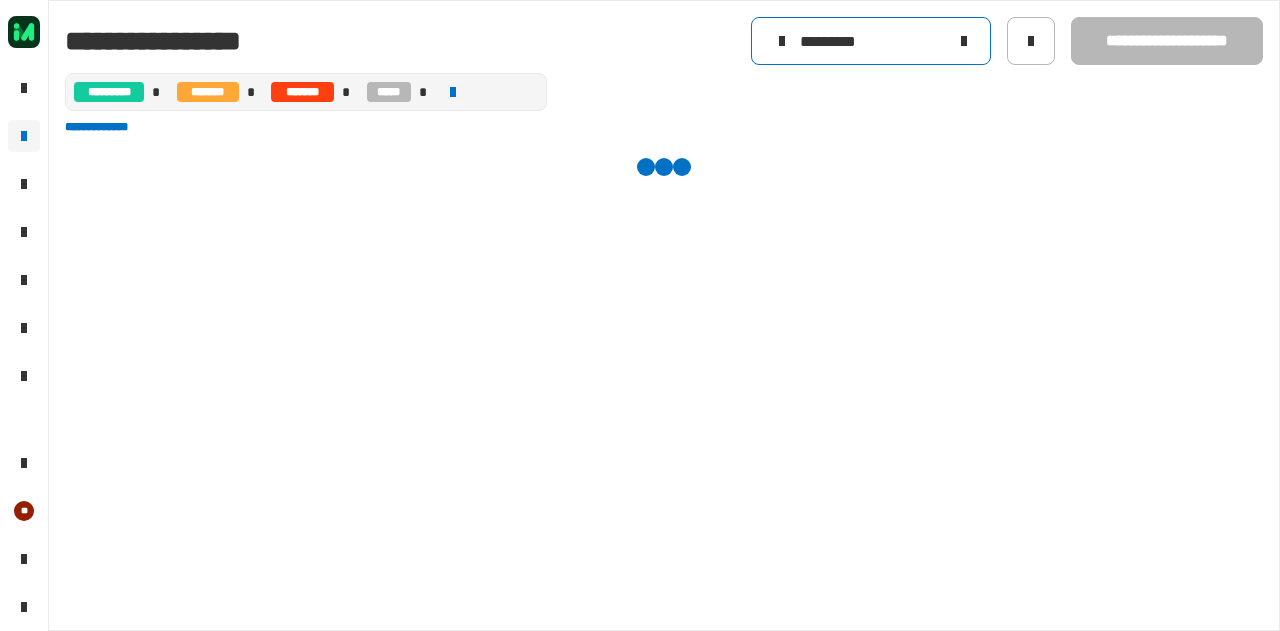 type on "*********" 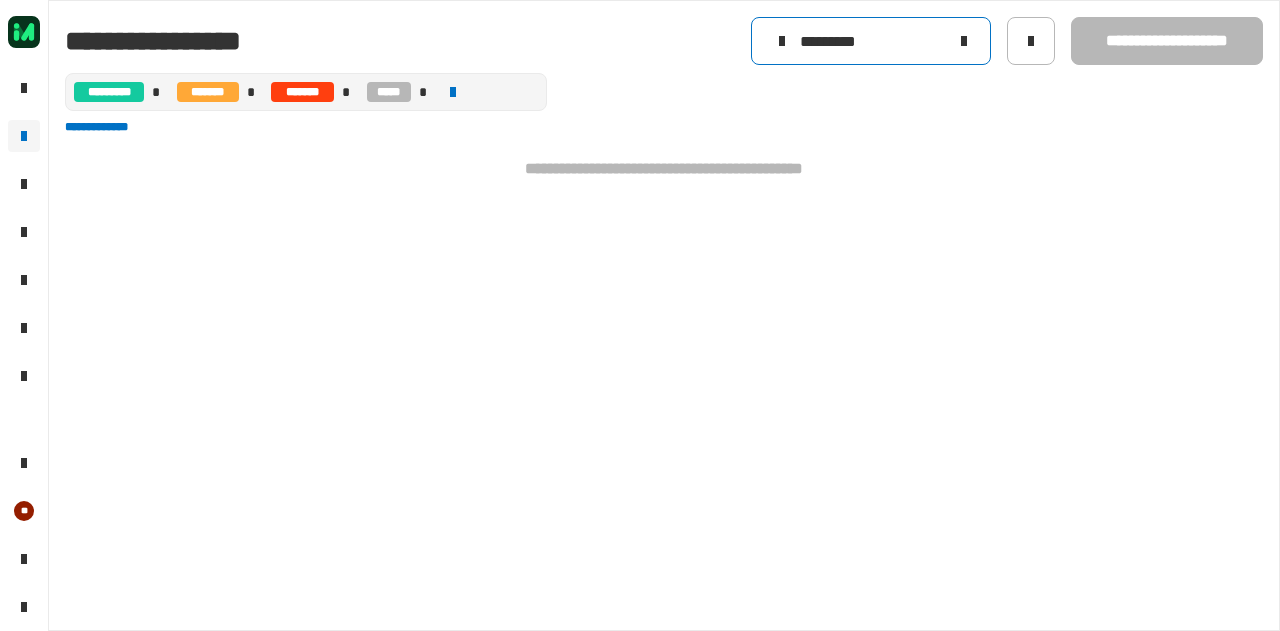 click on "*********" 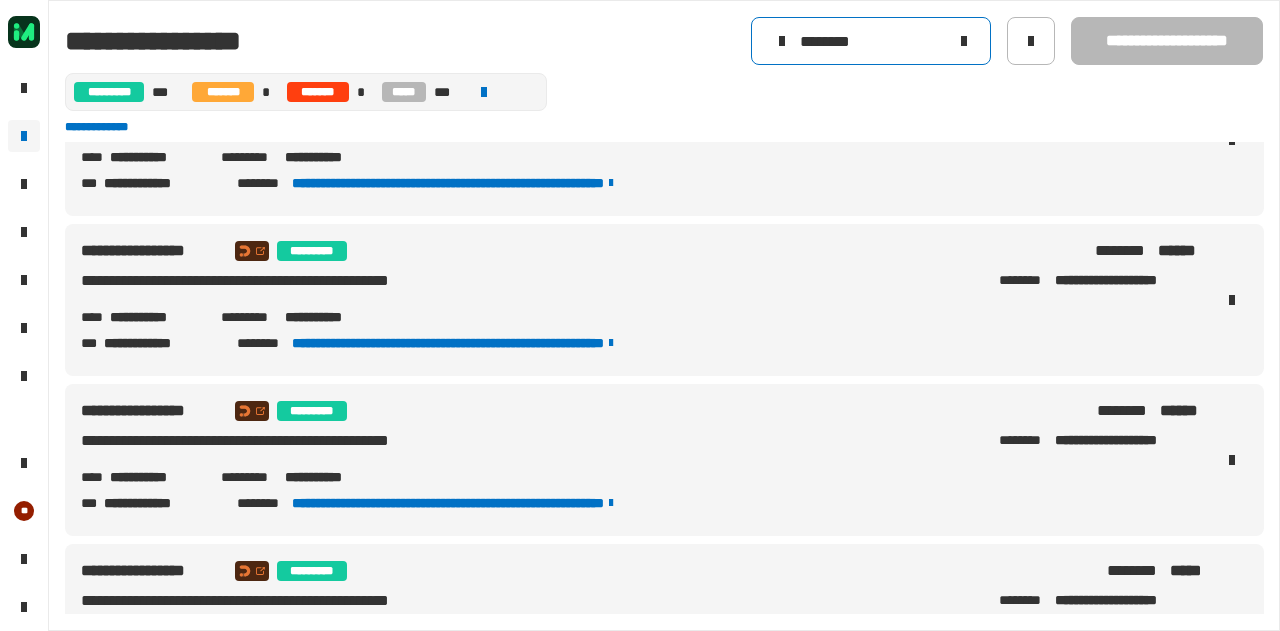 scroll, scrollTop: 1048, scrollLeft: 0, axis: vertical 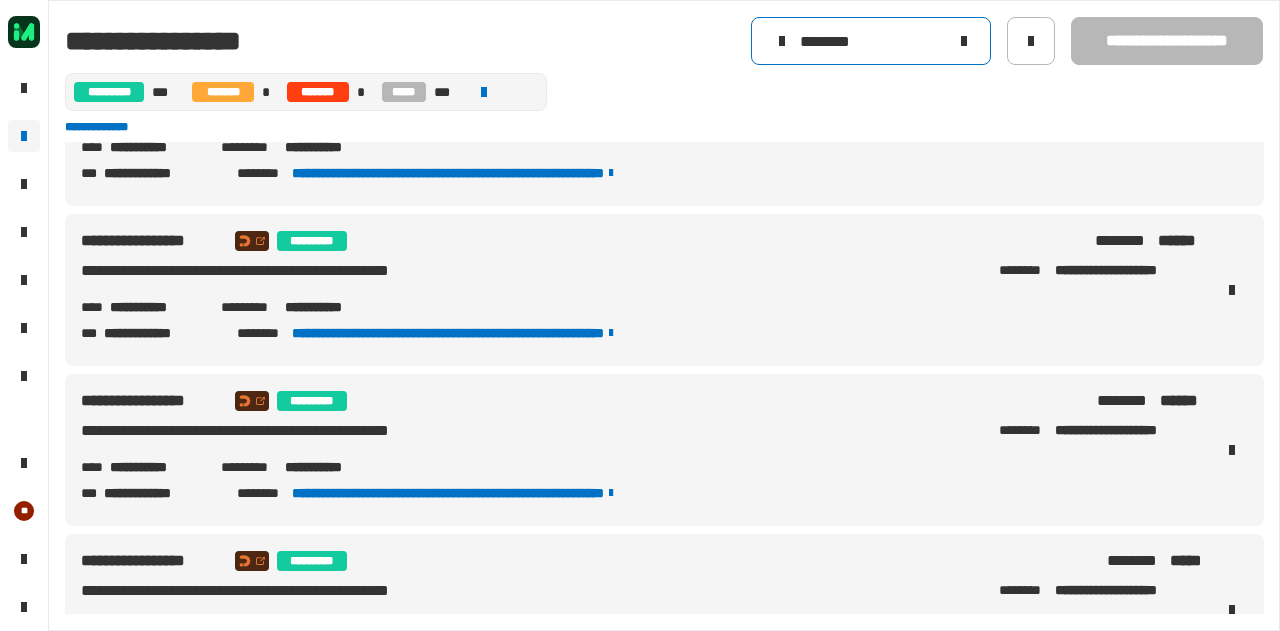 type on "********" 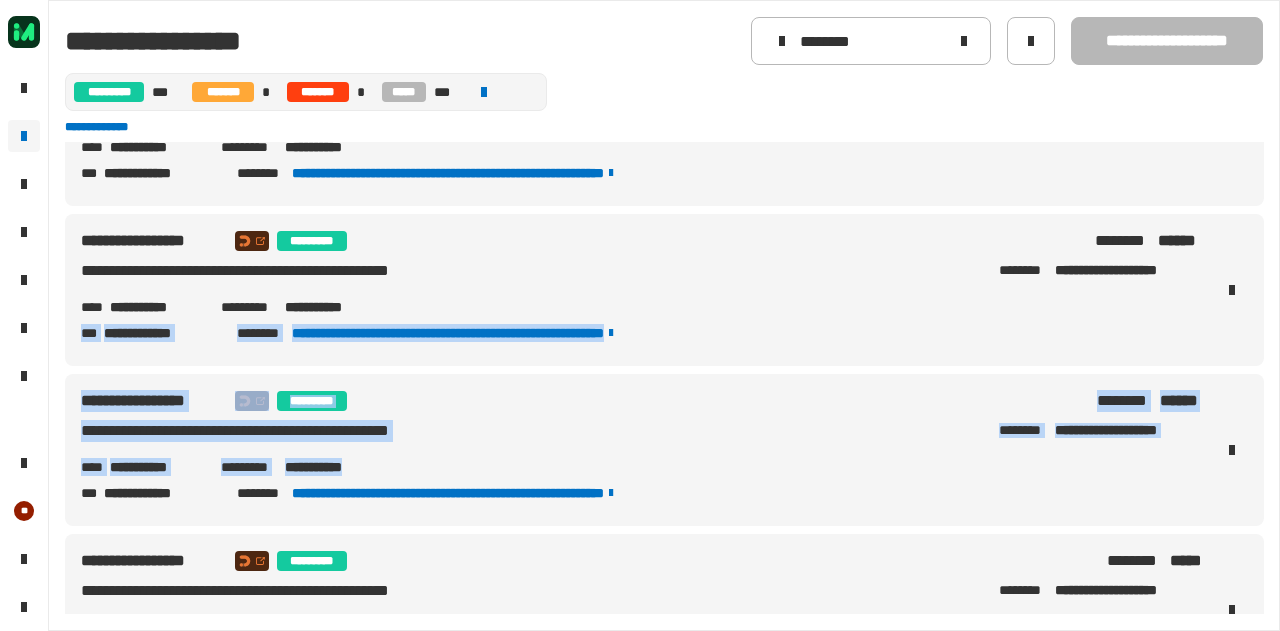 drag, startPoint x: 794, startPoint y: 469, endPoint x: 800, endPoint y: 309, distance: 160.11246 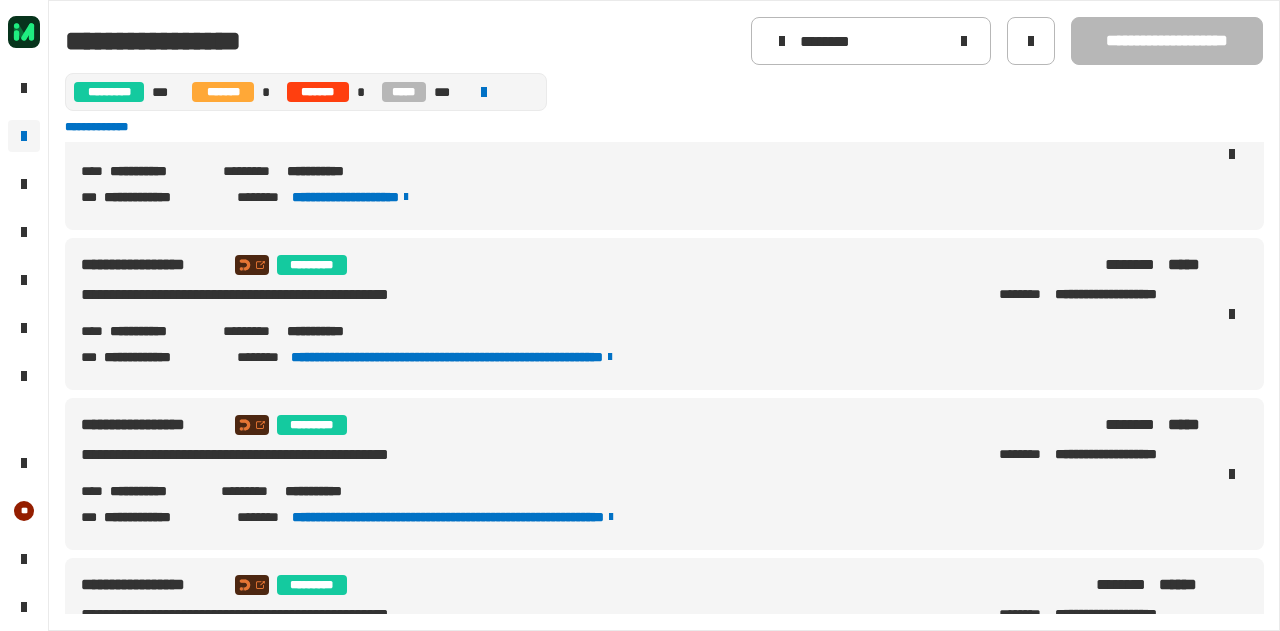 scroll, scrollTop: 418, scrollLeft: 0, axis: vertical 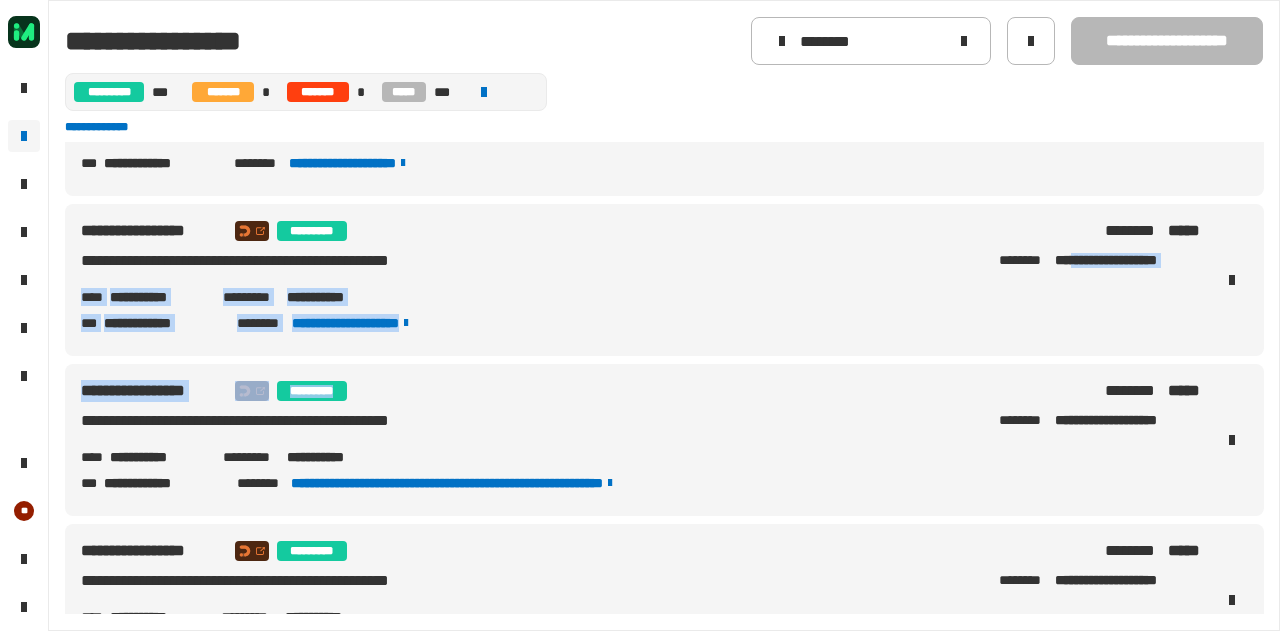 drag, startPoint x: 982, startPoint y: 402, endPoint x: 1045, endPoint y: 265, distance: 150.79124 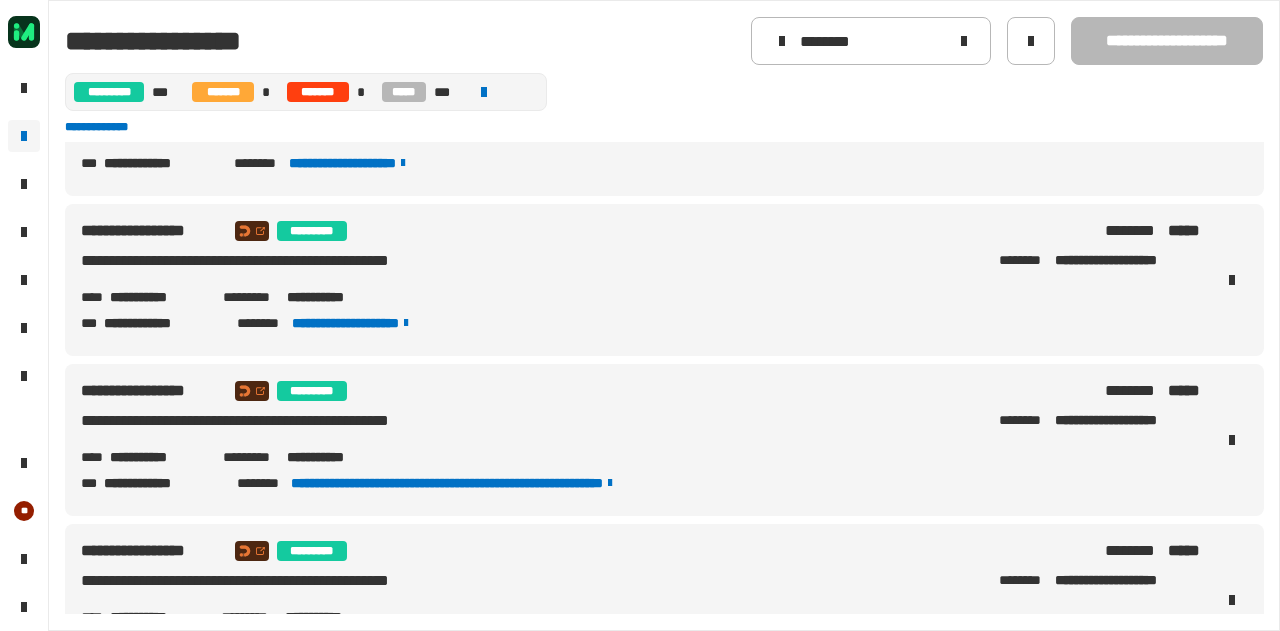drag, startPoint x: 731, startPoint y: 442, endPoint x: 666, endPoint y: 322, distance: 136.47343 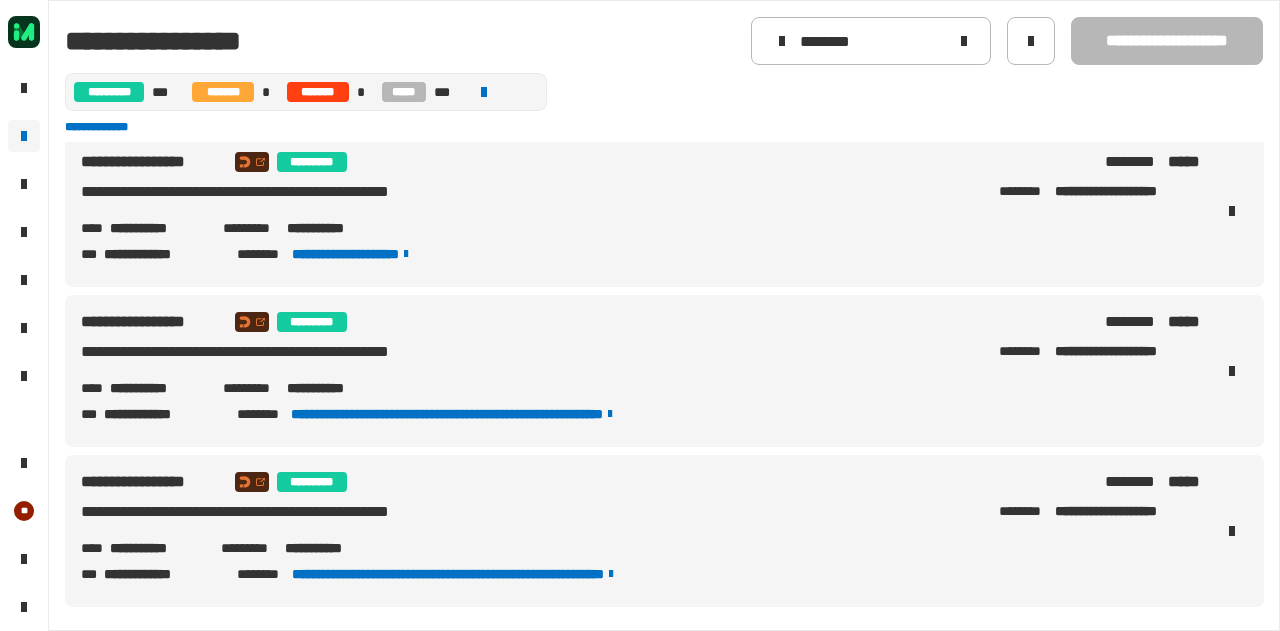 scroll, scrollTop: 610, scrollLeft: 0, axis: vertical 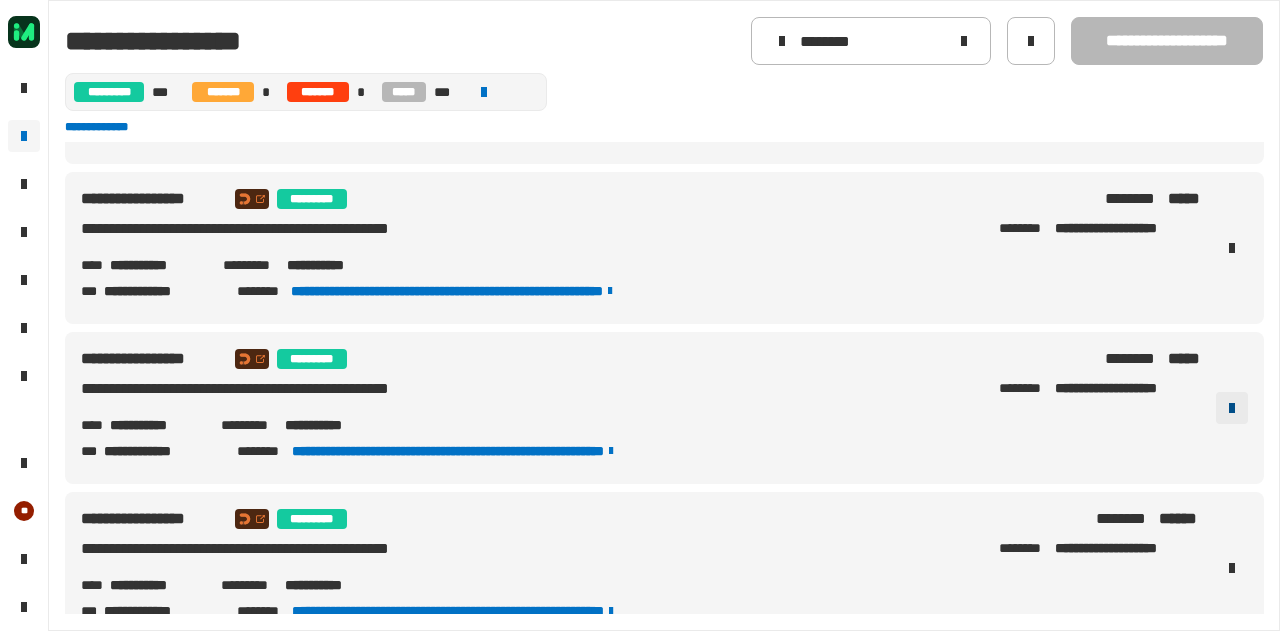 click at bounding box center (1232, 408) 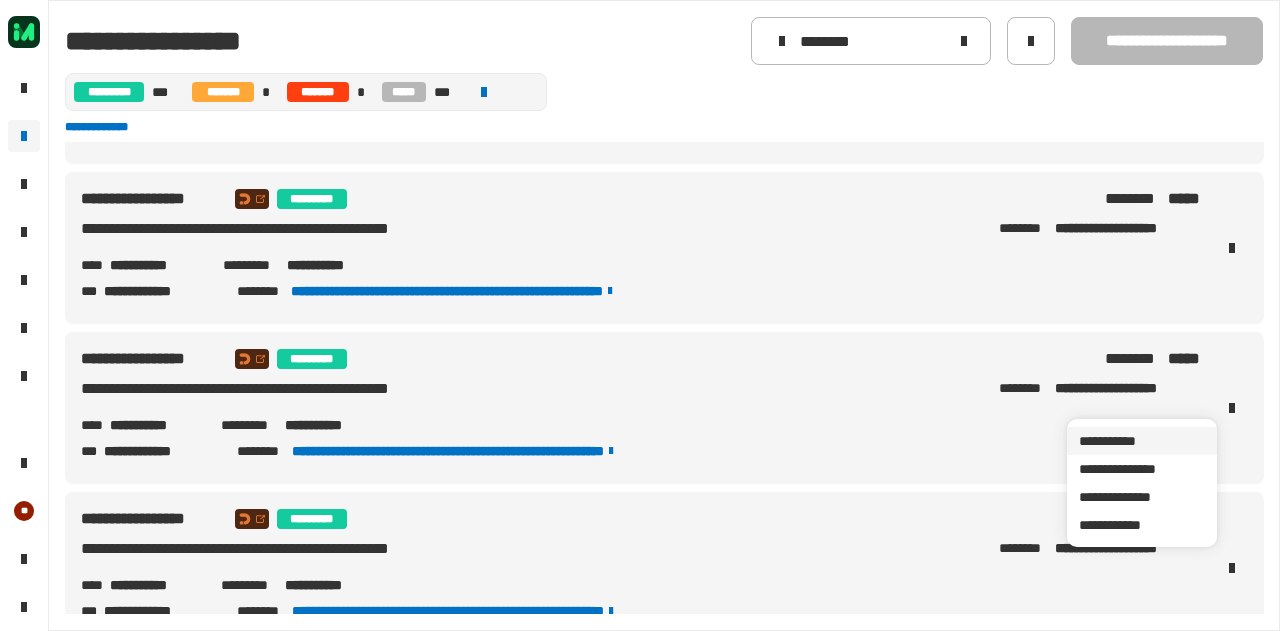 click on "**********" at bounding box center (1142, 441) 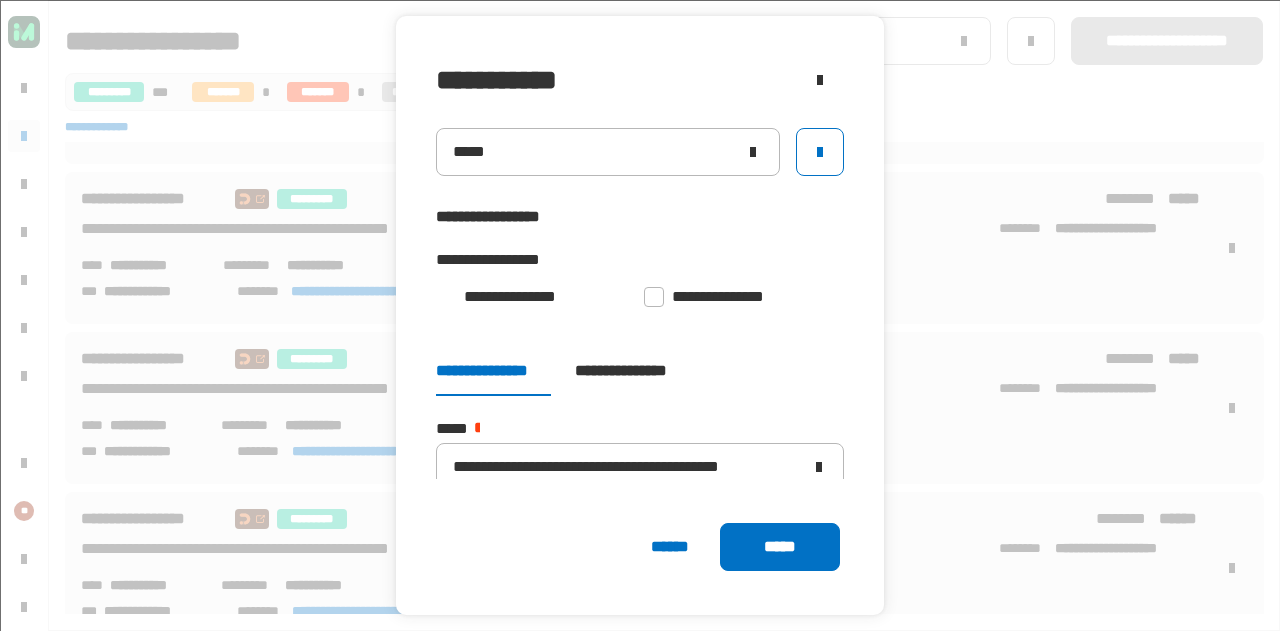 click on "**********" 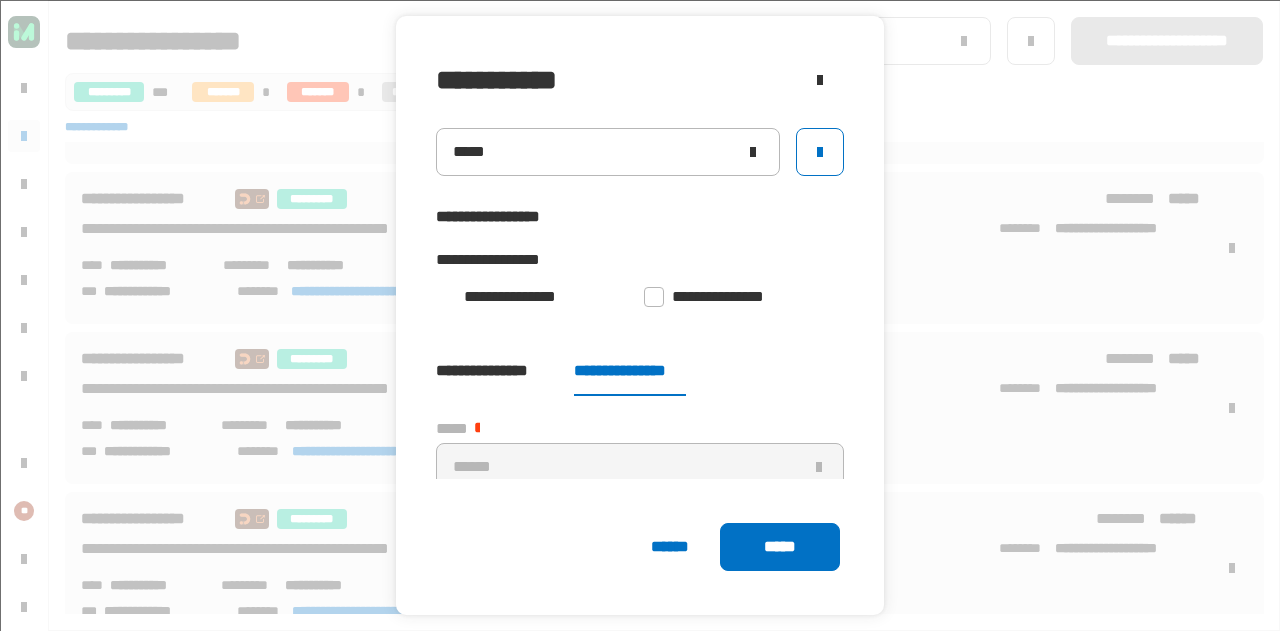 click on "******" 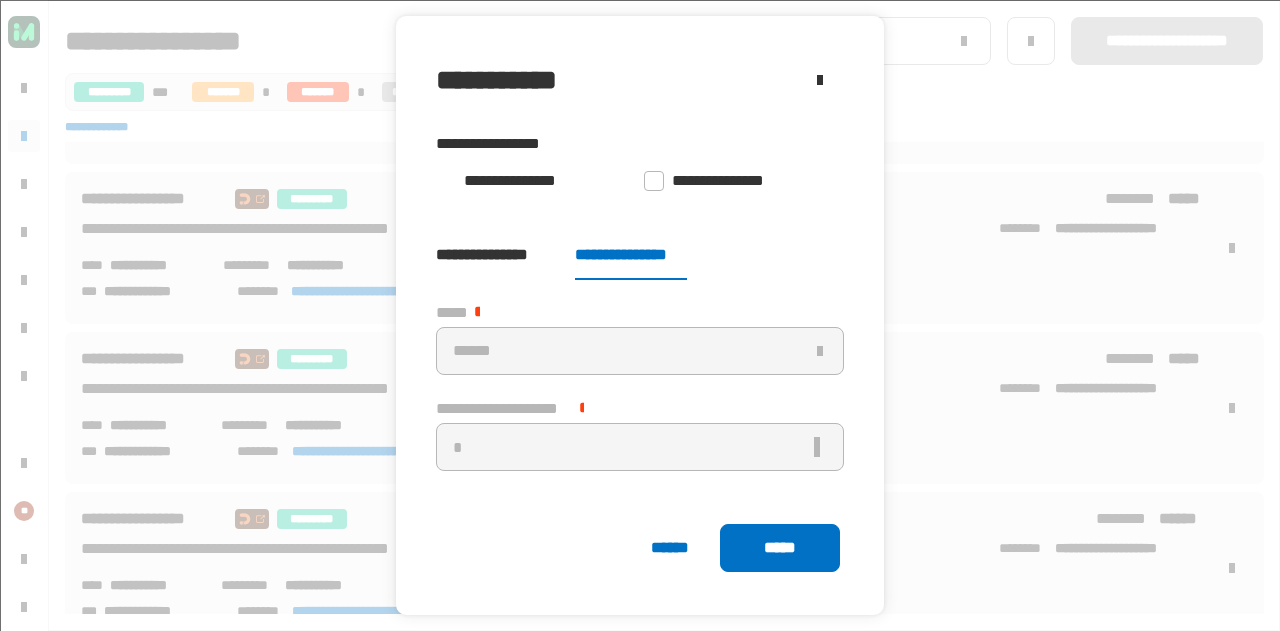 click 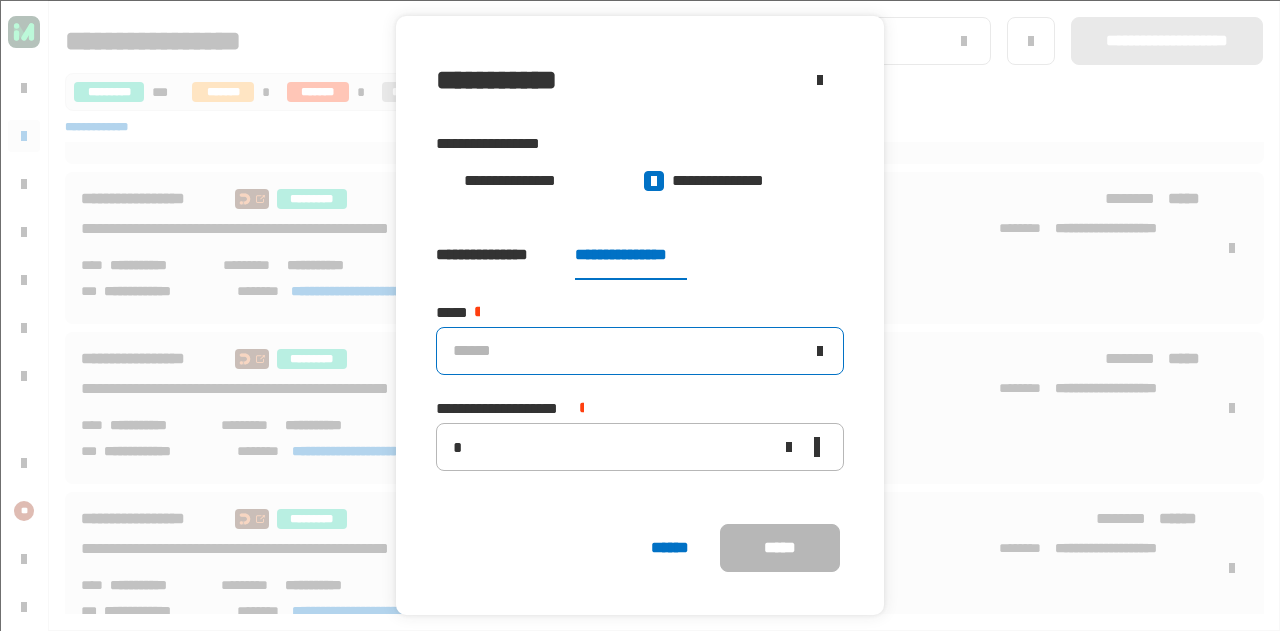 click on "******" 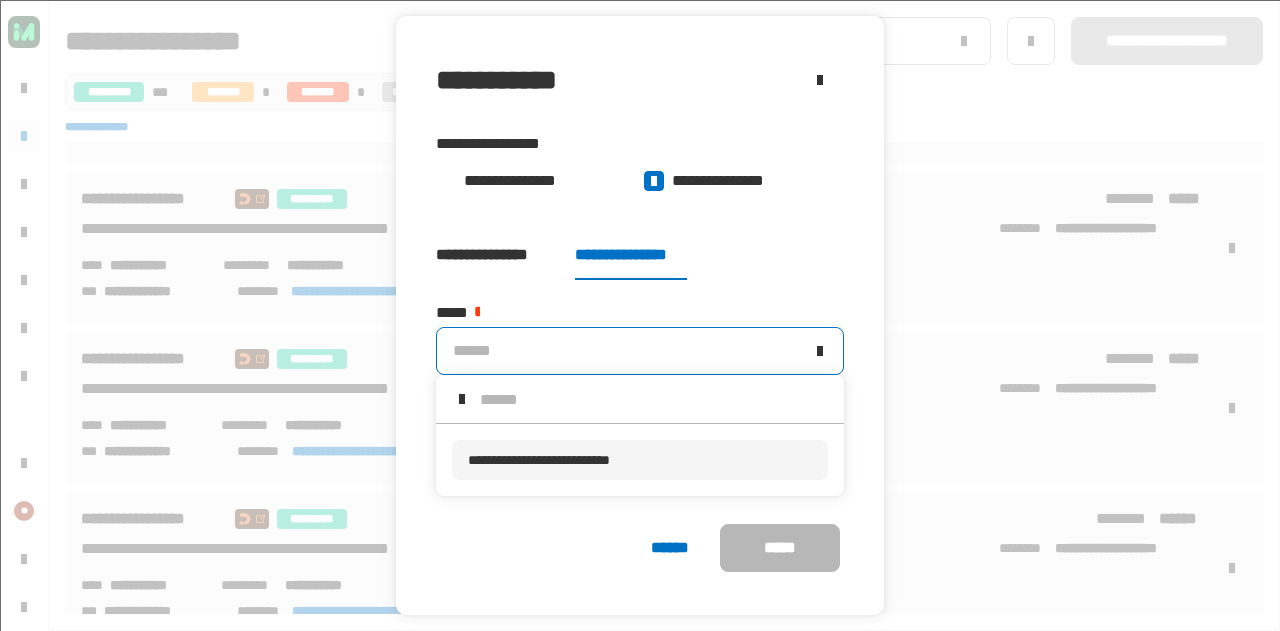 click on "**********" at bounding box center [640, 460] 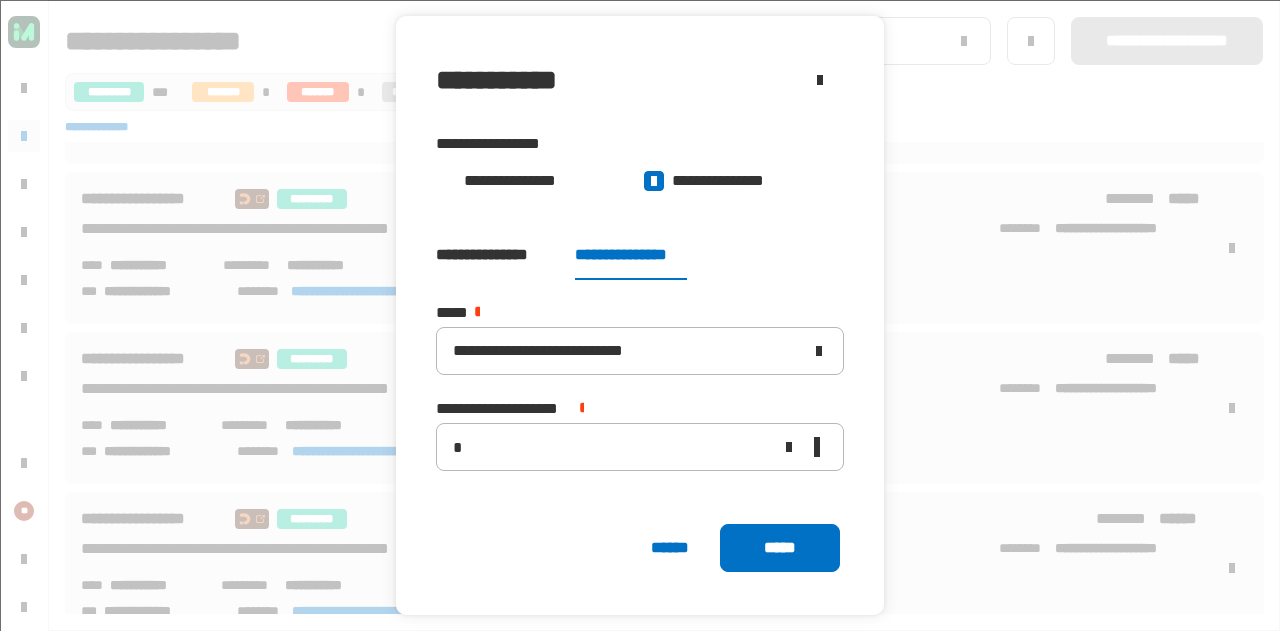 click 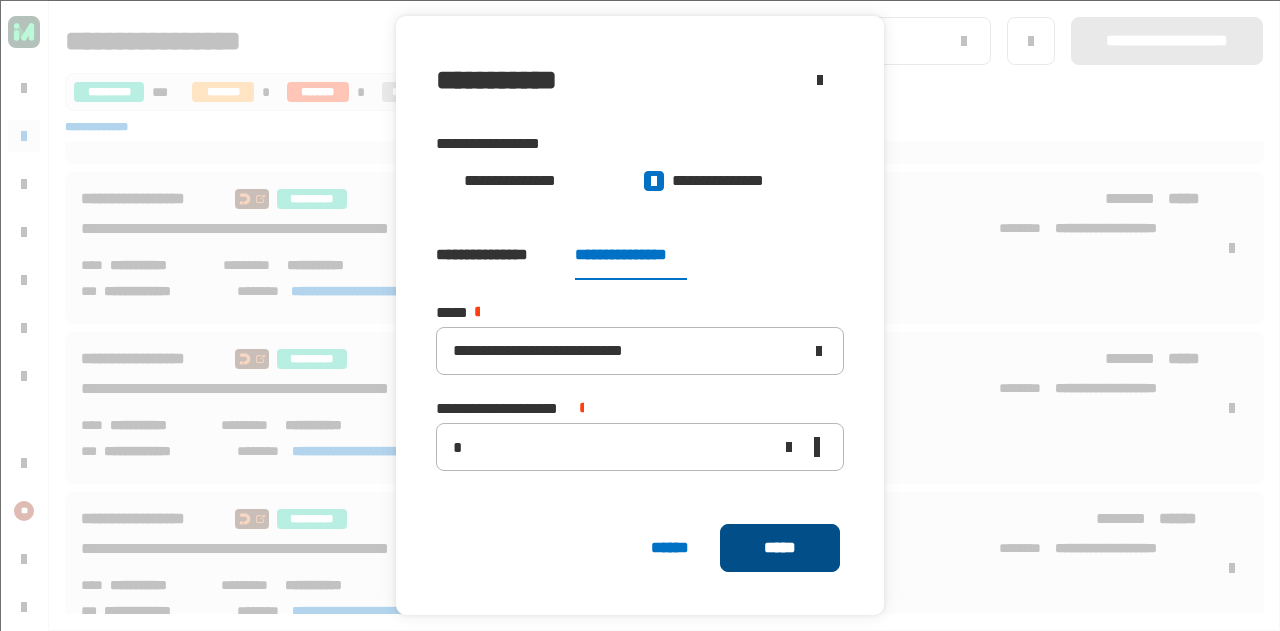 click on "*****" 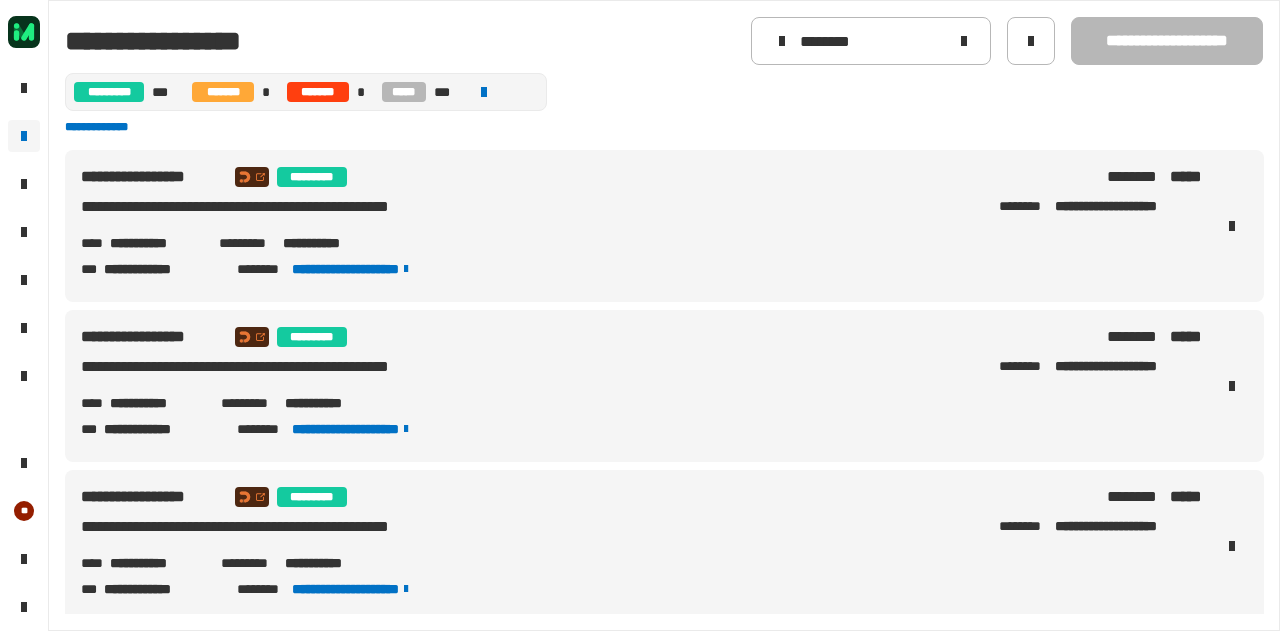 scroll, scrollTop: 1588, scrollLeft: 0, axis: vertical 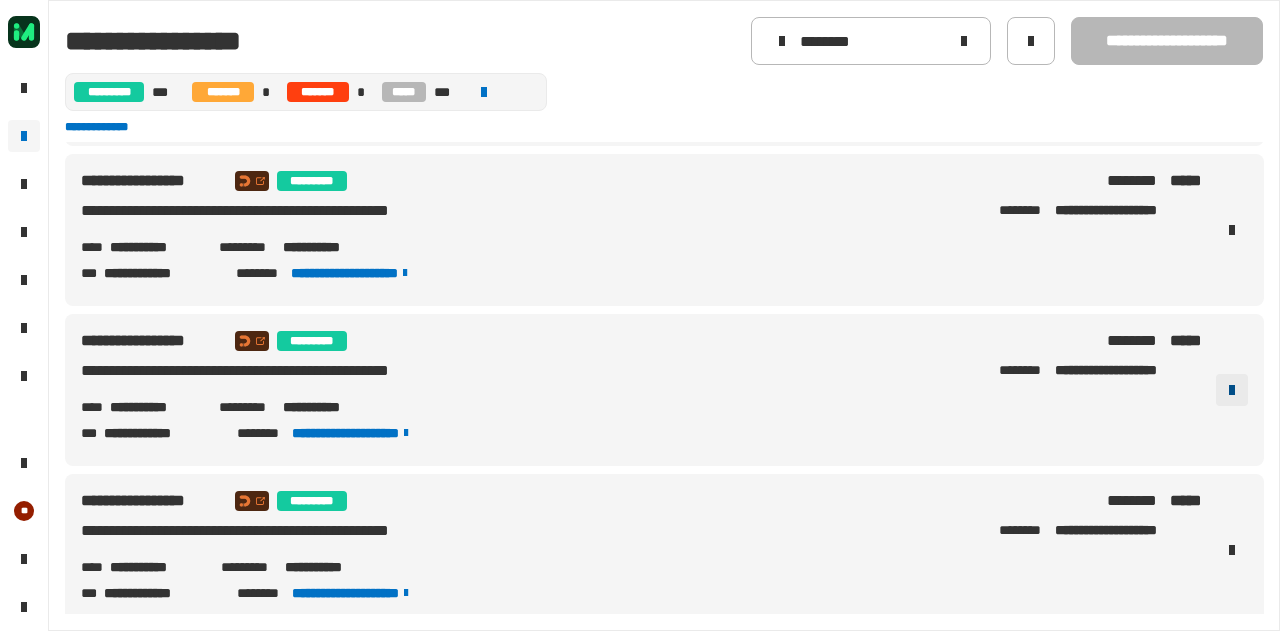 click at bounding box center [1232, 390] 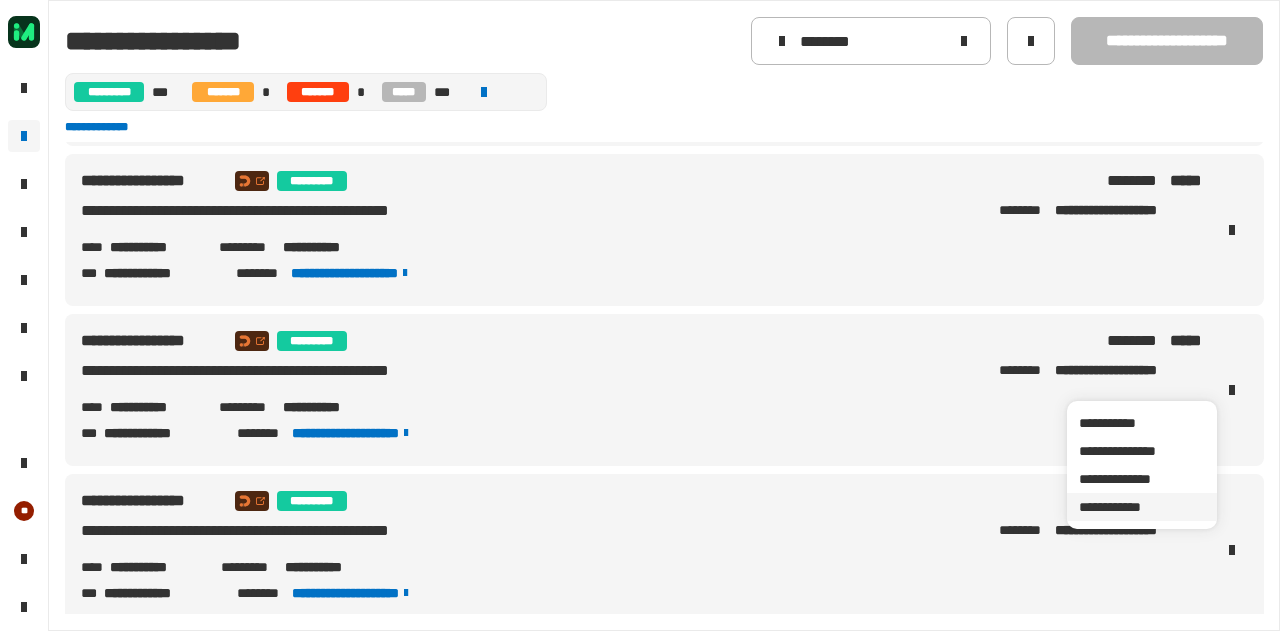 click on "**********" at bounding box center (1142, 507) 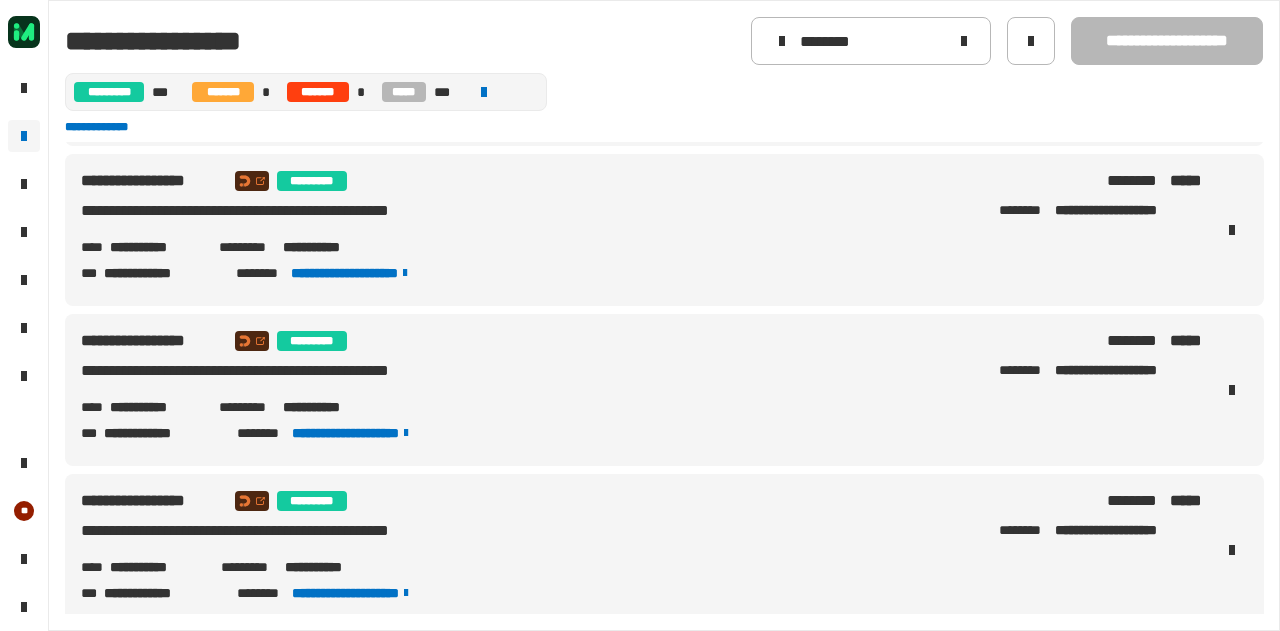 click on "**********" at bounding box center (330, 247) 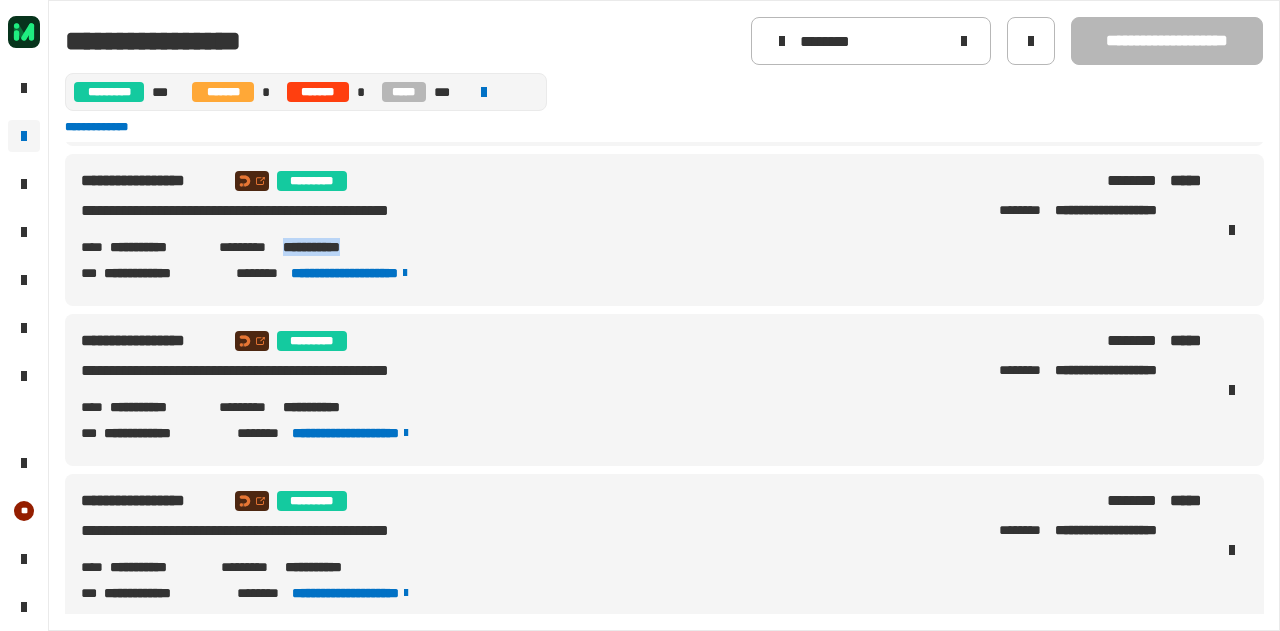 click on "**********" at bounding box center [330, 247] 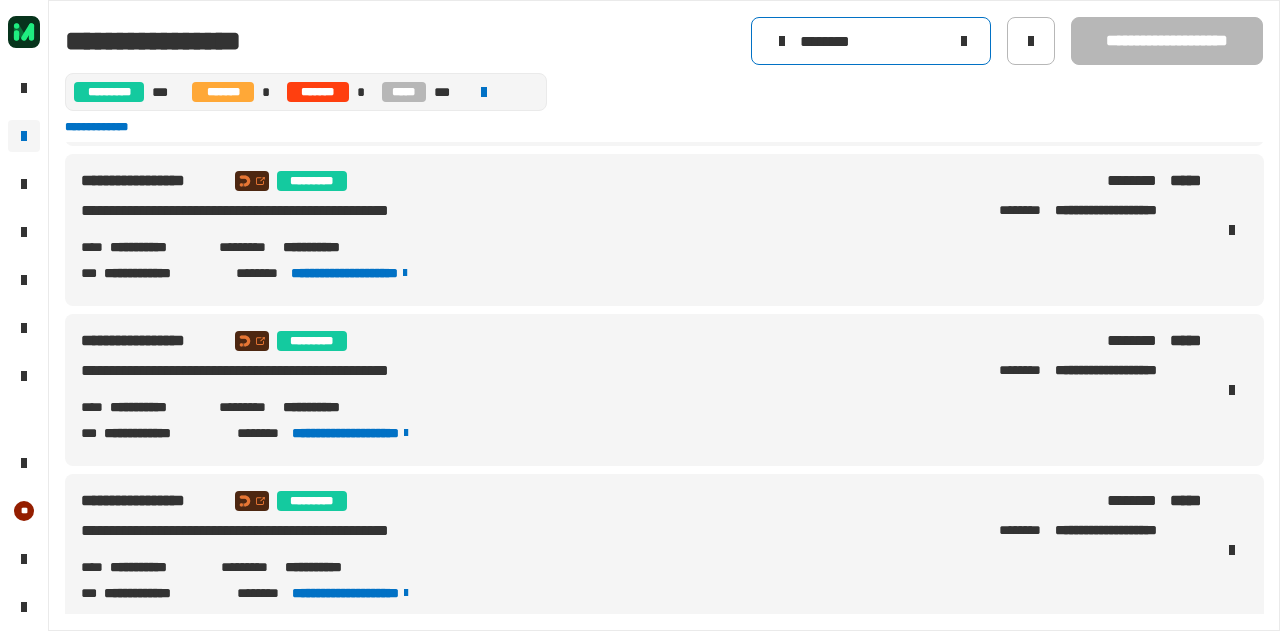 click 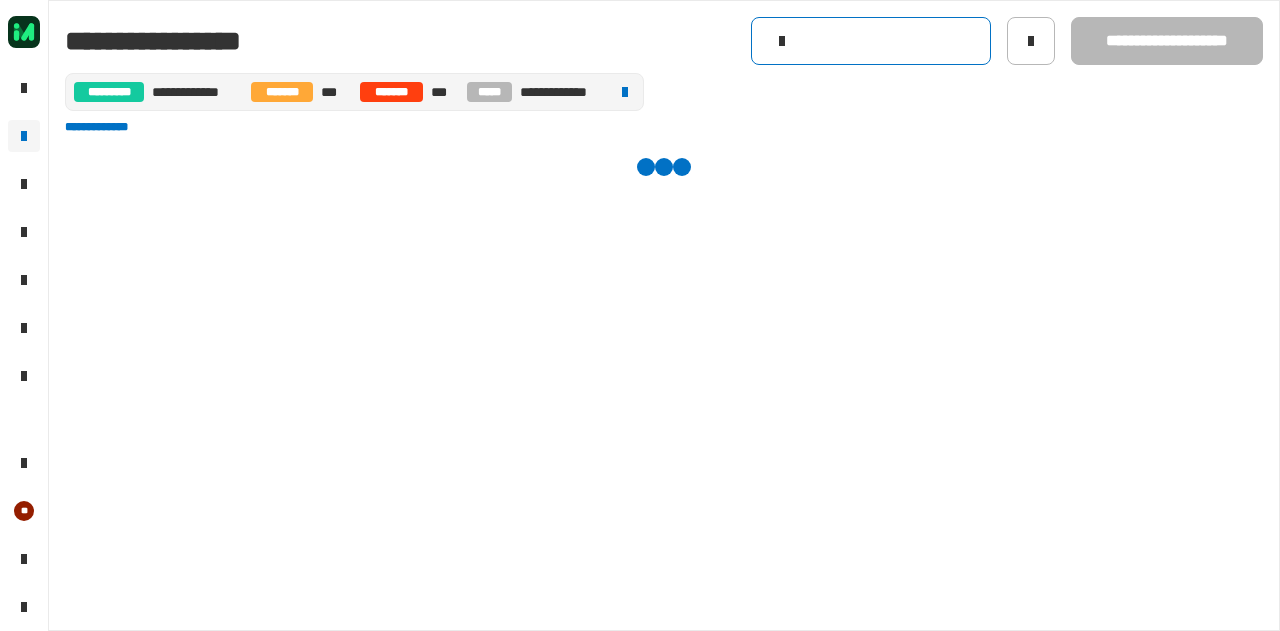 scroll, scrollTop: 0, scrollLeft: 0, axis: both 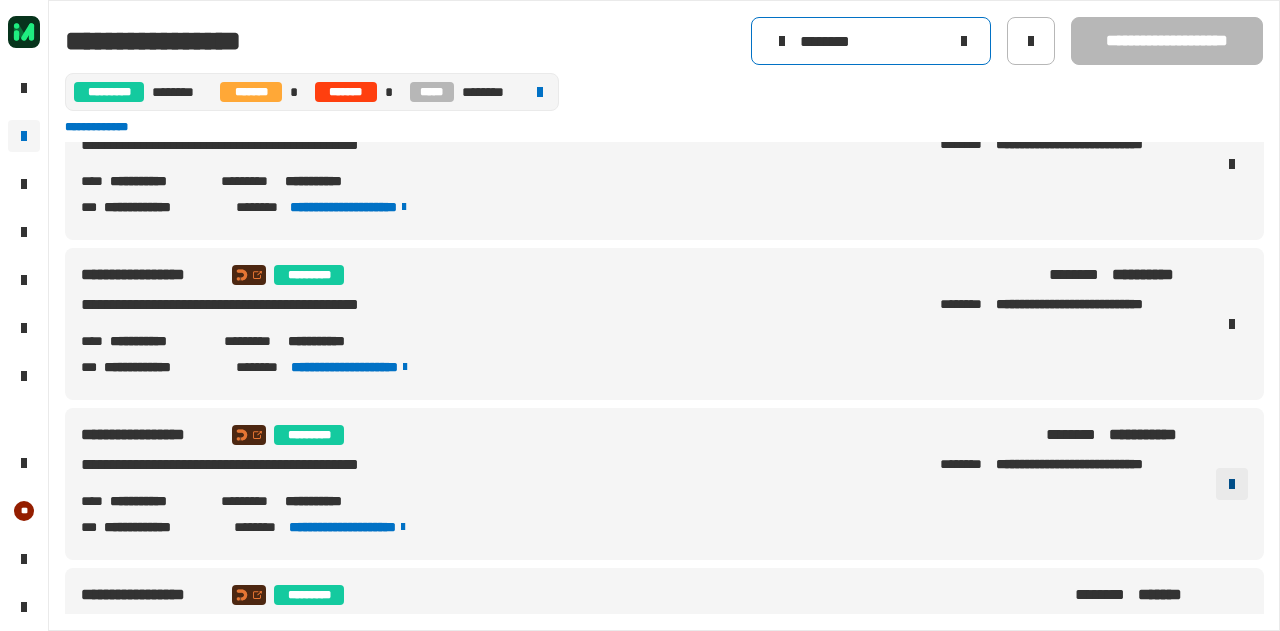 type on "********" 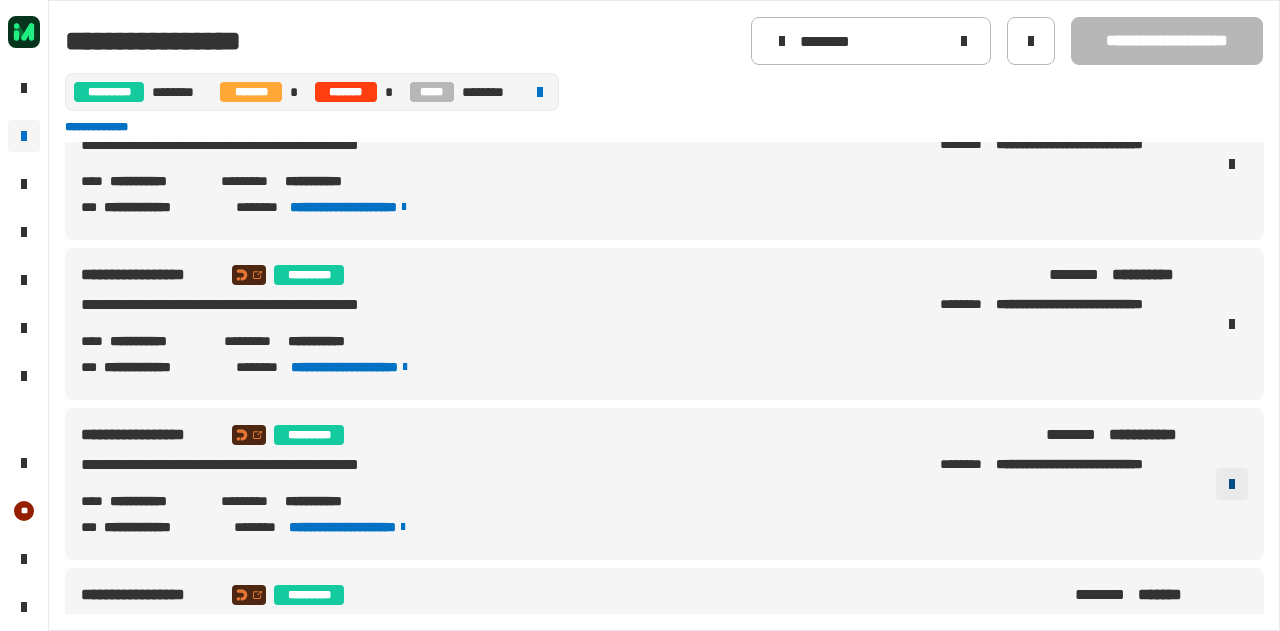 click at bounding box center (1232, 484) 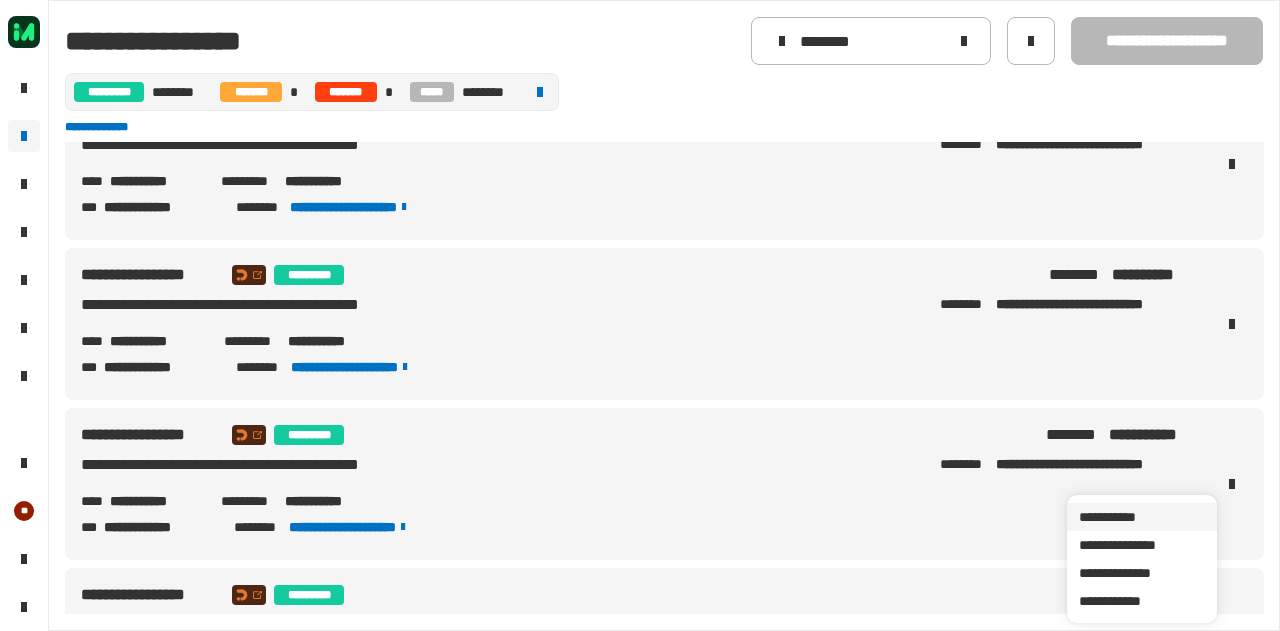 click on "**********" at bounding box center [1142, 517] 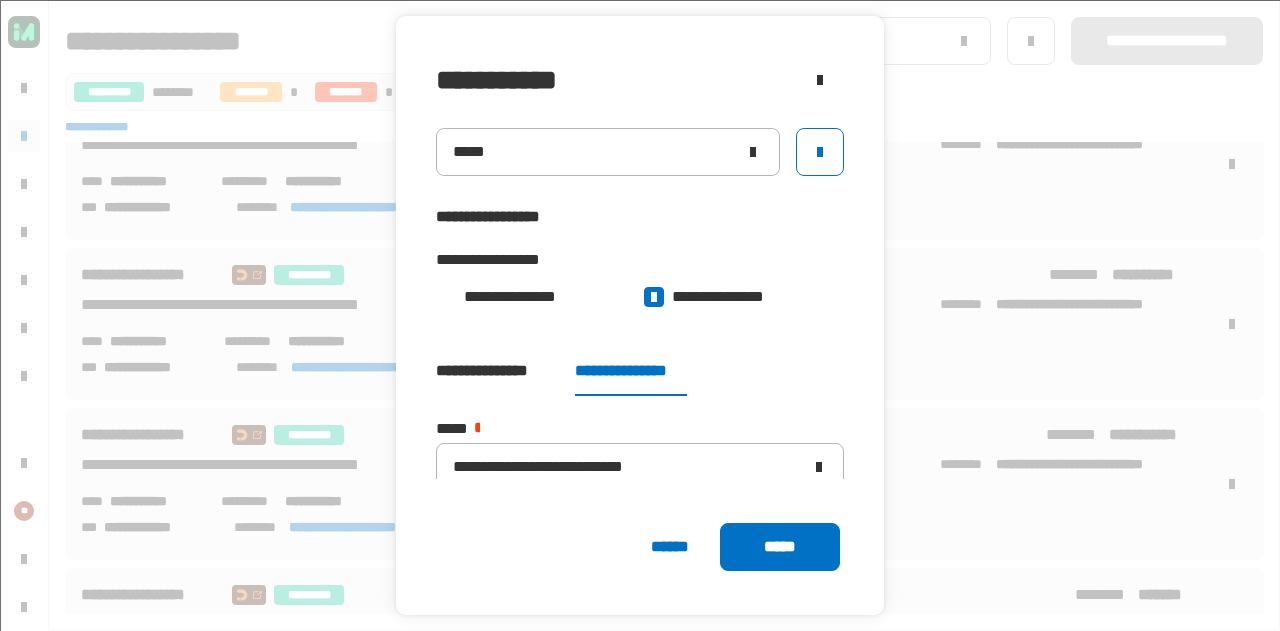 click 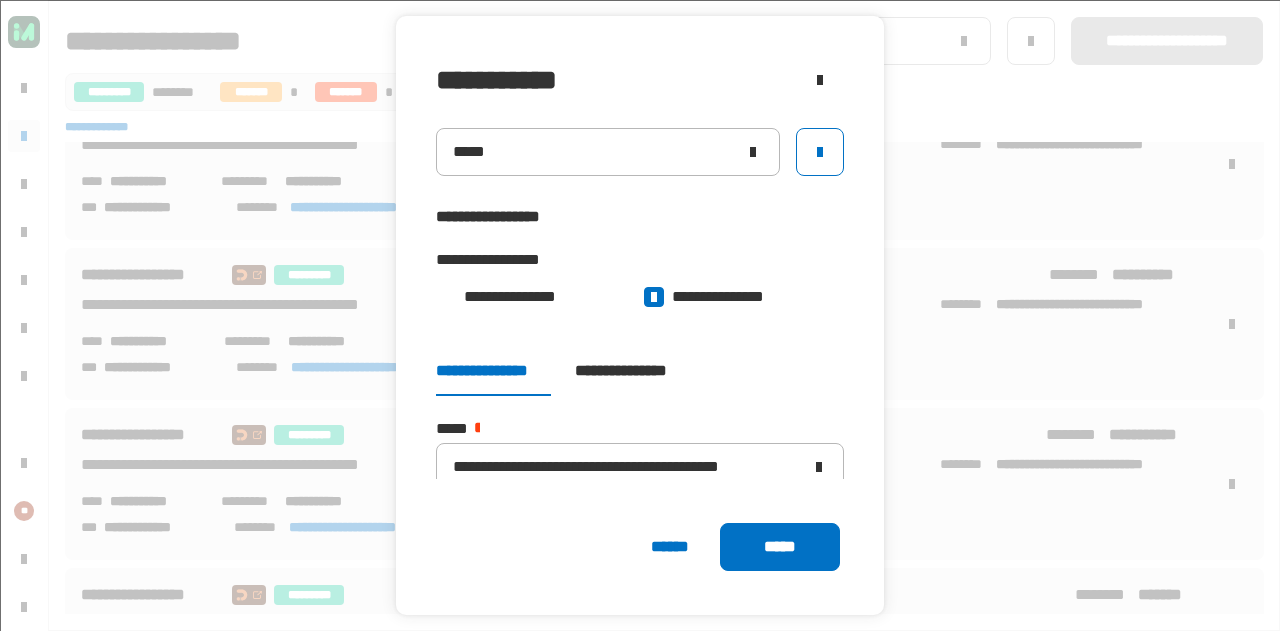click 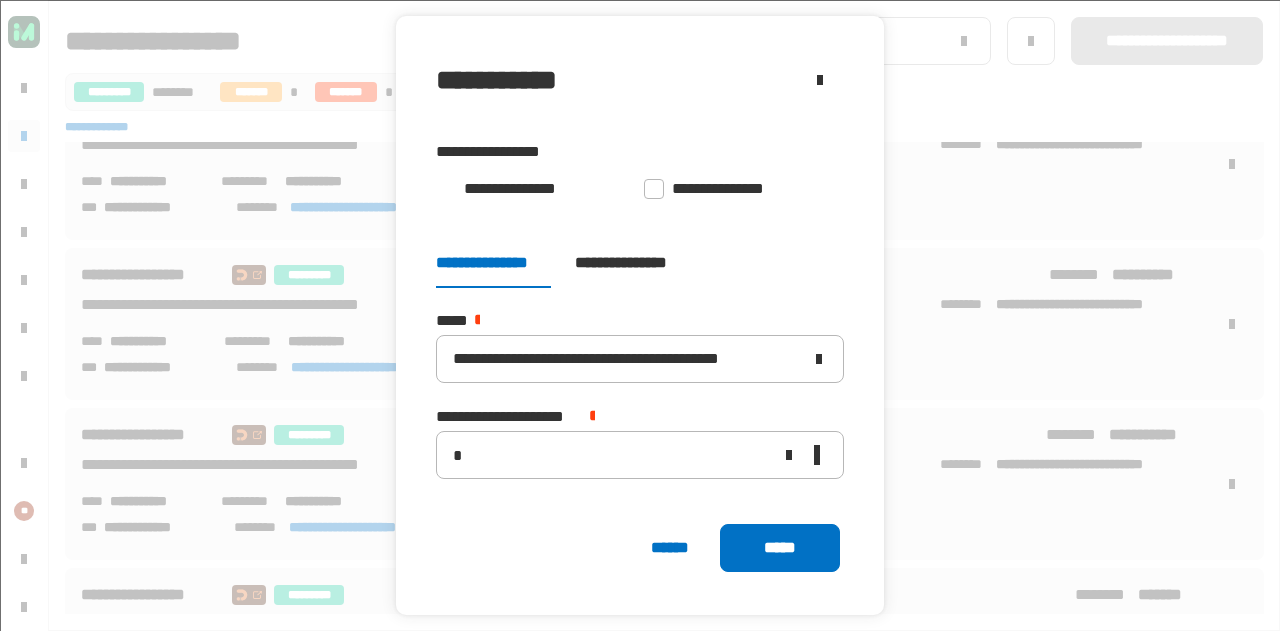 scroll, scrollTop: 116, scrollLeft: 0, axis: vertical 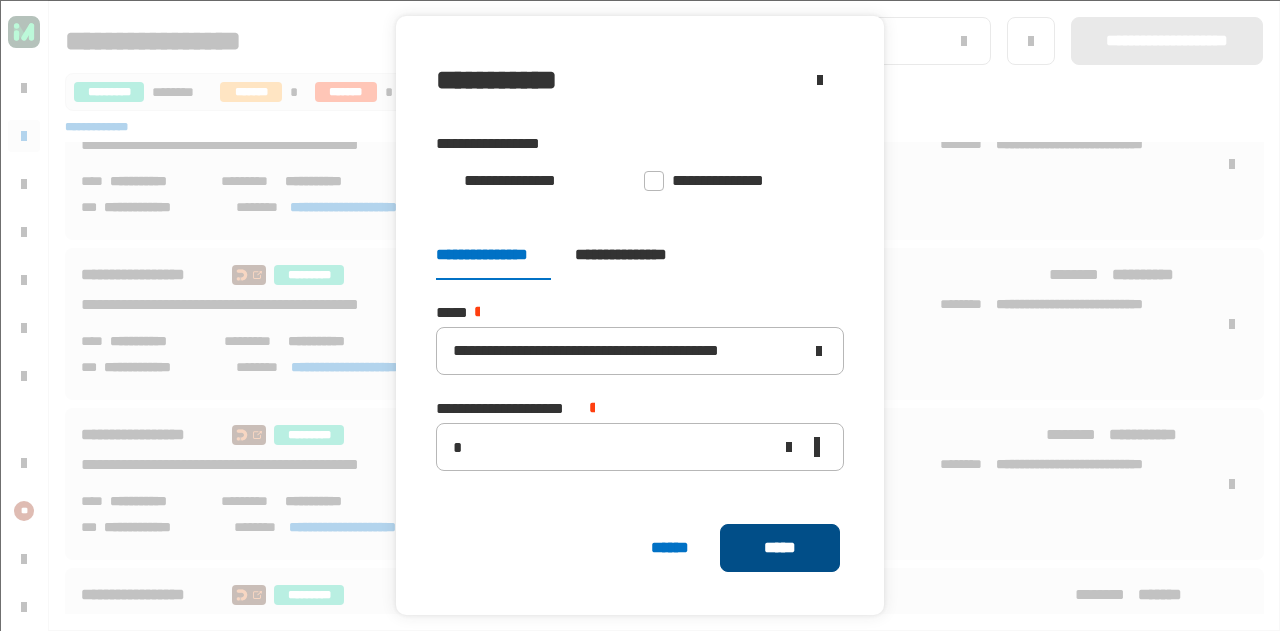 click on "*****" 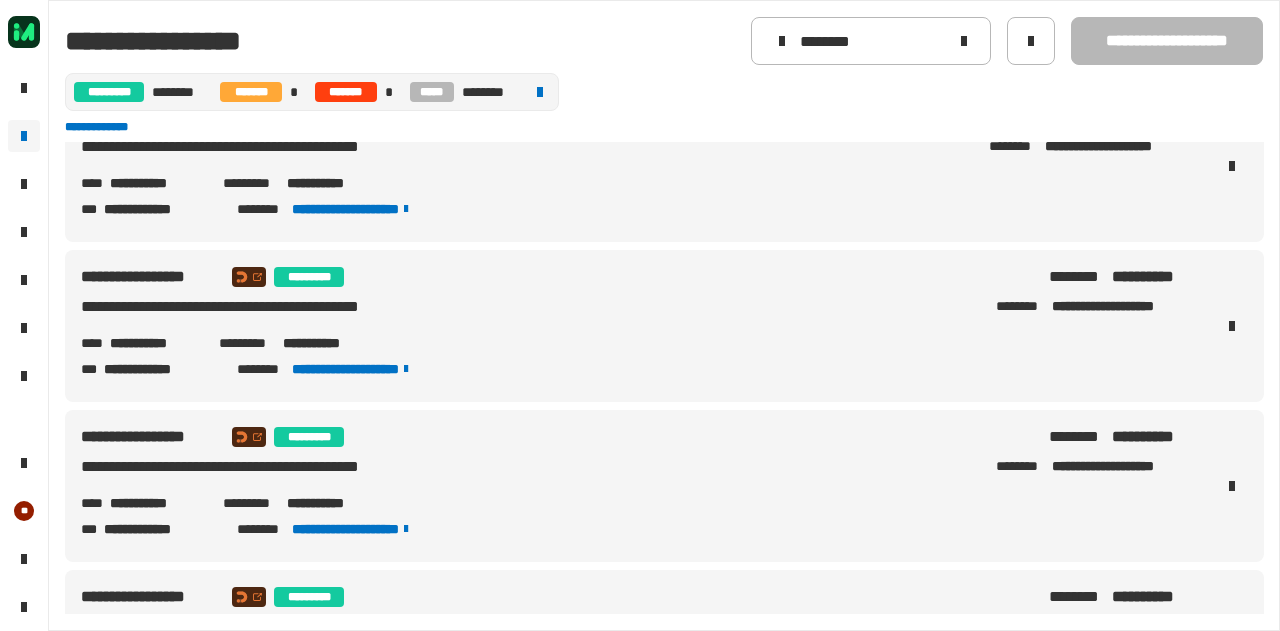 scroll, scrollTop: 968, scrollLeft: 0, axis: vertical 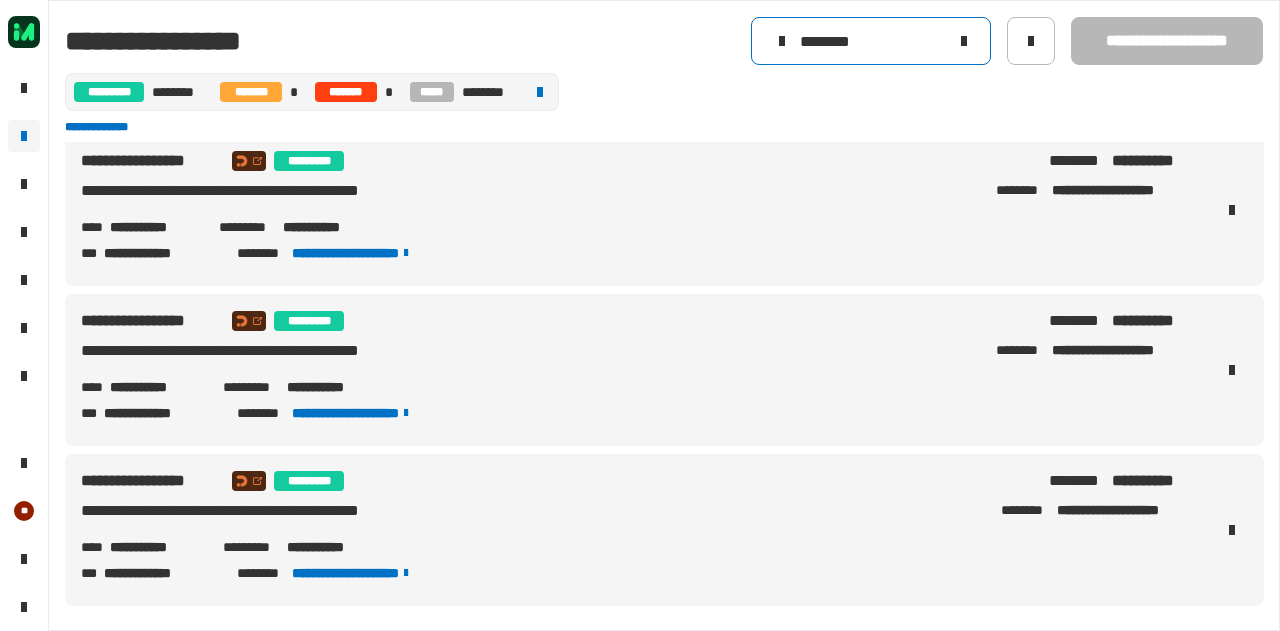 click 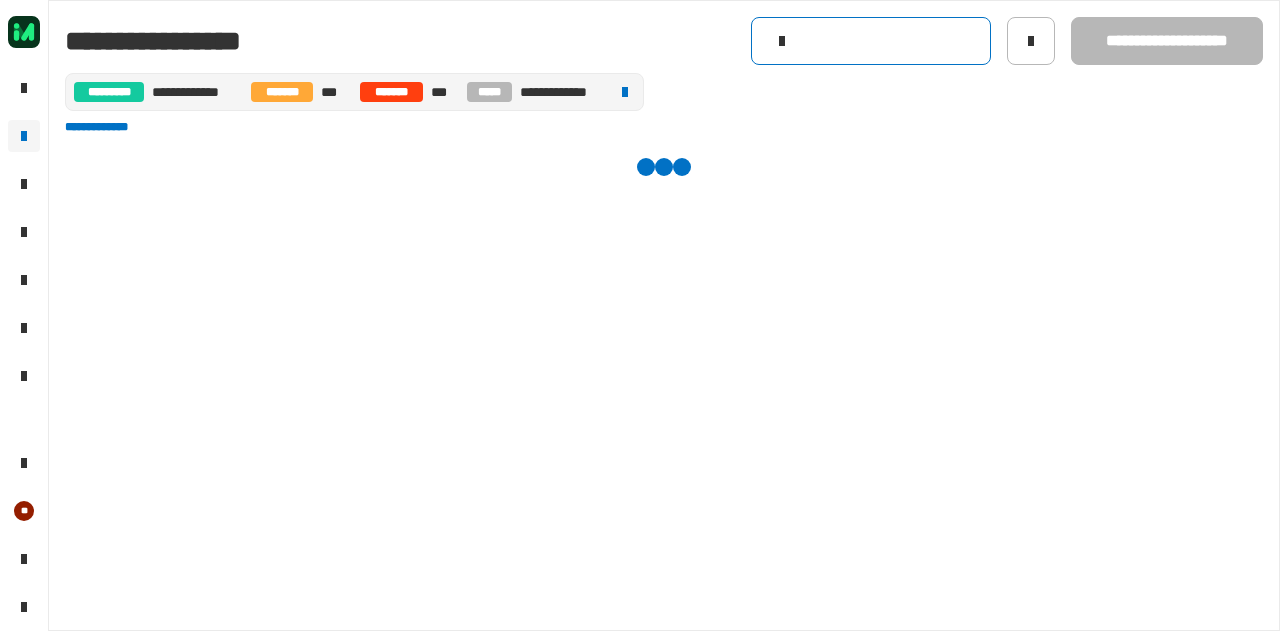 scroll, scrollTop: 0, scrollLeft: 0, axis: both 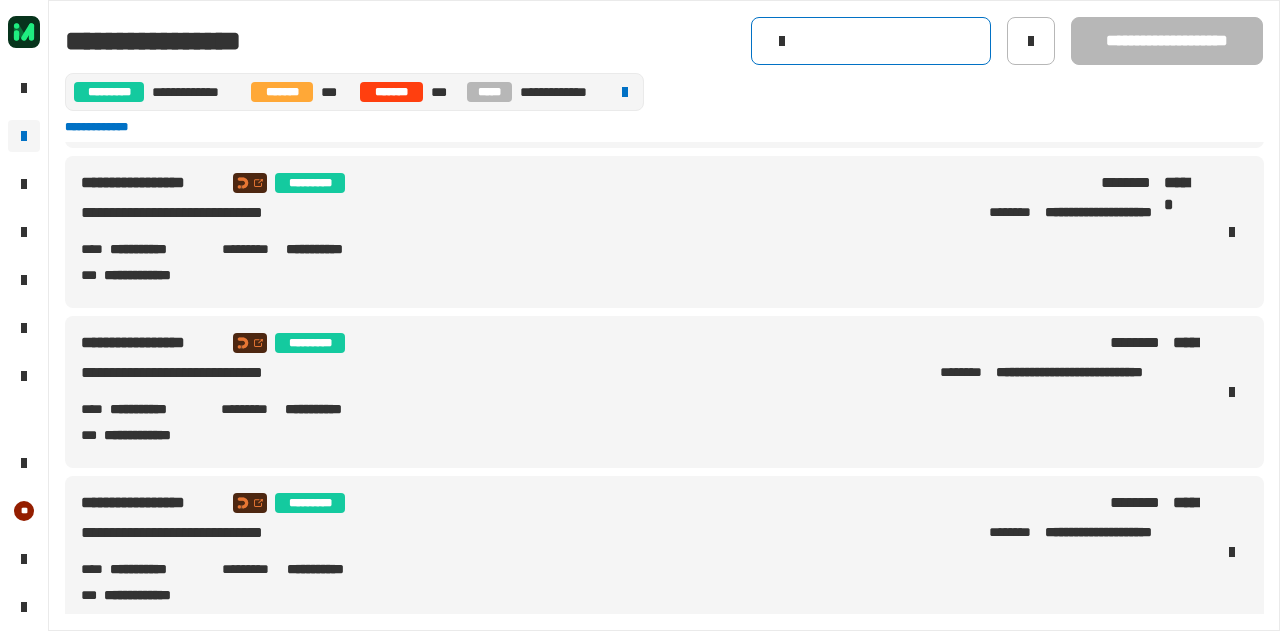 click 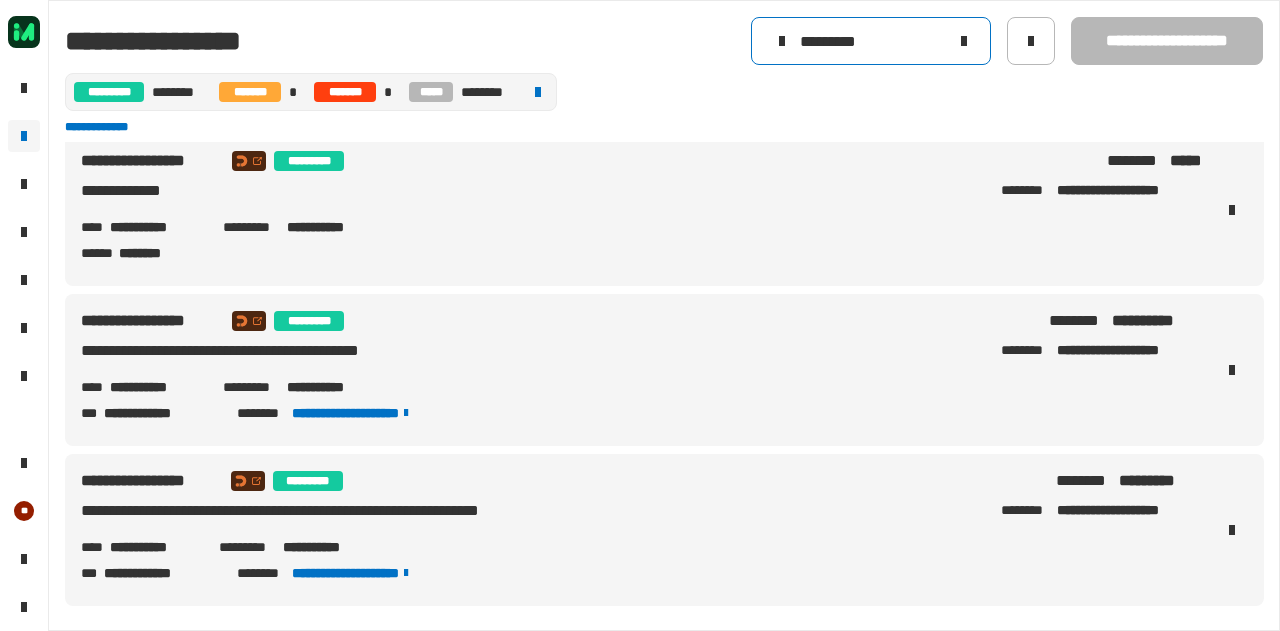 scroll, scrollTop: 0, scrollLeft: 0, axis: both 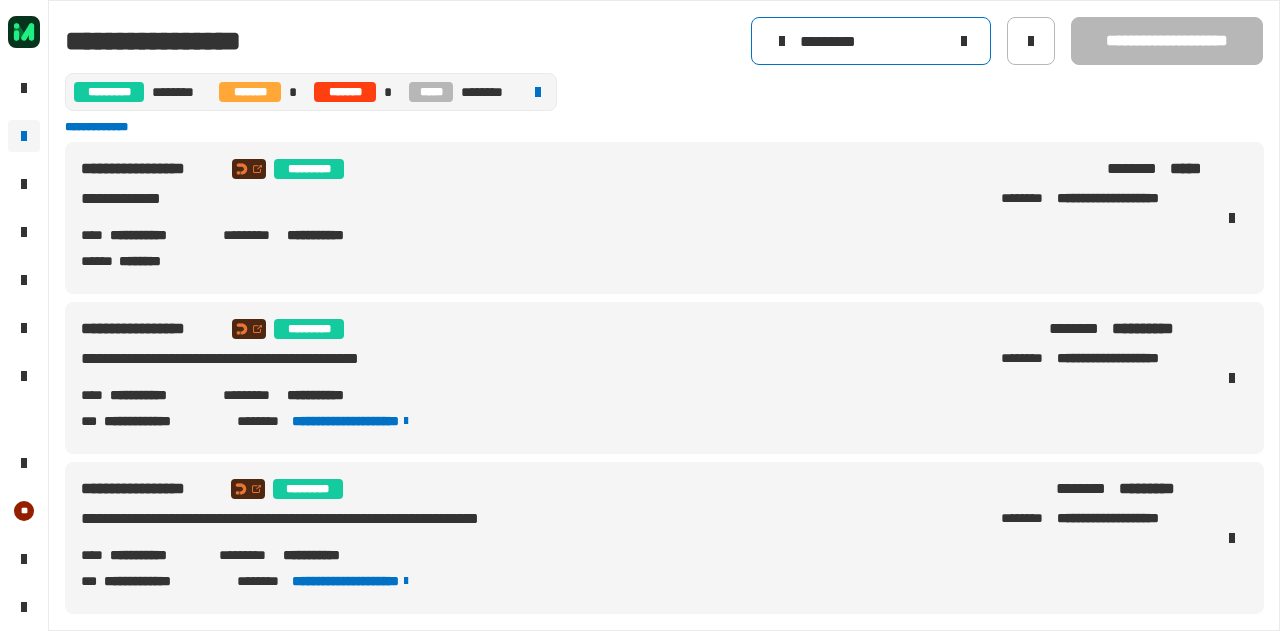 type on "*********" 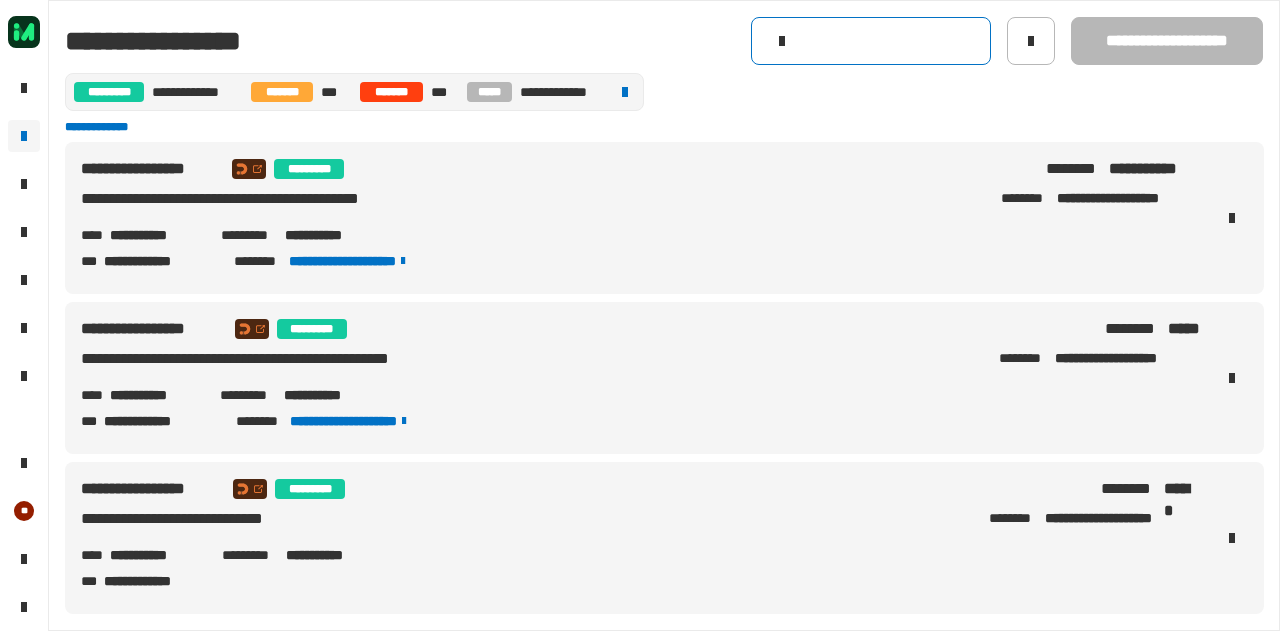 click 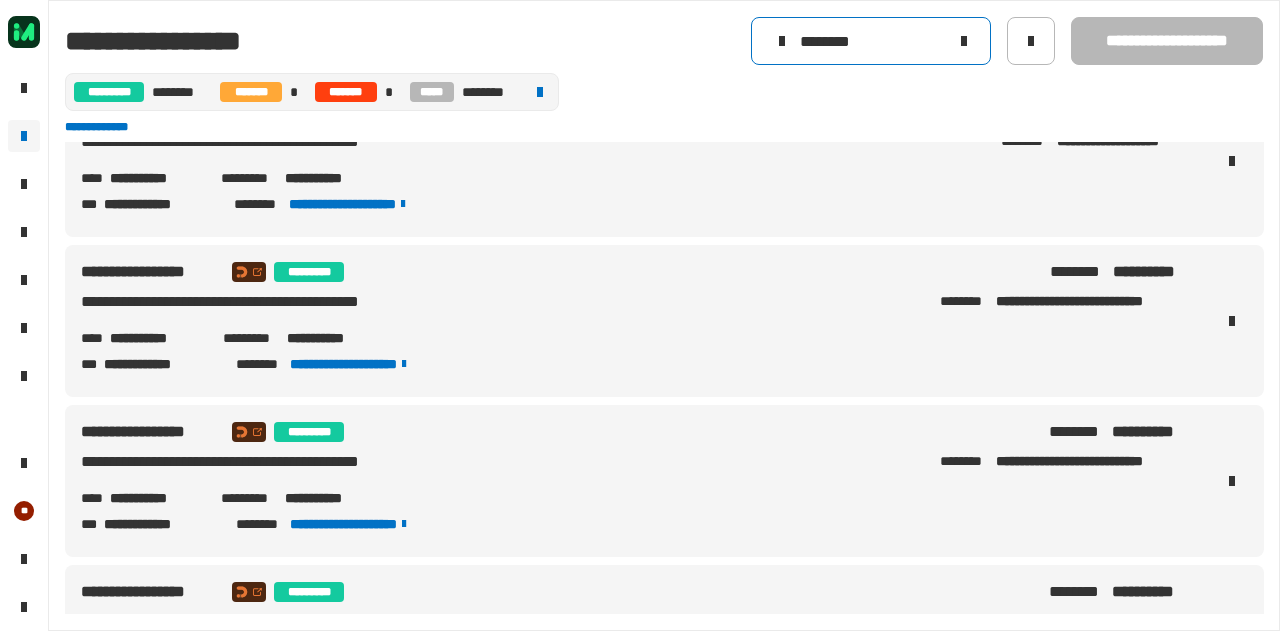 scroll, scrollTop: 0, scrollLeft: 0, axis: both 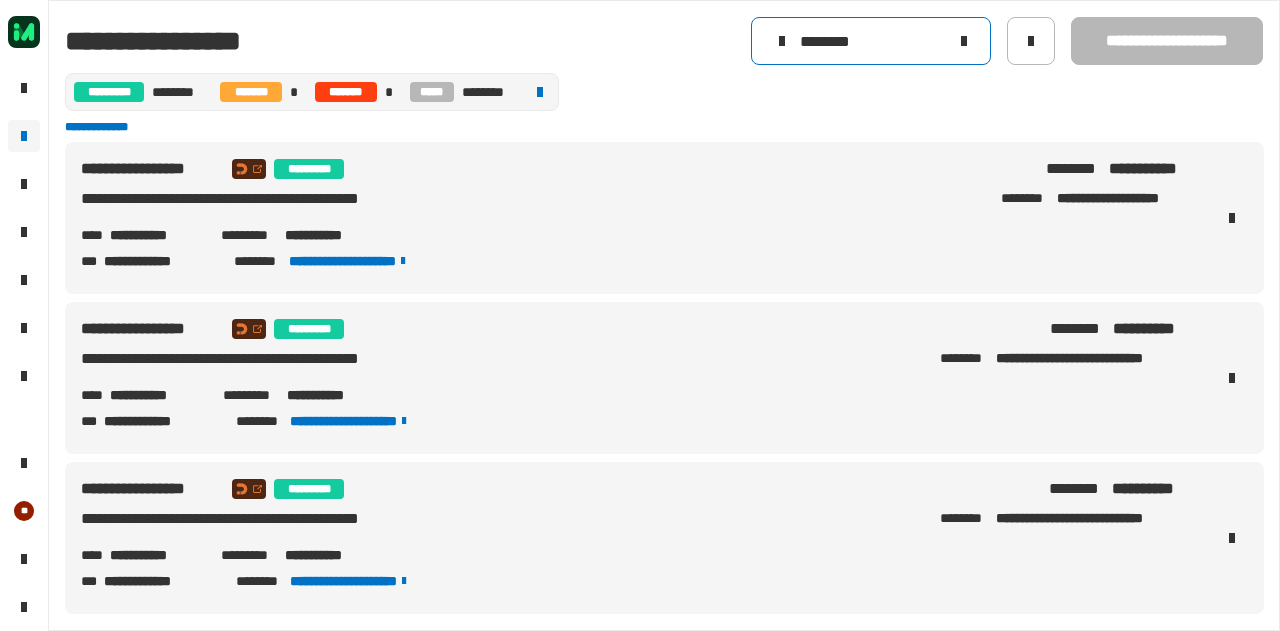type on "********" 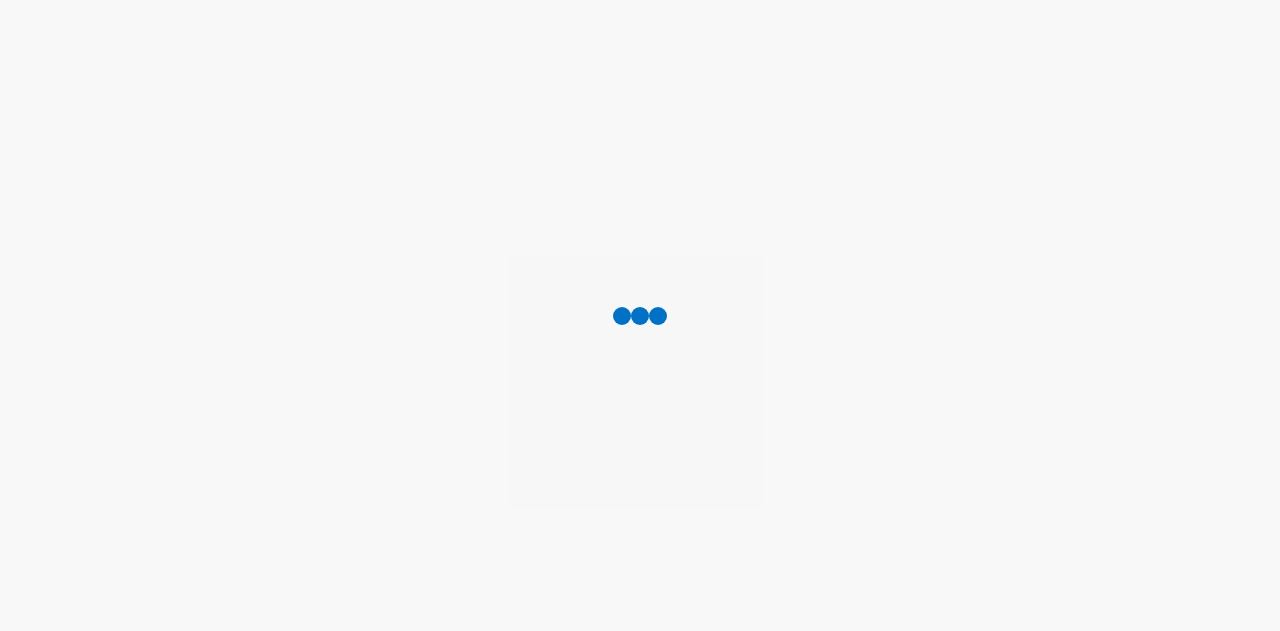 scroll, scrollTop: 0, scrollLeft: 0, axis: both 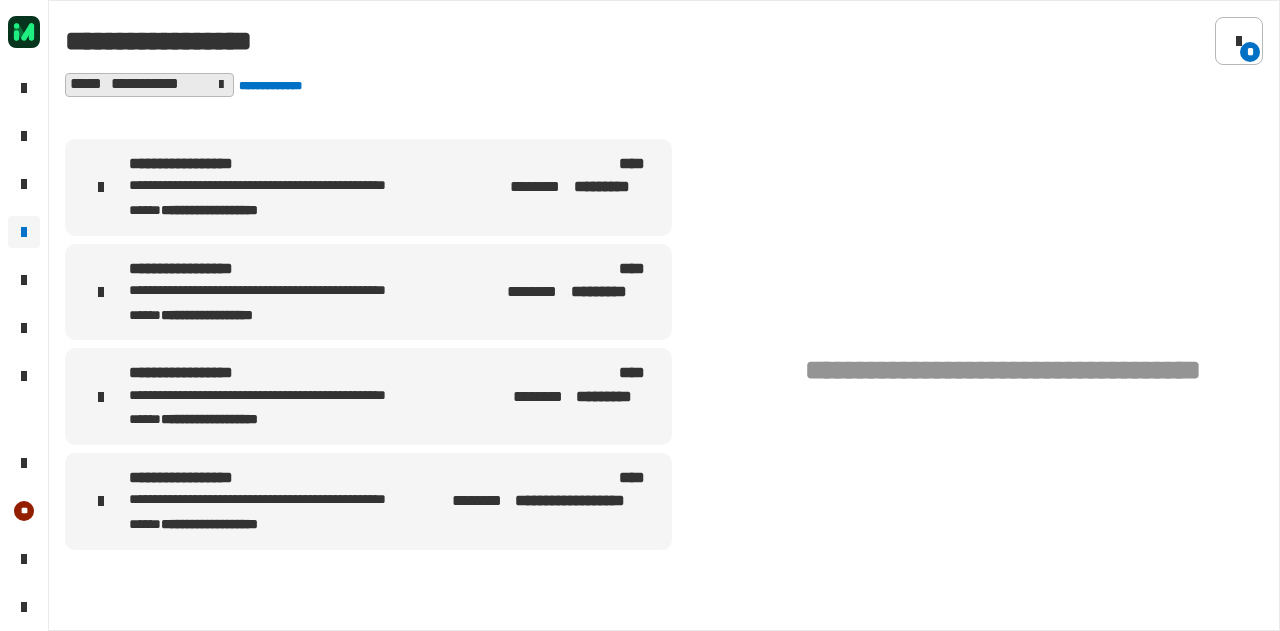 click on "**********" at bounding box center [209, 210] 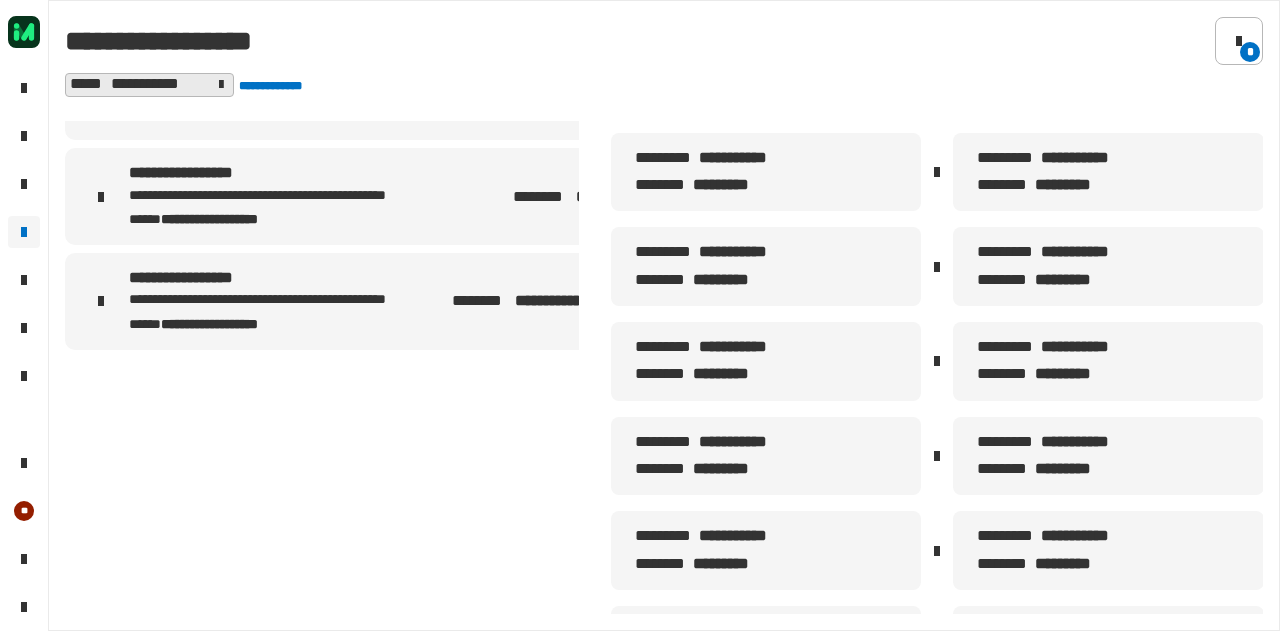 scroll, scrollTop: 201, scrollLeft: 0, axis: vertical 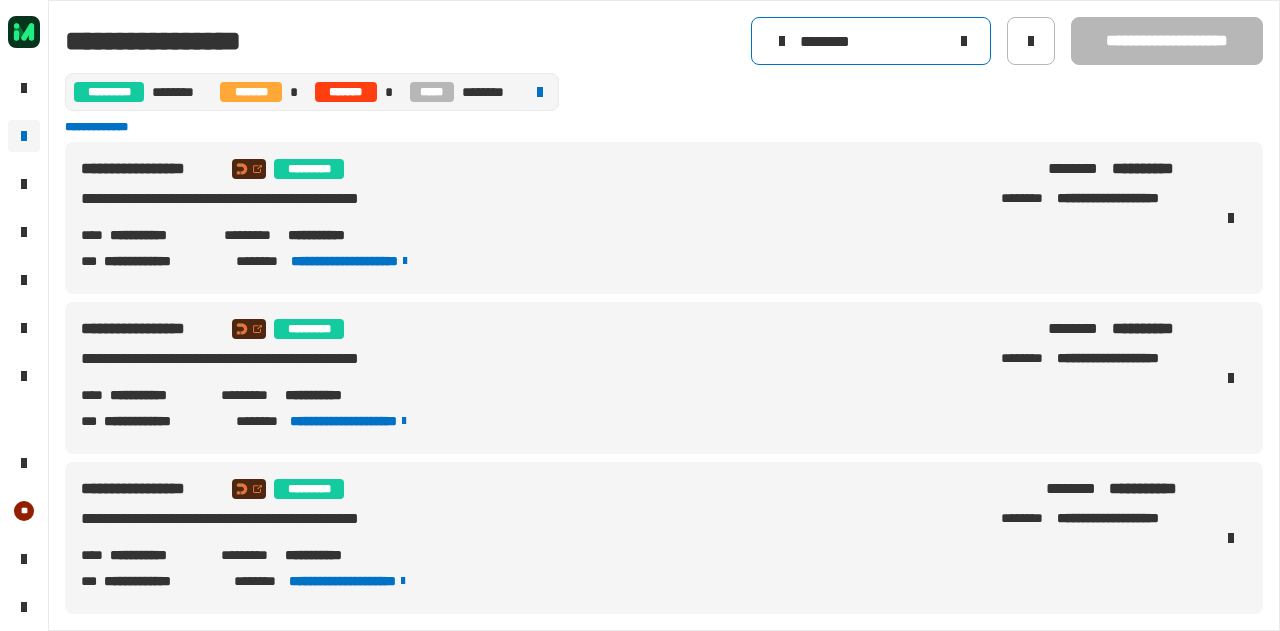 click on "********" 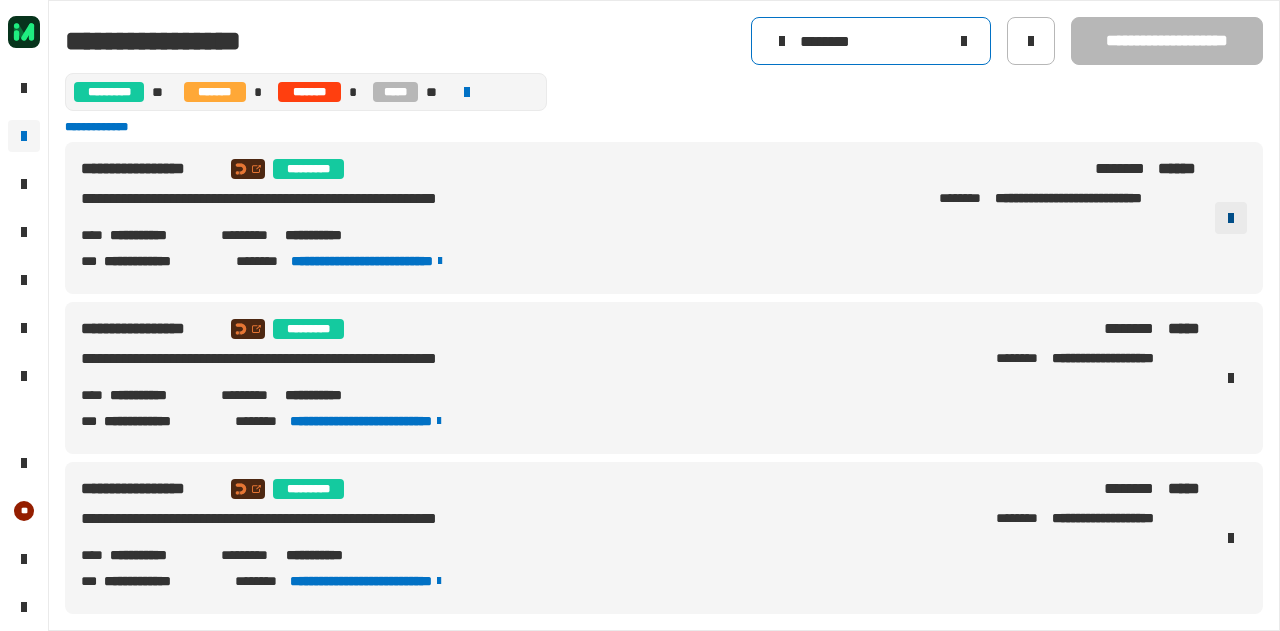 type on "********" 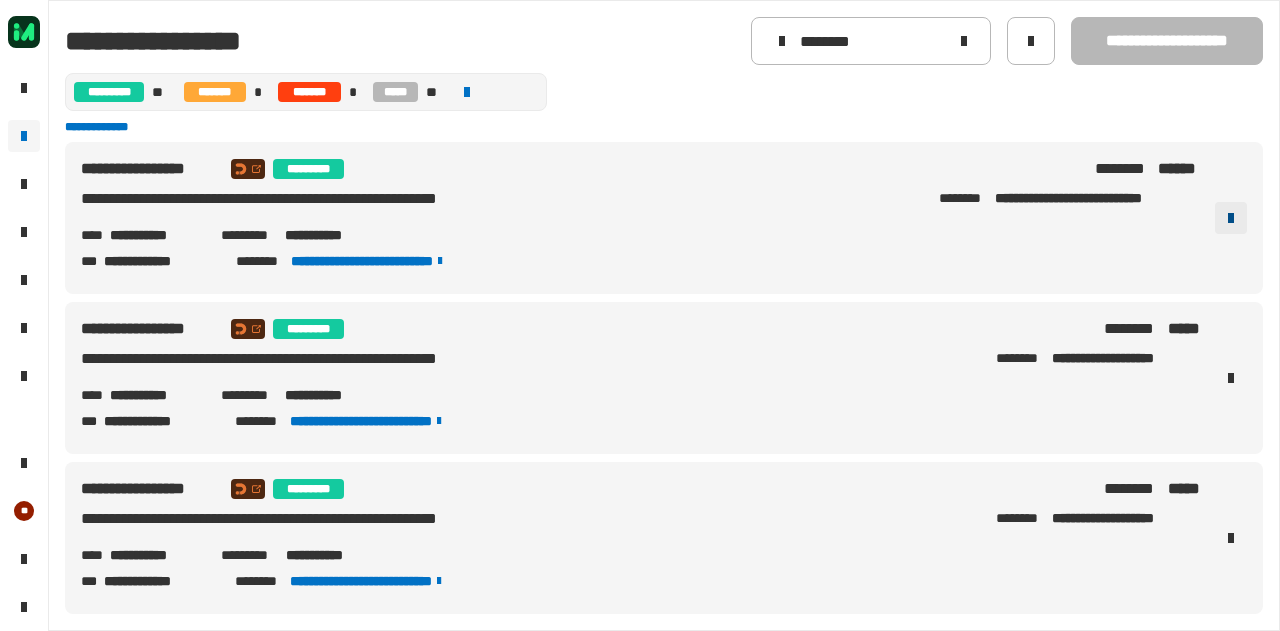 click at bounding box center (1231, 218) 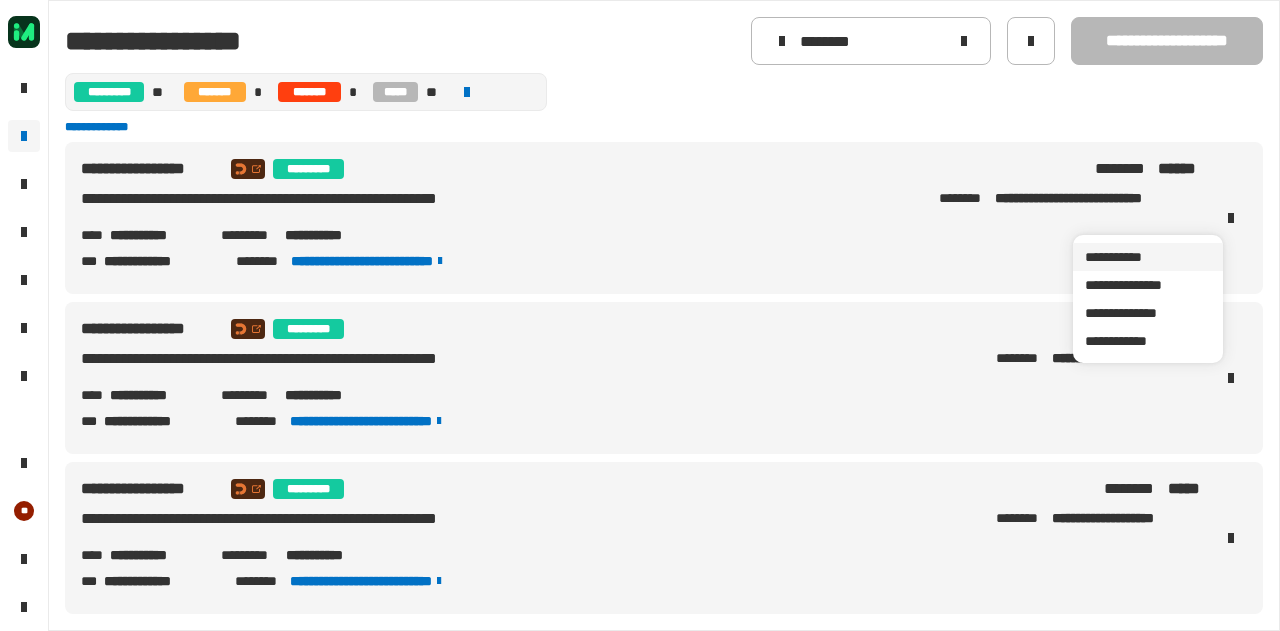 click on "**********" at bounding box center (1148, 257) 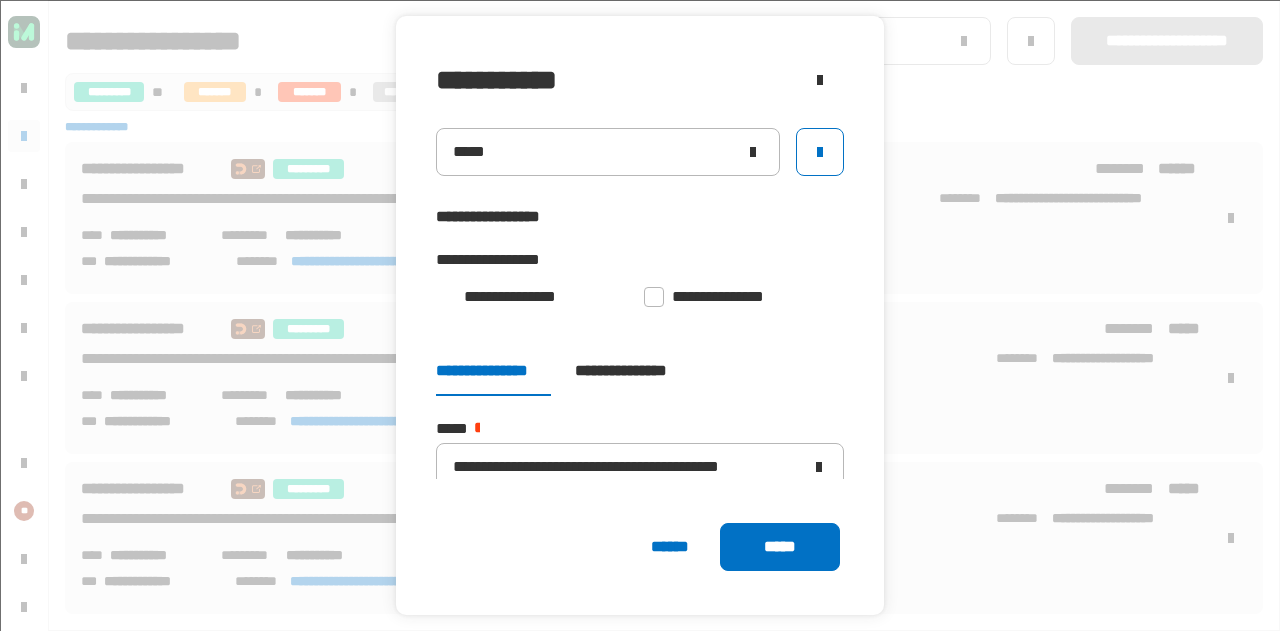 click 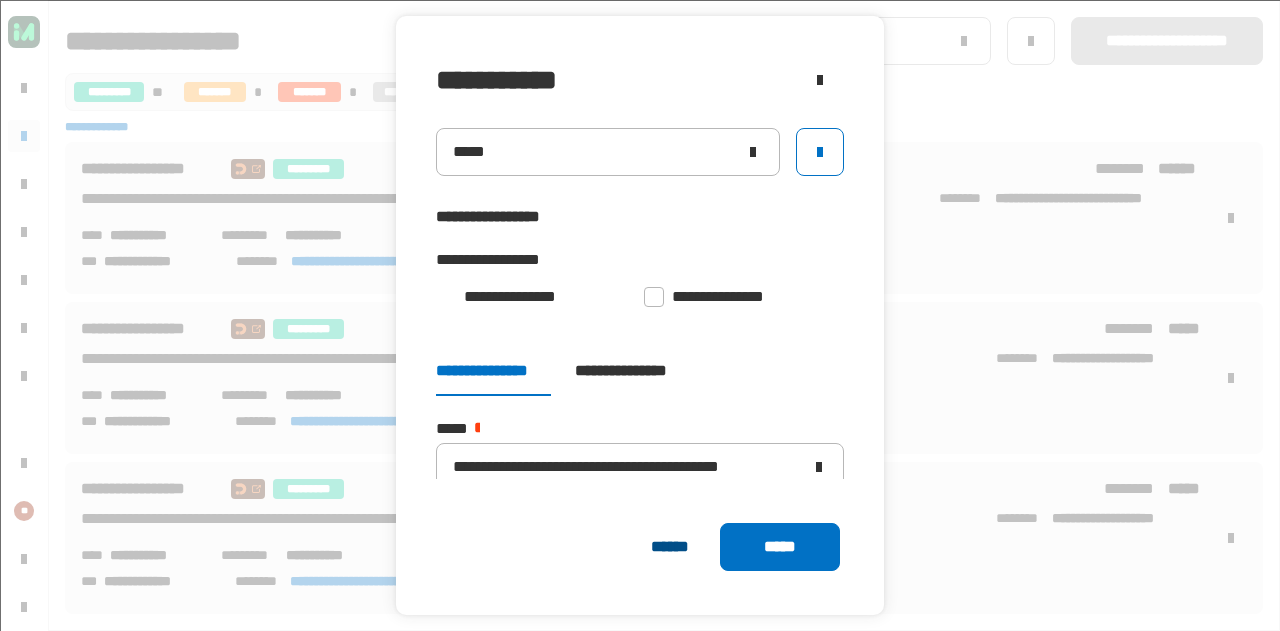 click on "******" 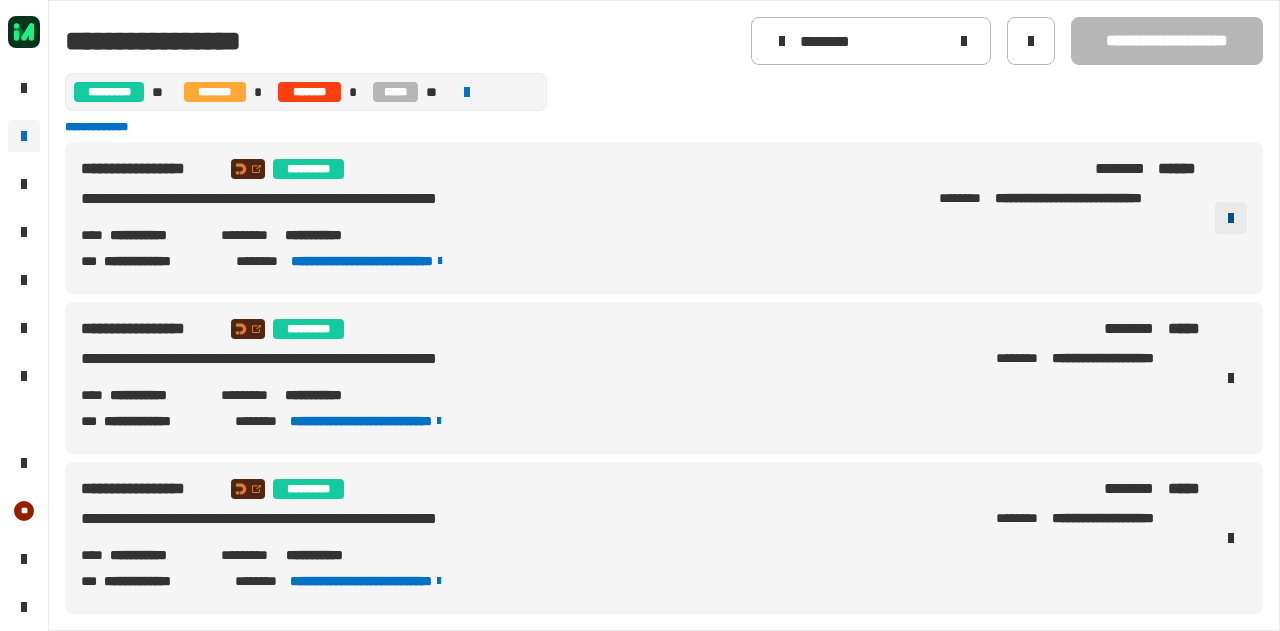 click at bounding box center [1231, 218] 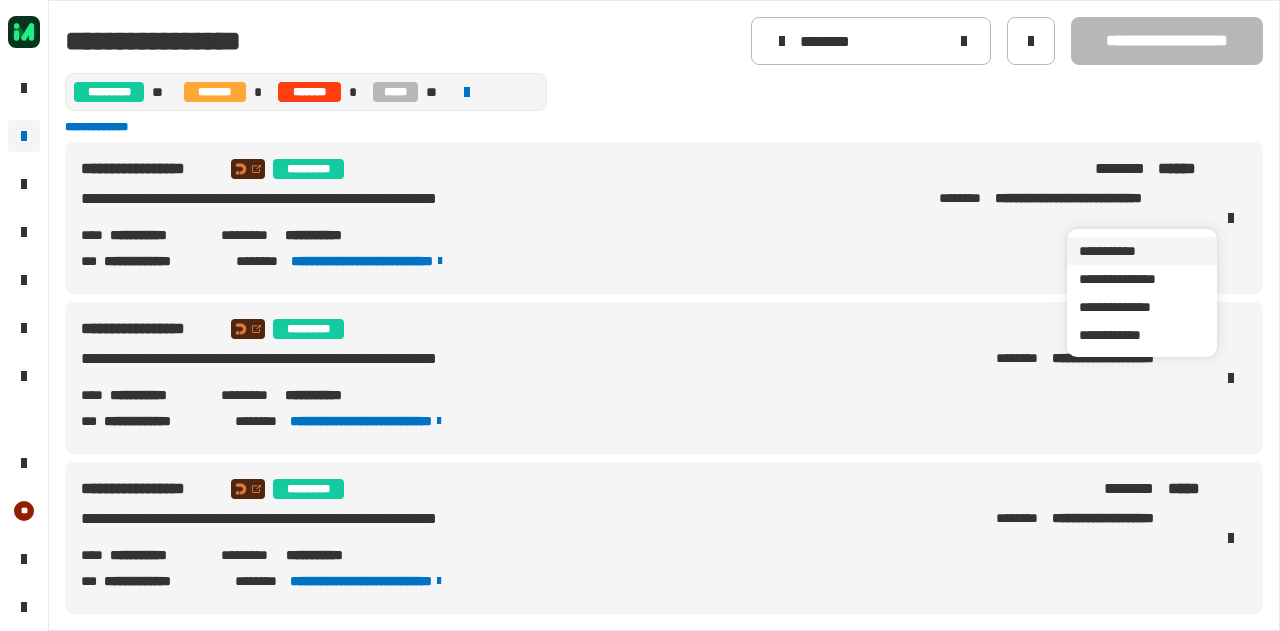 click on "**********" at bounding box center [1142, 251] 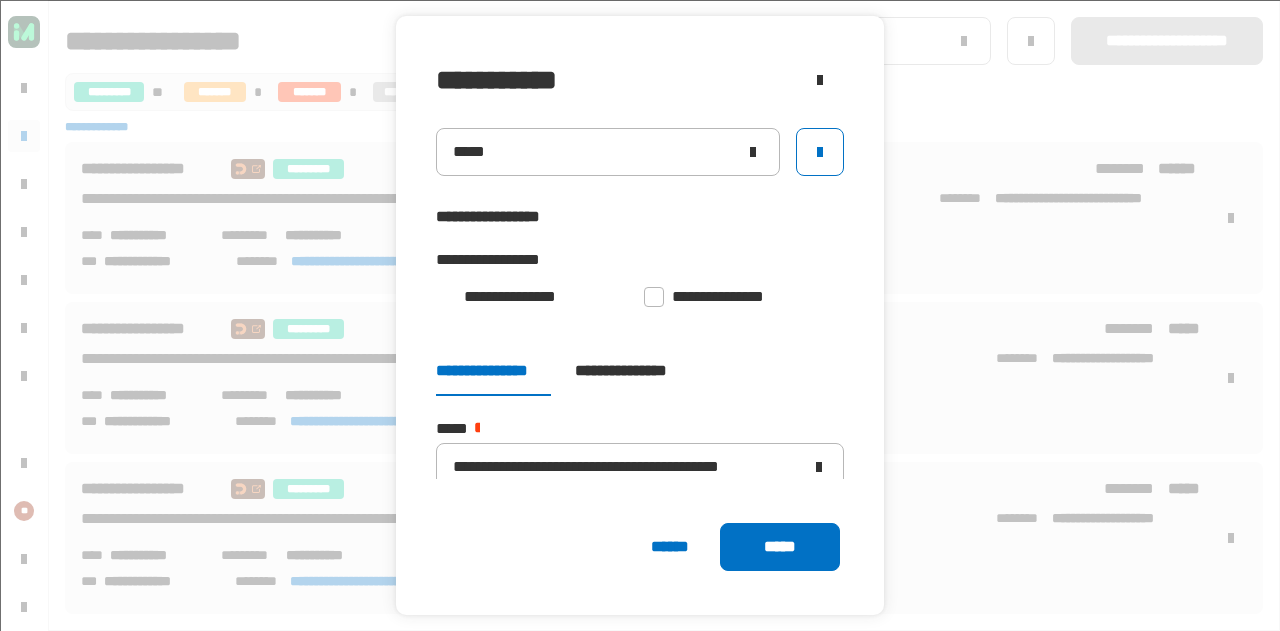scroll, scrollTop: 116, scrollLeft: 0, axis: vertical 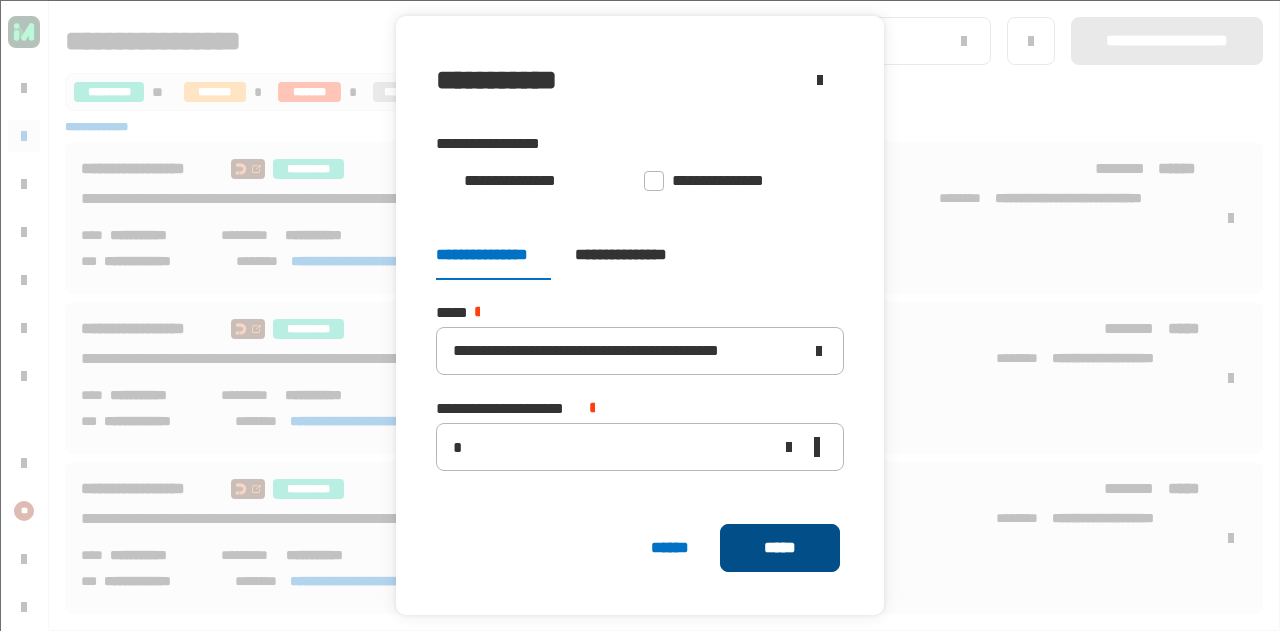 click on "*****" 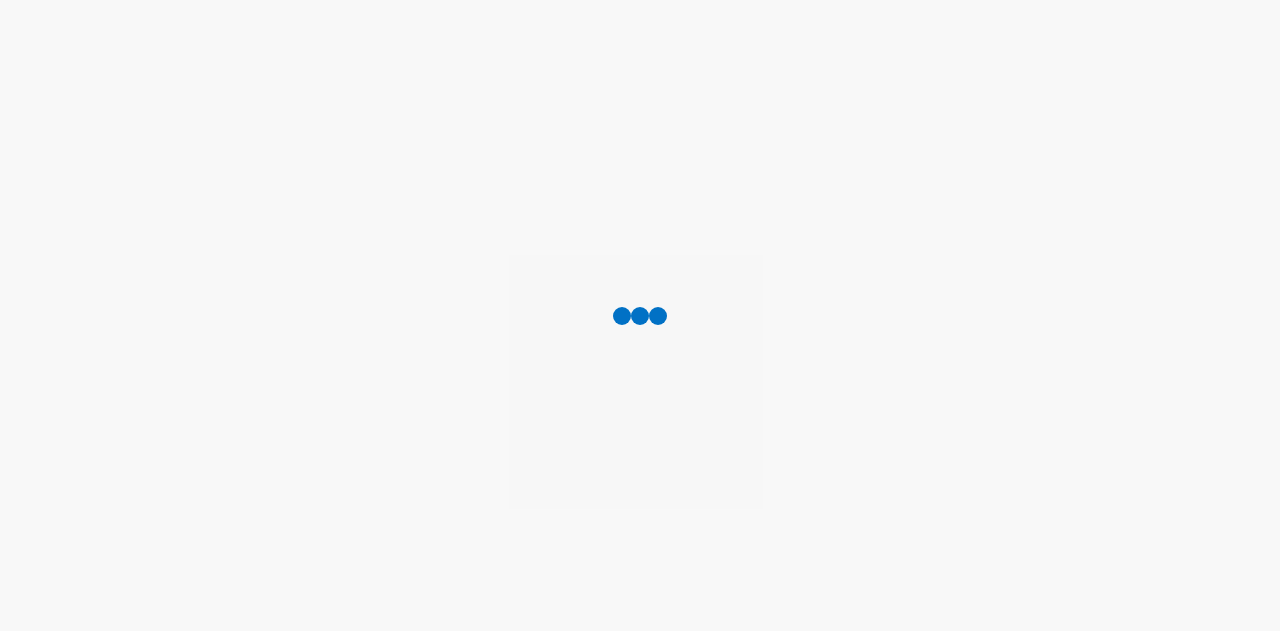 scroll, scrollTop: 0, scrollLeft: 0, axis: both 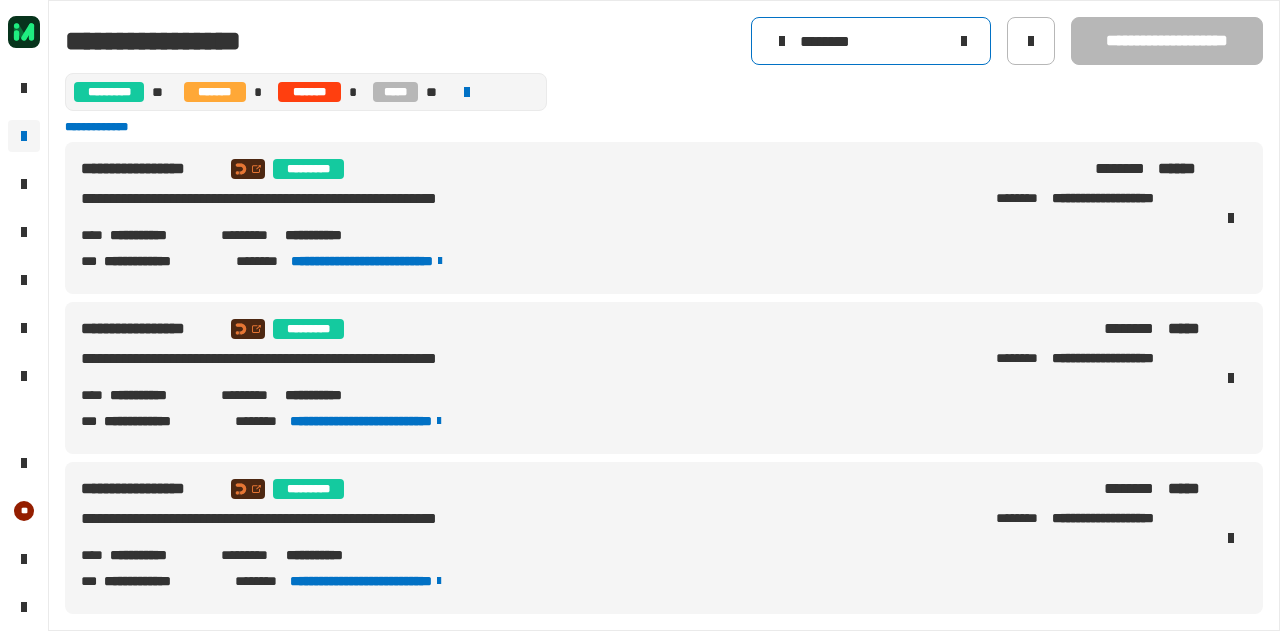 click on "********" 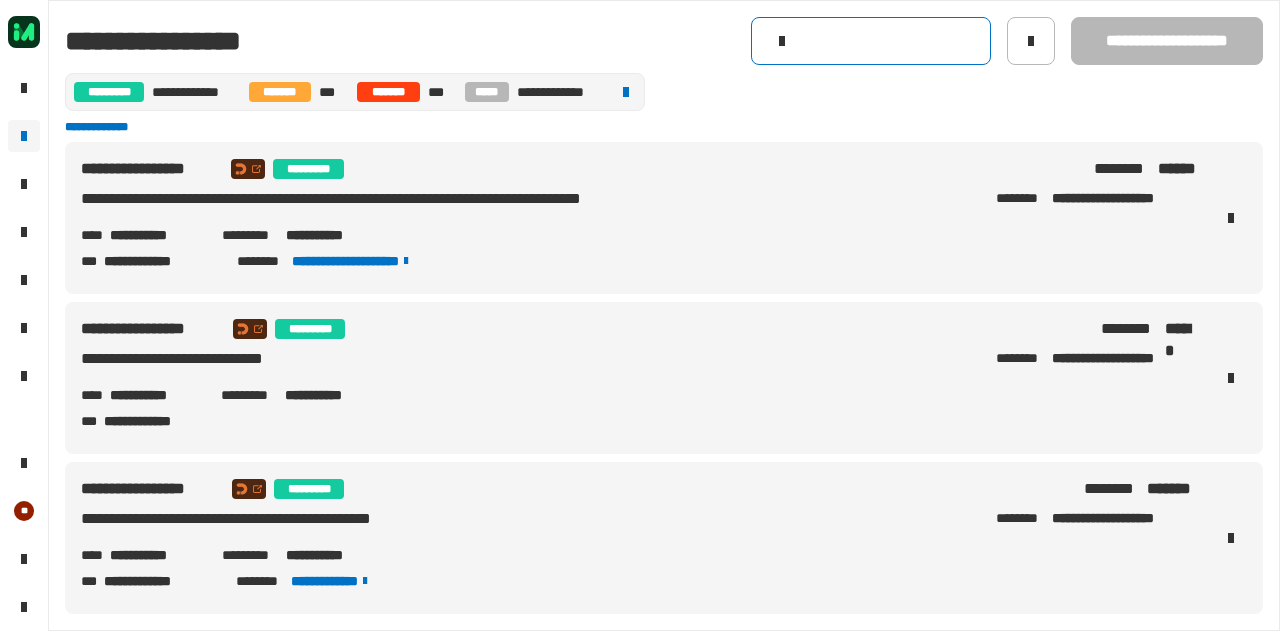 click 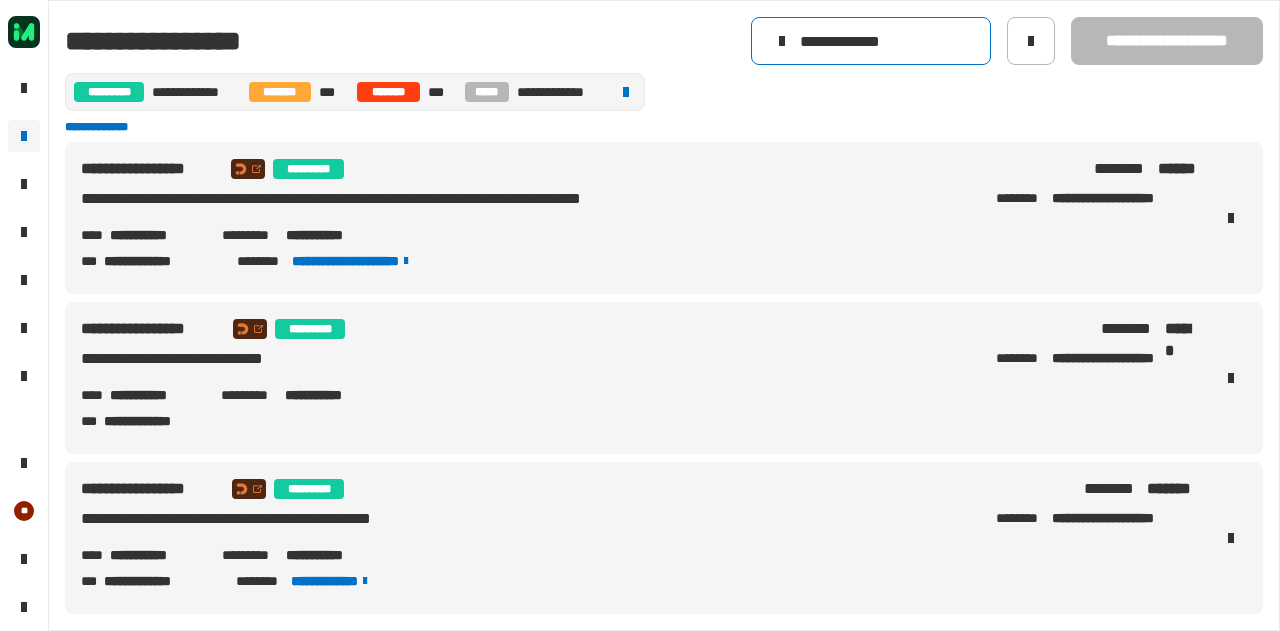 type on "**********" 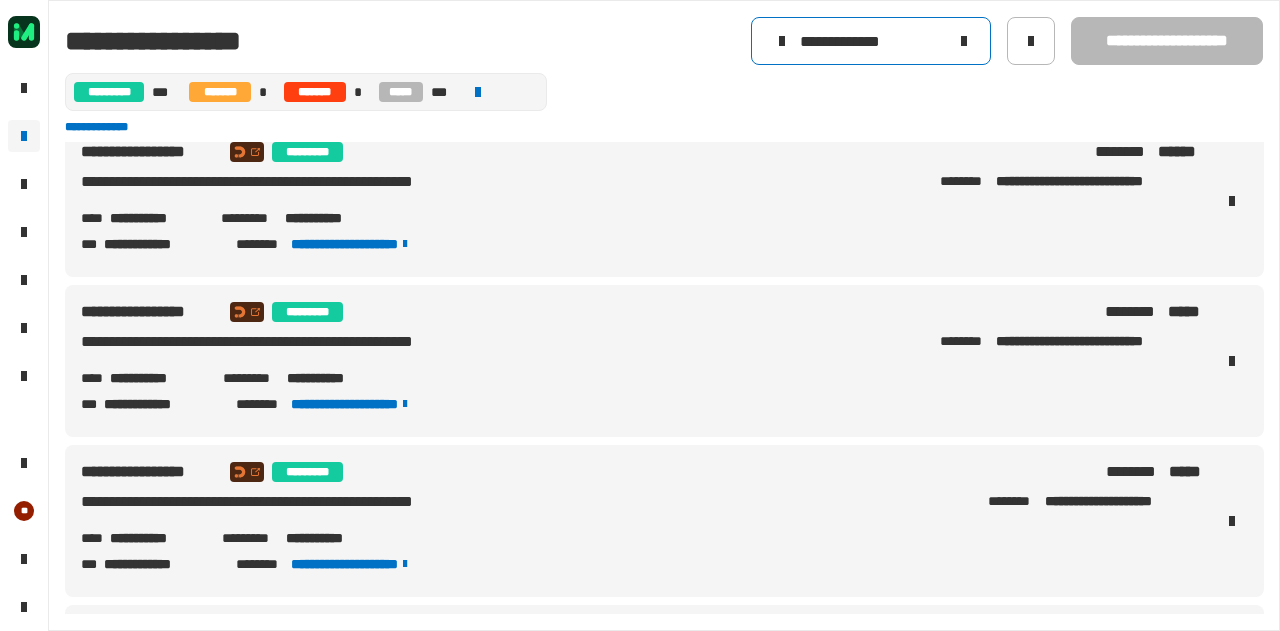 scroll, scrollTop: 667, scrollLeft: 0, axis: vertical 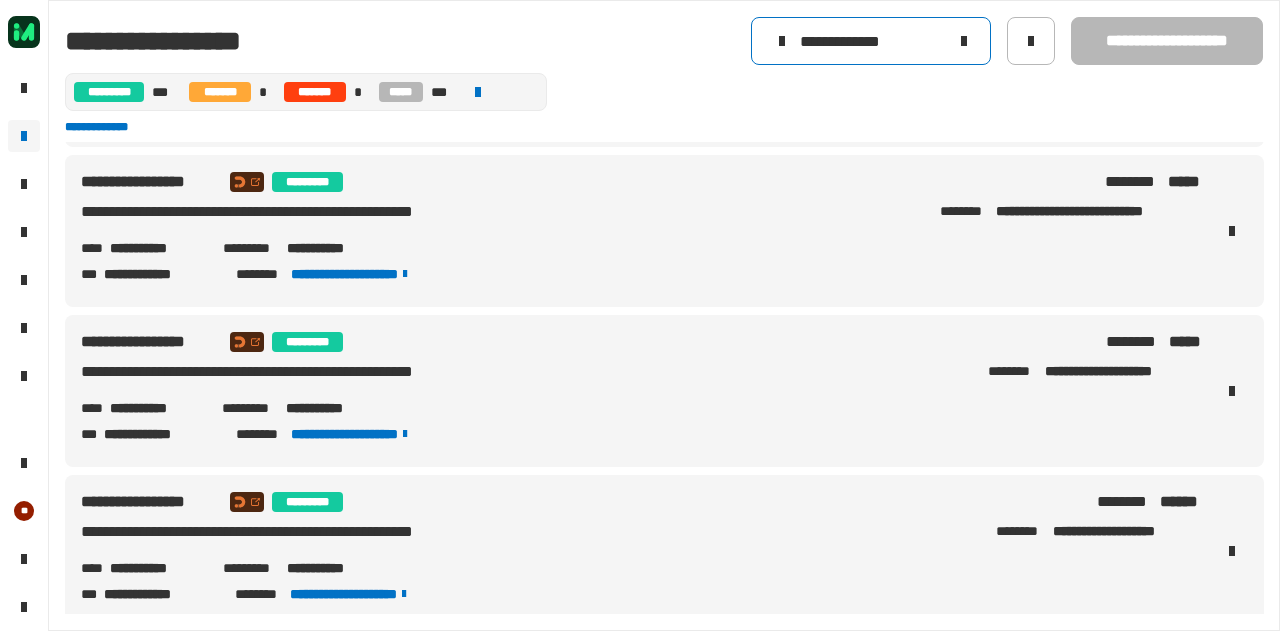 click 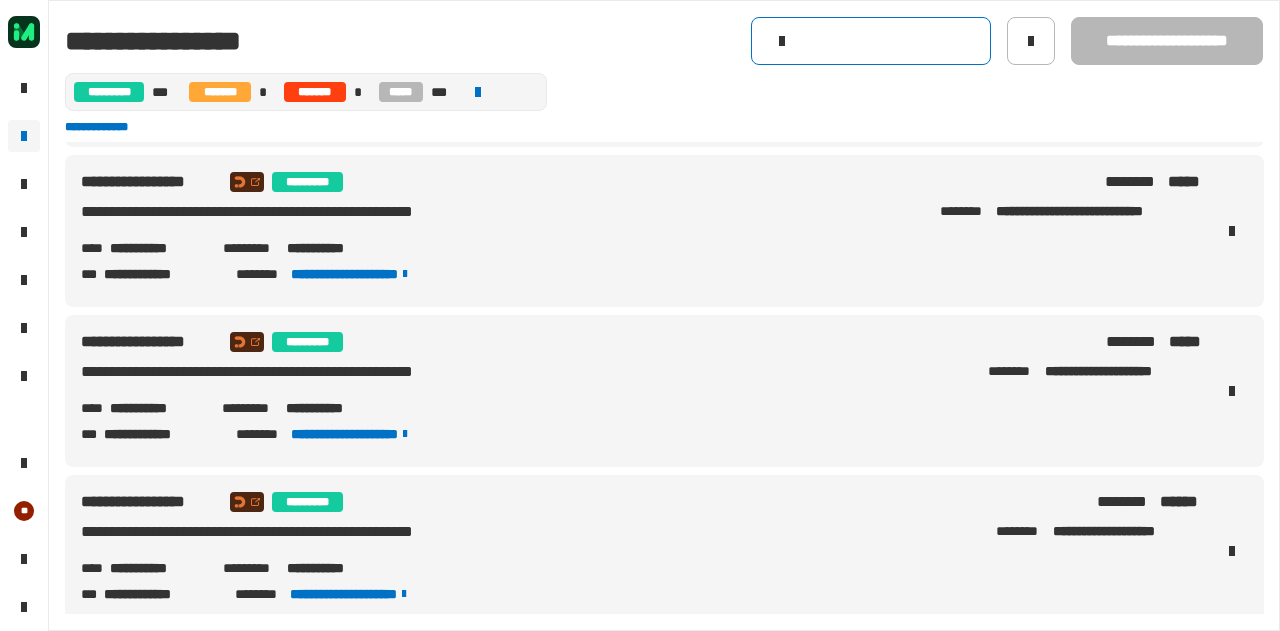 scroll, scrollTop: 0, scrollLeft: 0, axis: both 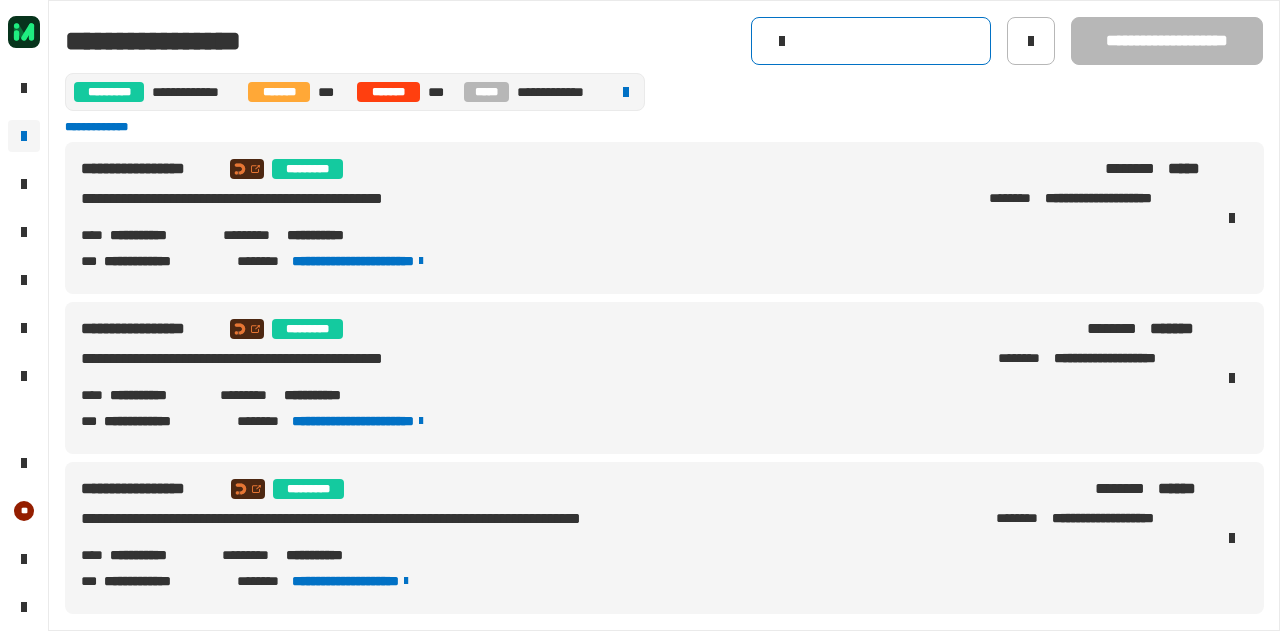 click 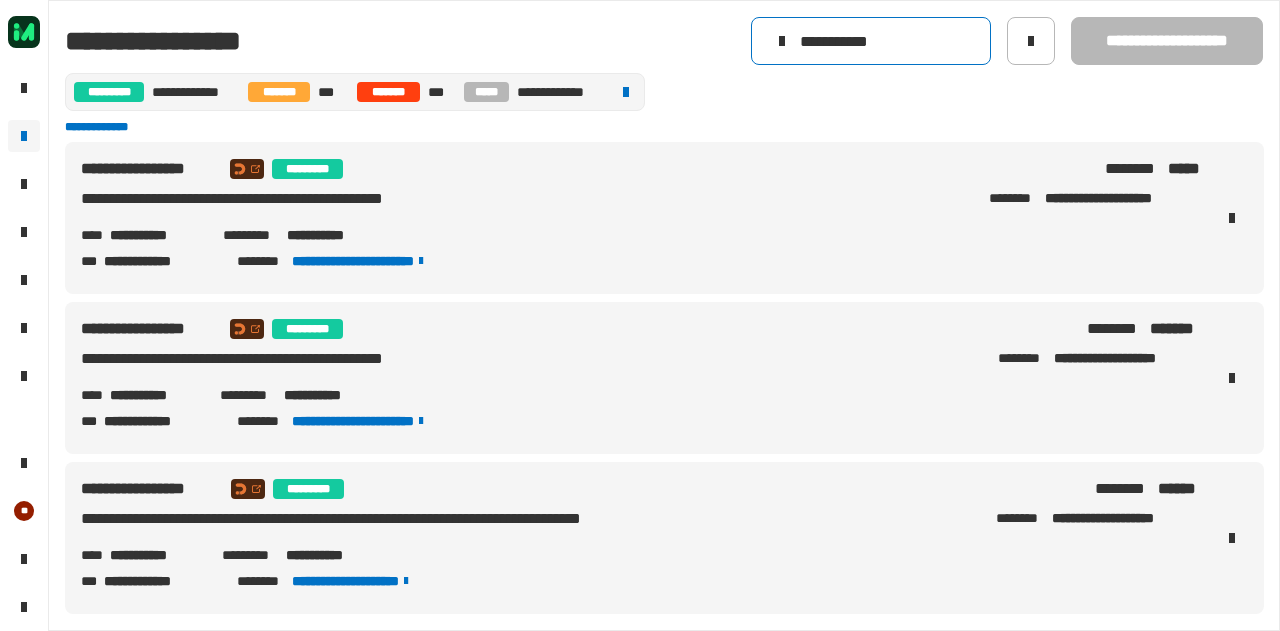 type on "**********" 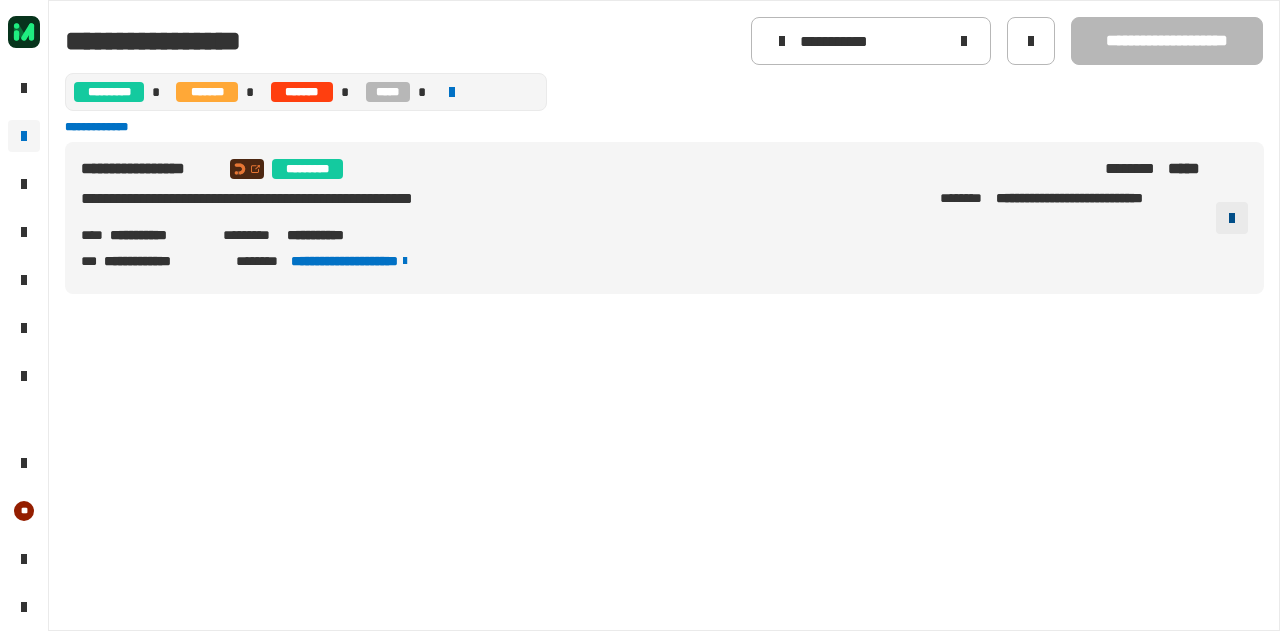 click at bounding box center (1232, 218) 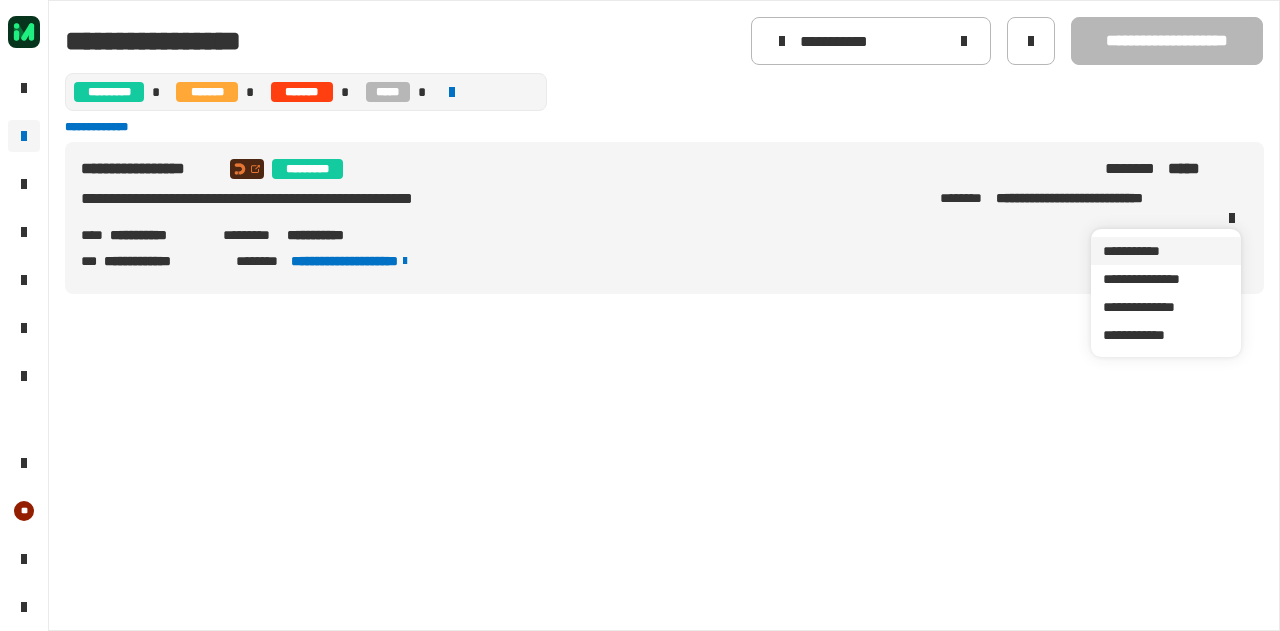 click on "**********" at bounding box center [1166, 251] 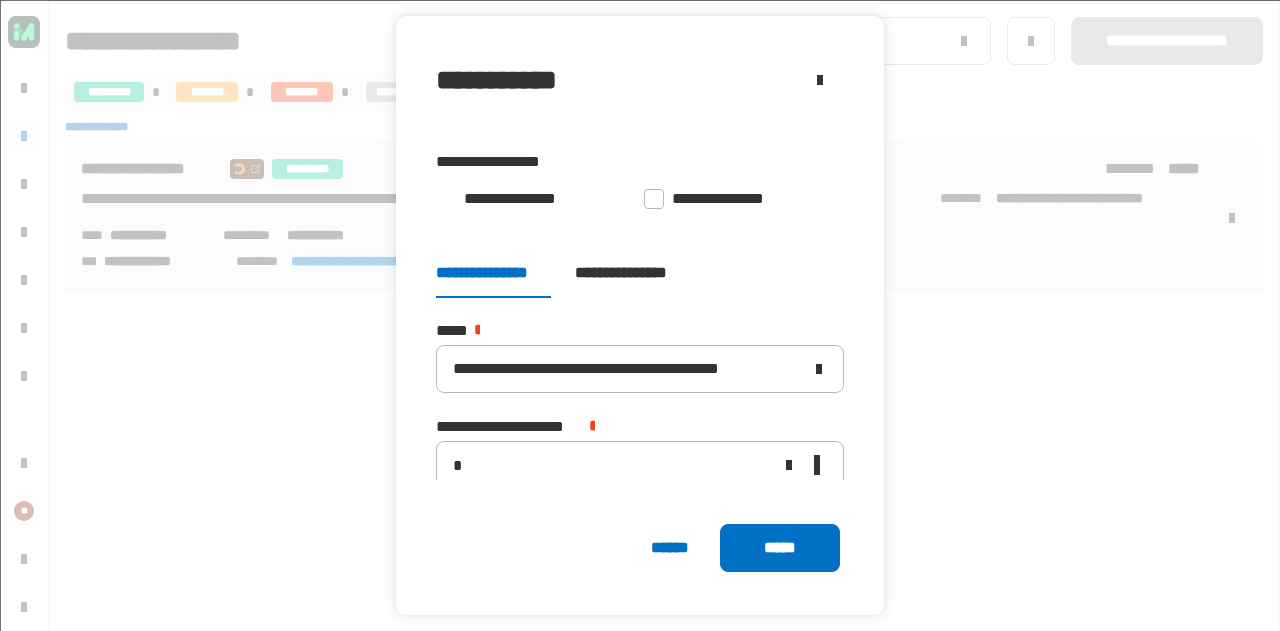 scroll, scrollTop: 116, scrollLeft: 0, axis: vertical 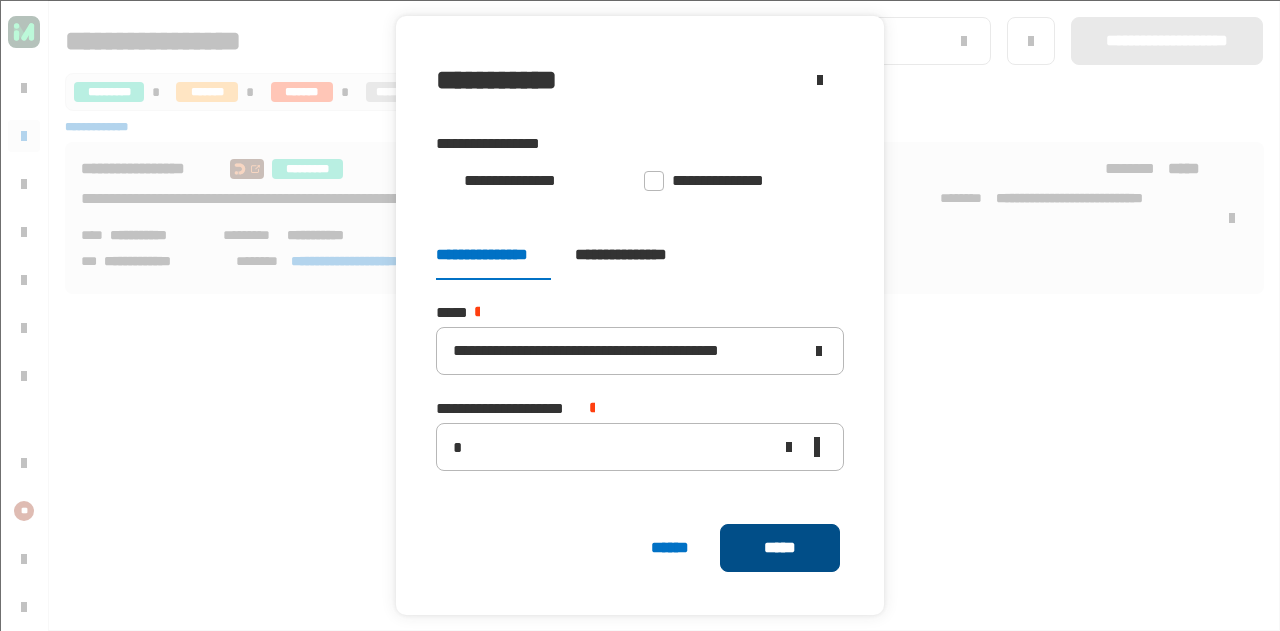 click on "*****" 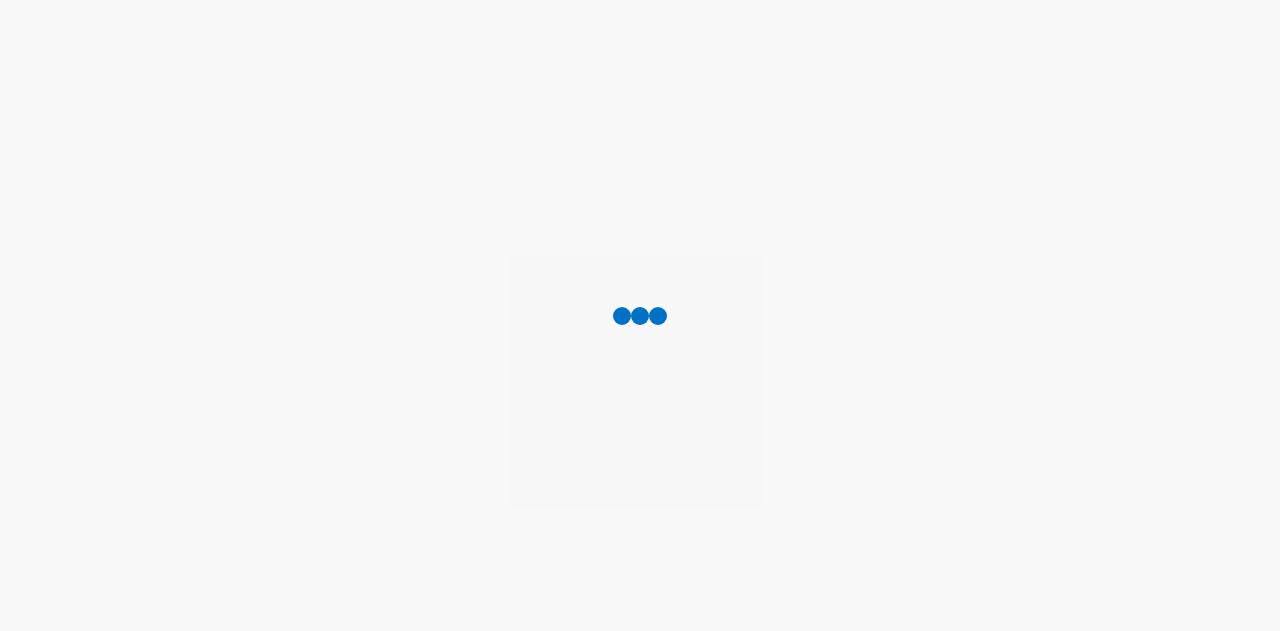 scroll, scrollTop: 0, scrollLeft: 0, axis: both 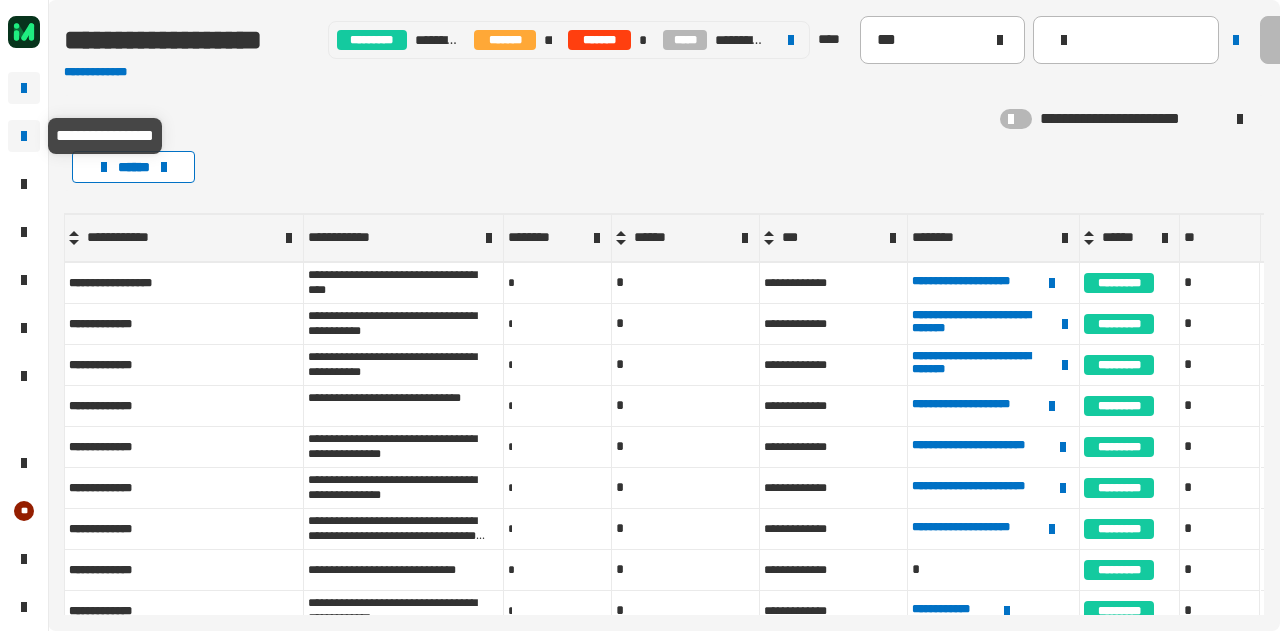 click 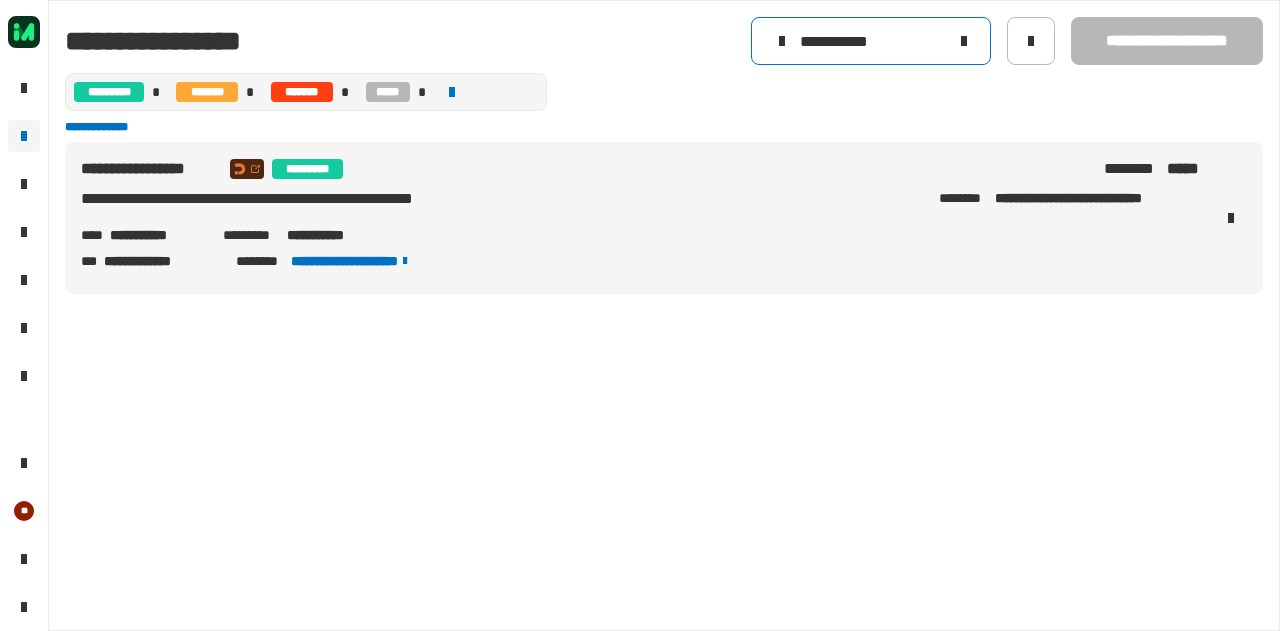 click 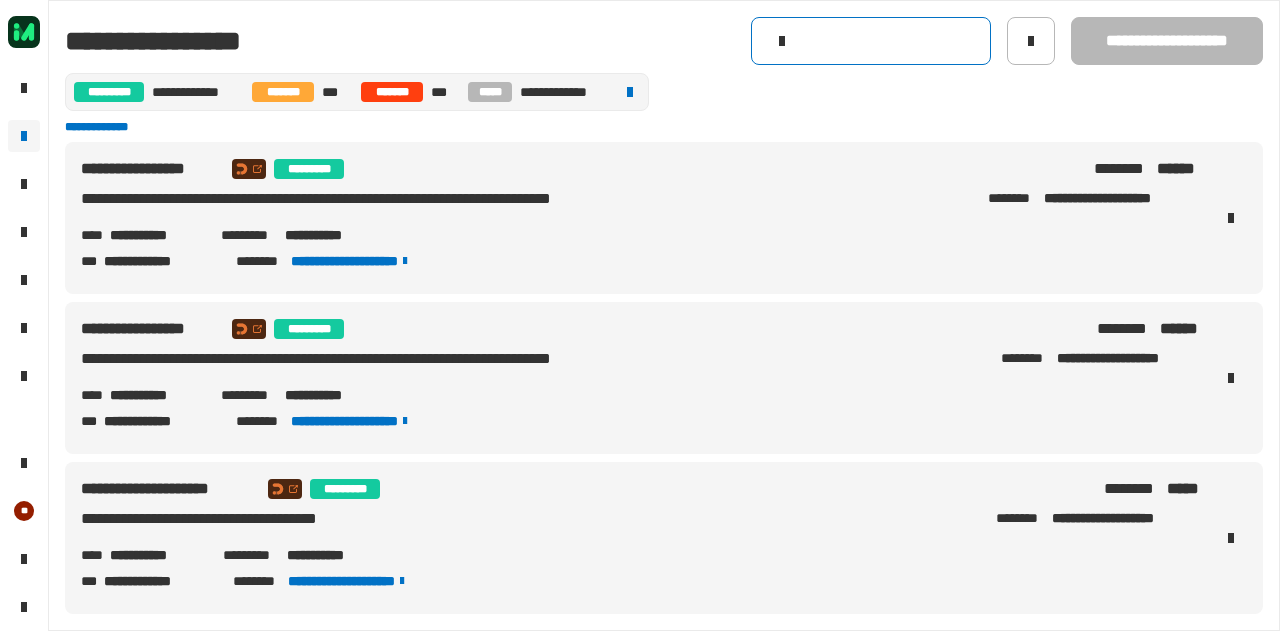 click 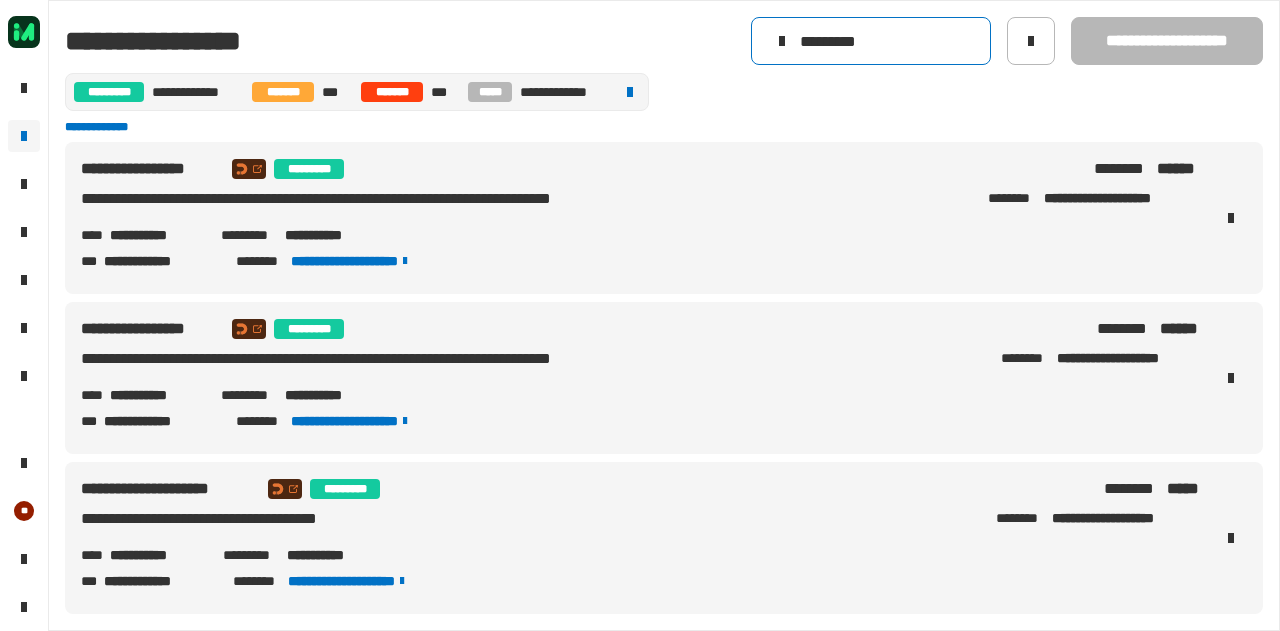 type on "*********" 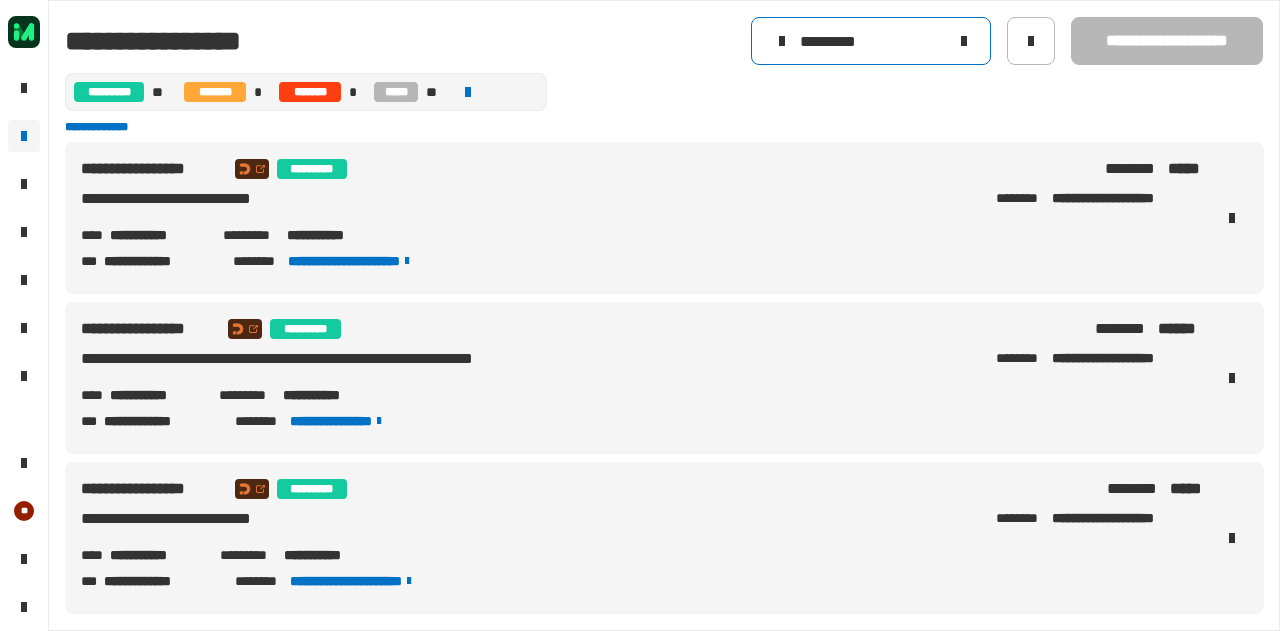 scroll, scrollTop: 168, scrollLeft: 0, axis: vertical 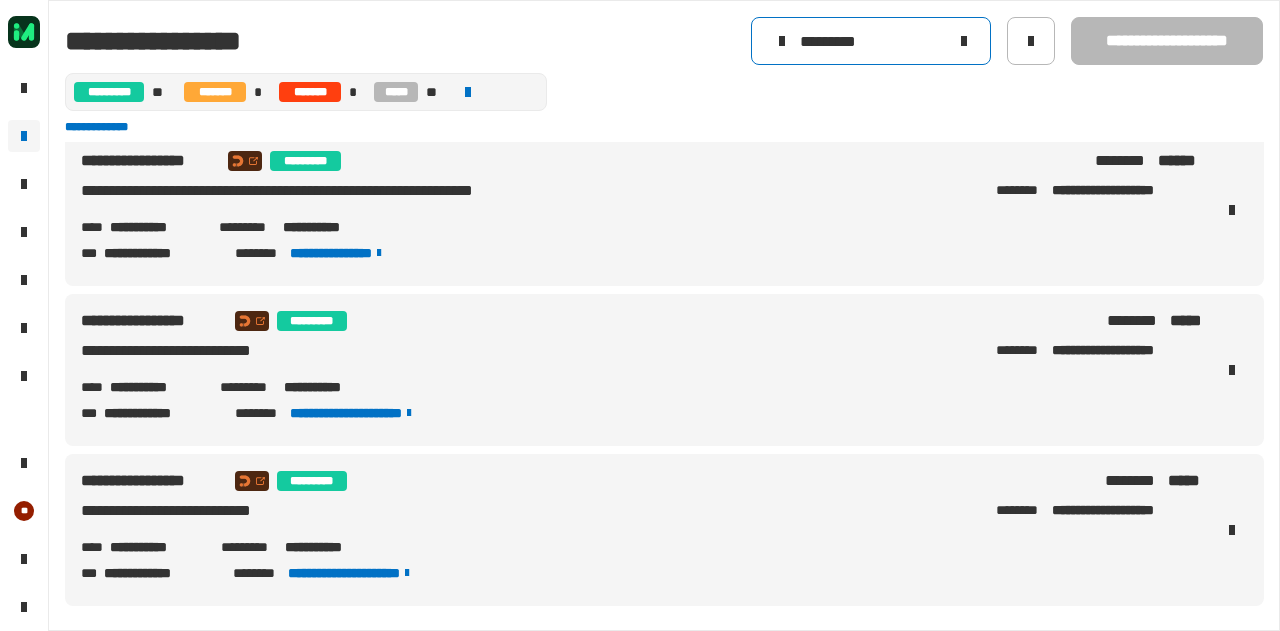 click 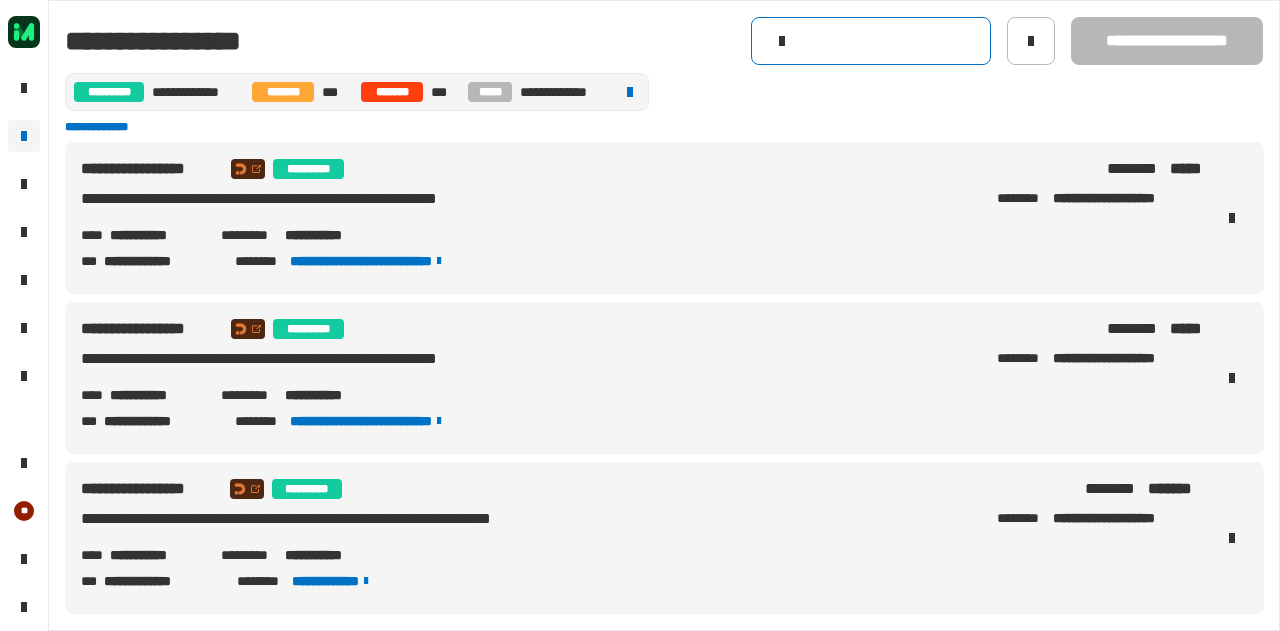 scroll, scrollTop: 0, scrollLeft: 0, axis: both 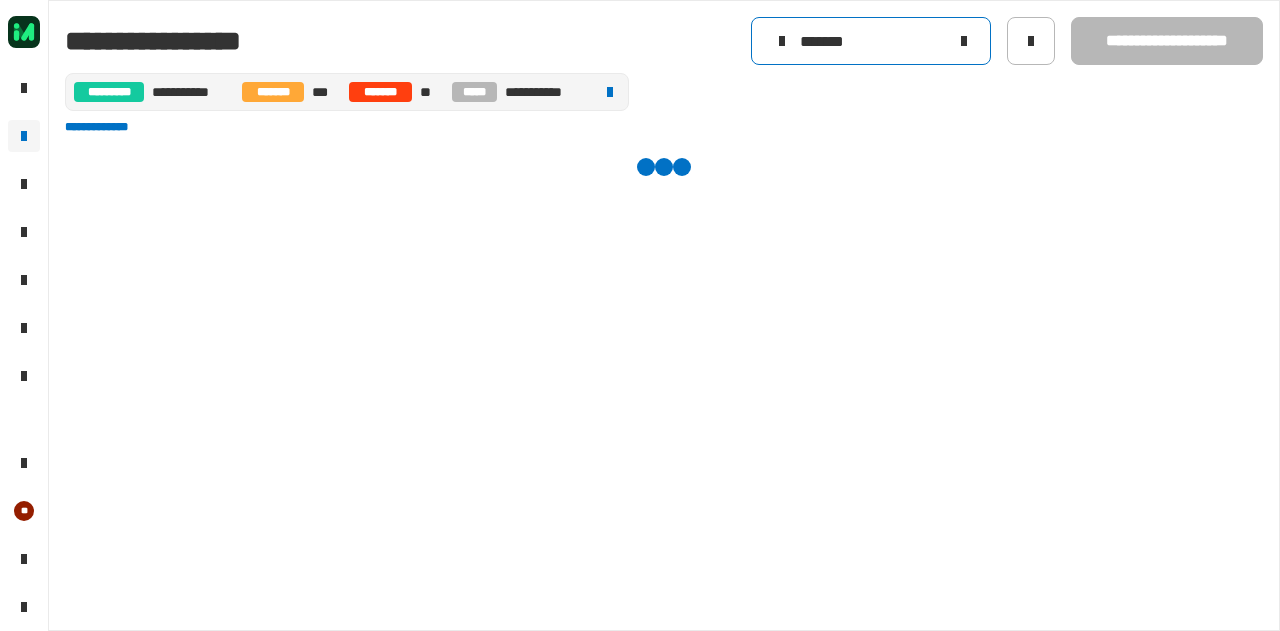 type on "********" 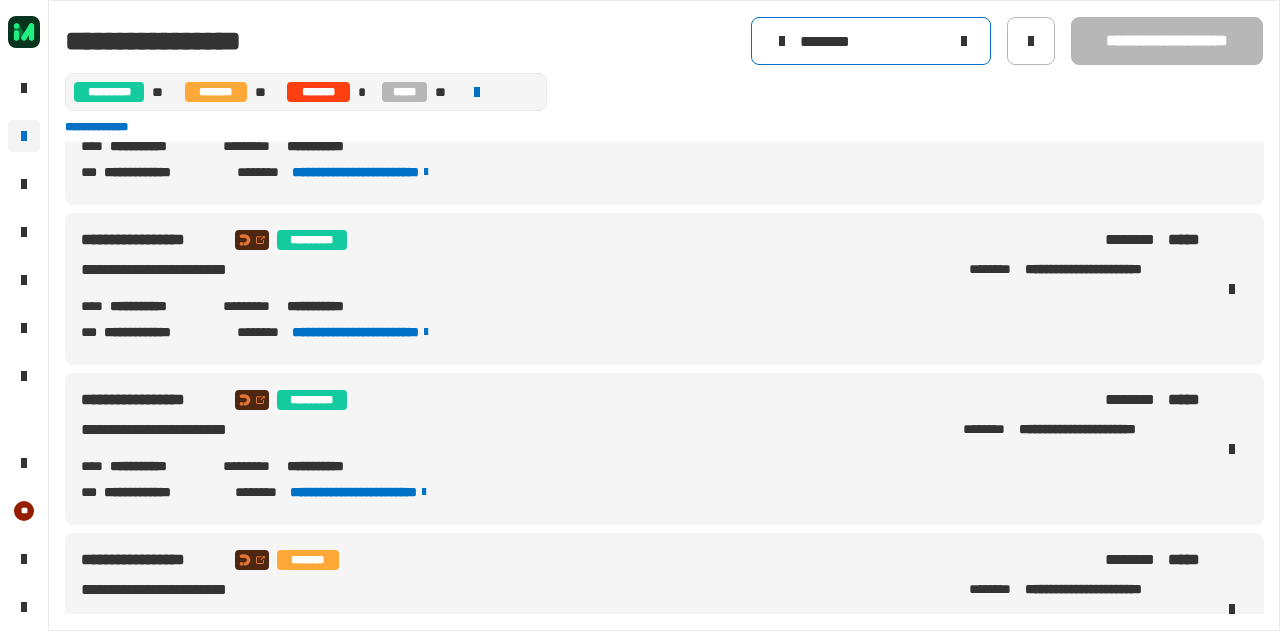 scroll, scrollTop: 0, scrollLeft: 0, axis: both 